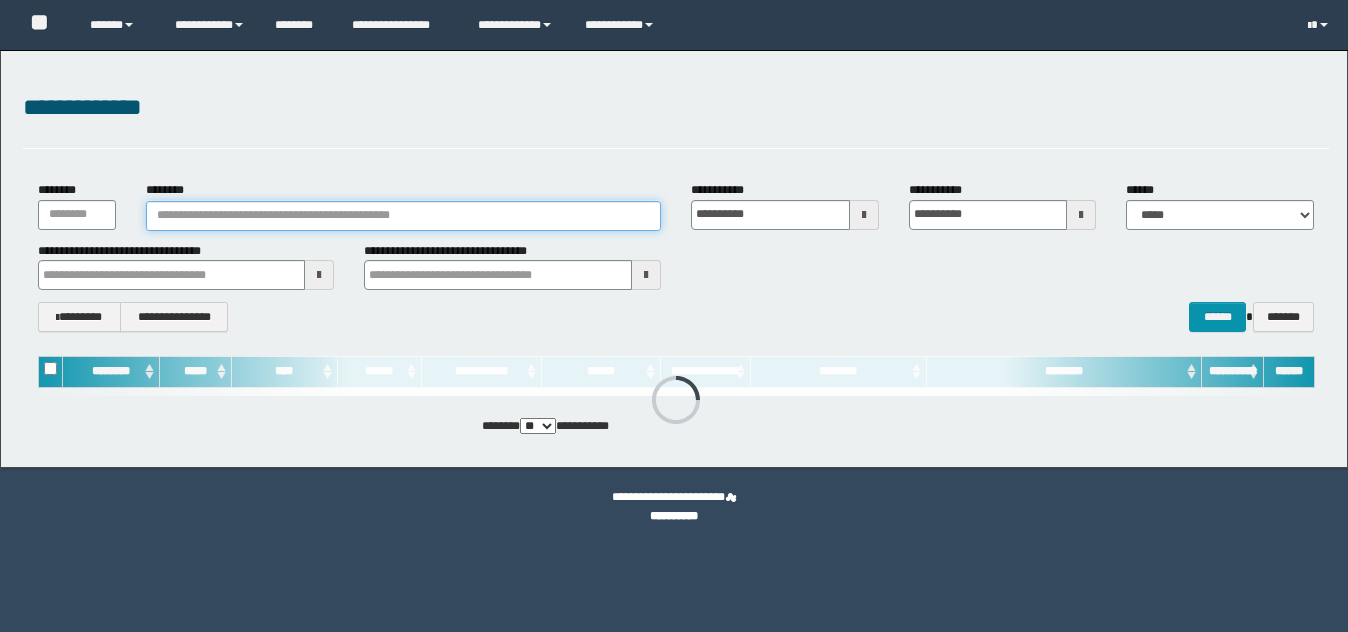 click on "********" at bounding box center [403, 216] 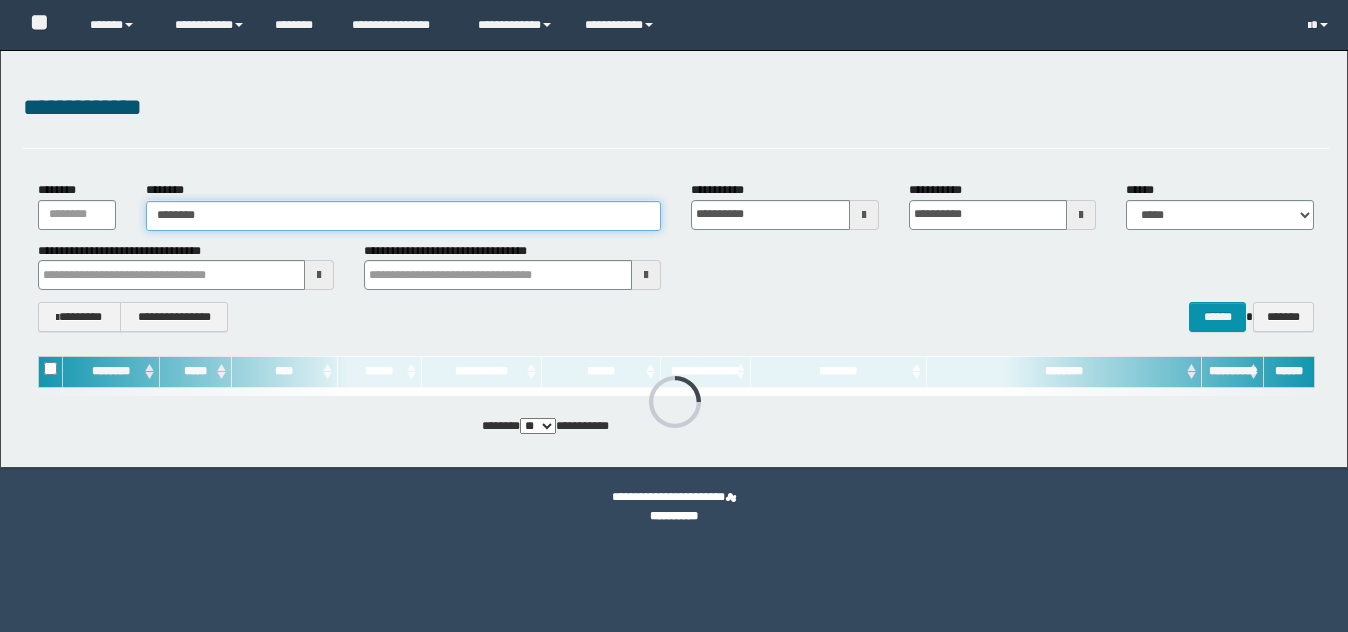 scroll, scrollTop: 0, scrollLeft: 0, axis: both 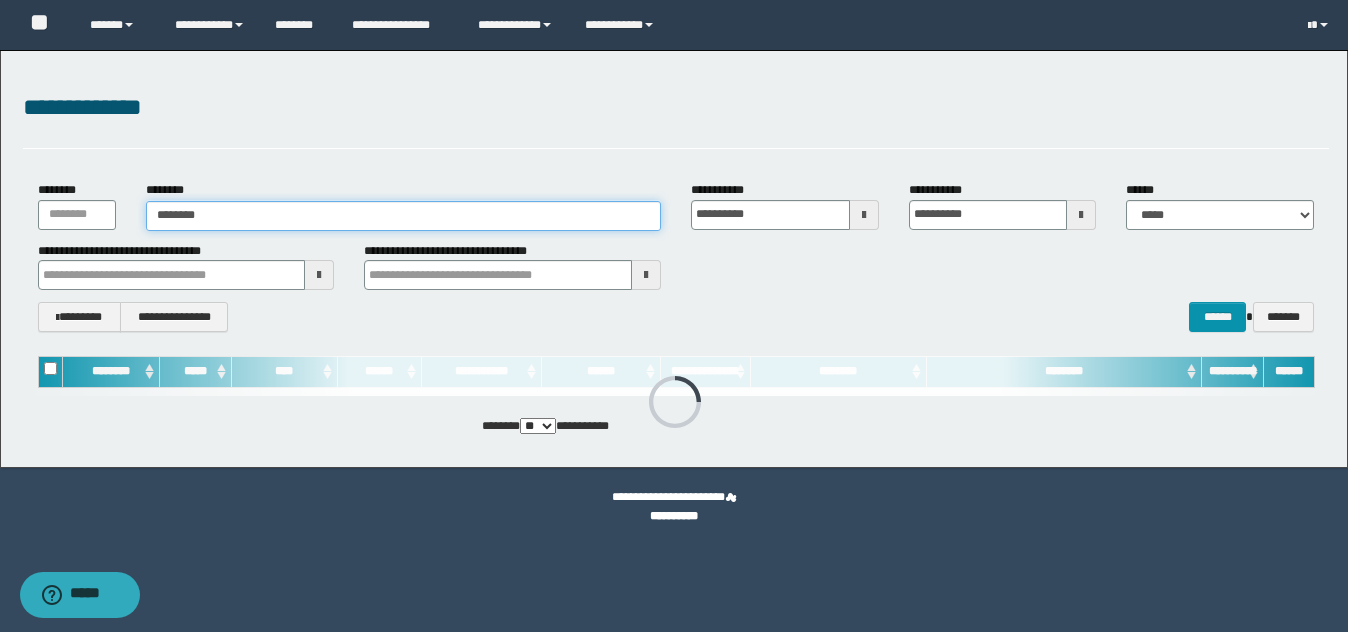 type on "********" 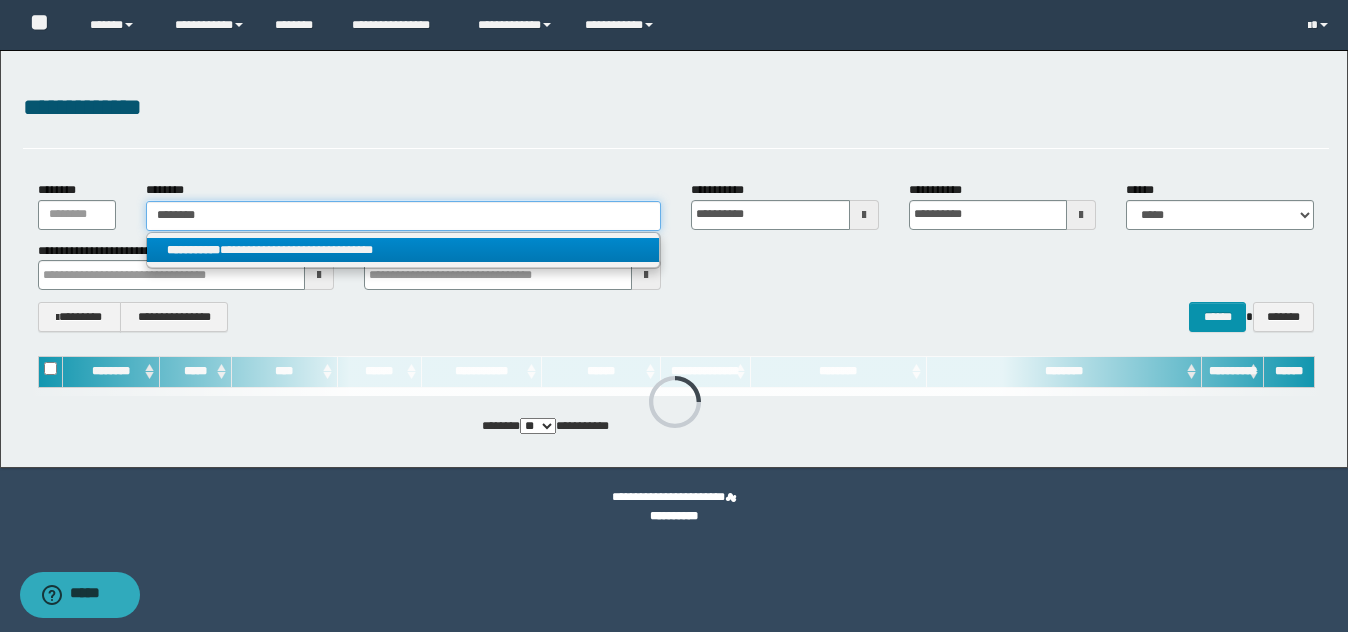 type on "********" 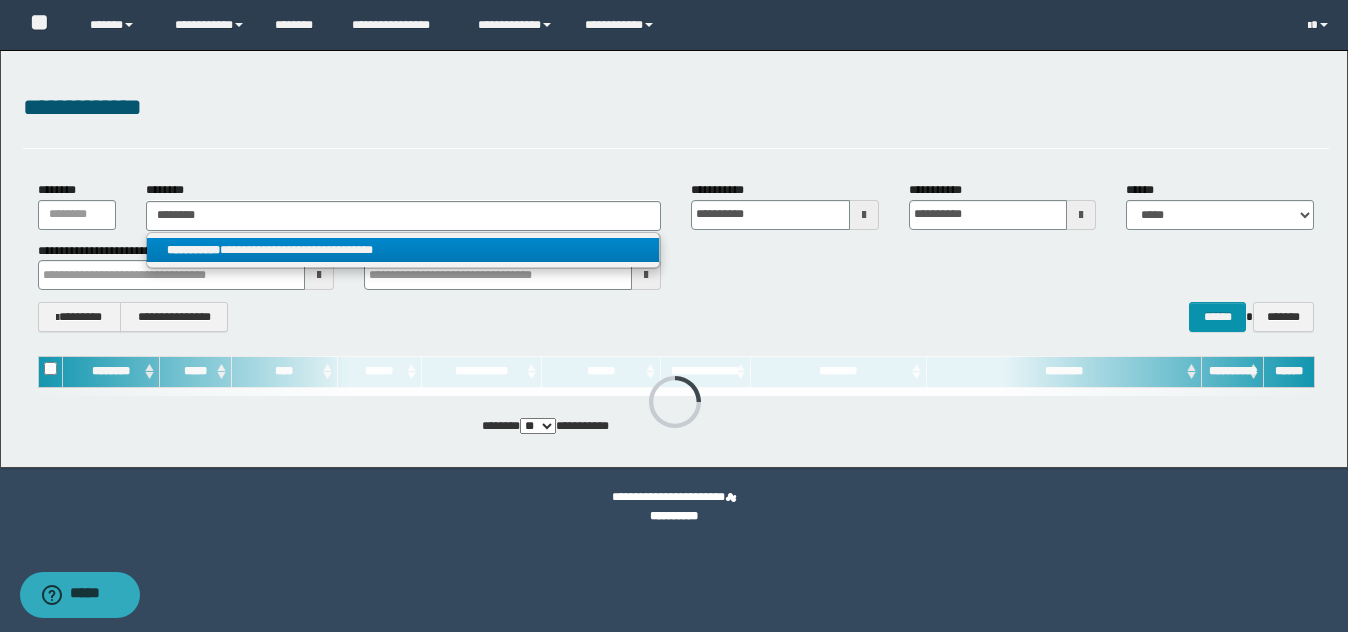 click on "**********" at bounding box center (403, 251) 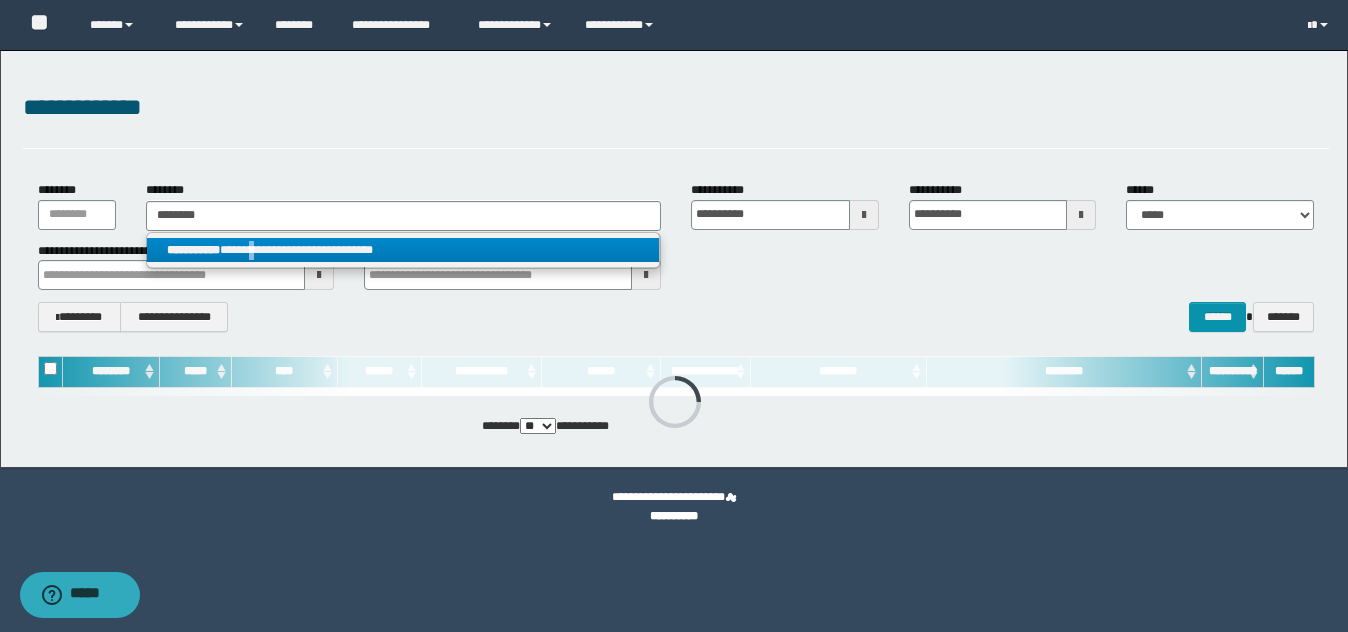 drag, startPoint x: 276, startPoint y: 247, endPoint x: 295, endPoint y: 252, distance: 19.646883 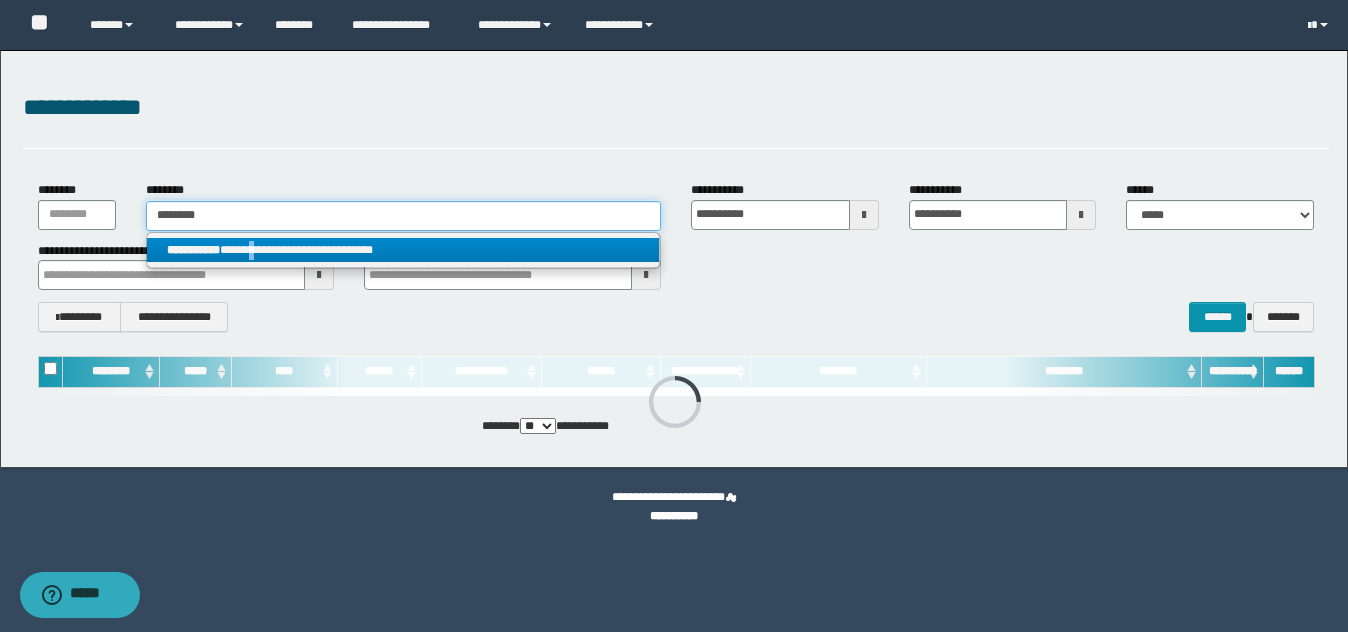 type 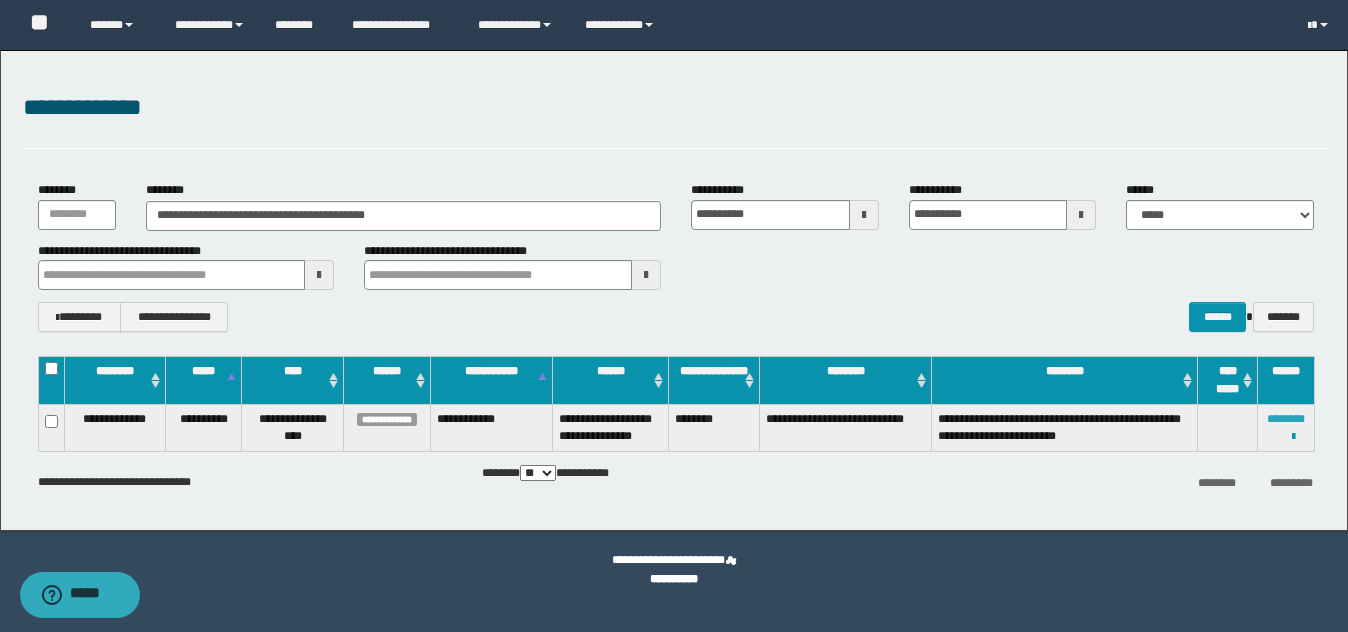 click on "********" at bounding box center (1286, 419) 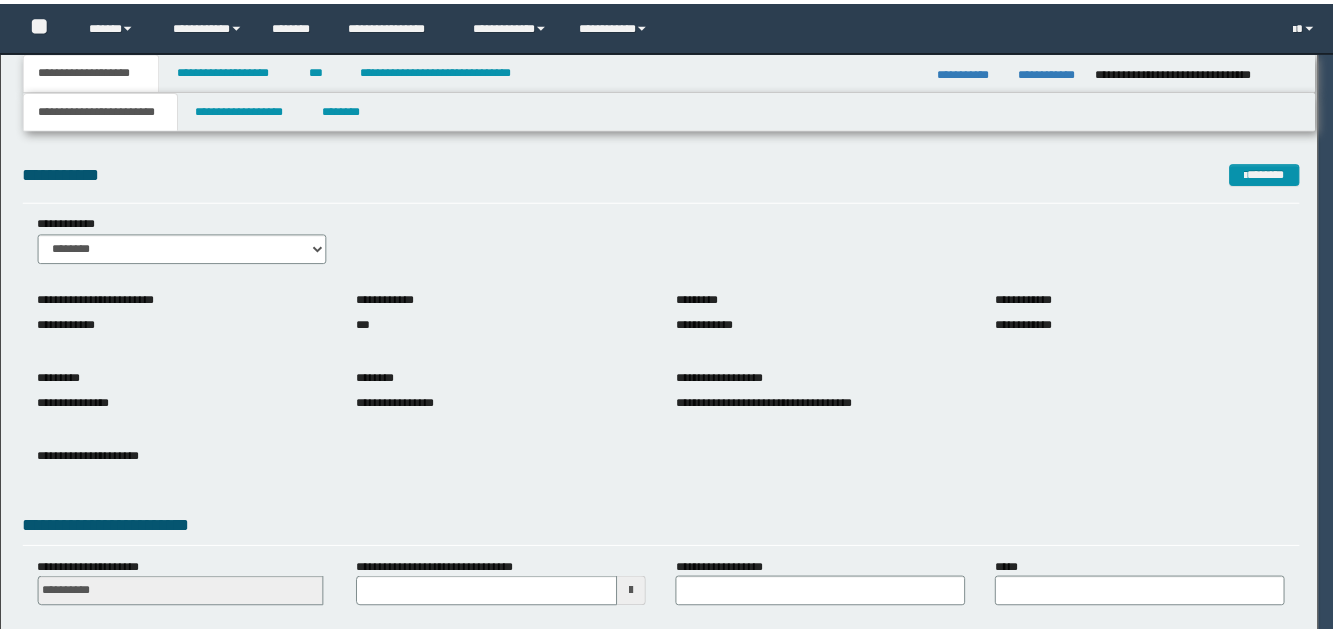 scroll, scrollTop: 0, scrollLeft: 0, axis: both 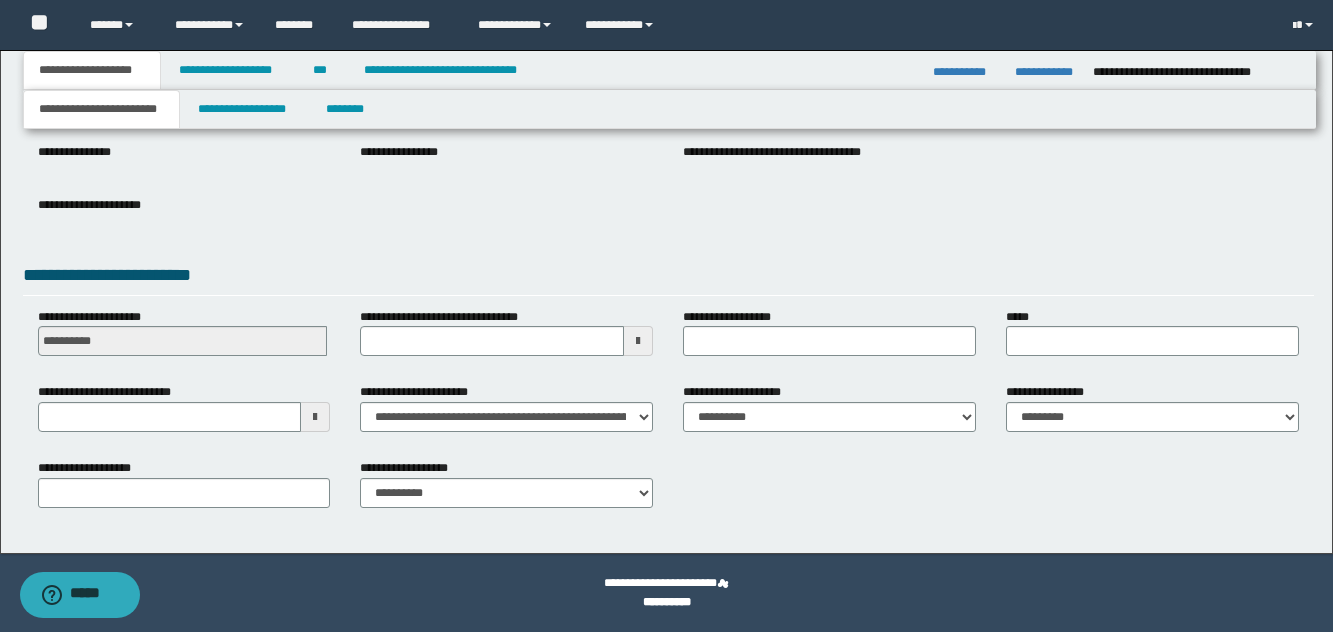 click at bounding box center [315, 417] 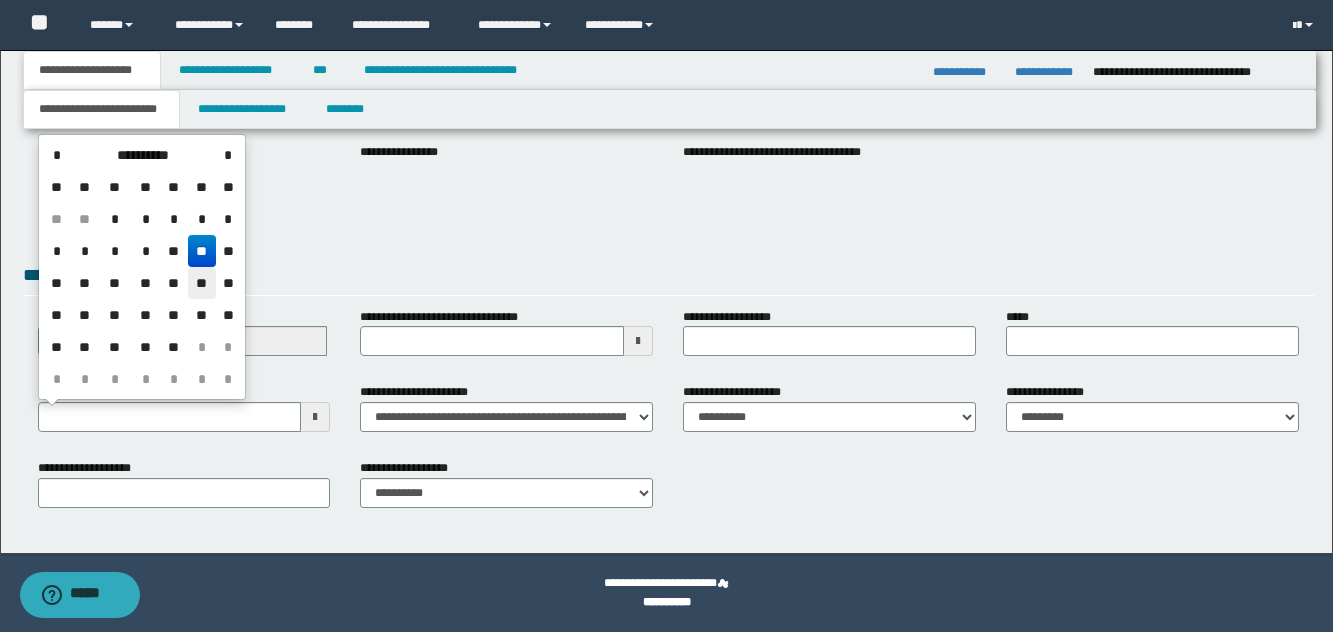click on "**" at bounding box center (202, 283) 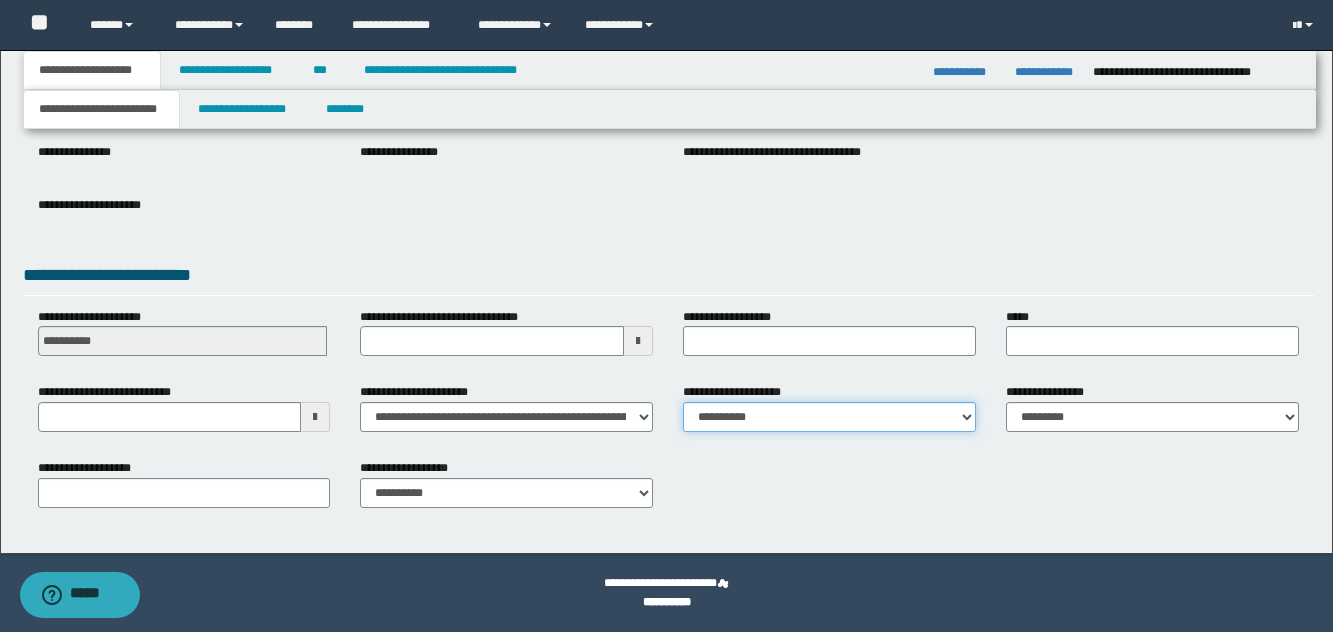 click on "**********" at bounding box center (829, 417) 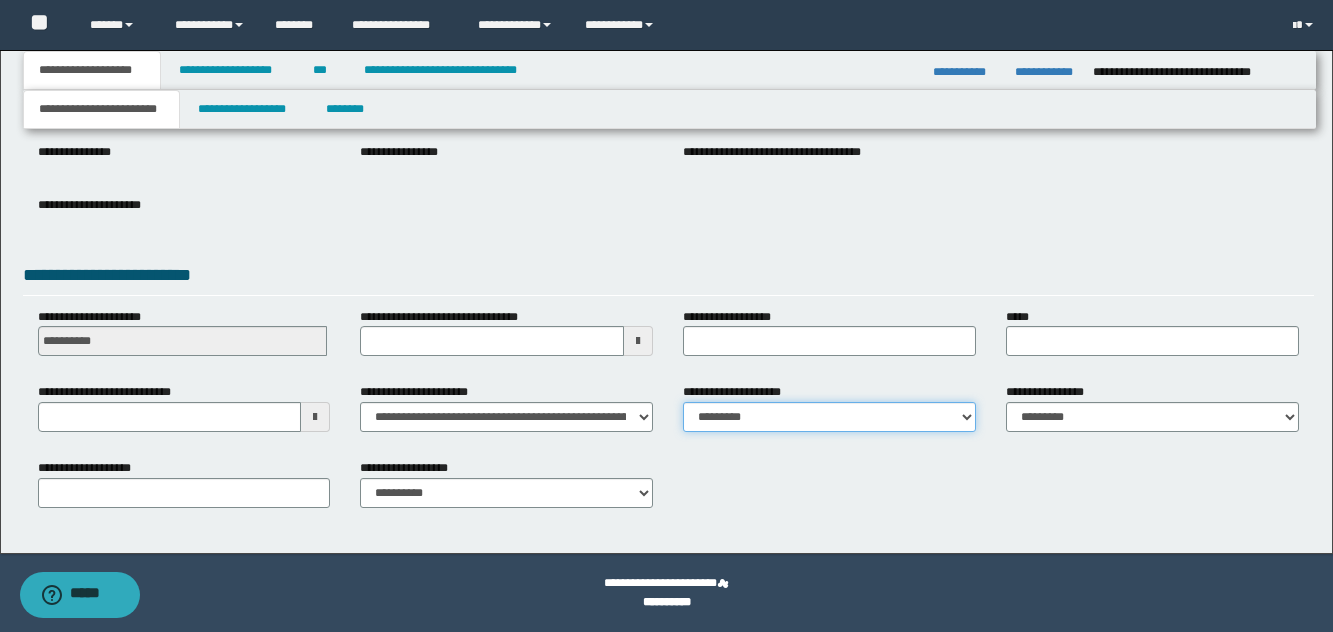 click on "**********" at bounding box center (829, 417) 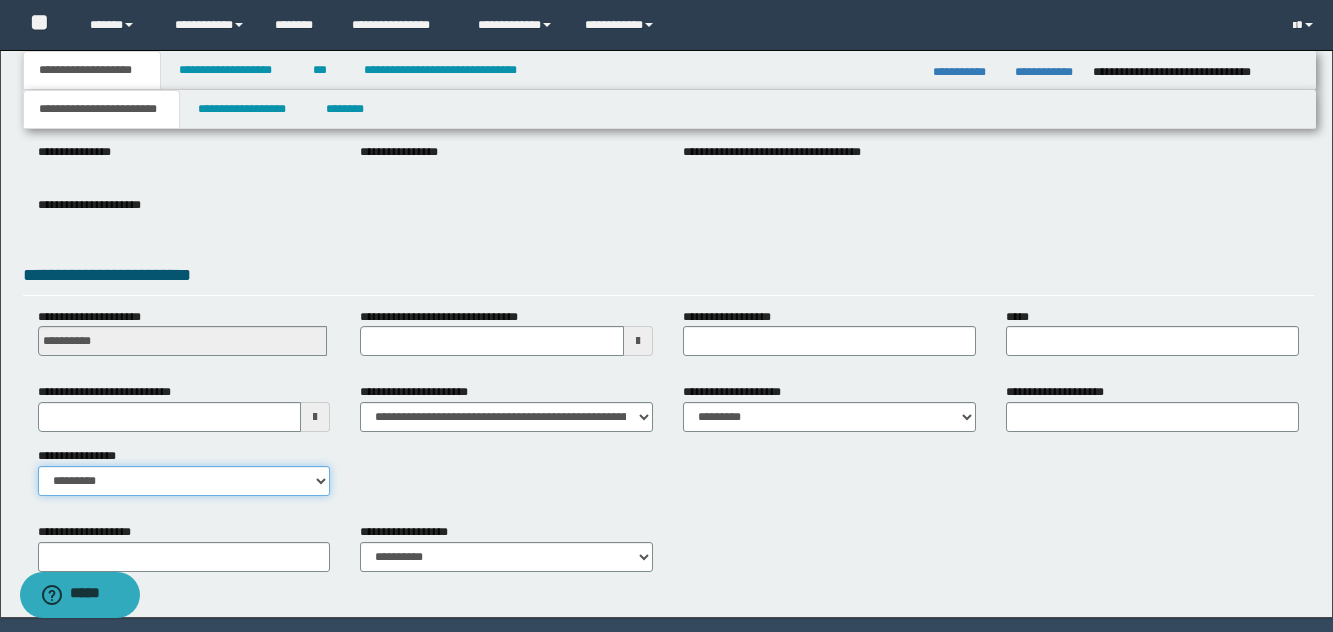 click on "**********" at bounding box center (184, 481) 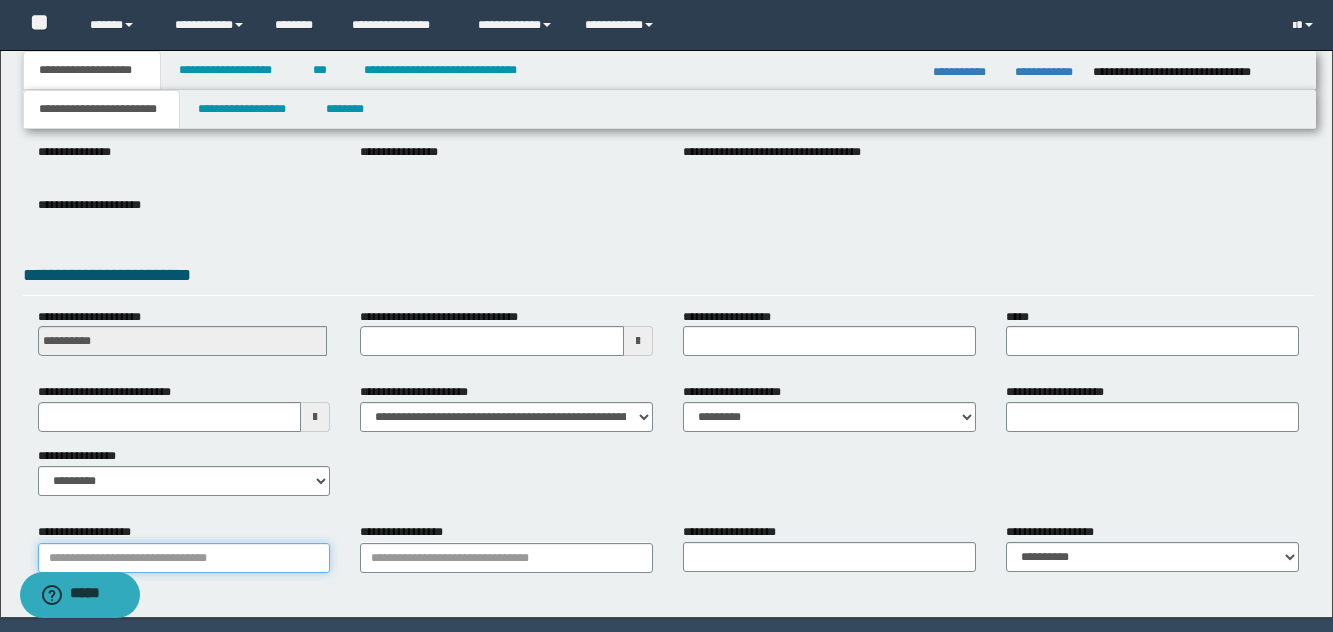 click on "**********" at bounding box center (184, 558) 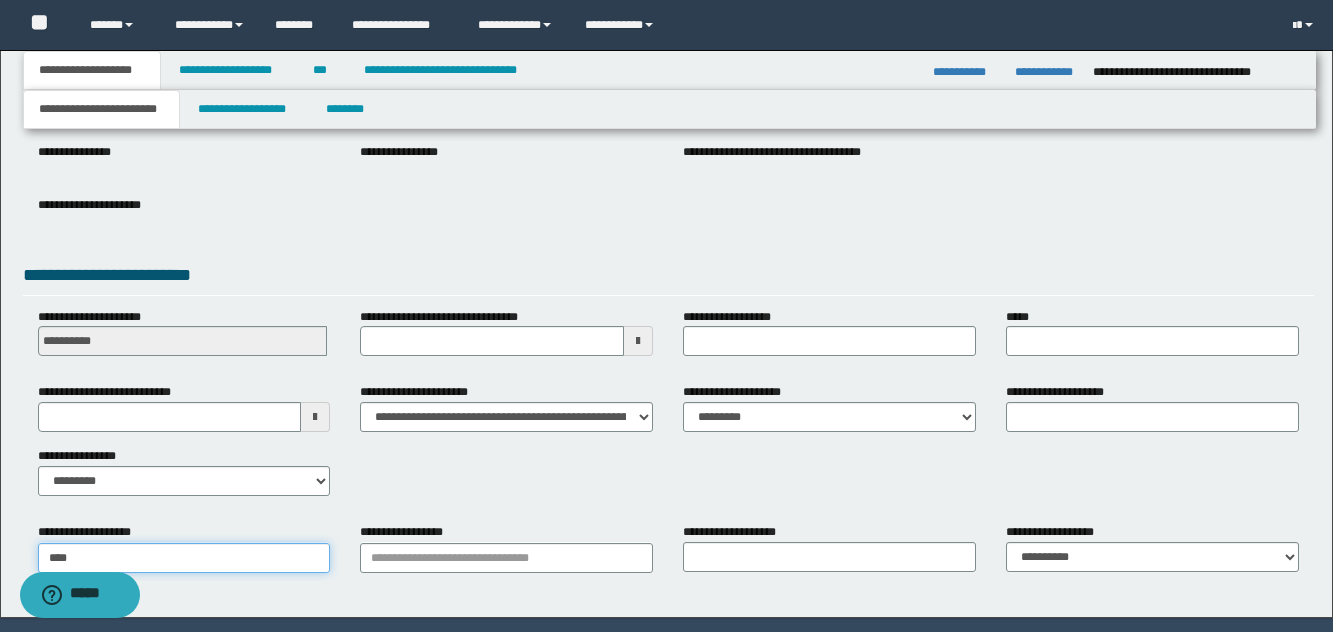 type on "*****" 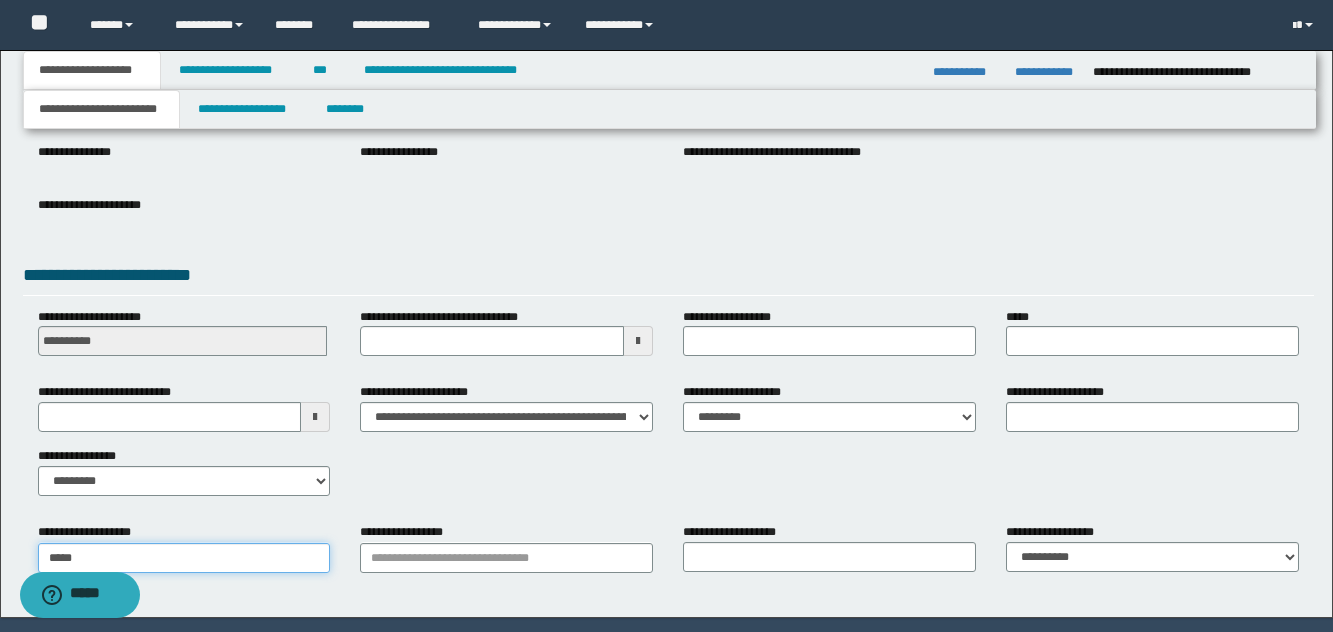 type on "**********" 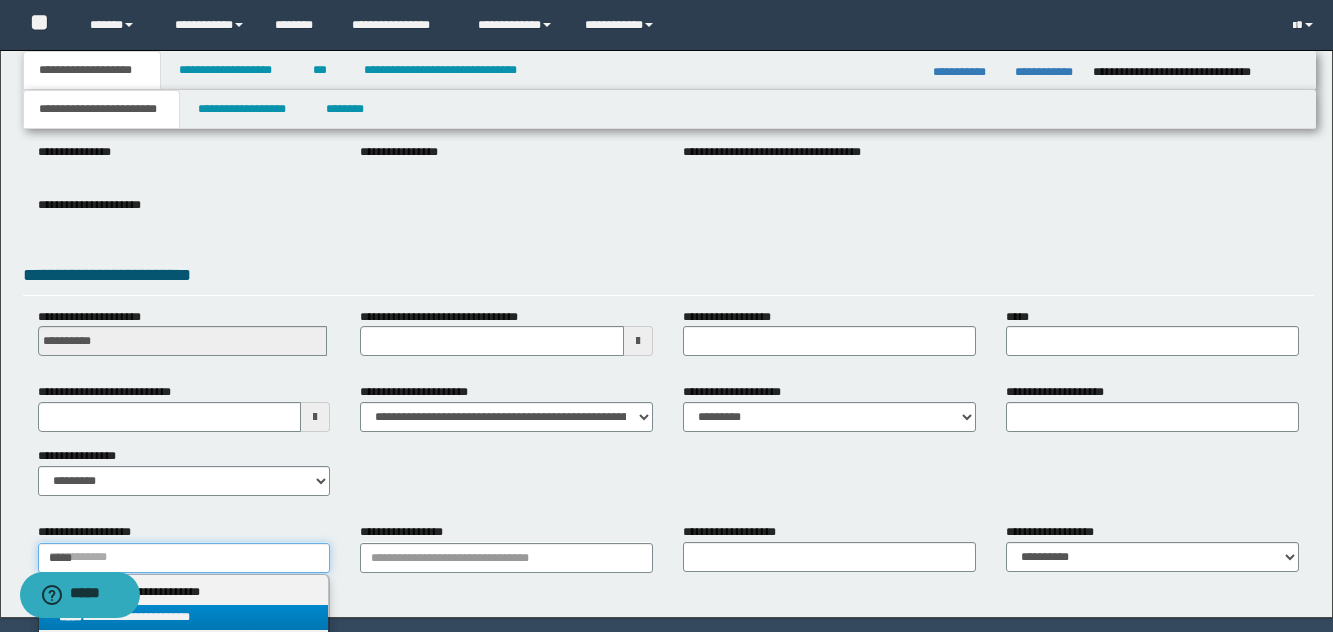 type on "*****" 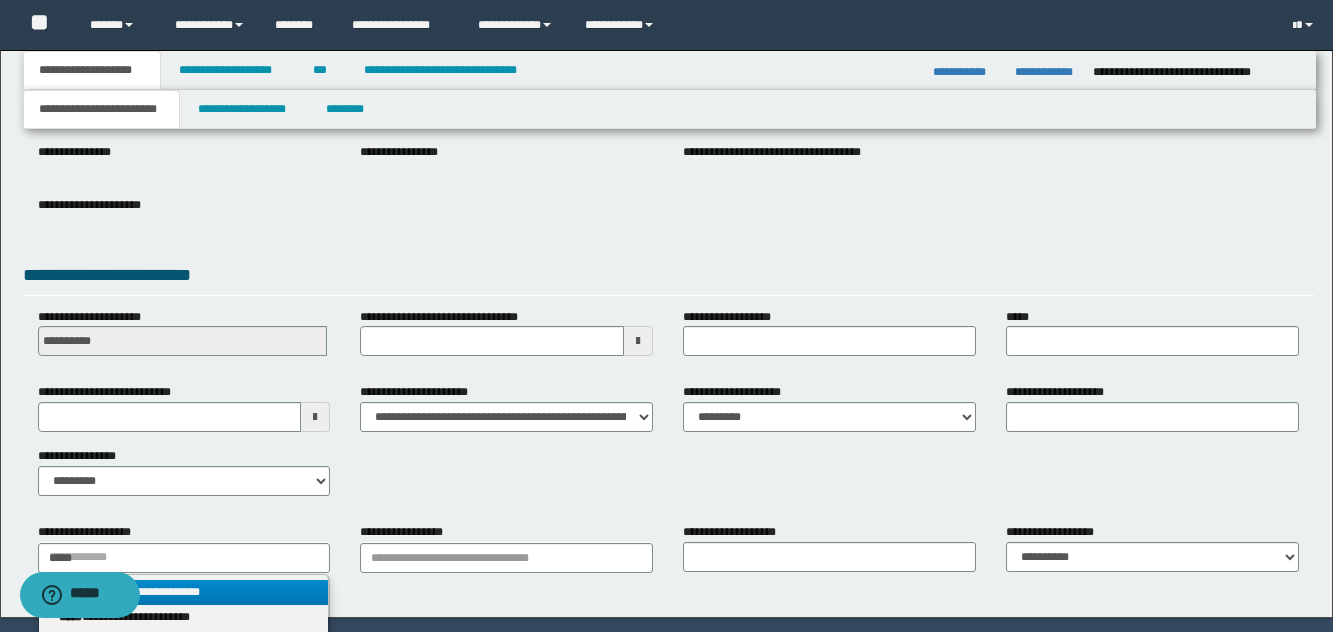 click on "**********" at bounding box center [184, 592] 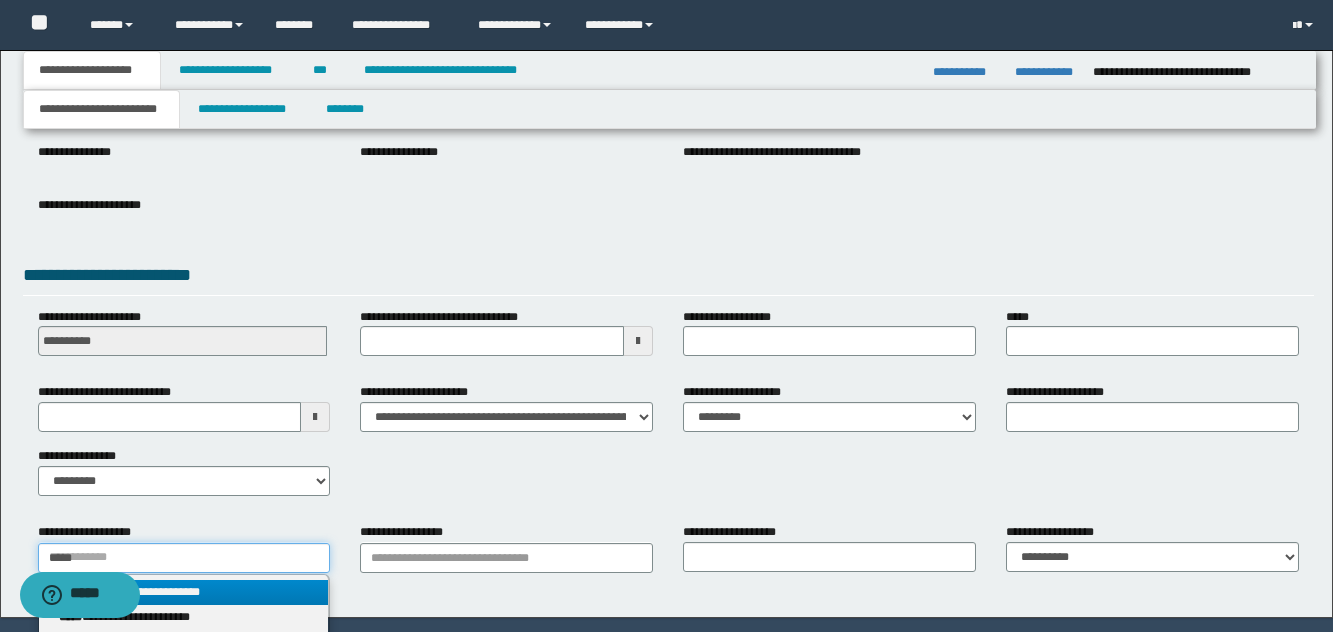 type 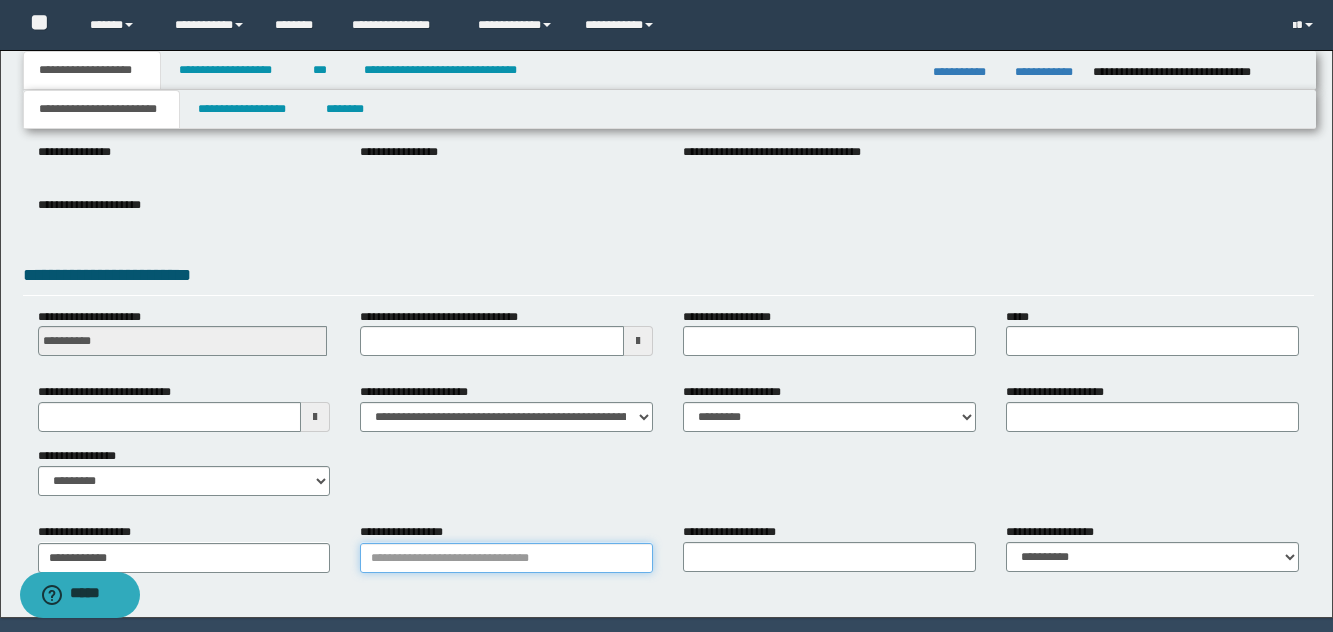 click on "**********" at bounding box center [506, 558] 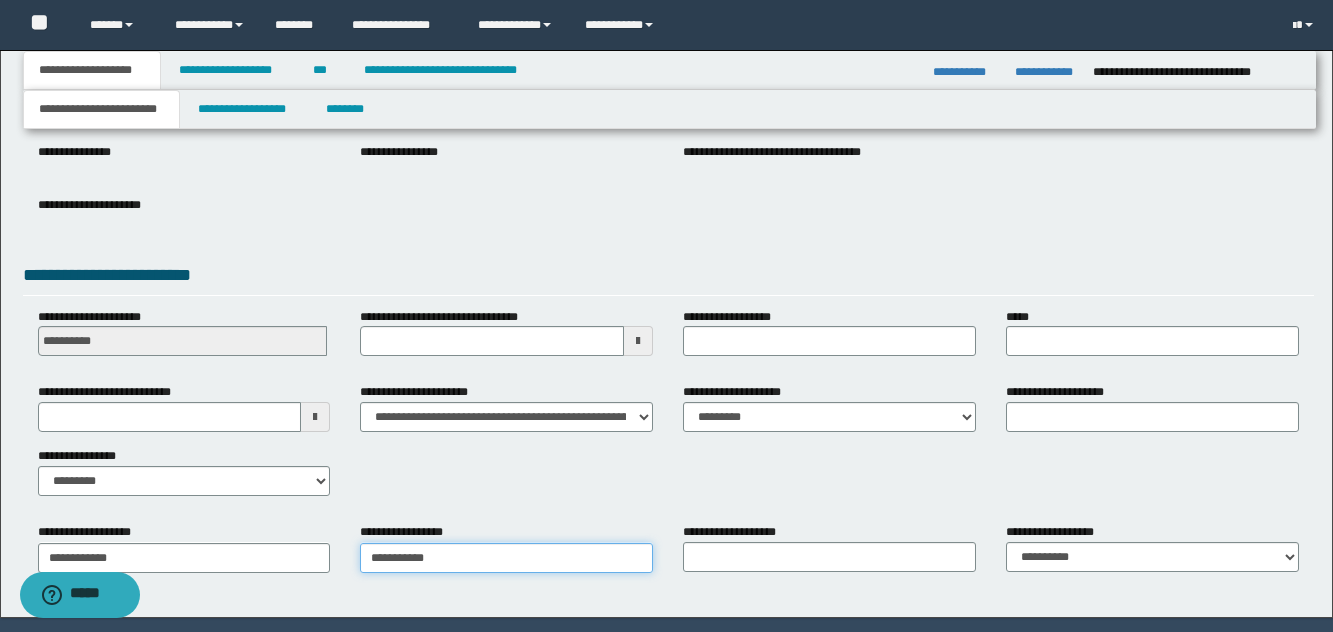 type on "**********" 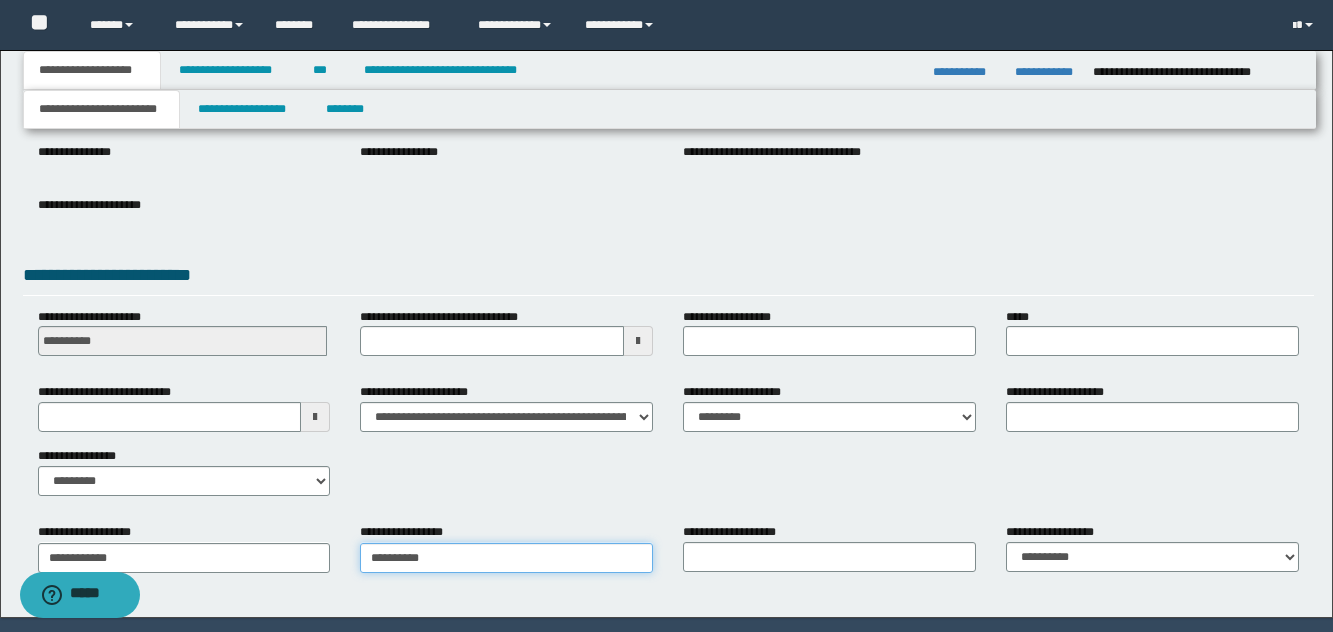 type on "**********" 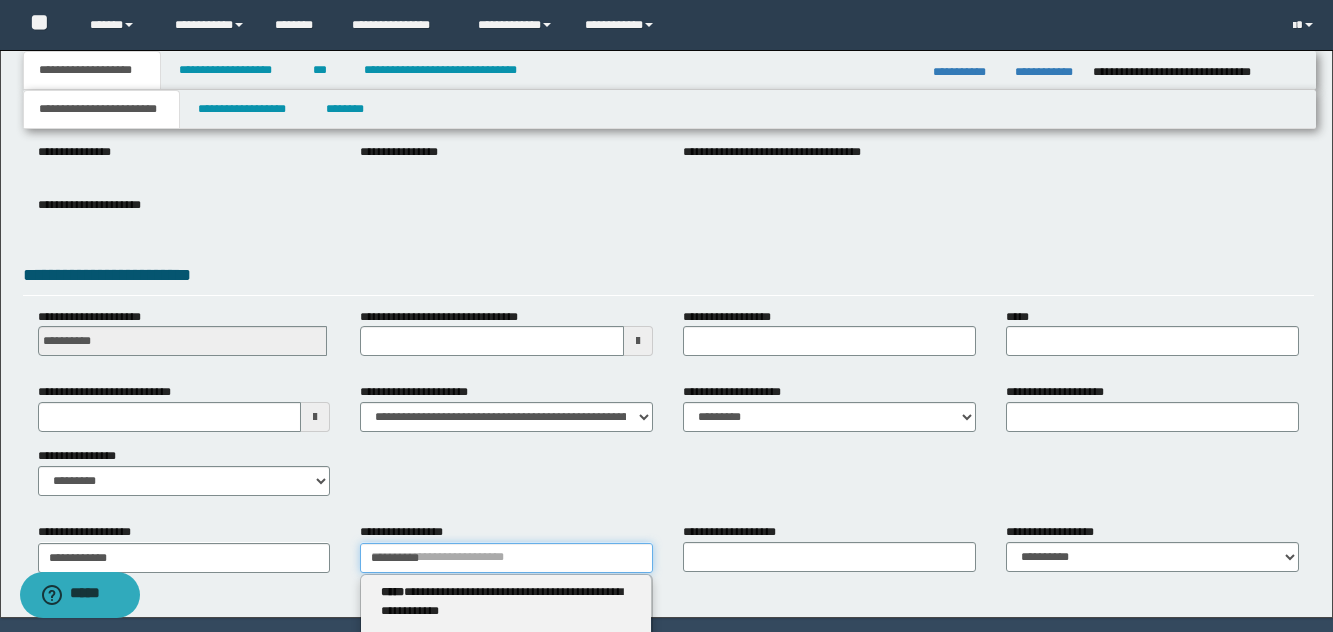 type 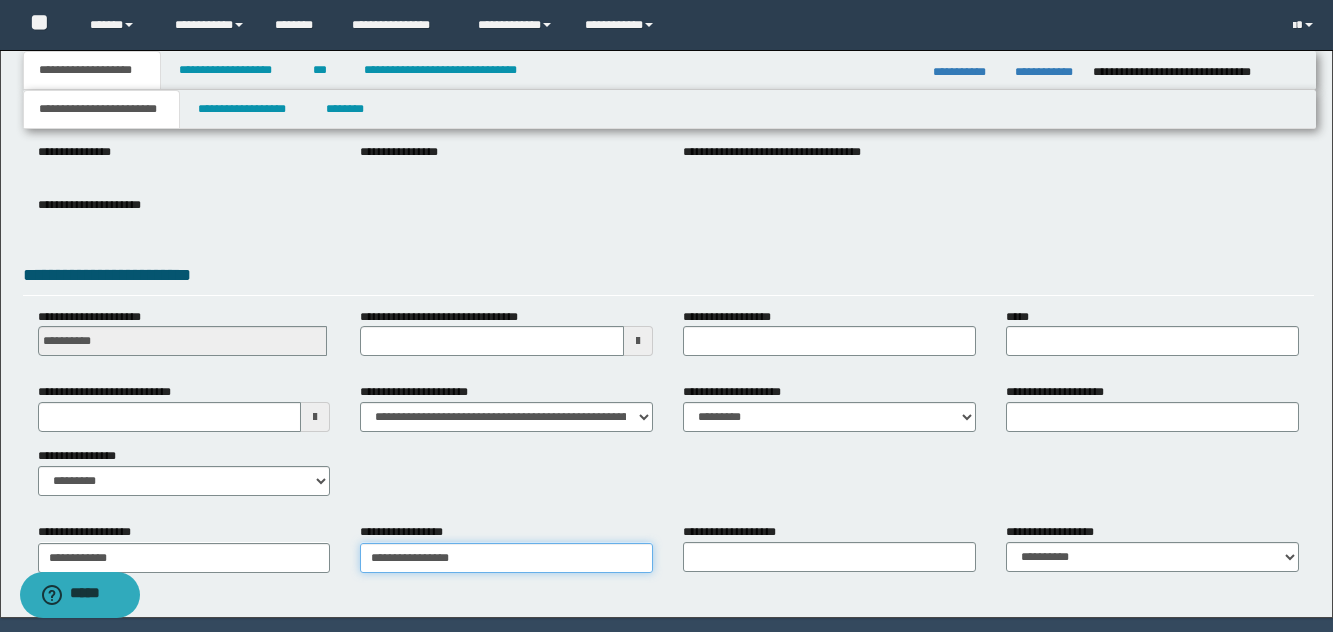 type on "**********" 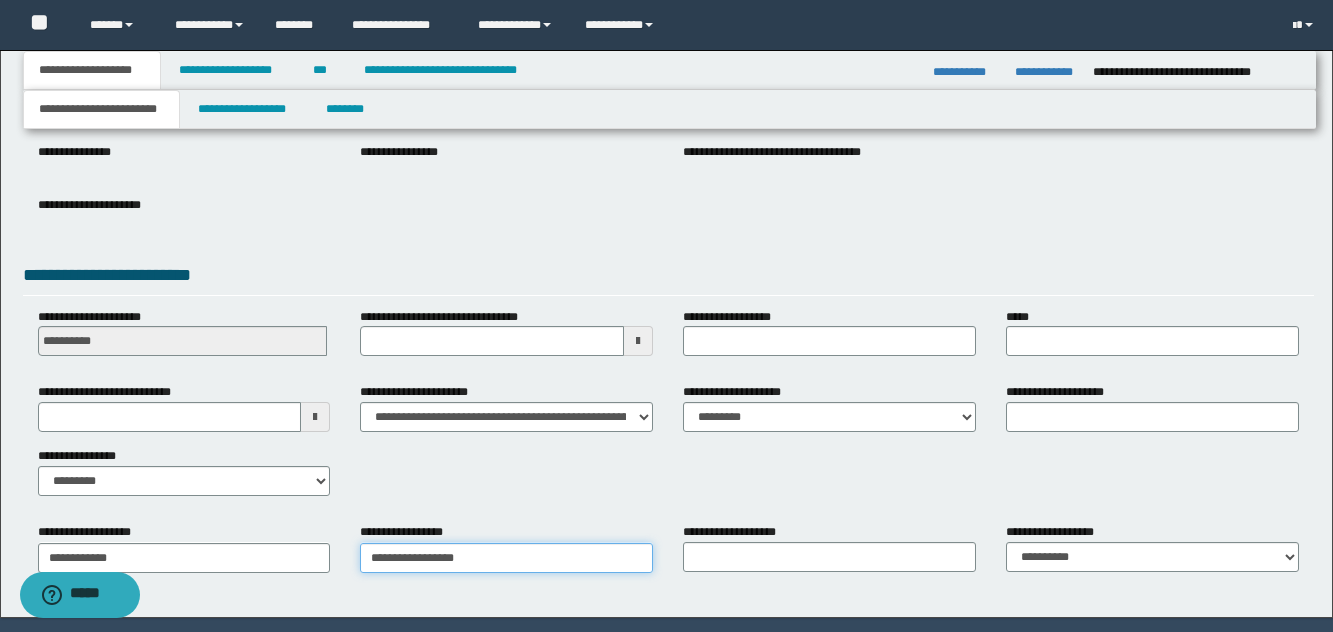 type on "**********" 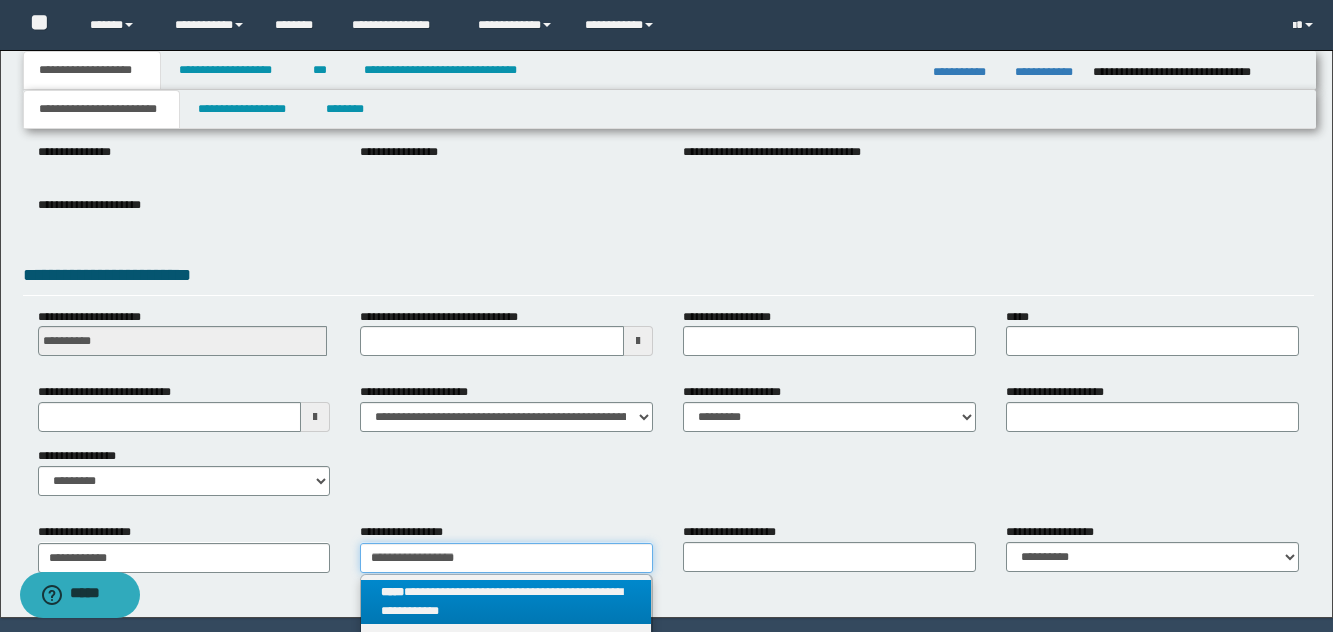 type on "**********" 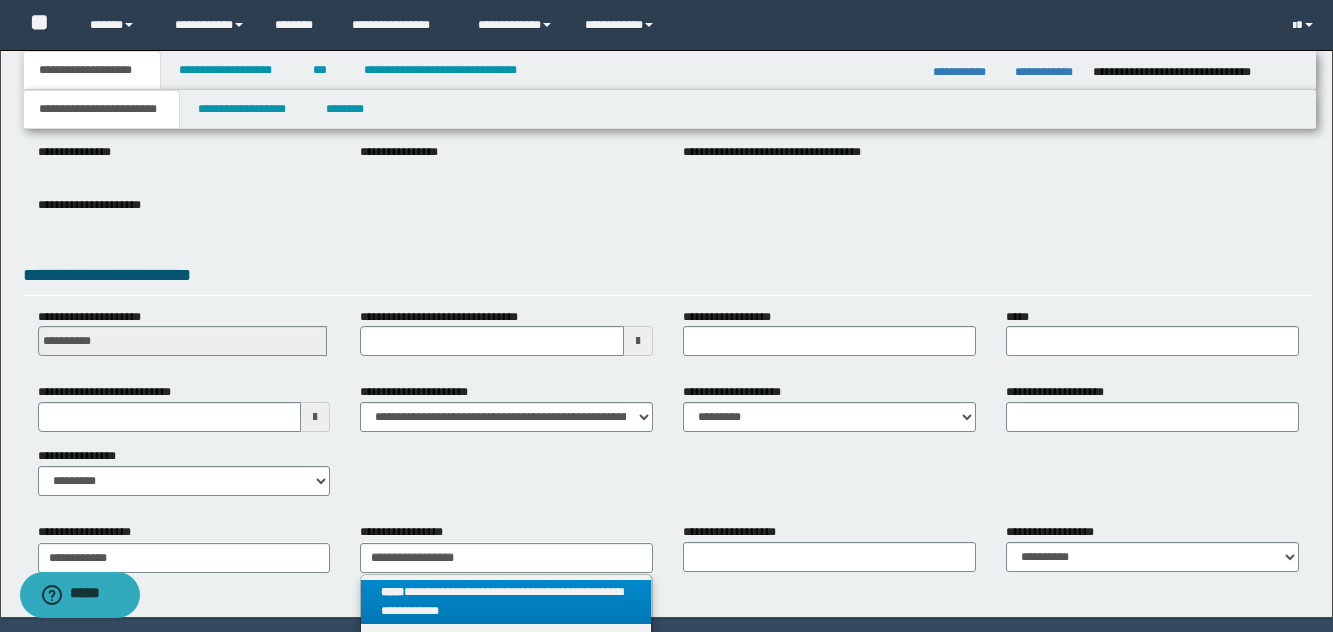 click on "**********" at bounding box center [506, 602] 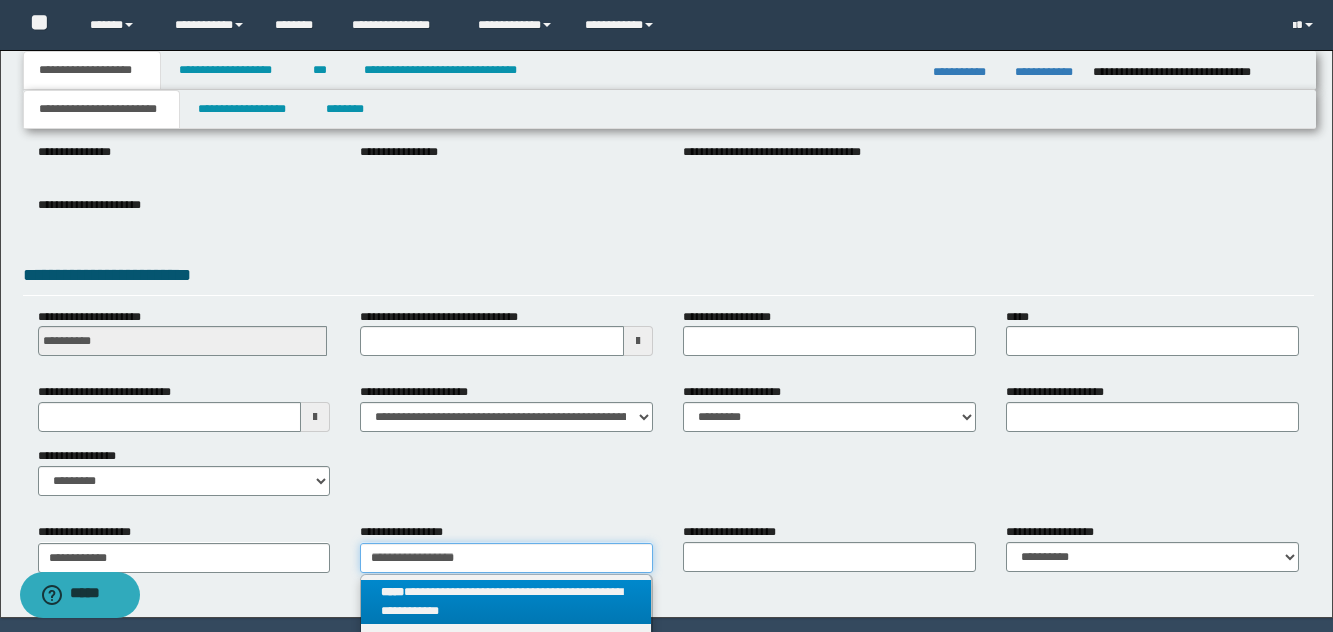 type 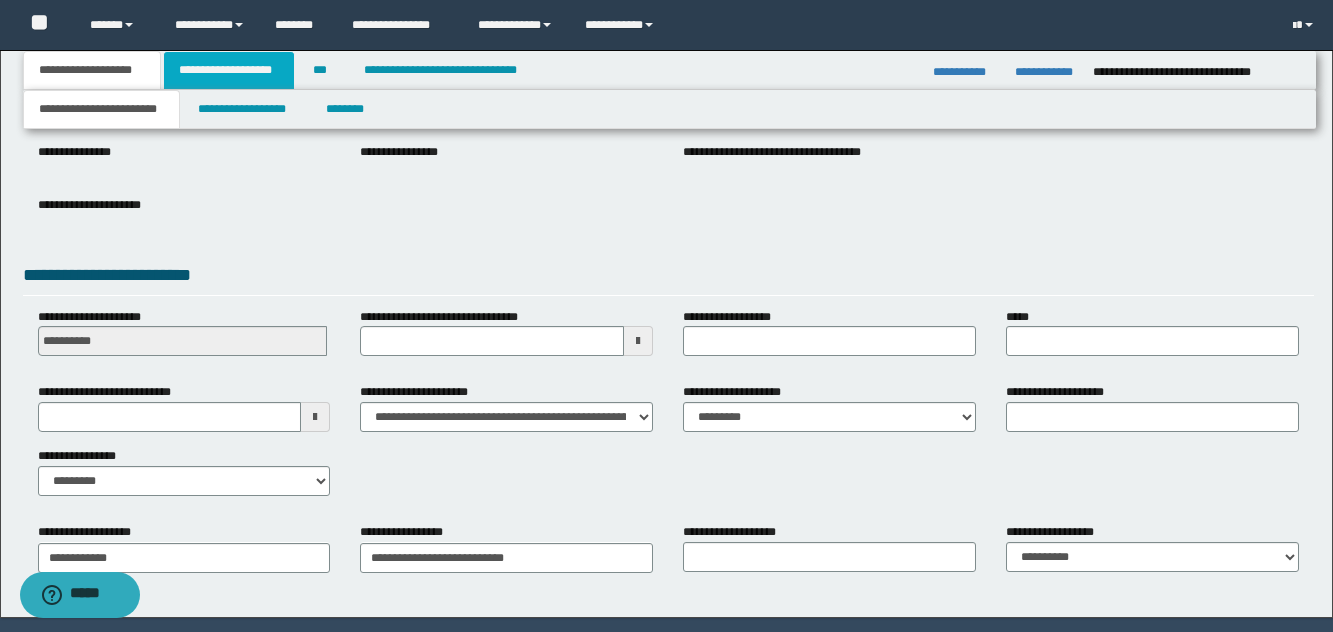 click on "**********" at bounding box center (229, 70) 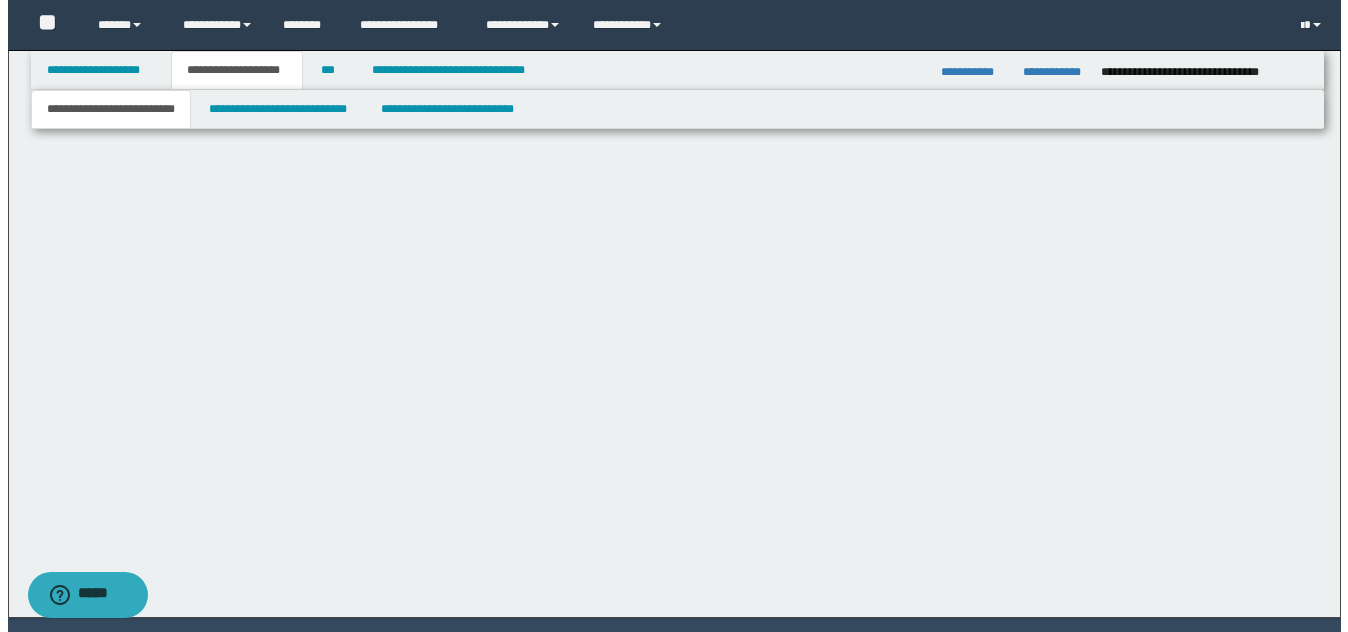 scroll, scrollTop: 0, scrollLeft: 0, axis: both 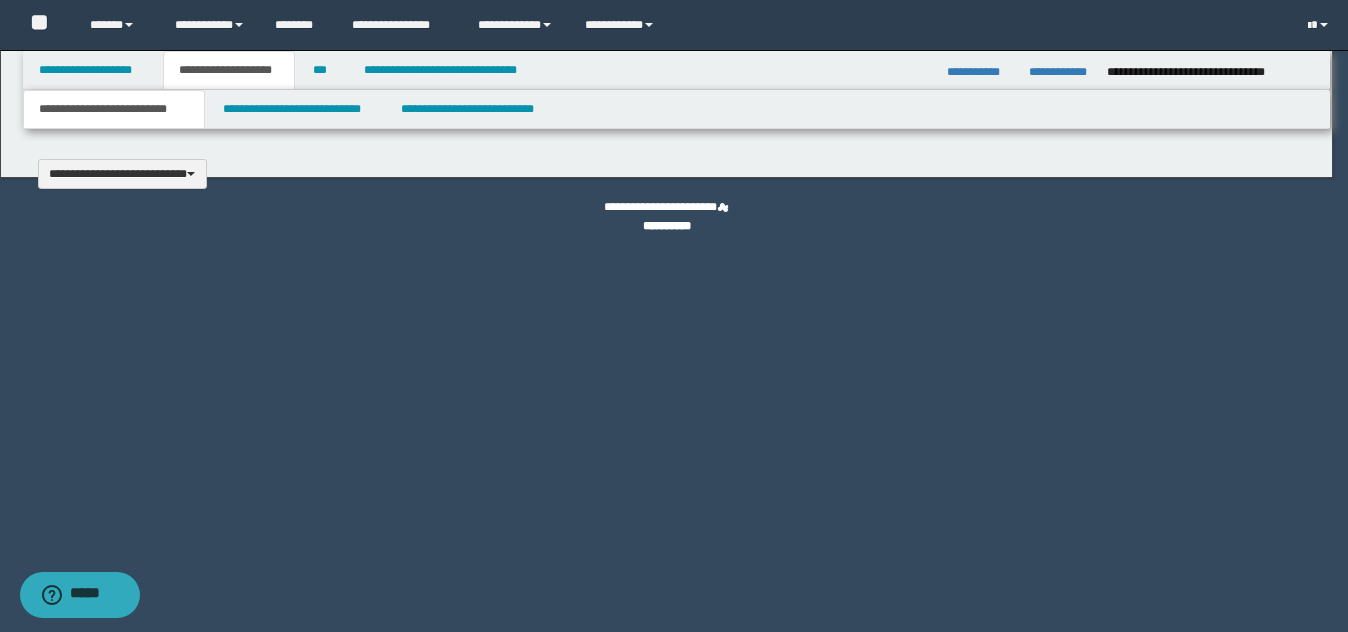 type 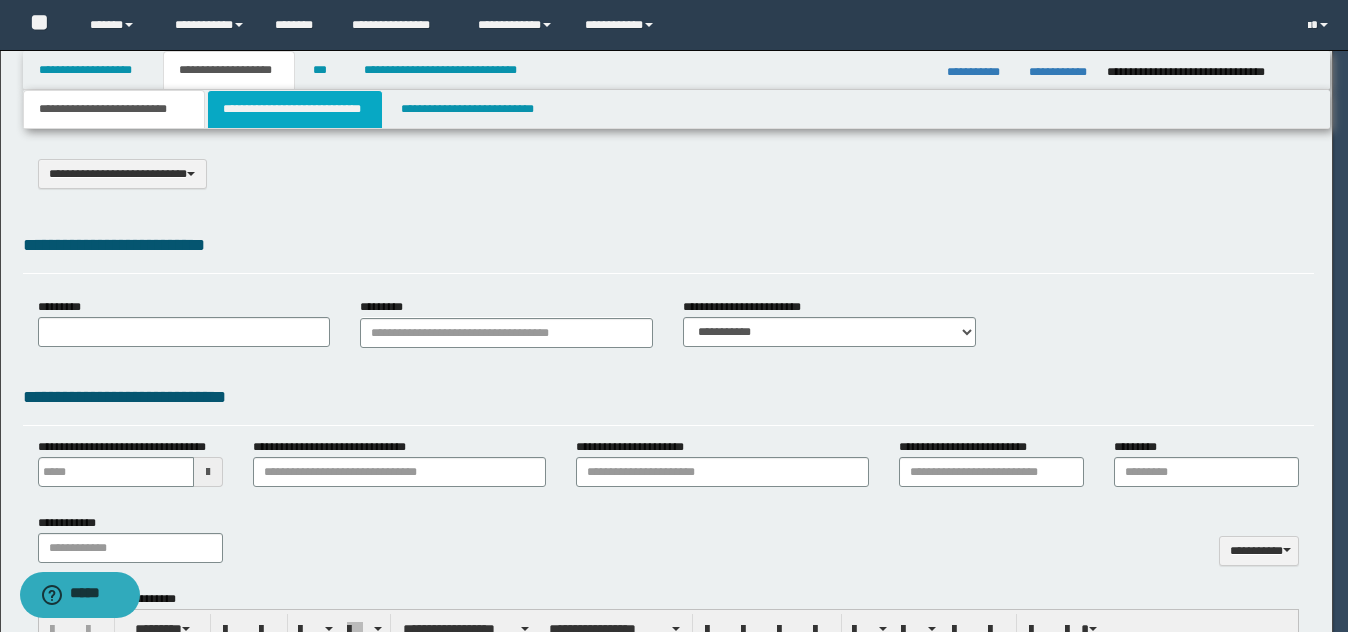 select on "*" 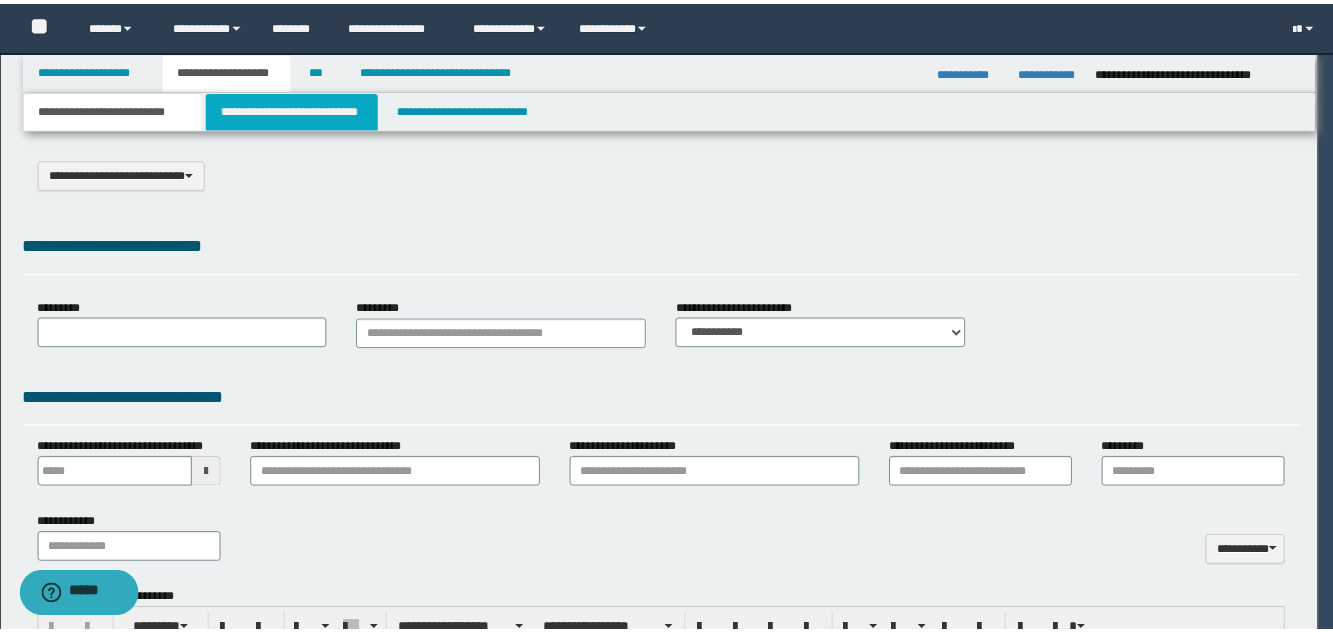 scroll, scrollTop: 0, scrollLeft: 0, axis: both 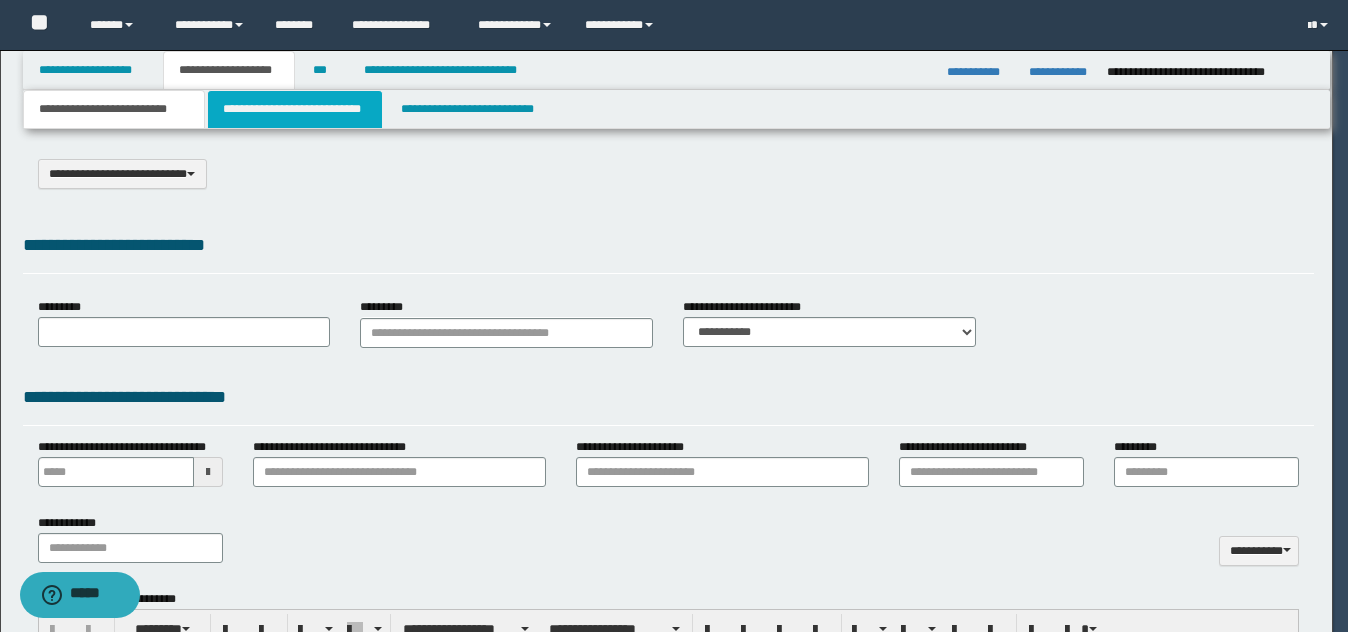 click on "**********" at bounding box center (295, 109) 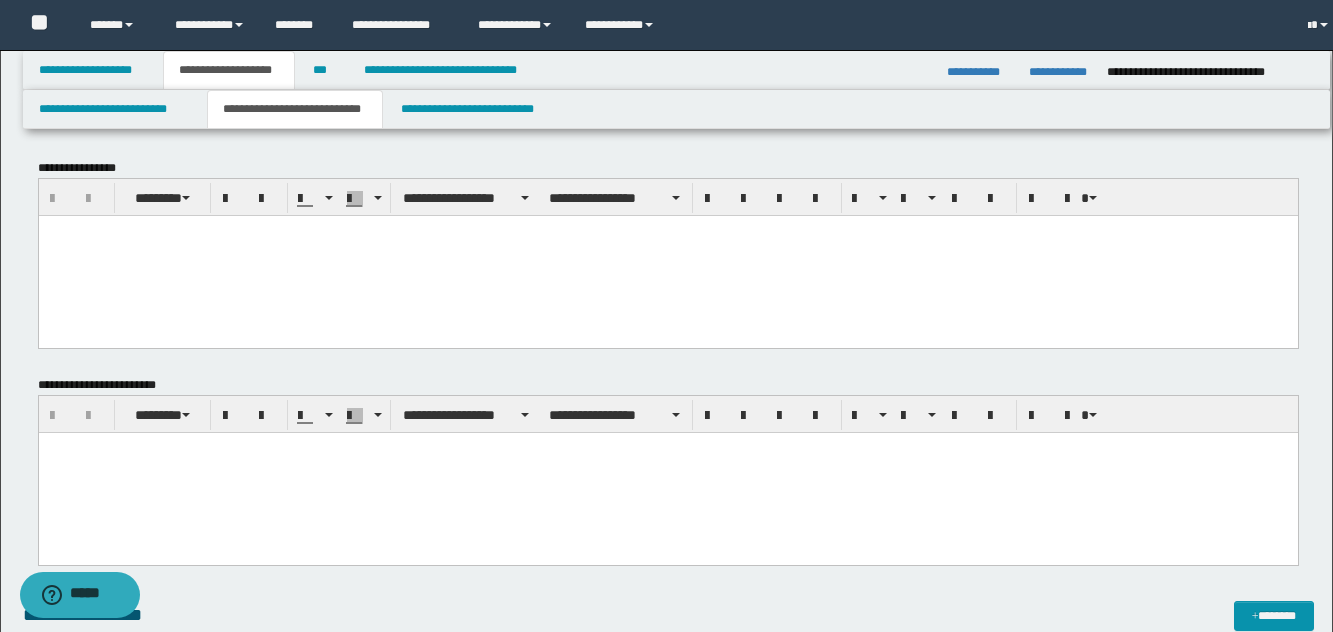scroll, scrollTop: 0, scrollLeft: 0, axis: both 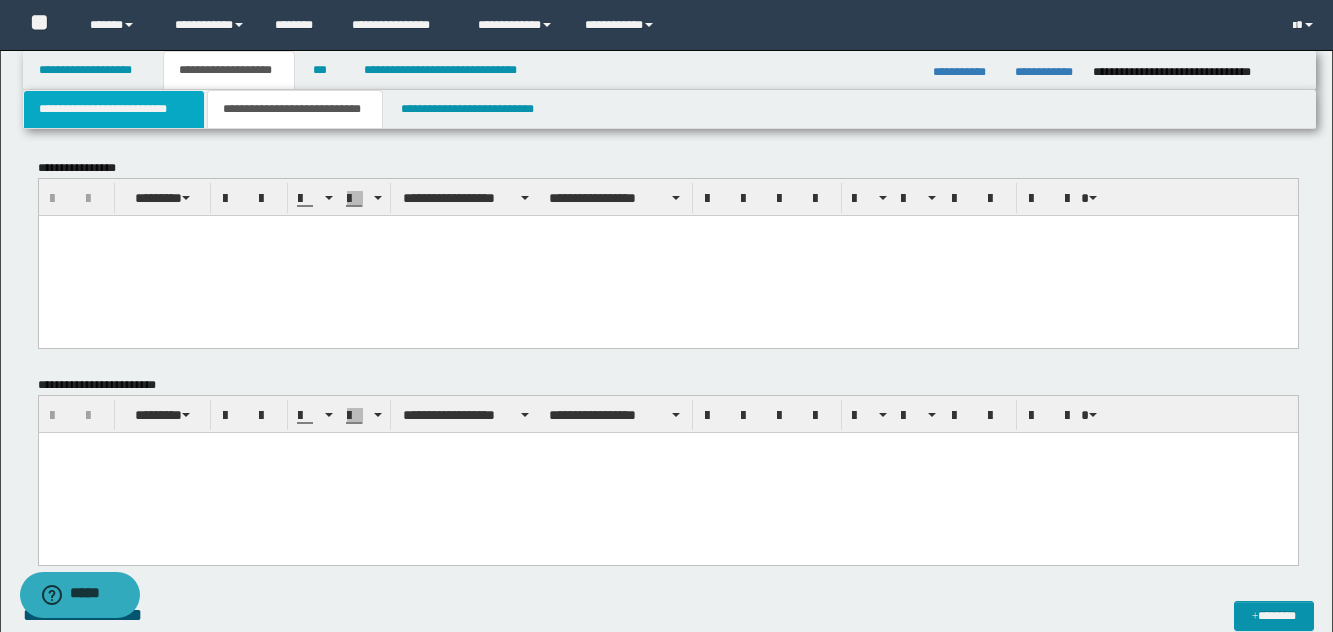 click on "**********" at bounding box center [114, 109] 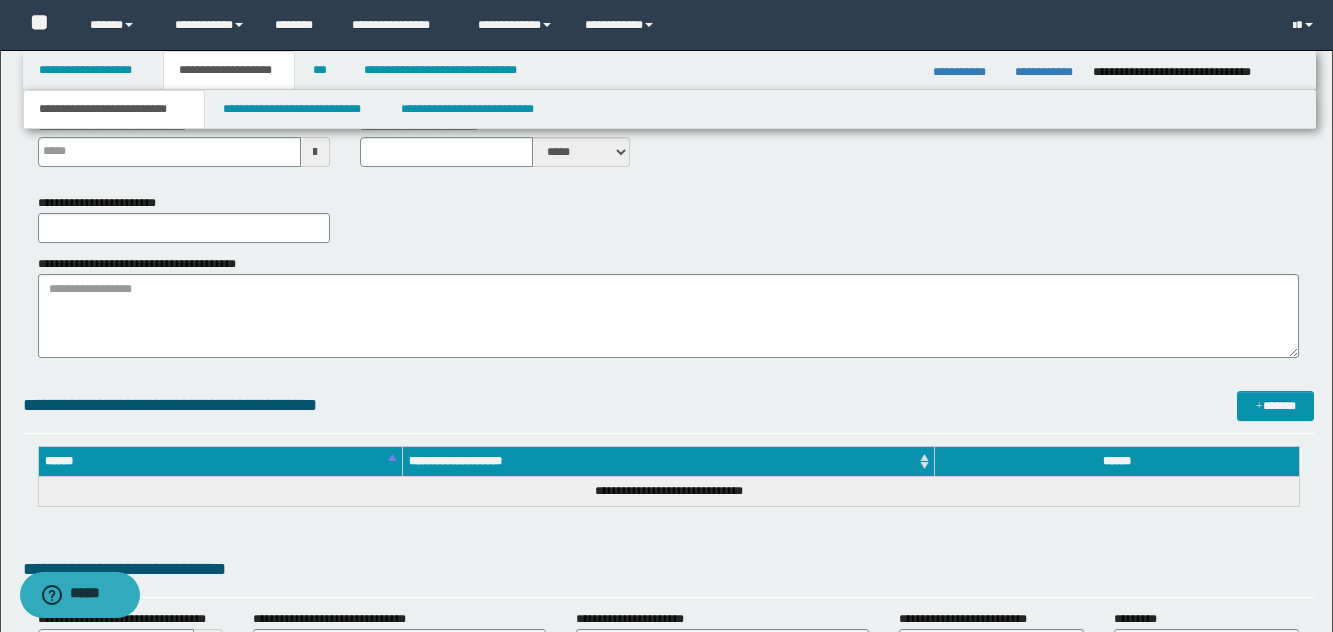 type 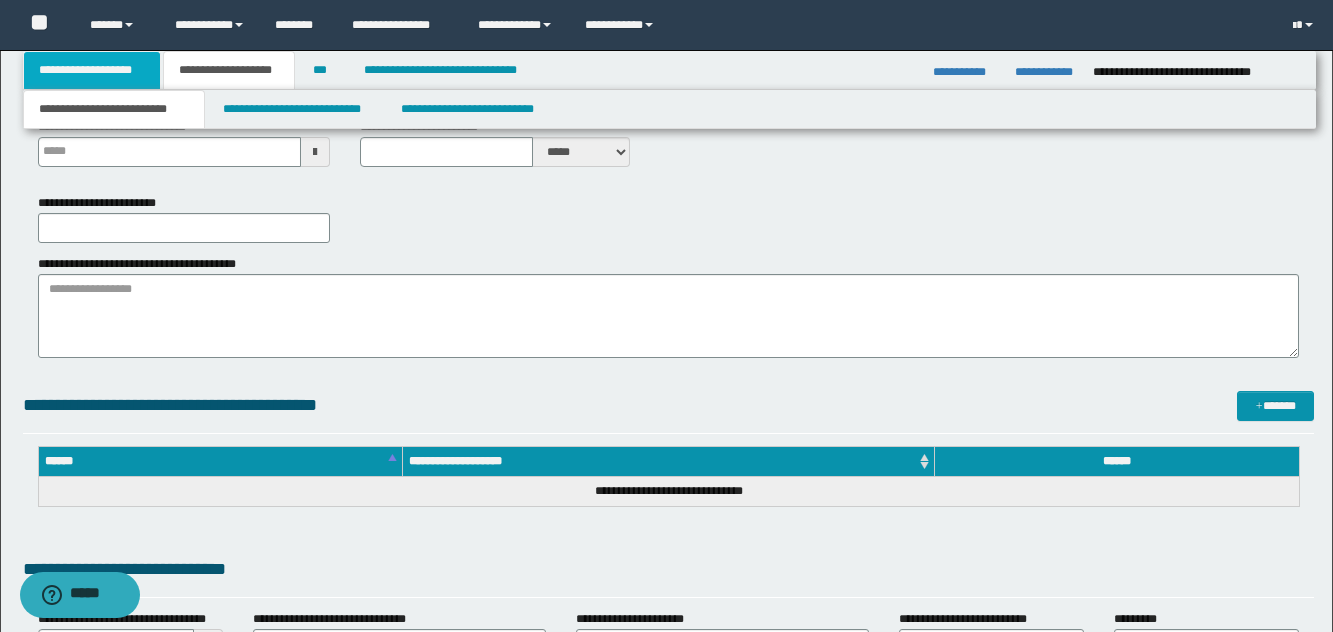 scroll, scrollTop: 200, scrollLeft: 0, axis: vertical 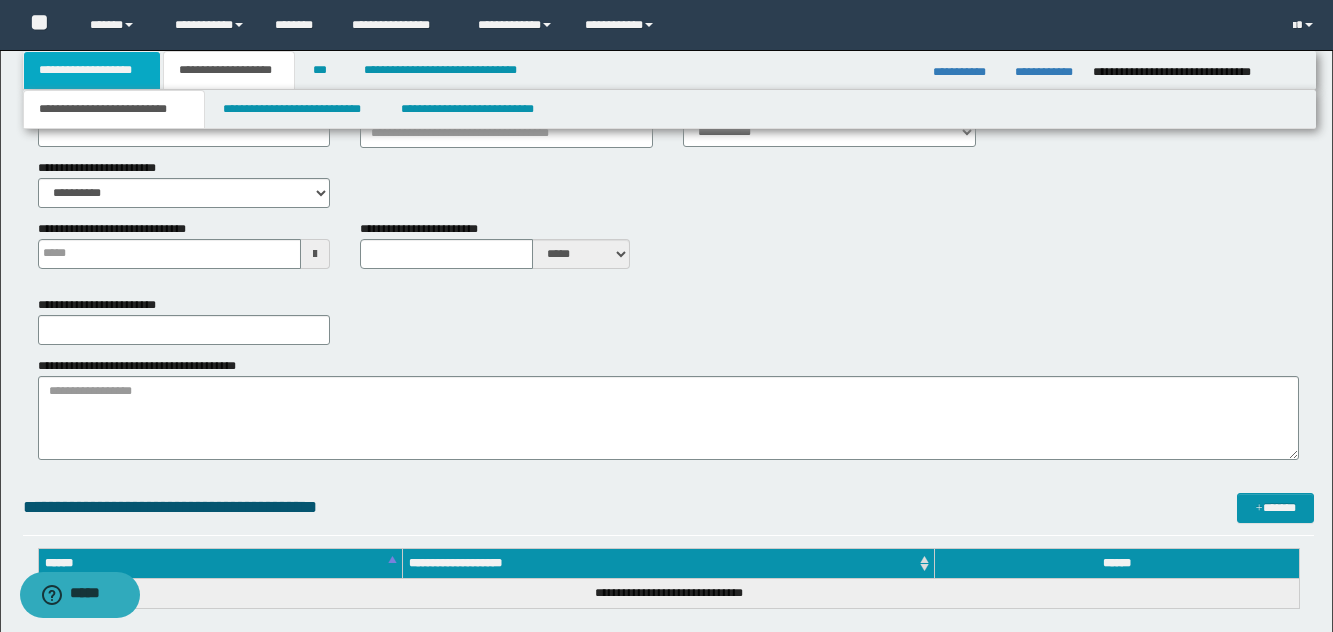 click on "**********" at bounding box center (92, 70) 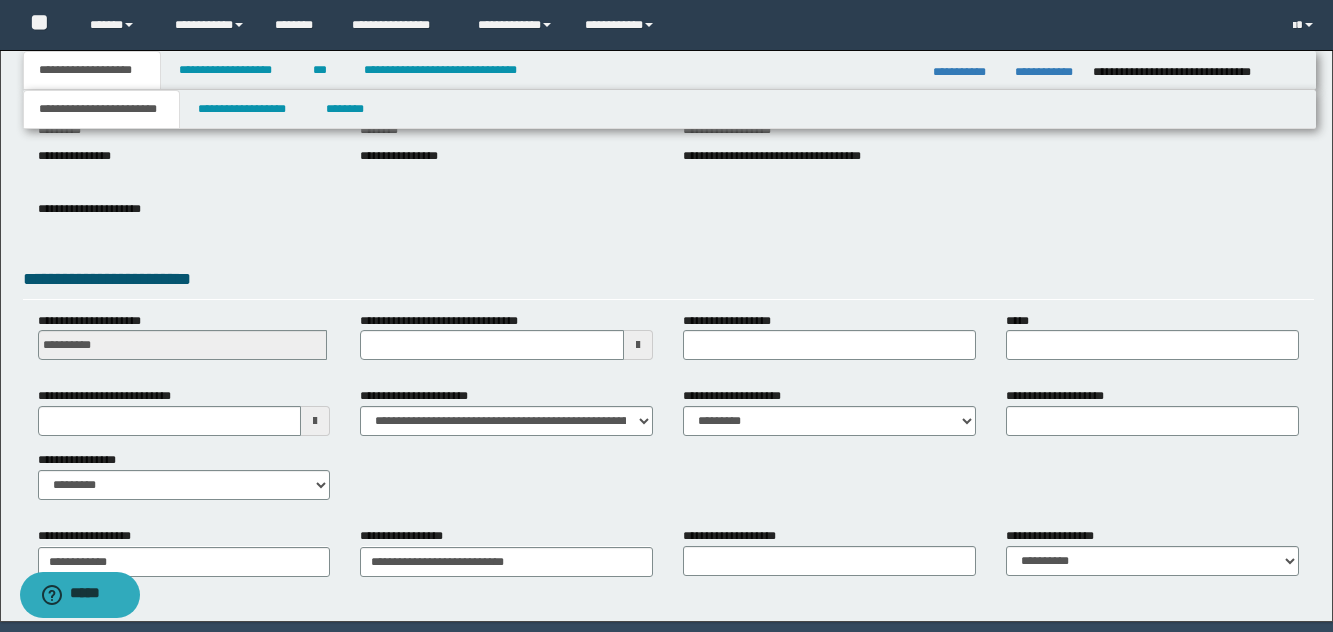 scroll, scrollTop: 316, scrollLeft: 0, axis: vertical 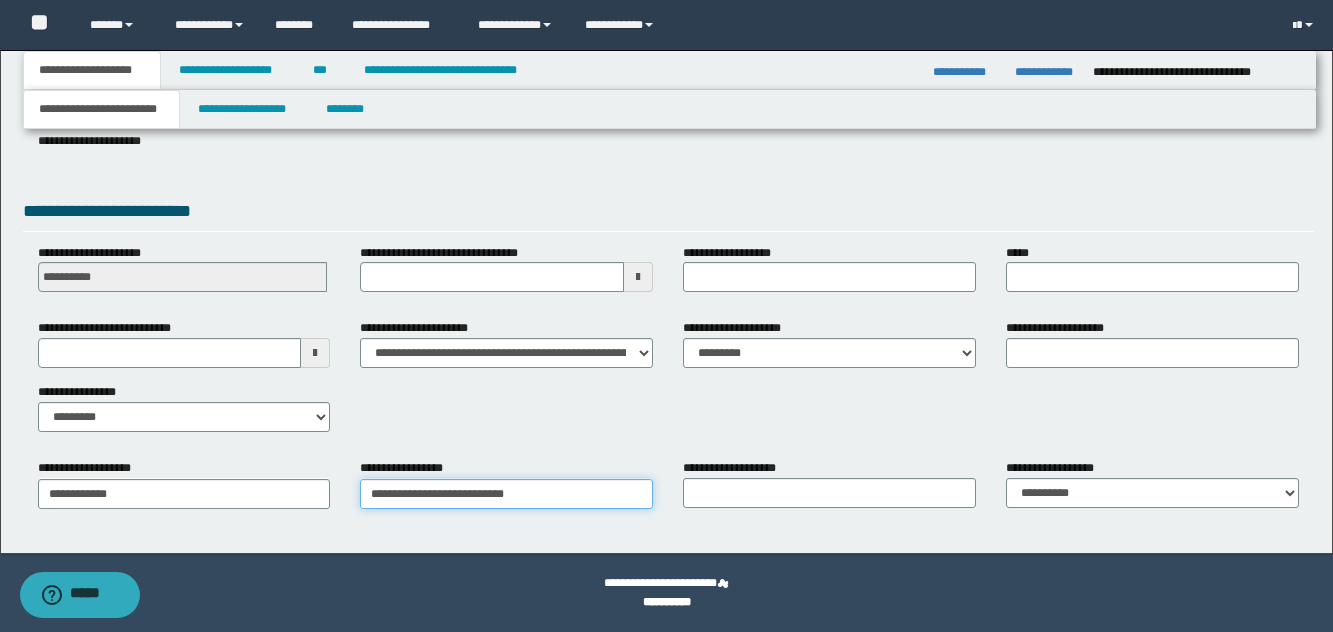 type on "**********" 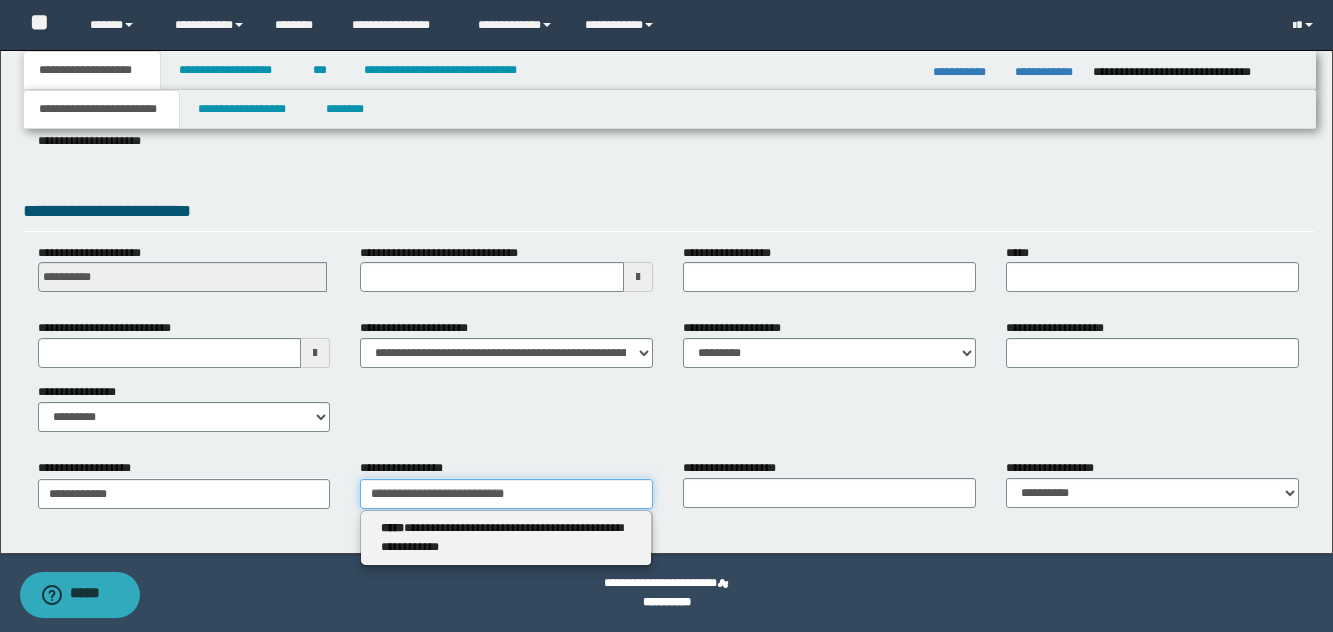click on "**********" at bounding box center [506, 494] 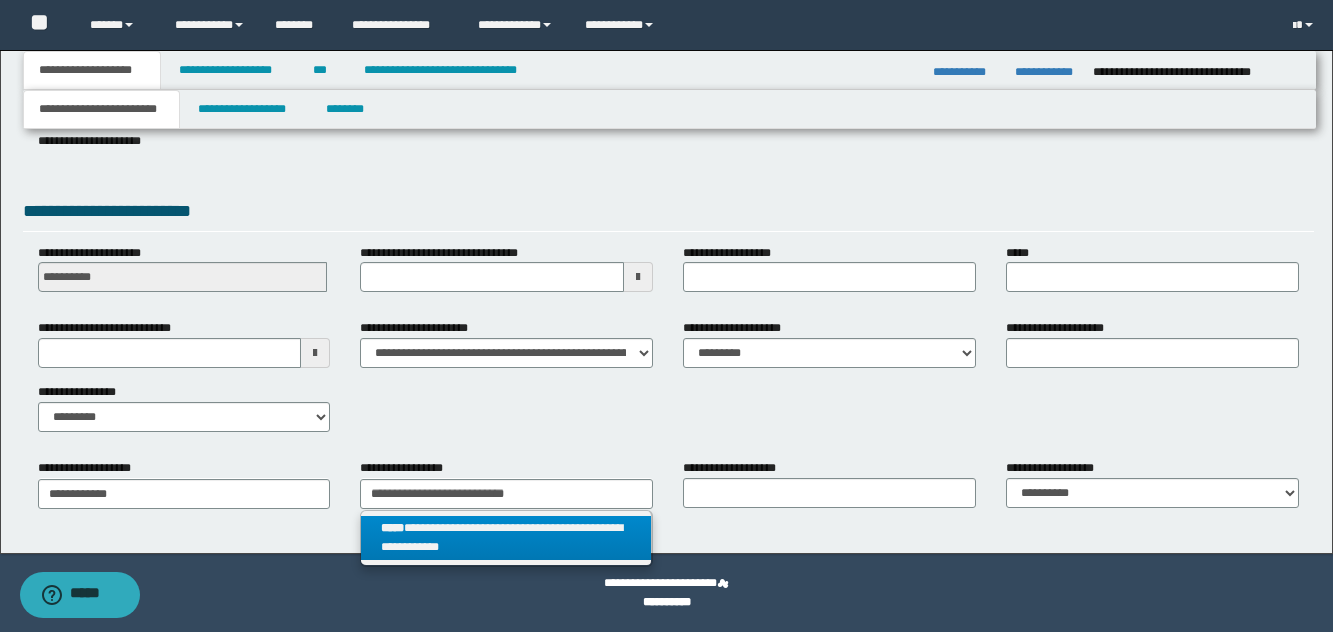 click on "**********" at bounding box center (506, 538) 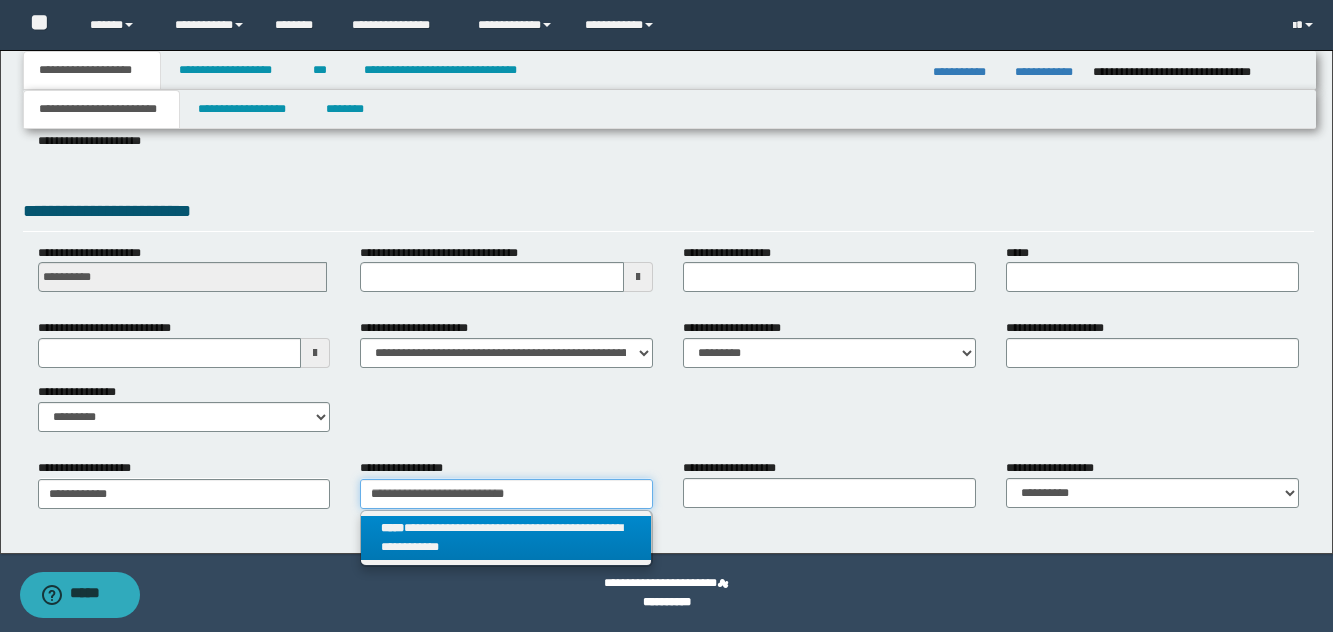type 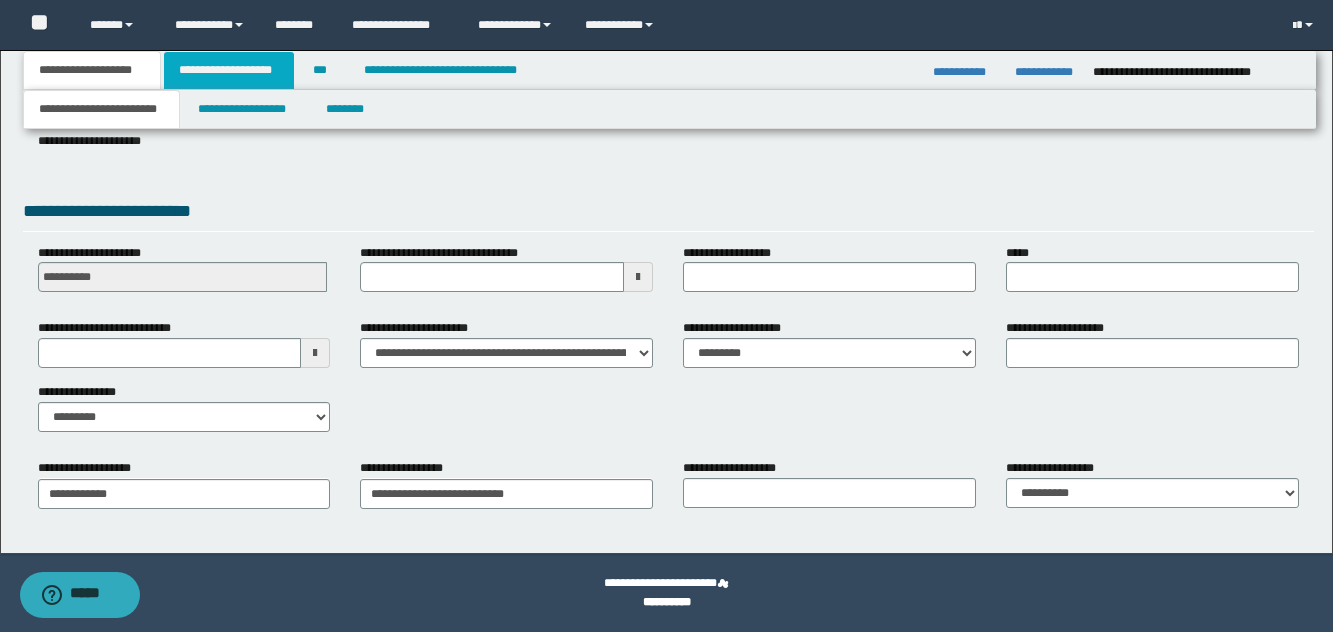 click on "**********" at bounding box center (229, 70) 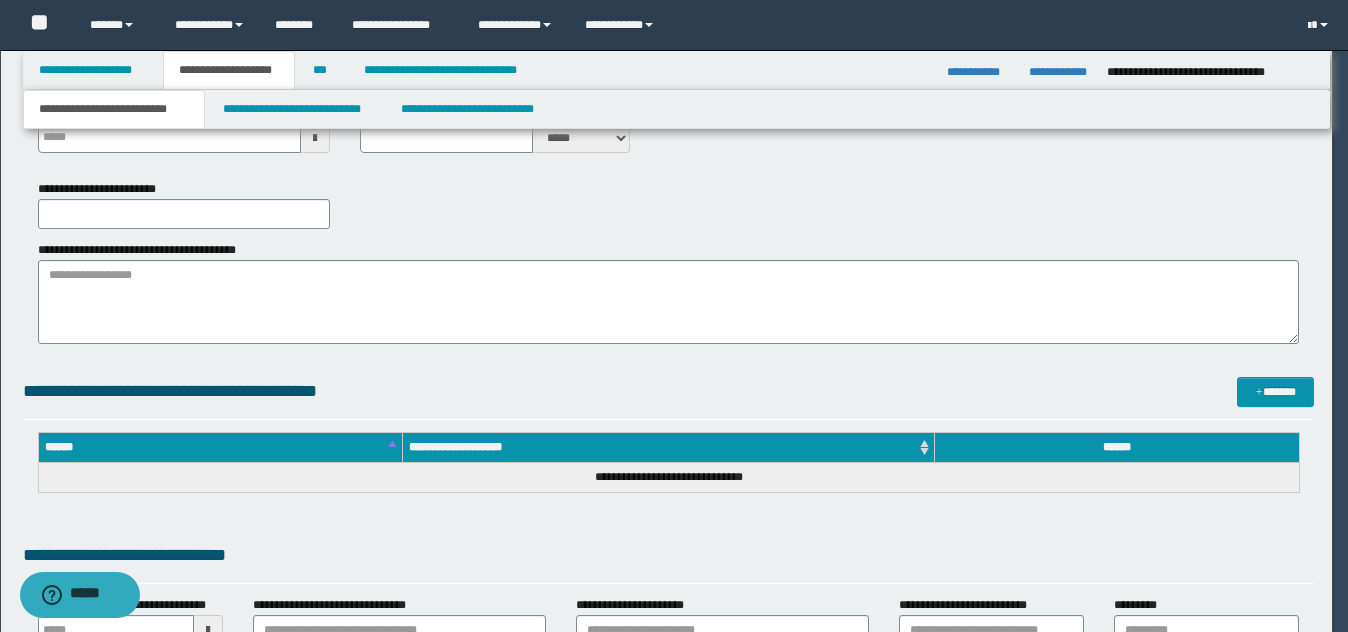 type 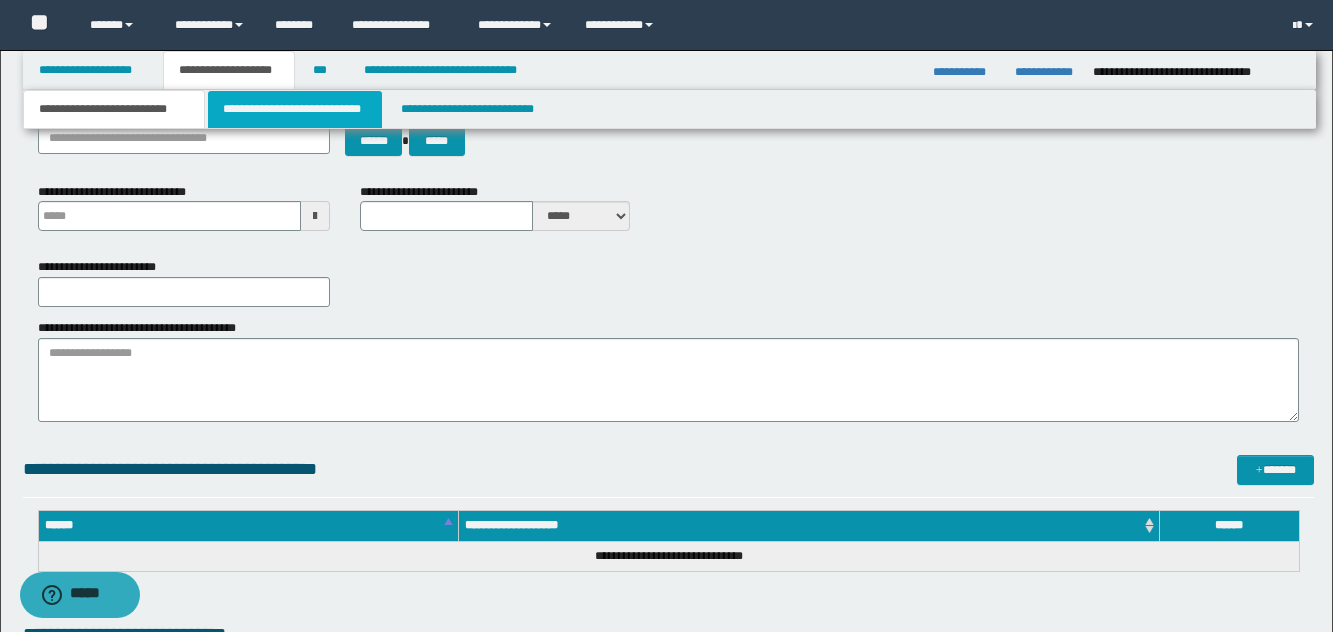 click on "**********" at bounding box center (295, 109) 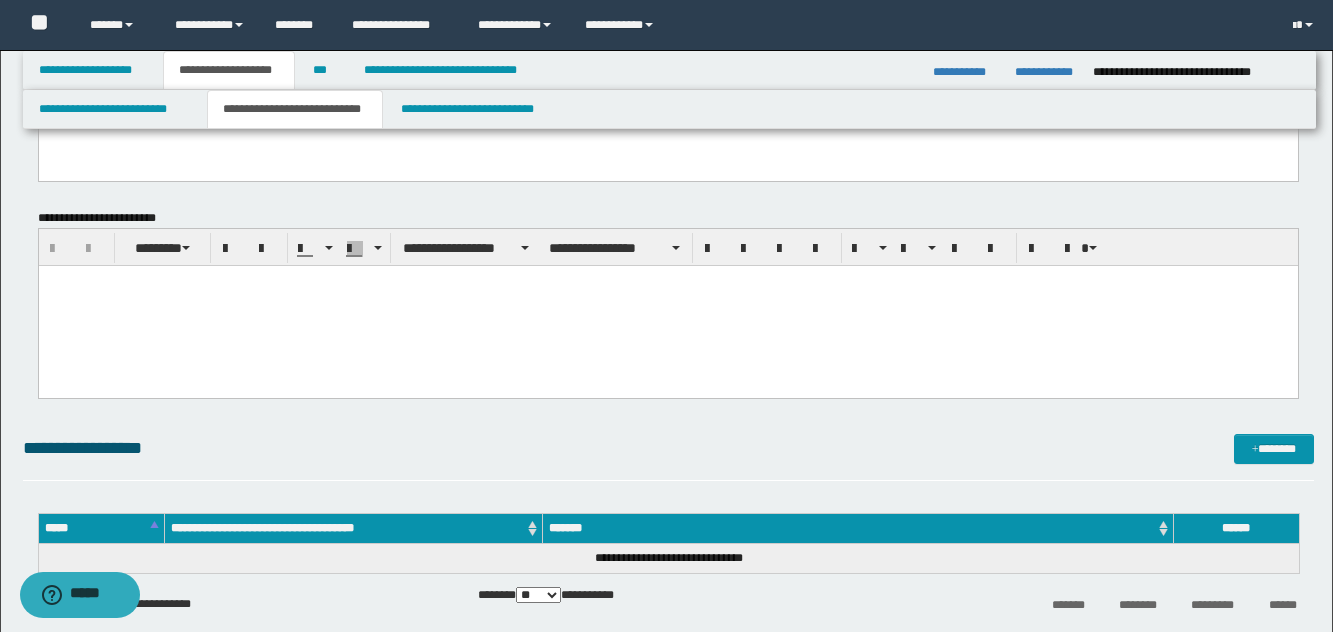 scroll, scrollTop: 0, scrollLeft: 0, axis: both 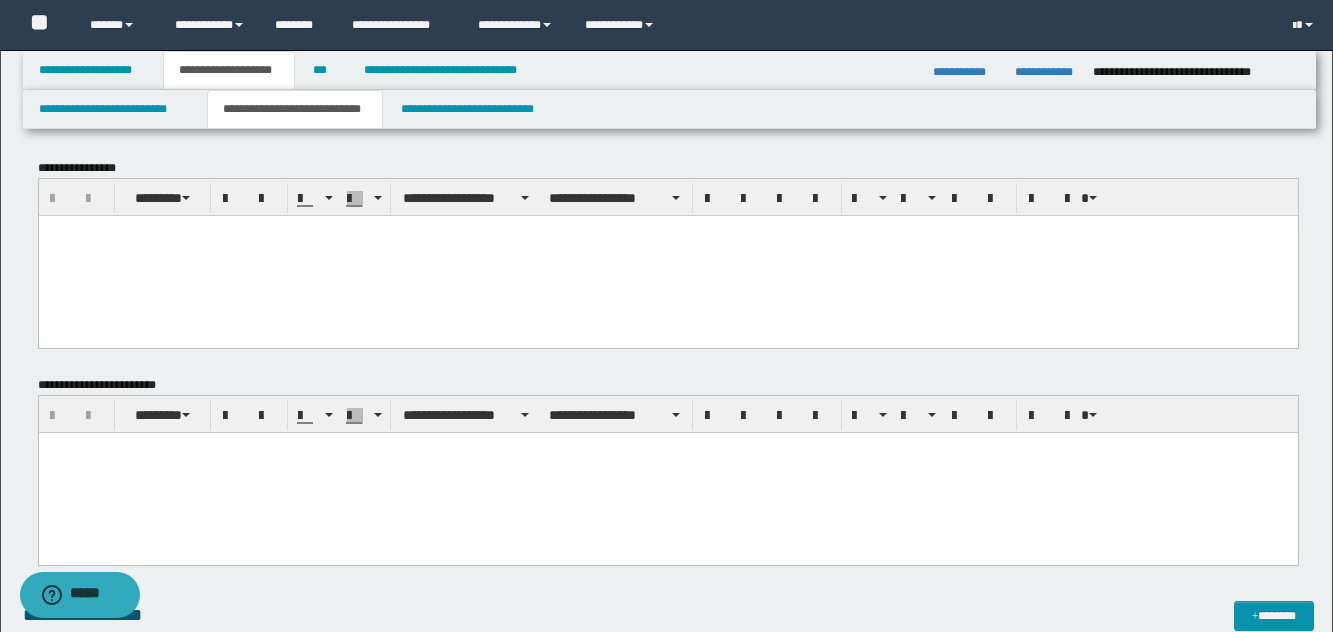 click at bounding box center [667, 255] 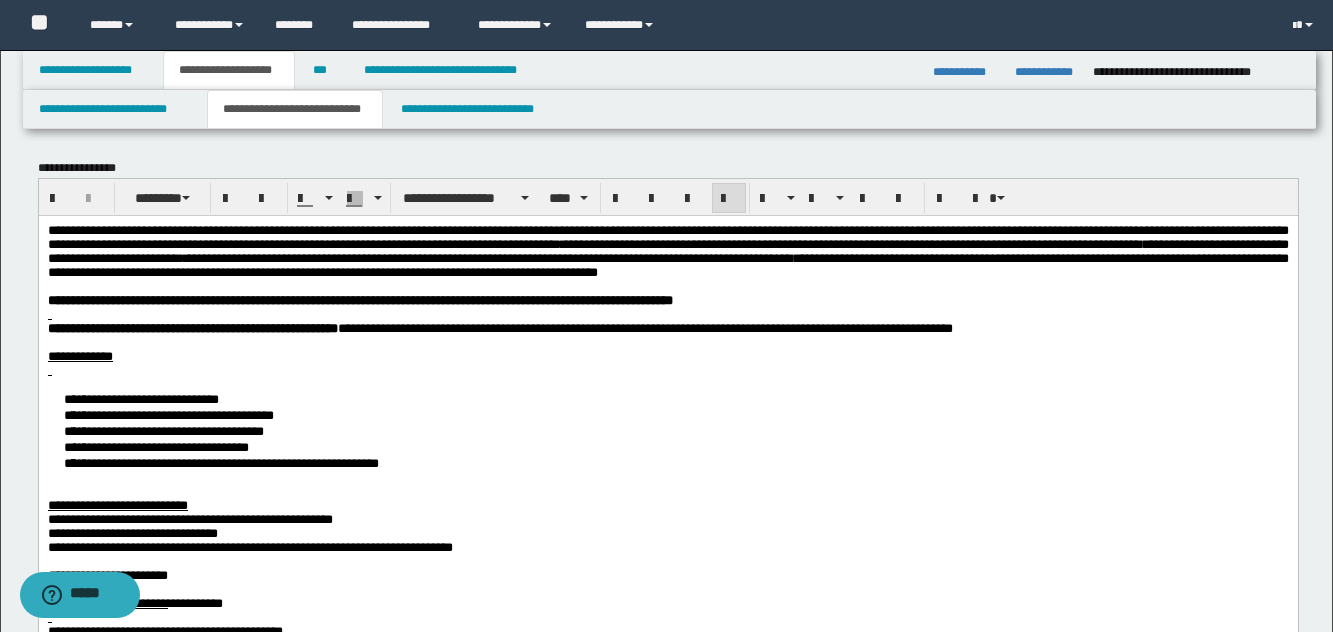 click on "**********" at bounding box center (667, 739) 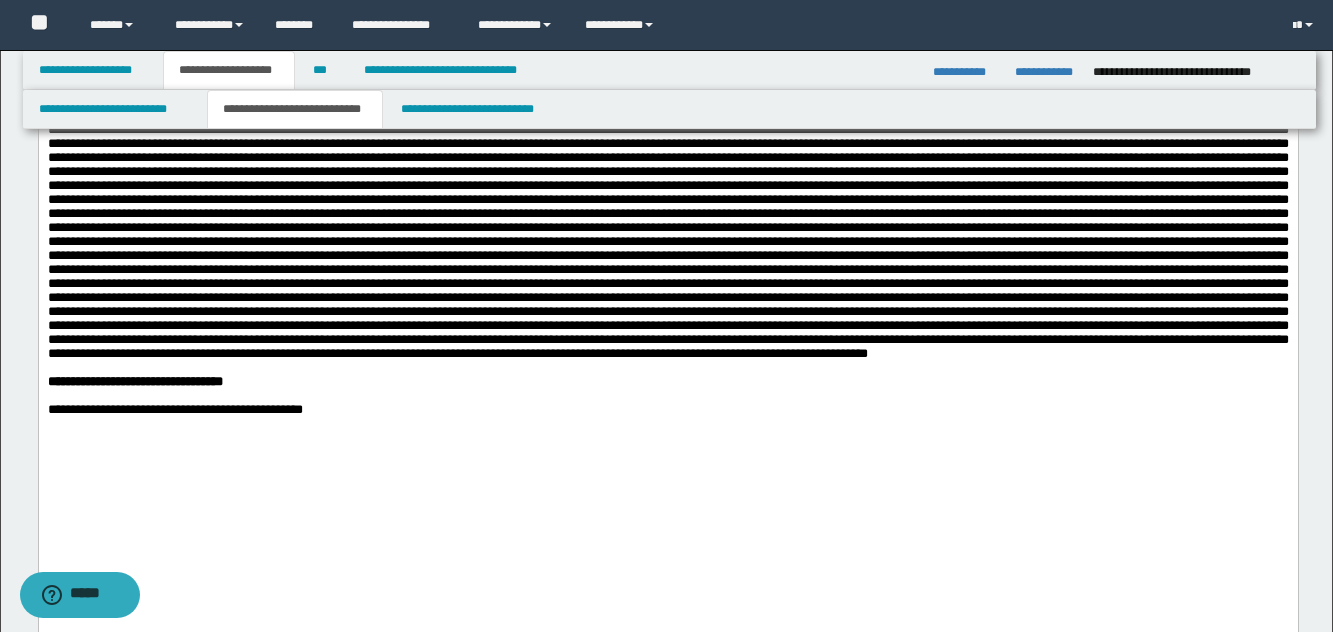 scroll, scrollTop: 900, scrollLeft: 0, axis: vertical 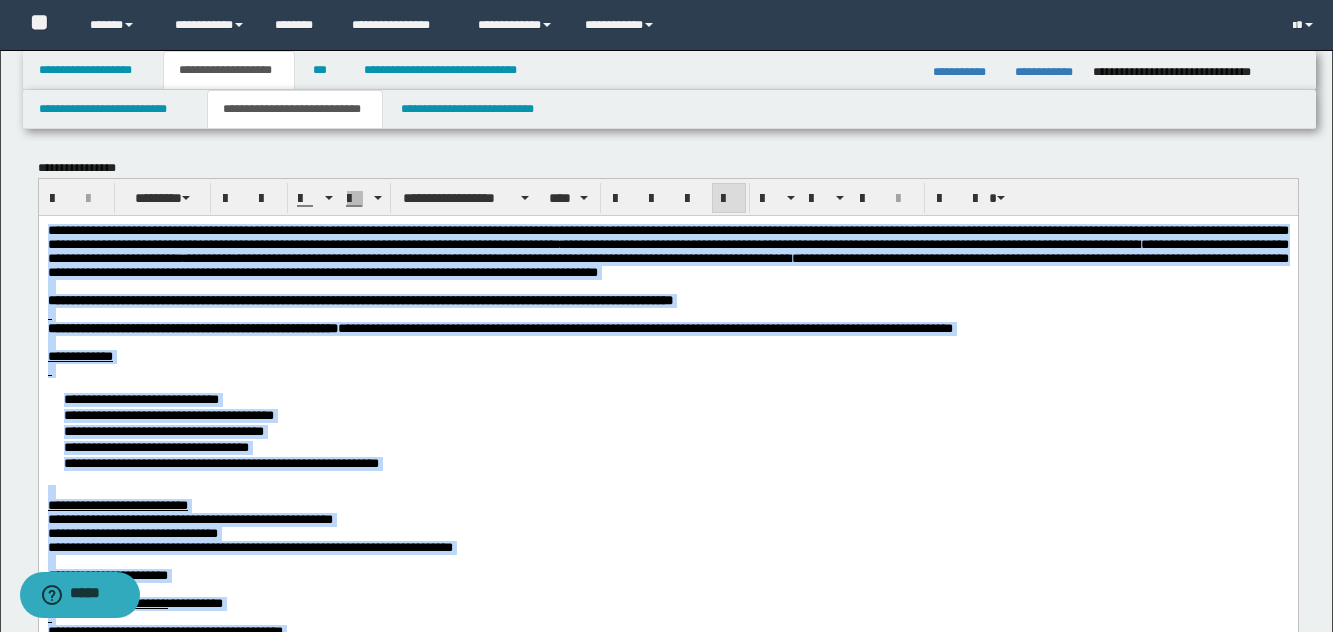 drag, startPoint x: 359, startPoint y: 1386, endPoint x: 29, endPoint y: 183, distance: 1247.441 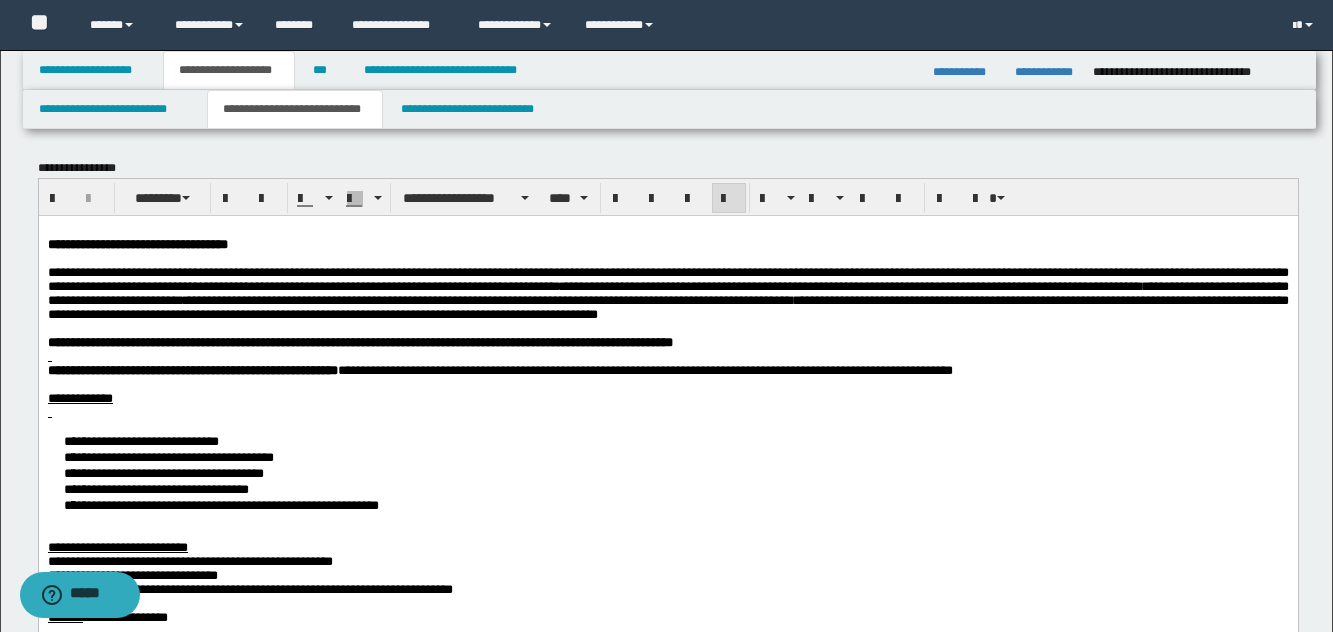 click on "**********" at bounding box center [137, 243] 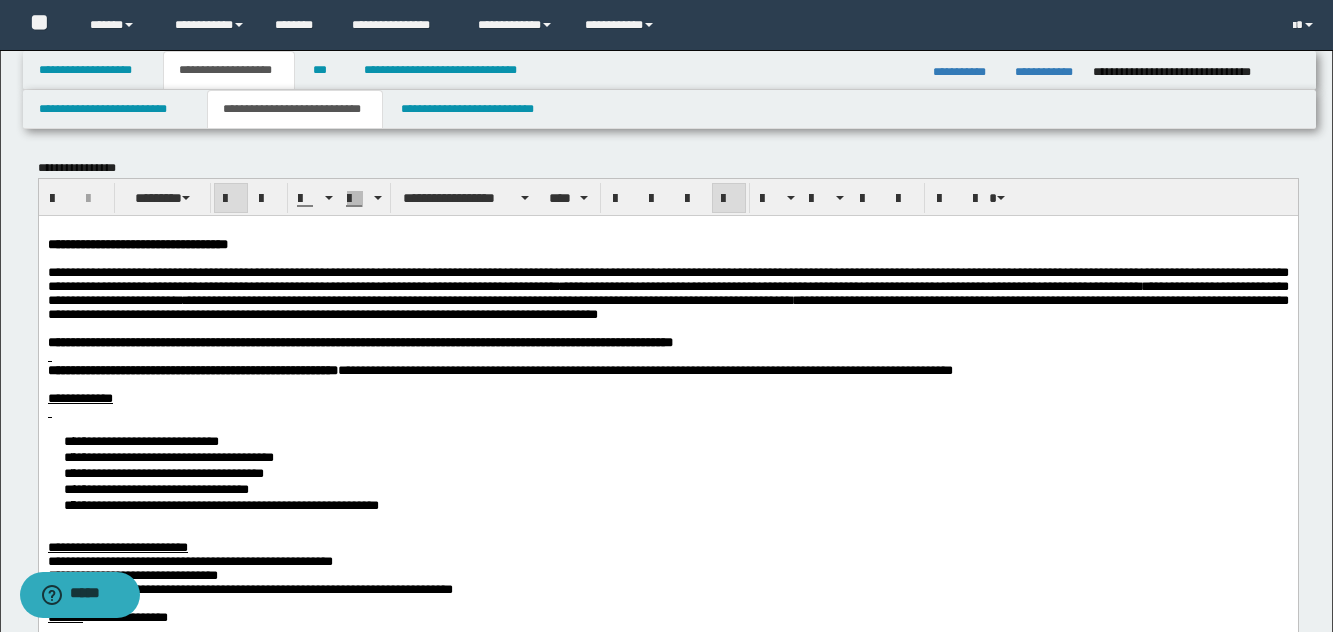 click on "**********" at bounding box center [667, 278] 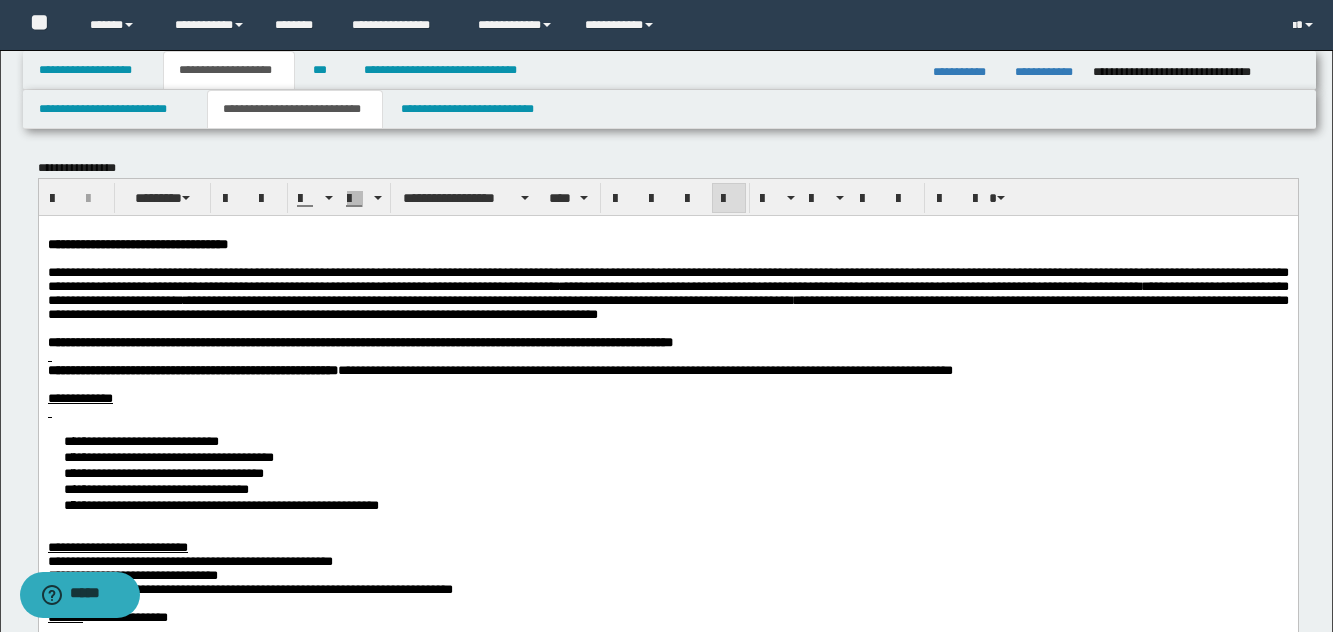 drag, startPoint x: 236, startPoint y: 341, endPoint x: 682, endPoint y: 370, distance: 446.94183 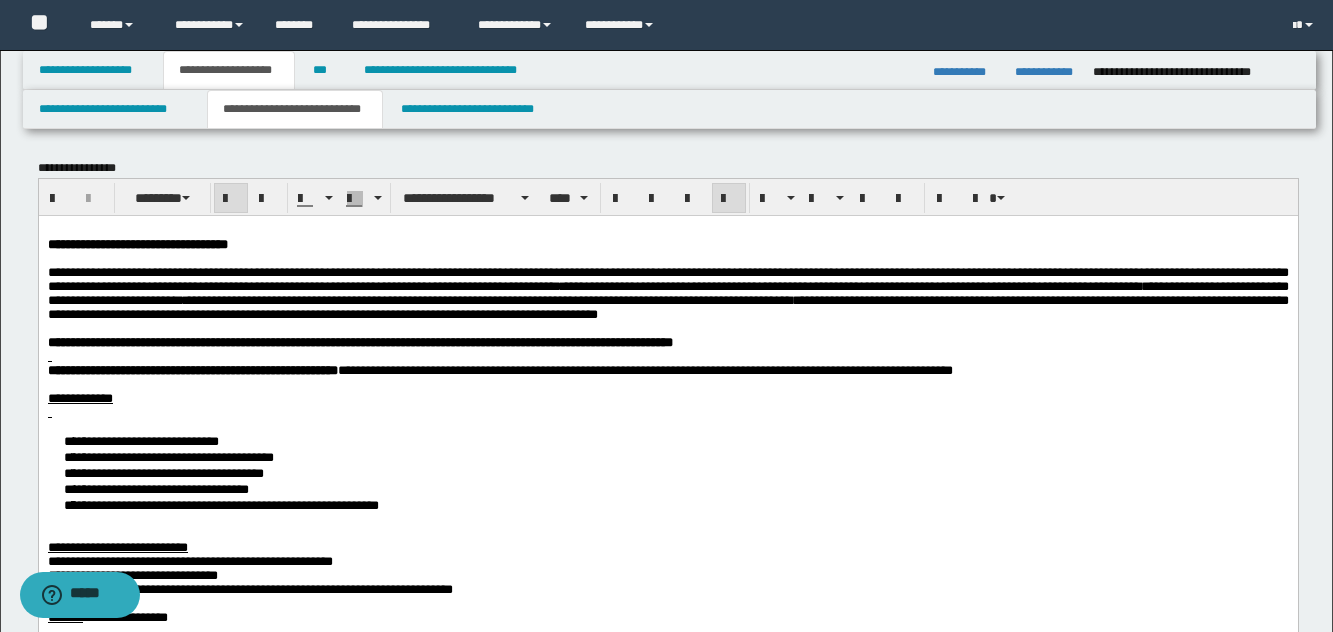 click at bounding box center (667, 356) 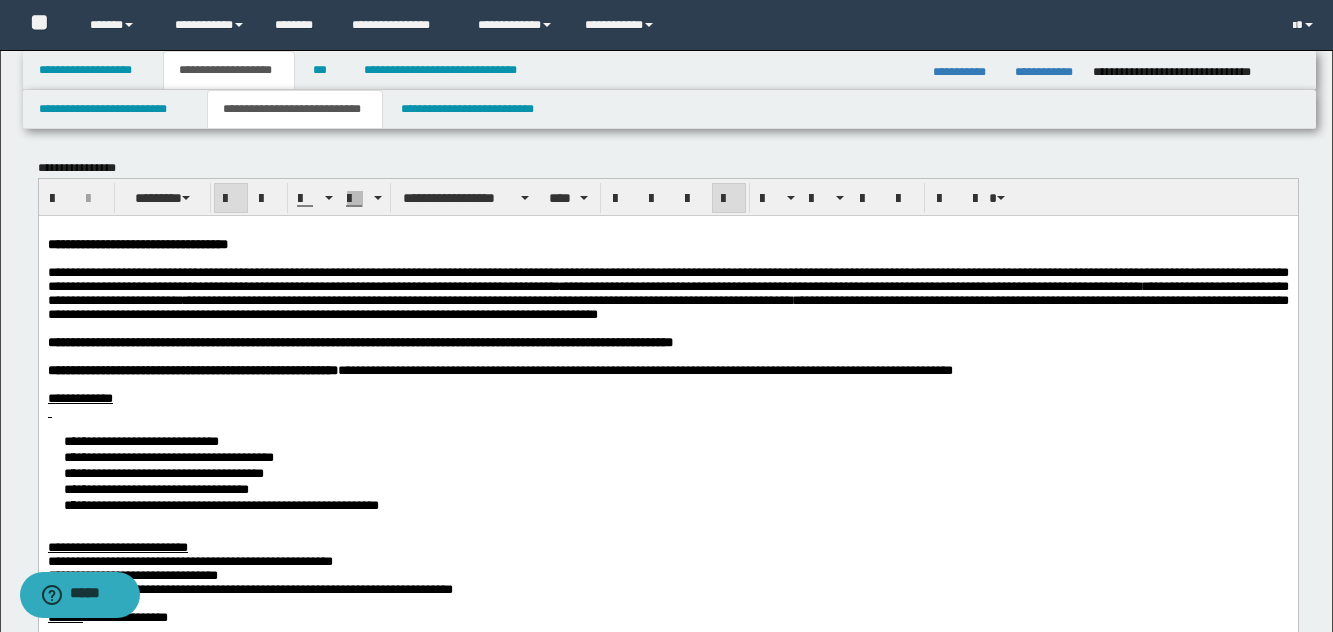 click on "**********" at bounding box center [667, 472] 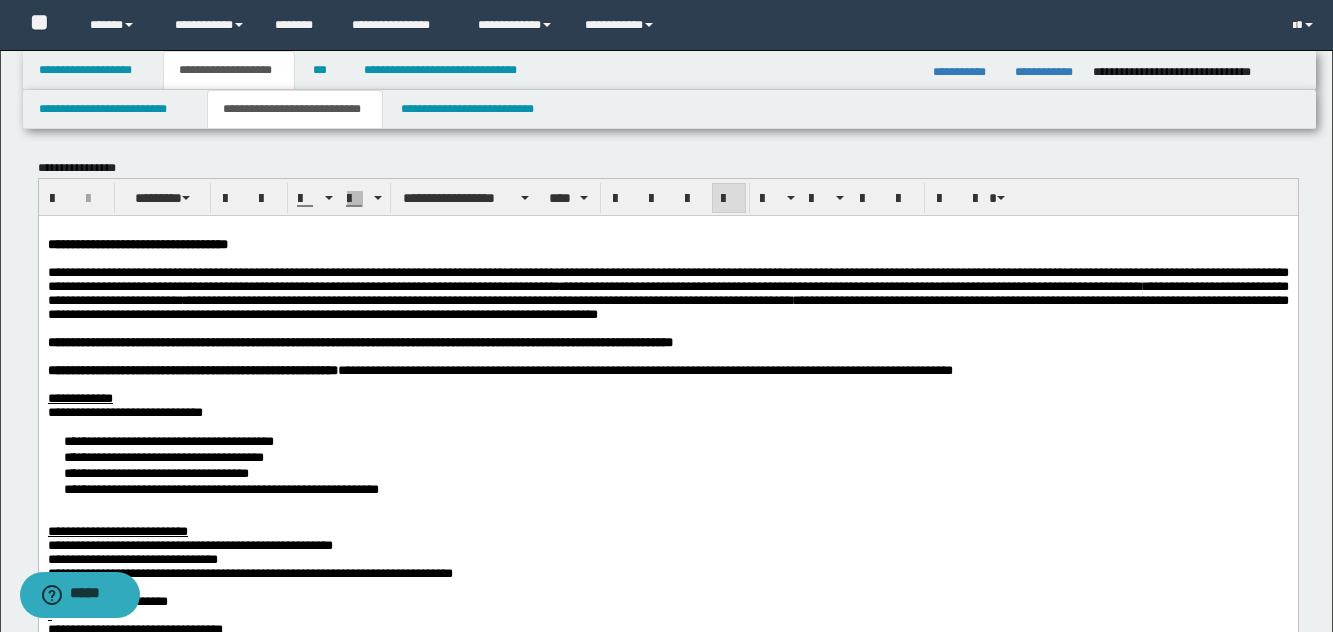 click on "**********" at bounding box center [667, 464] 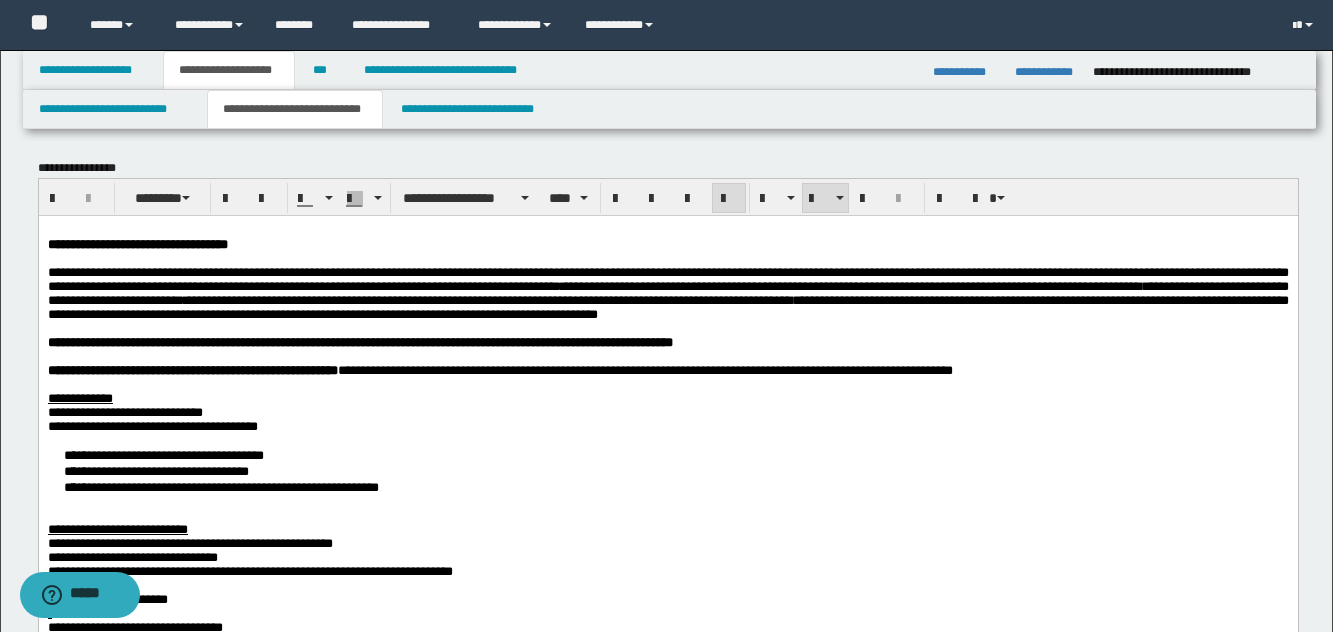 click on "**********" at bounding box center (667, 470) 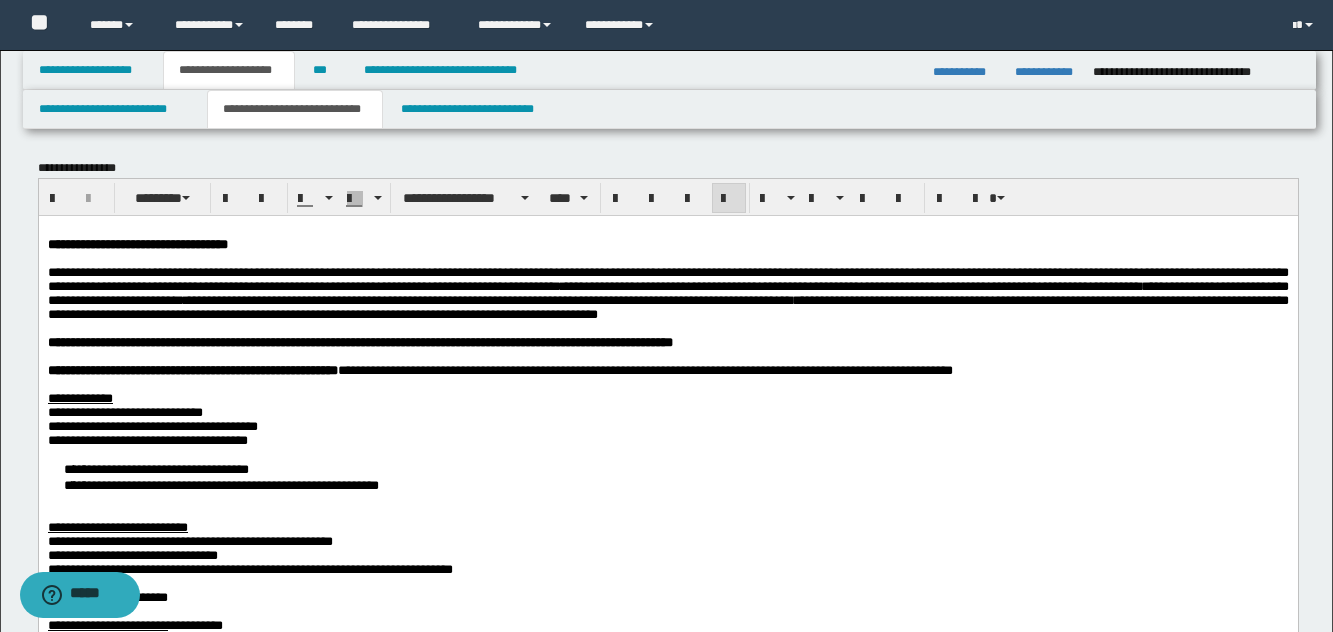 click on "**********" at bounding box center [667, 476] 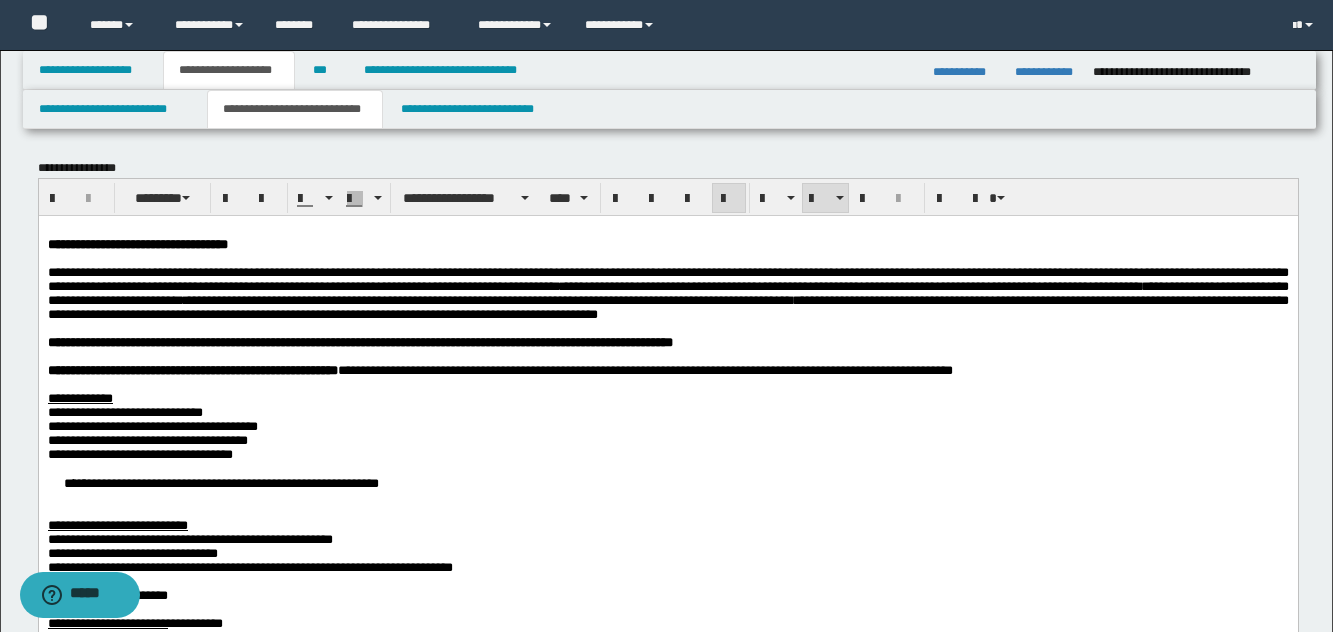 click on "**********" at bounding box center [667, 482] 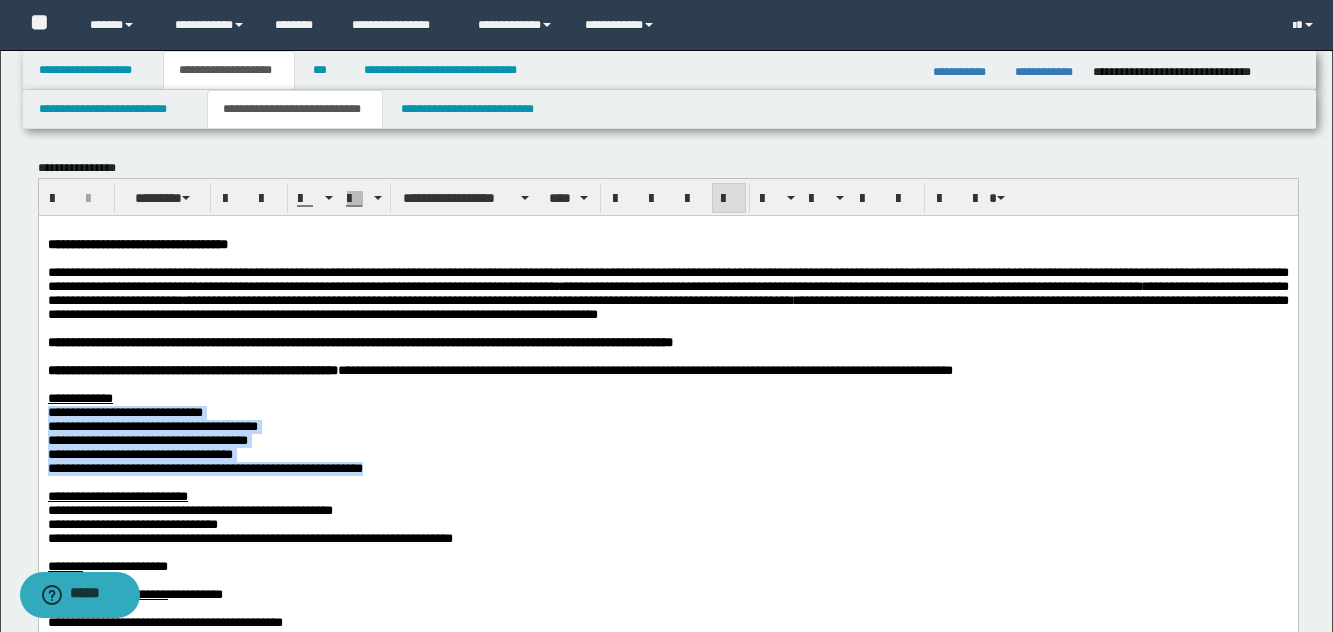 drag, startPoint x: 531, startPoint y: 504, endPoint x: 187, endPoint y: 394, distance: 361.15924 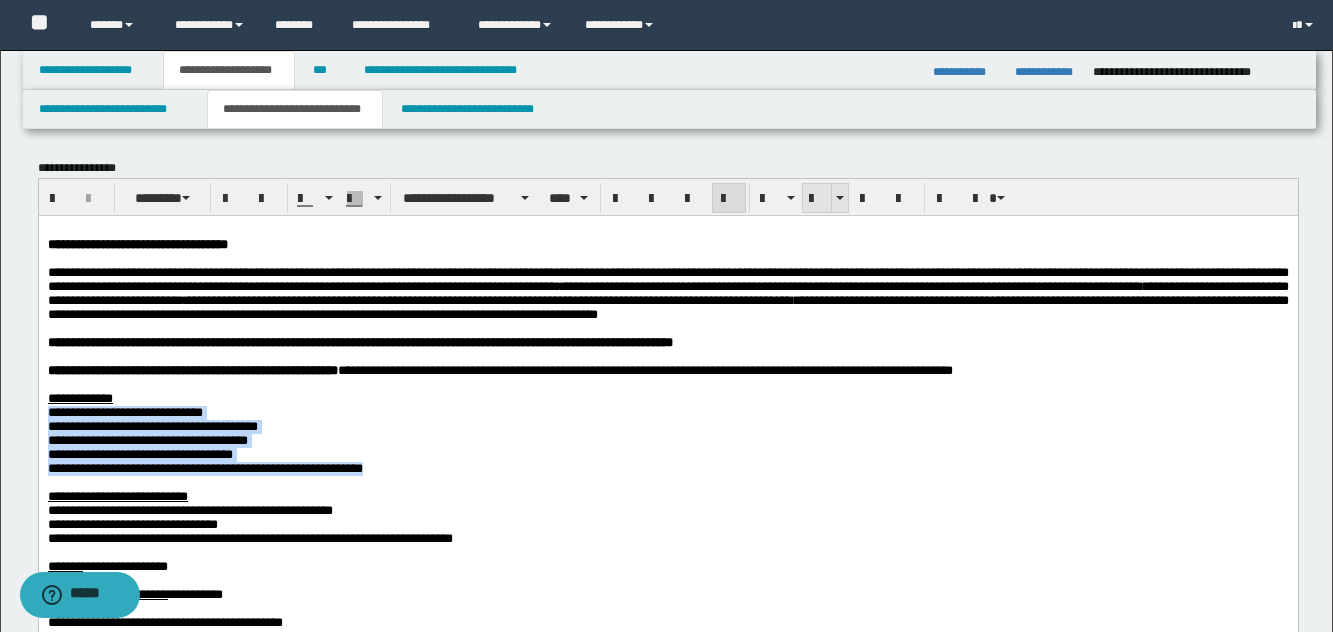 click at bounding box center (817, 199) 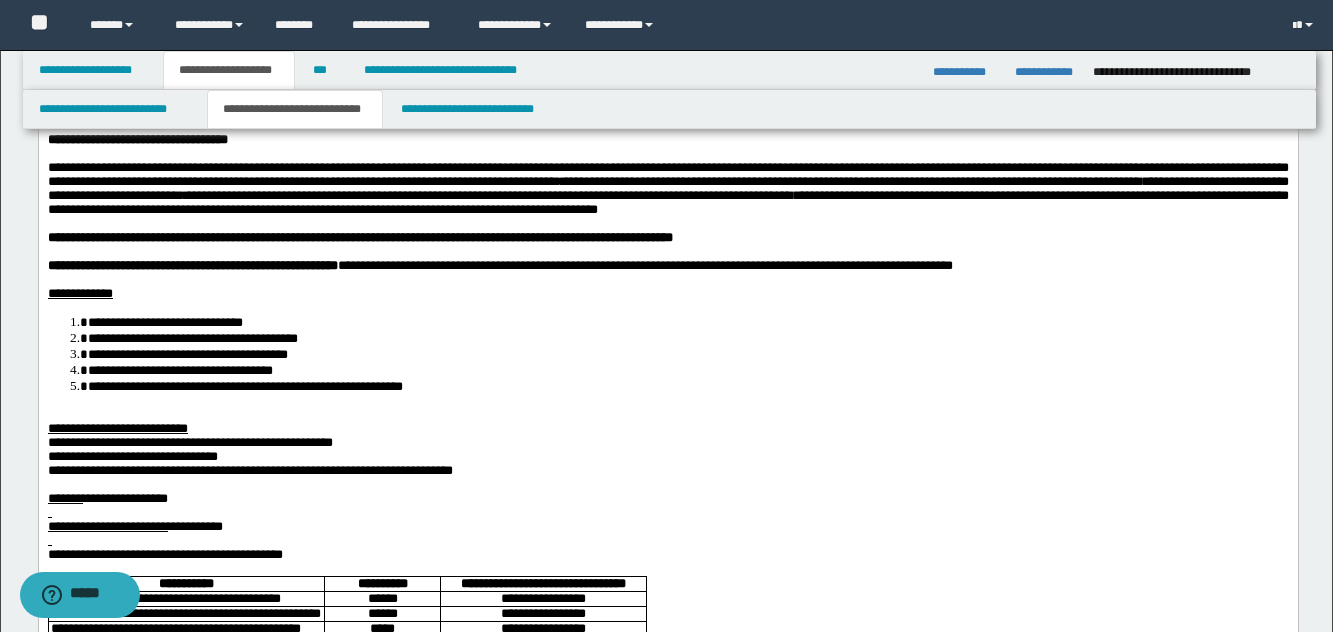 scroll, scrollTop: 300, scrollLeft: 0, axis: vertical 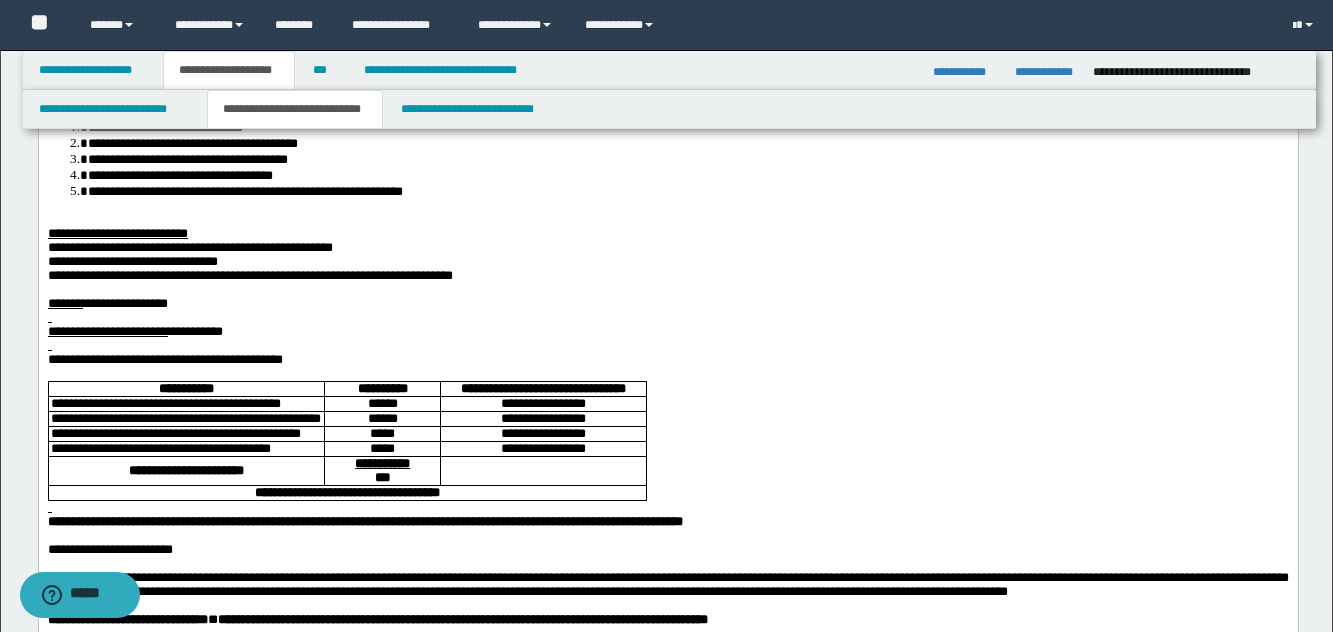 click on "**********" at bounding box center [117, 233] 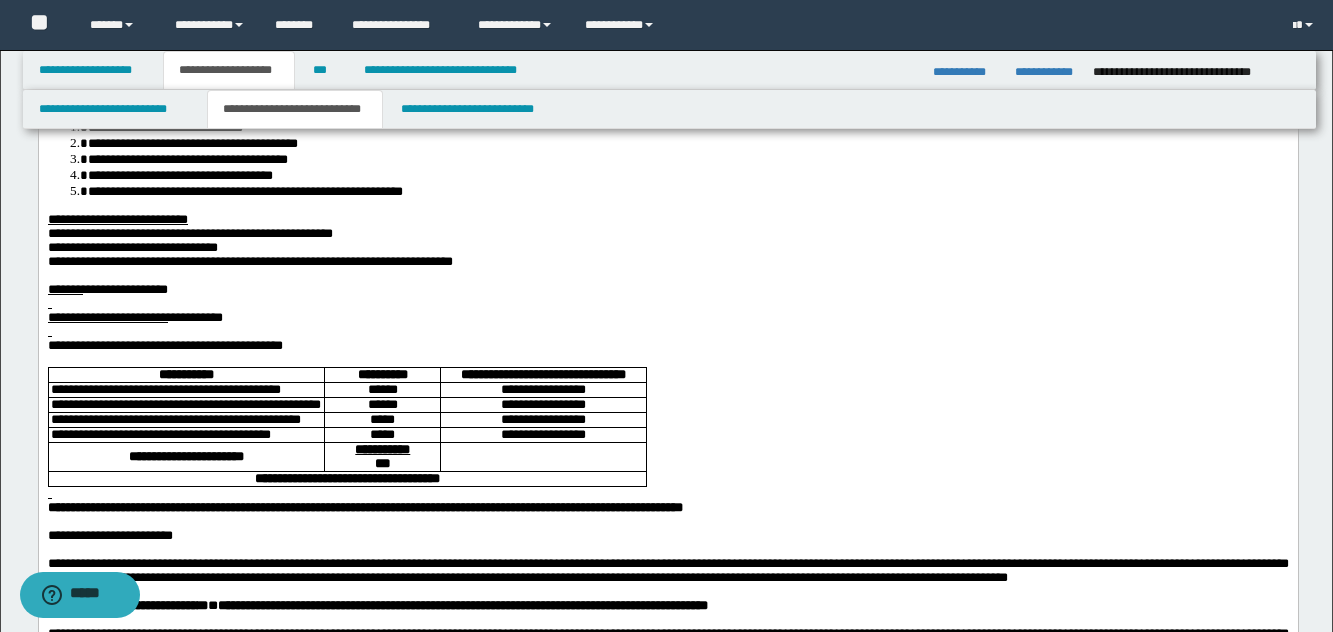 click on "**********" at bounding box center (189, 233) 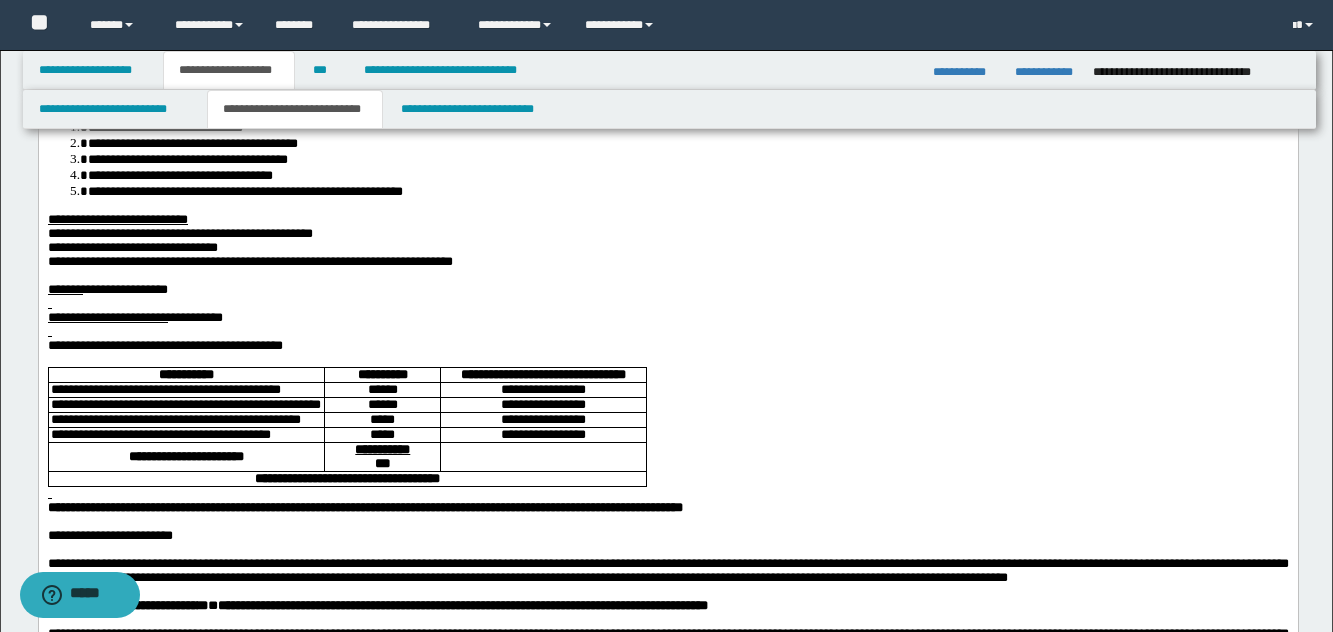 click on "**********" at bounding box center [249, 261] 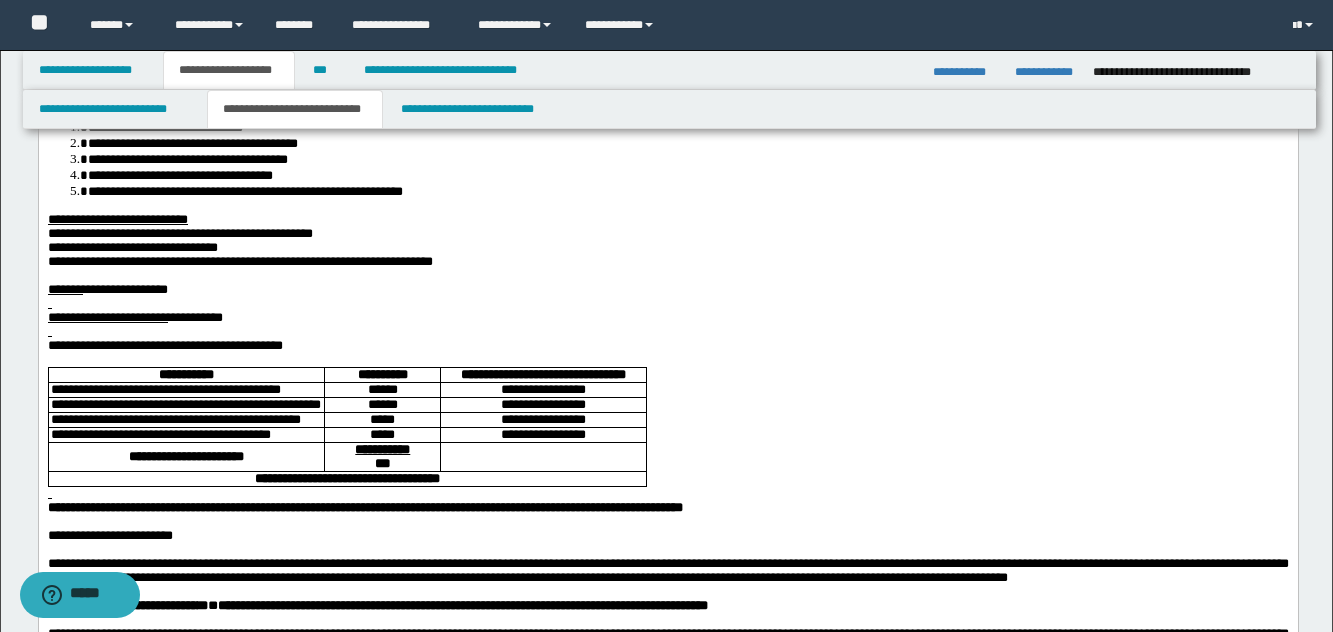 click on "**********" at bounding box center [667, 290] 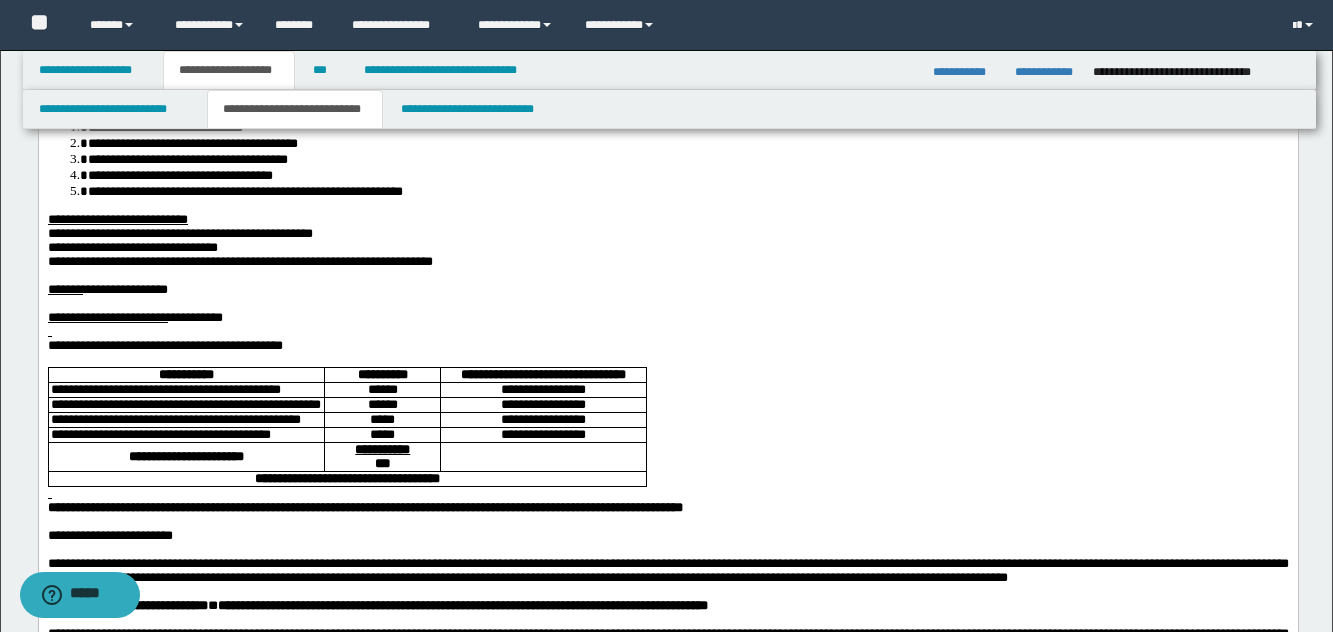 click at bounding box center [667, 332] 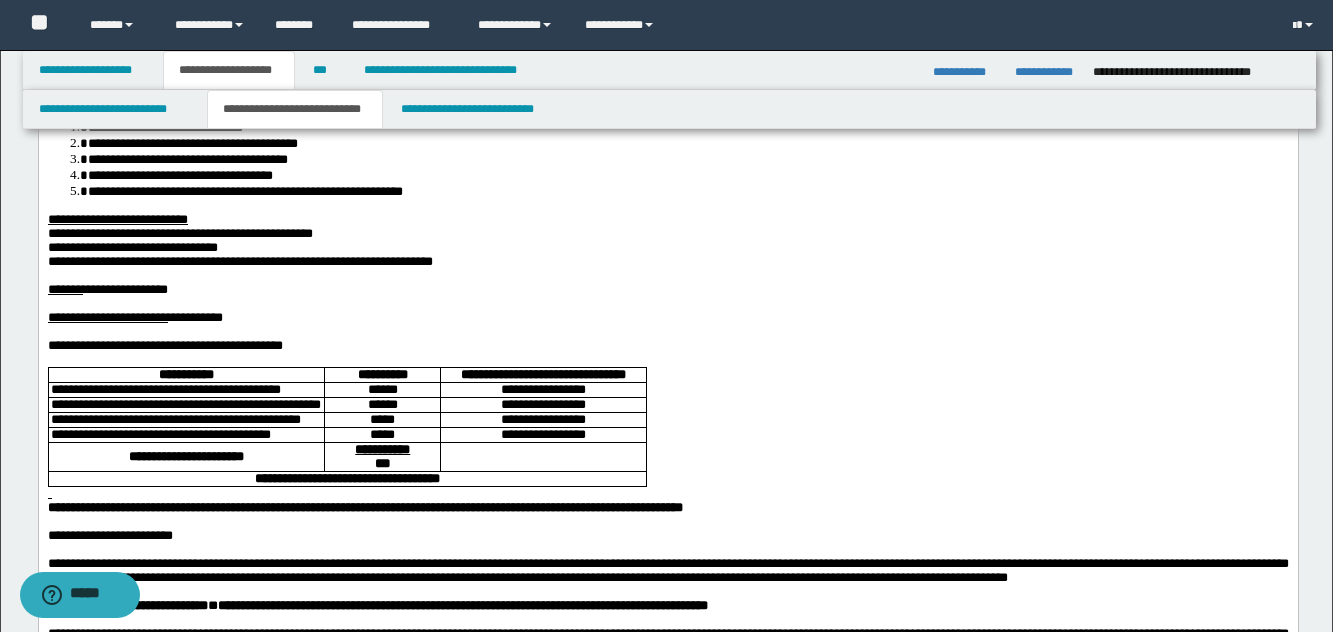 scroll, scrollTop: 500, scrollLeft: 0, axis: vertical 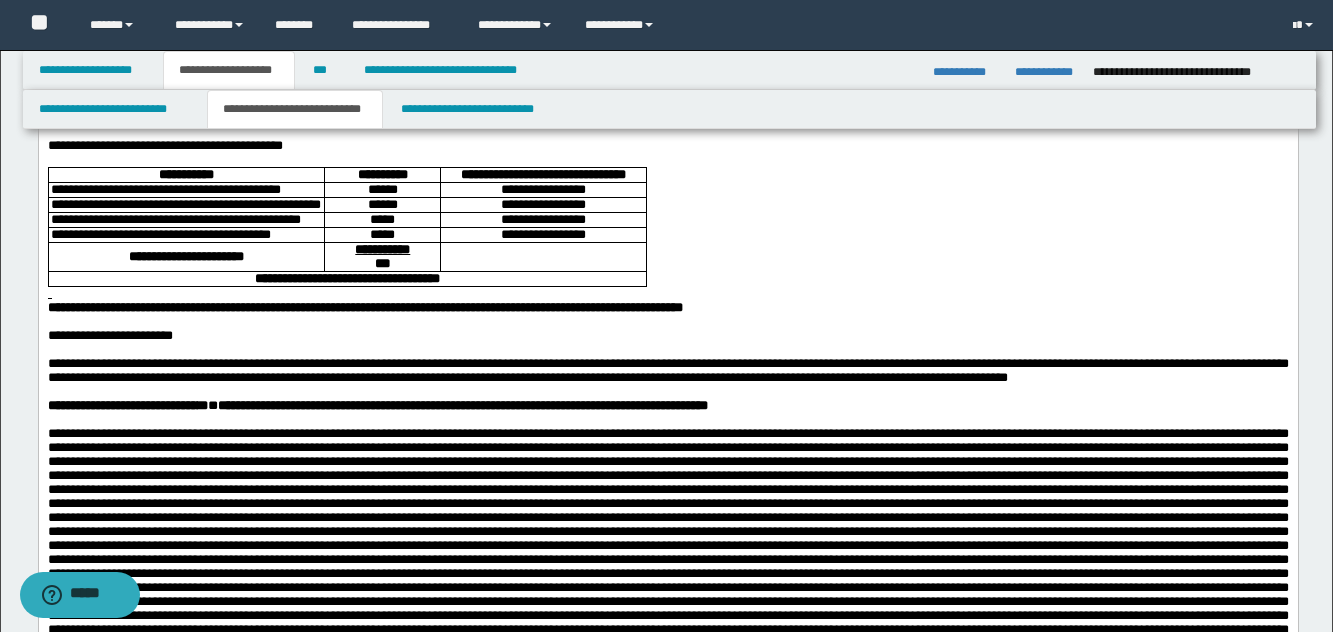 click on "**********" at bounding box center (667, 336) 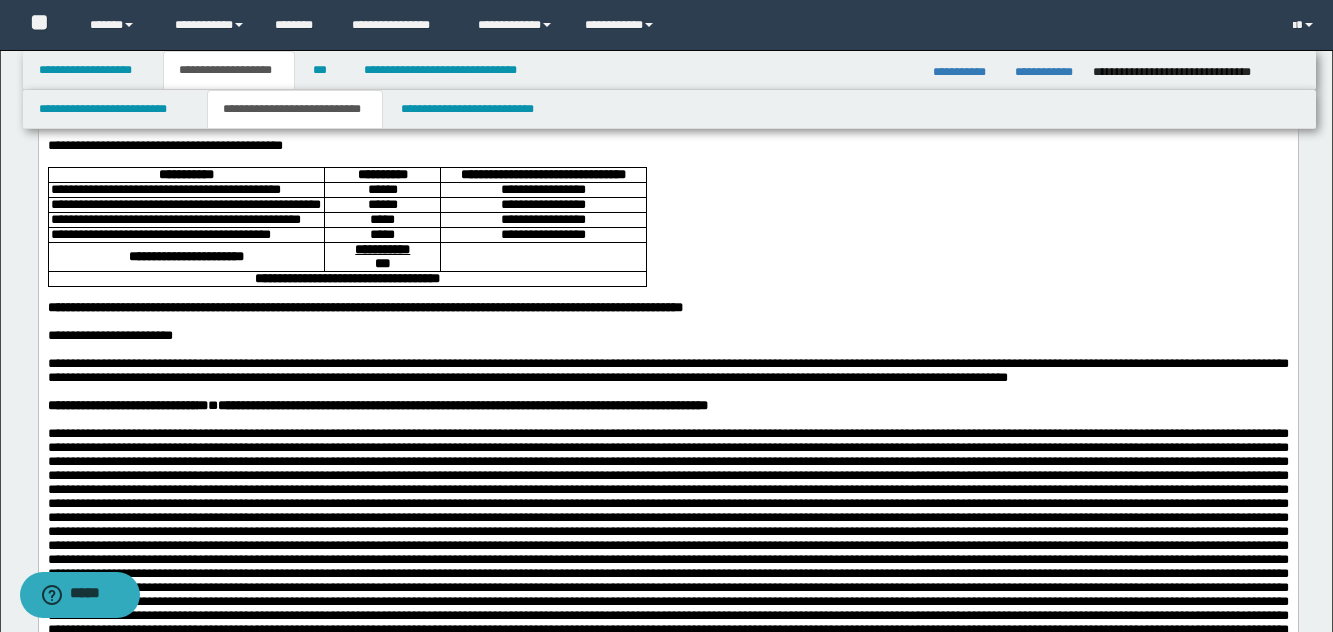 click at bounding box center (667, 350) 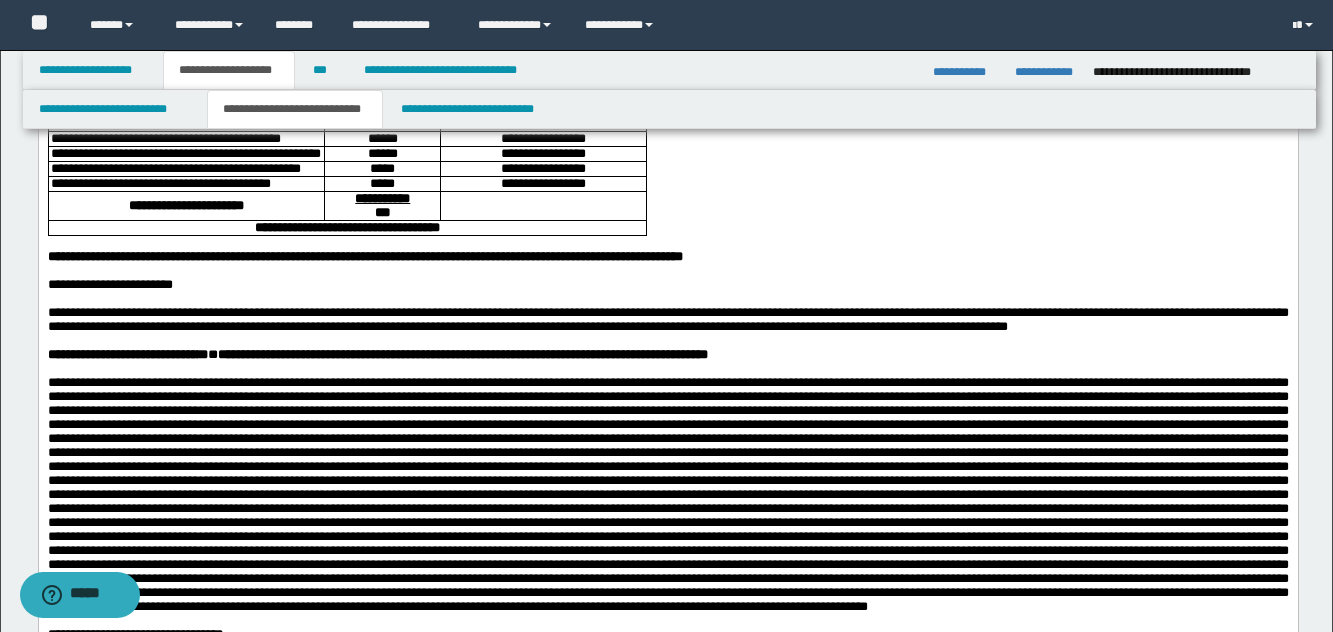 scroll, scrollTop: 600, scrollLeft: 0, axis: vertical 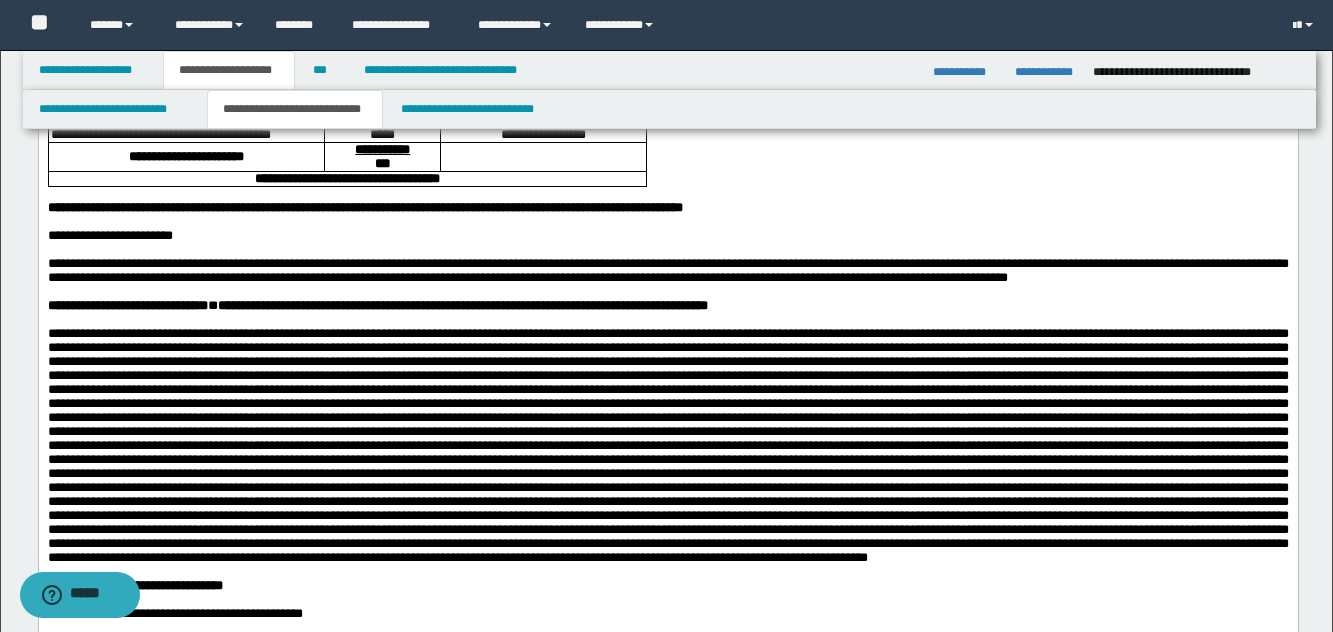 click at bounding box center (667, 445) 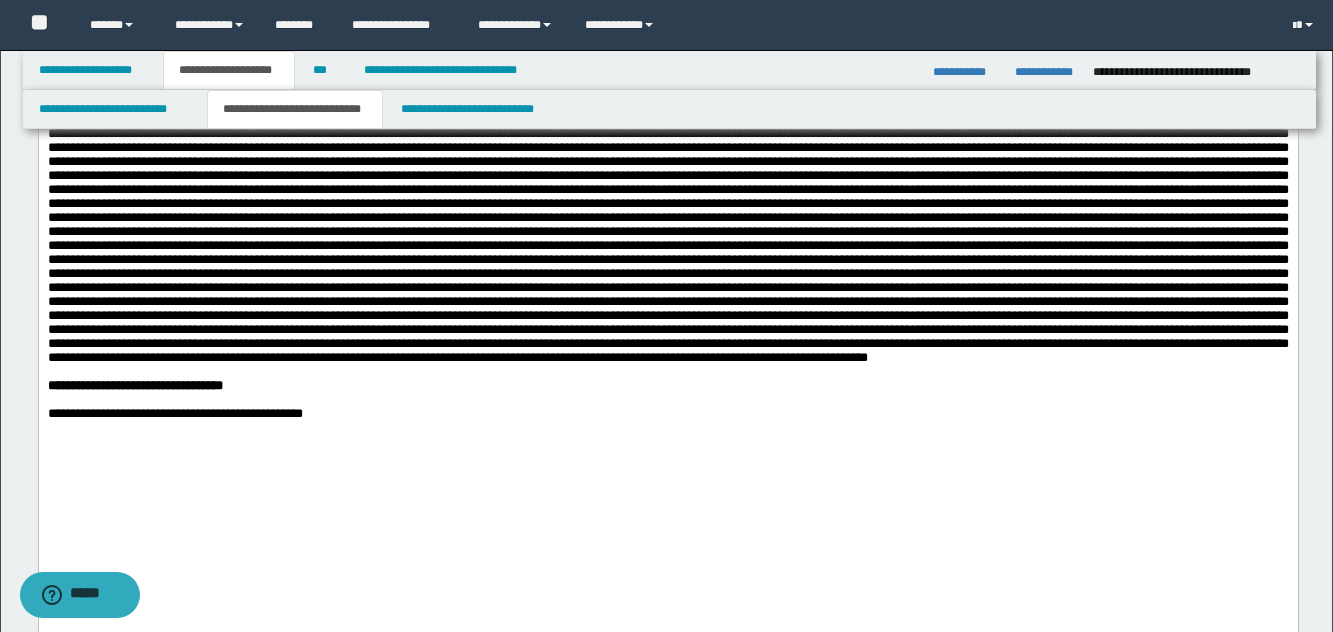 click at bounding box center [667, 245] 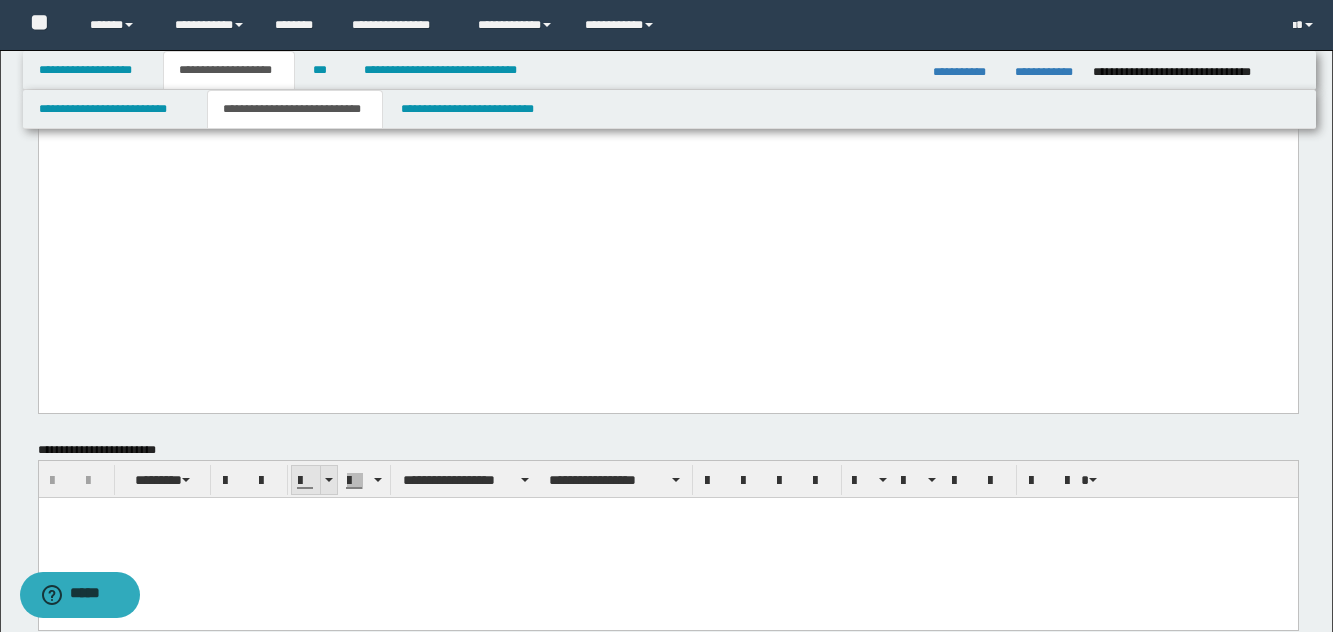scroll, scrollTop: 1100, scrollLeft: 0, axis: vertical 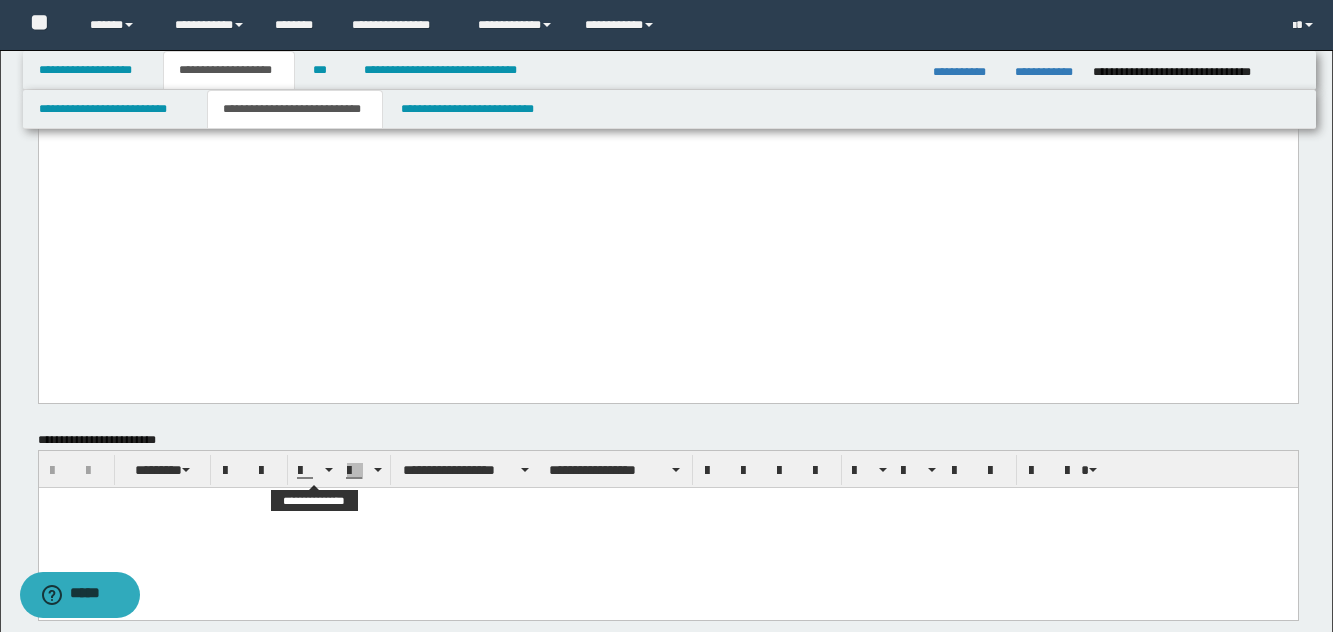 click on "**********" at bounding box center (668, 469) 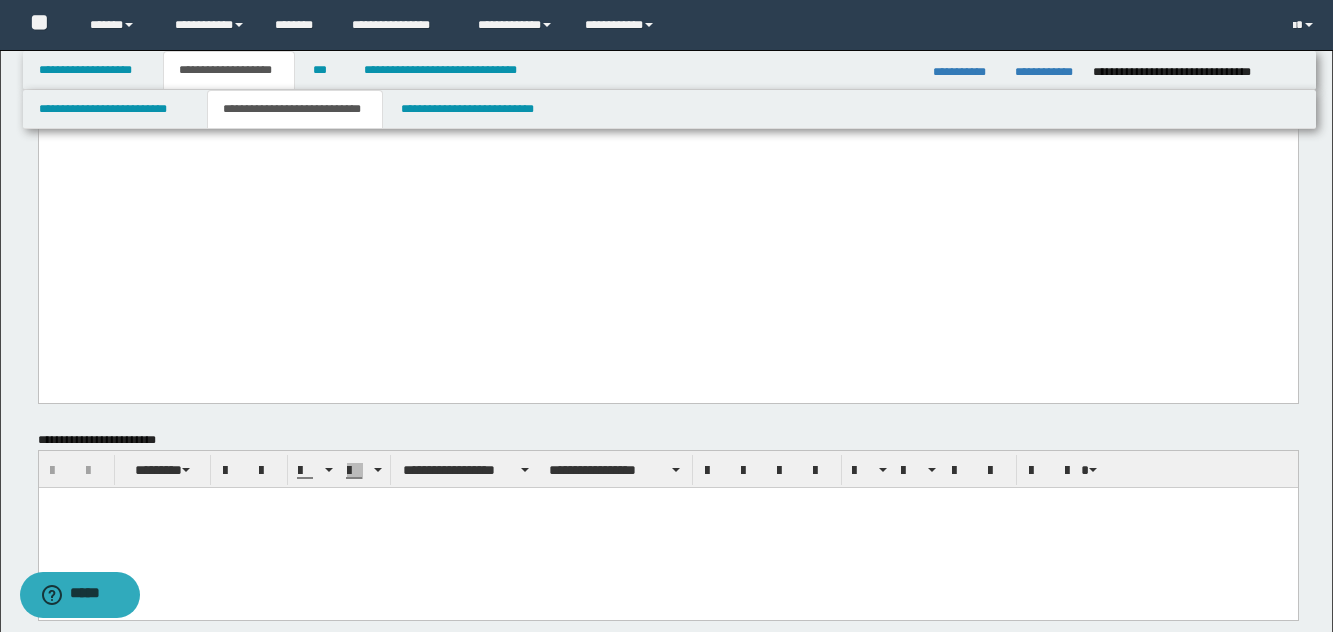click on "**********" at bounding box center [667, -353] 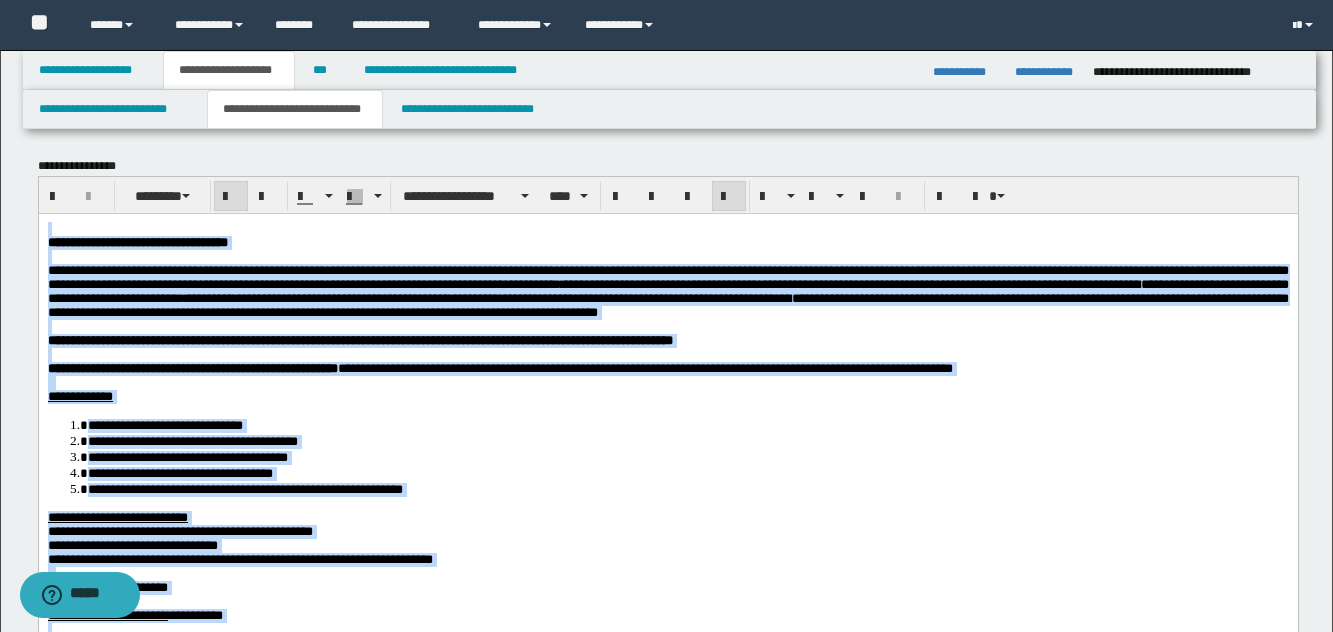 scroll, scrollTop: 0, scrollLeft: 0, axis: both 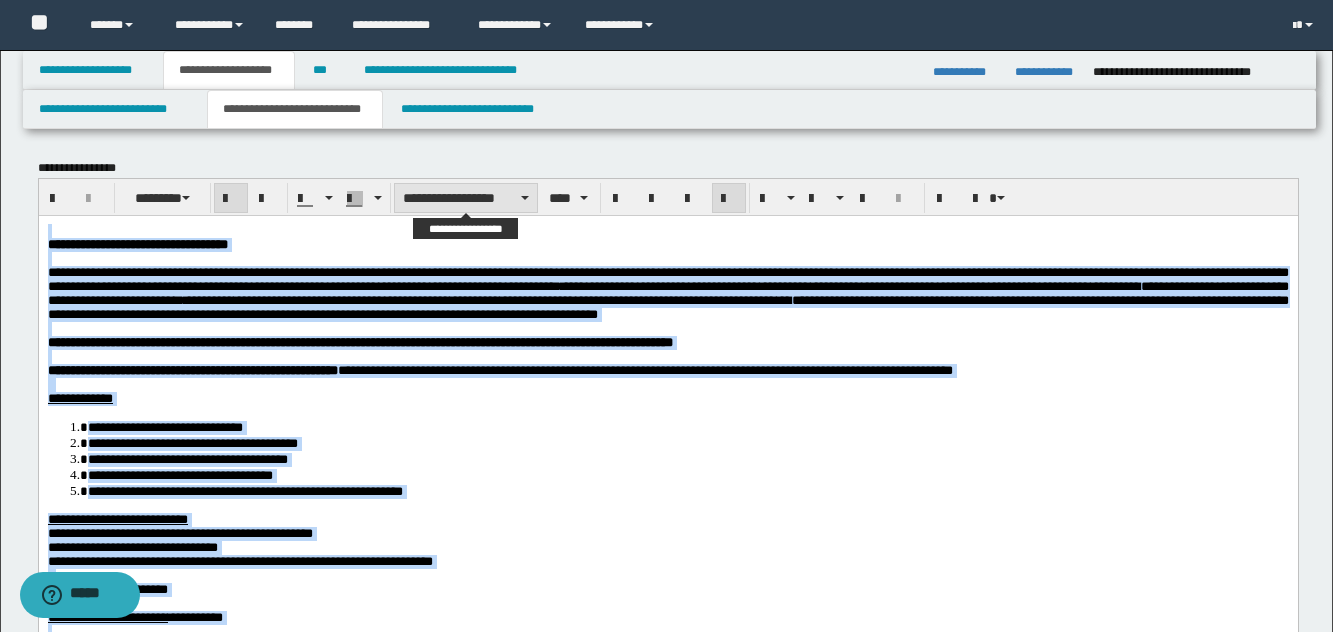 click on "**********" at bounding box center (466, 198) 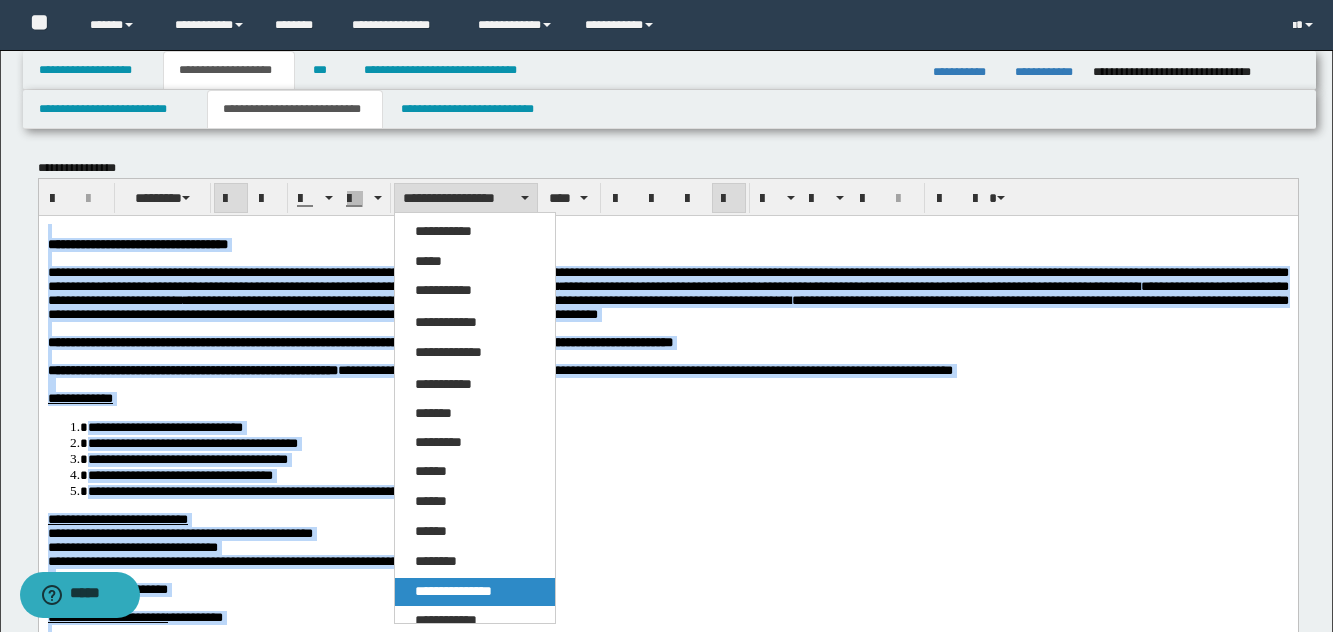 drag, startPoint x: 480, startPoint y: 589, endPoint x: 460, endPoint y: 346, distance: 243.82166 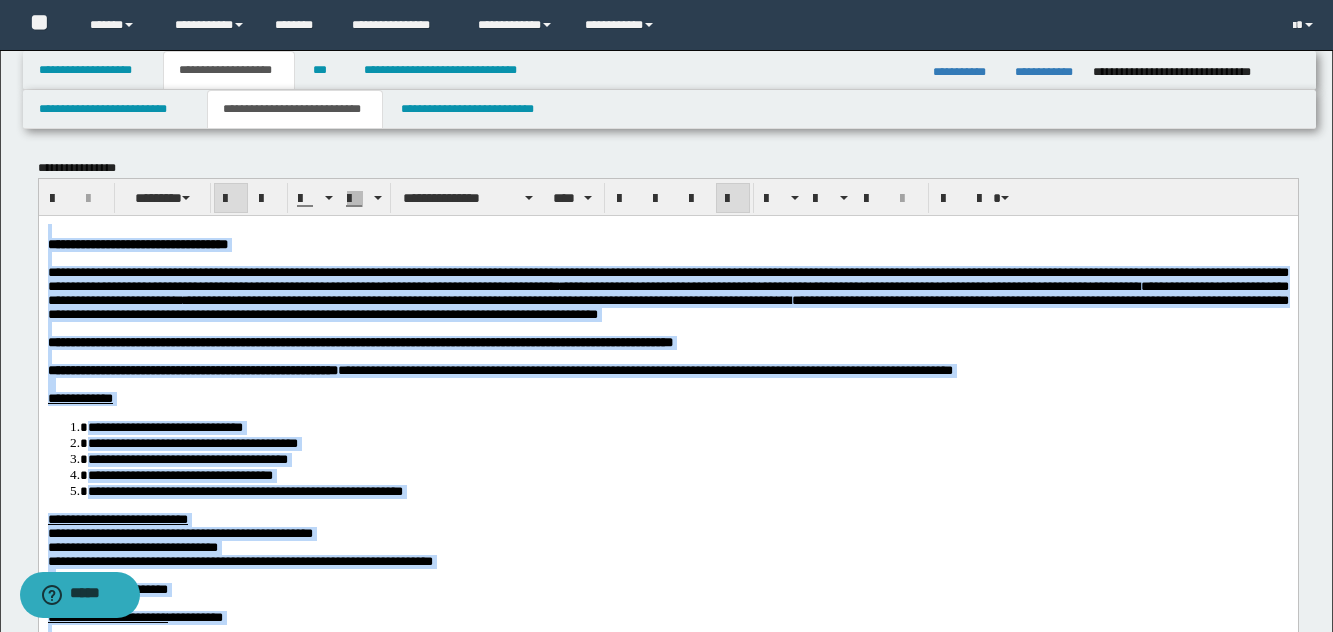 click at bounding box center [733, 199] 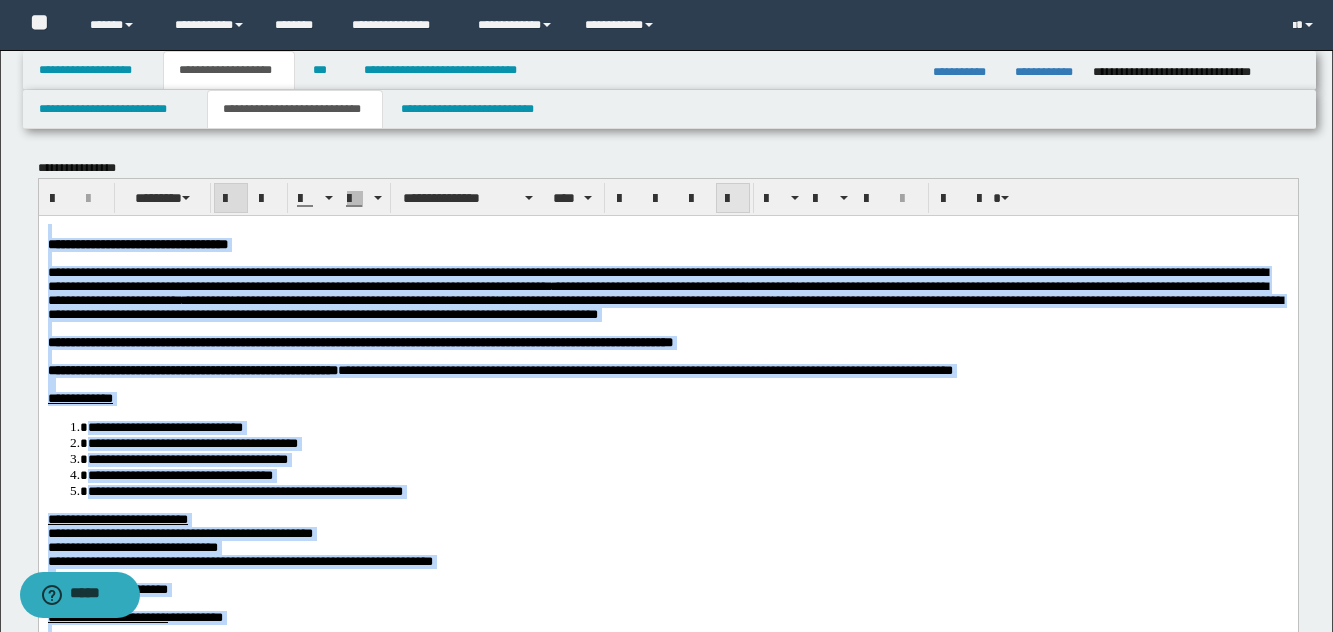 drag, startPoint x: 735, startPoint y: 194, endPoint x: 732, endPoint y: 204, distance: 10.440307 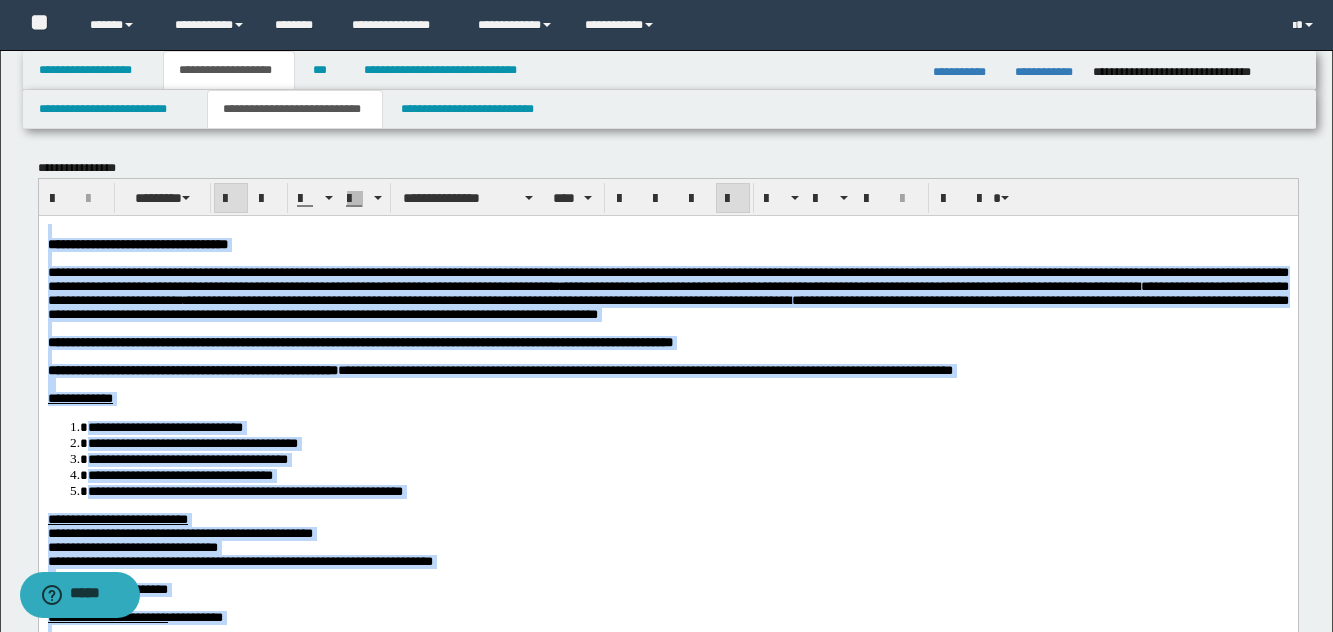 click on "**********" at bounding box center [667, 244] 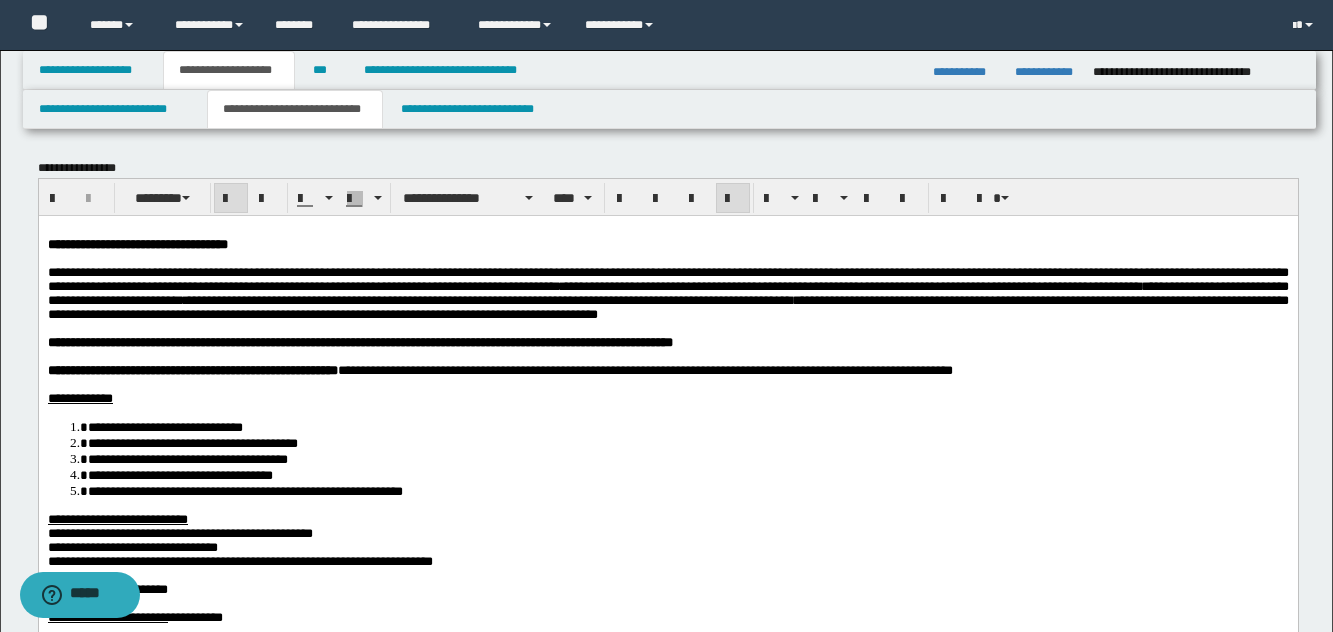 click on "********" at bounding box center [474, 299] 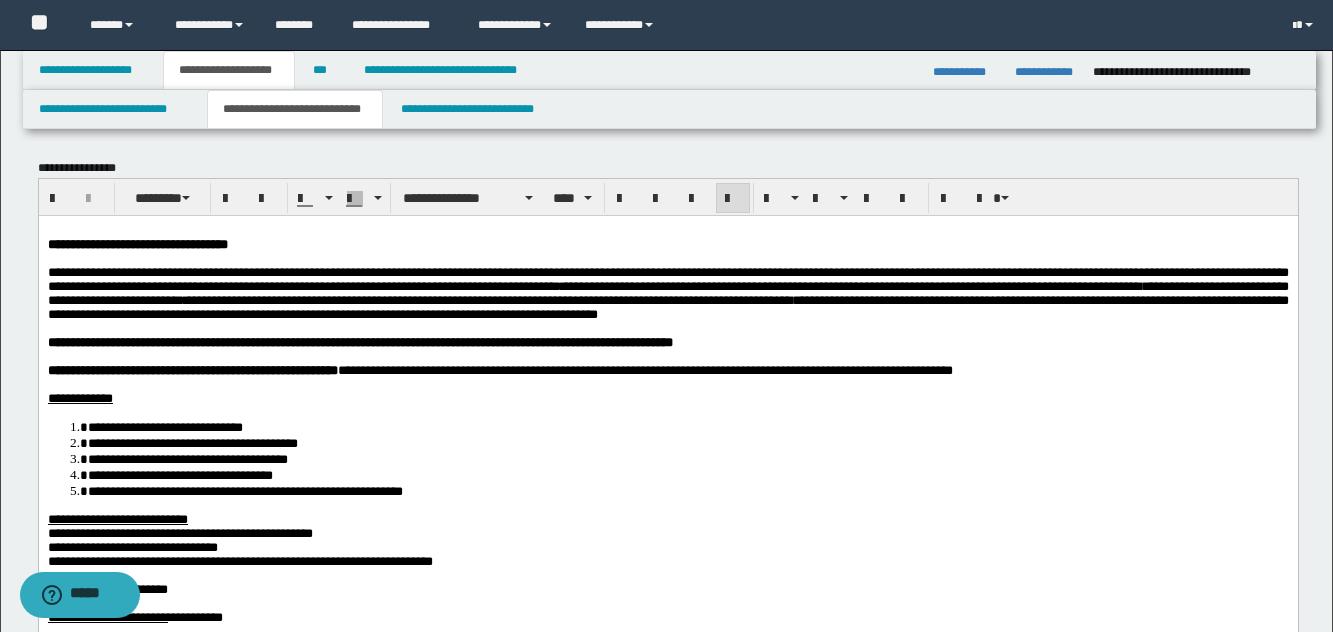 click on "**********" at bounding box center (644, 369) 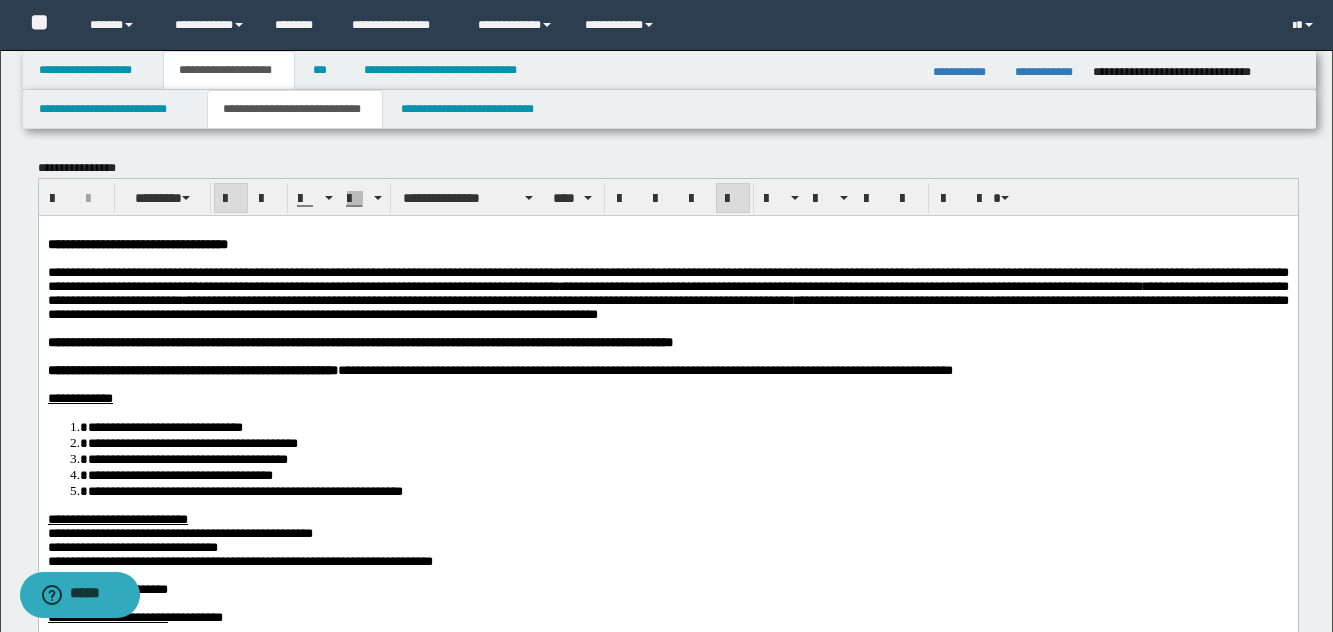 click on "**********" at bounding box center (644, 369) 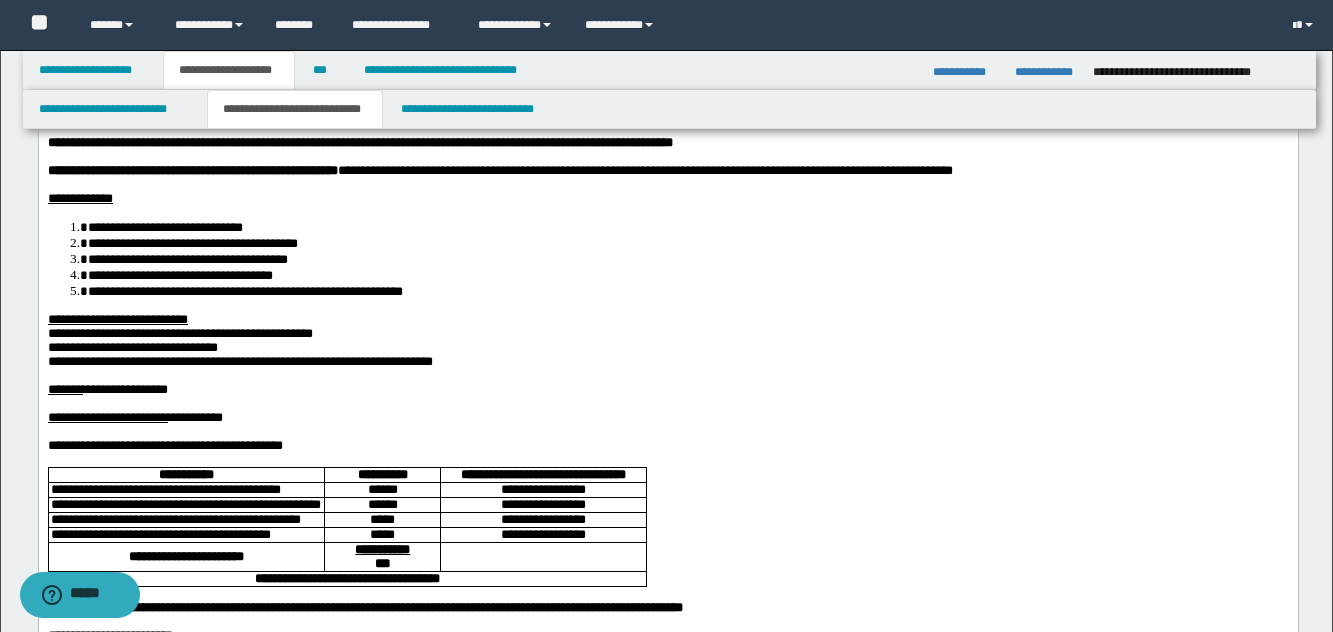 click on "**********" at bounding box center (667, 347) 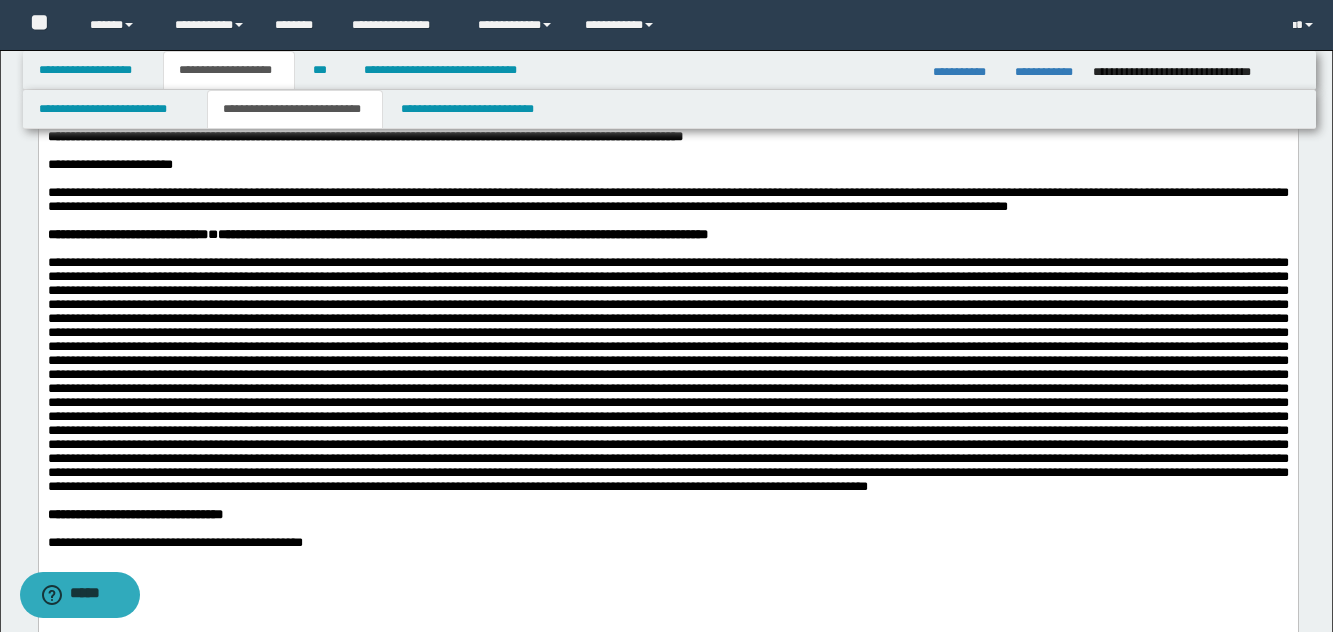 scroll, scrollTop: 700, scrollLeft: 0, axis: vertical 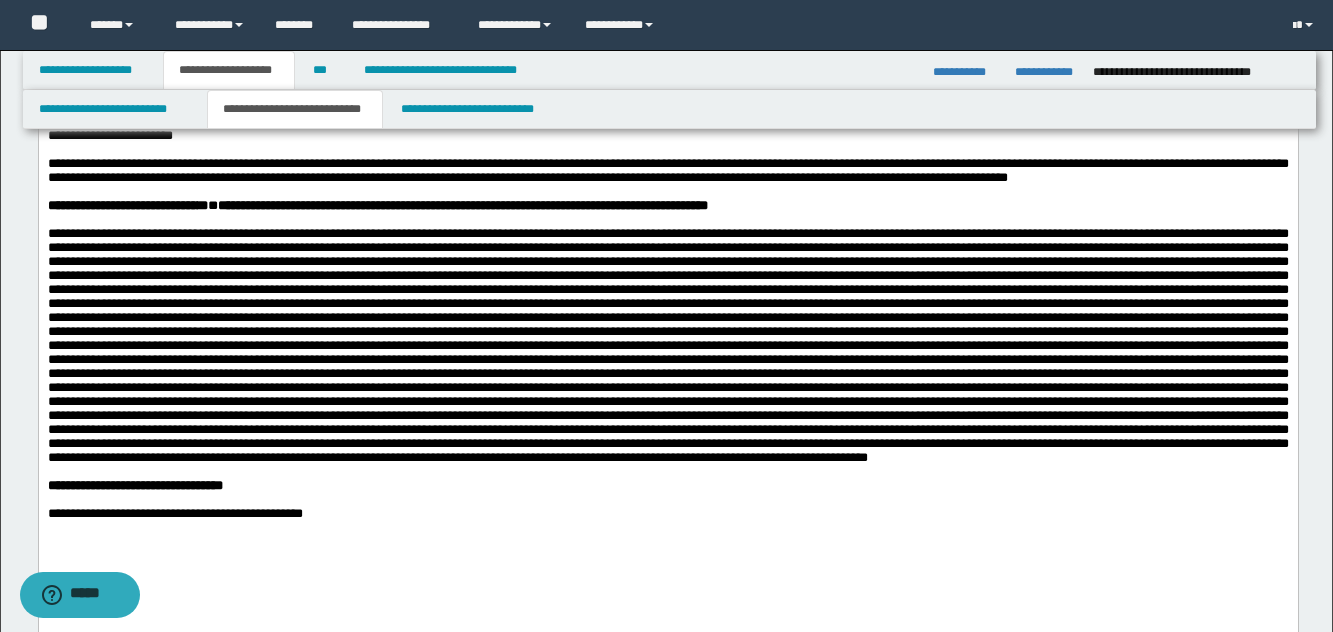 click at bounding box center (667, 345) 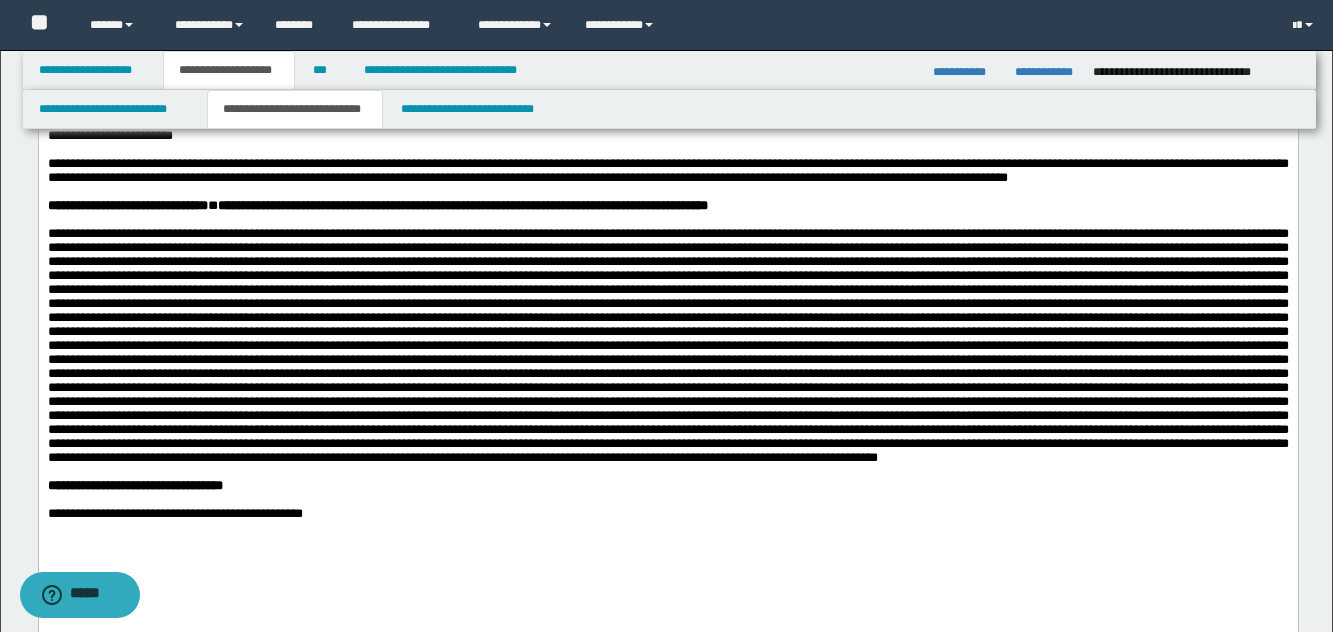 click at bounding box center [667, 345] 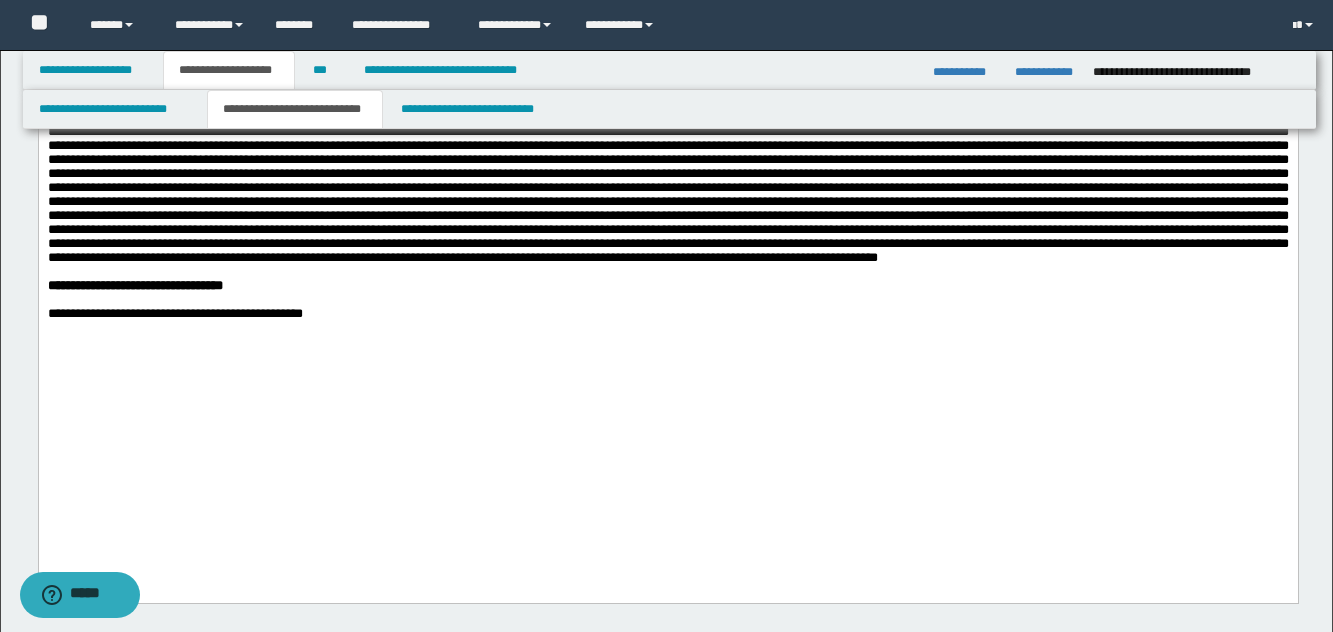 click on "**********" at bounding box center (667, 286) 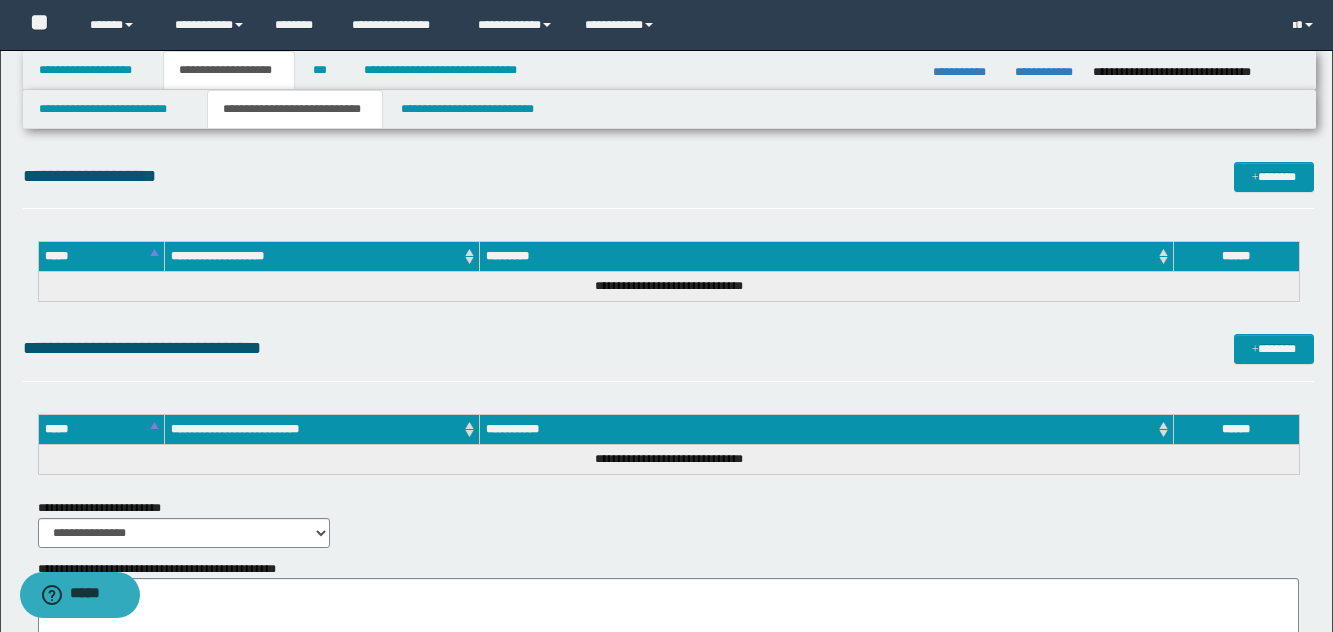 scroll, scrollTop: 2100, scrollLeft: 0, axis: vertical 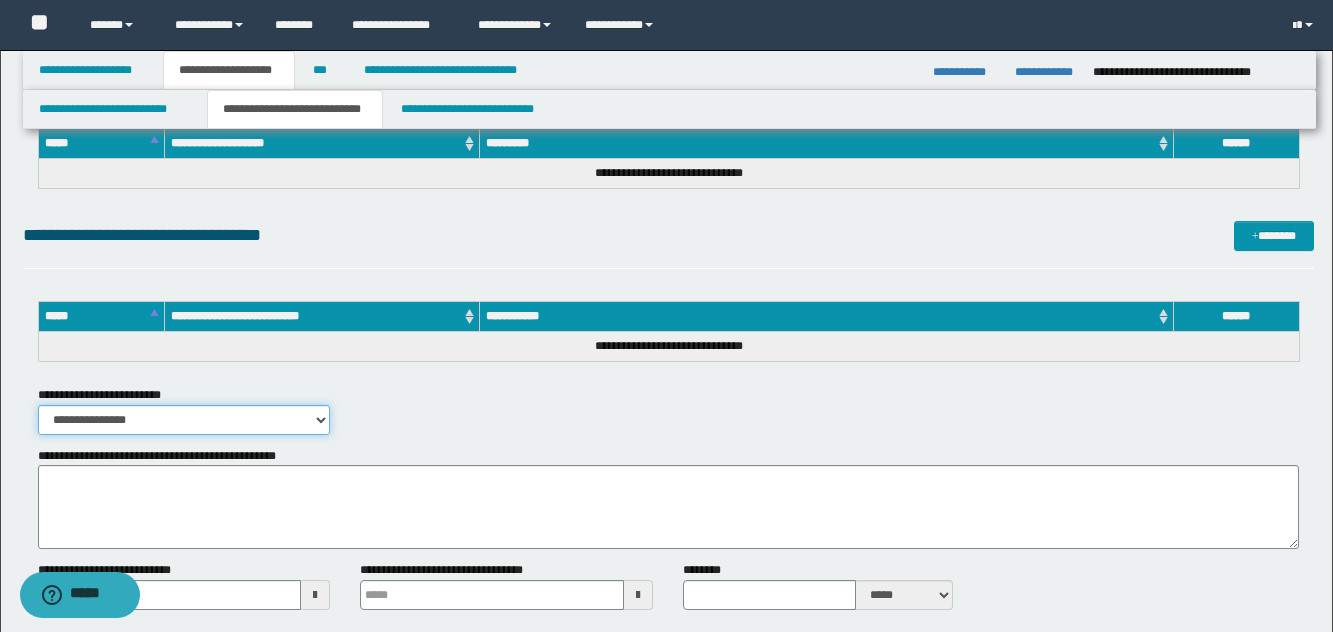 click on "**********" at bounding box center (184, 420) 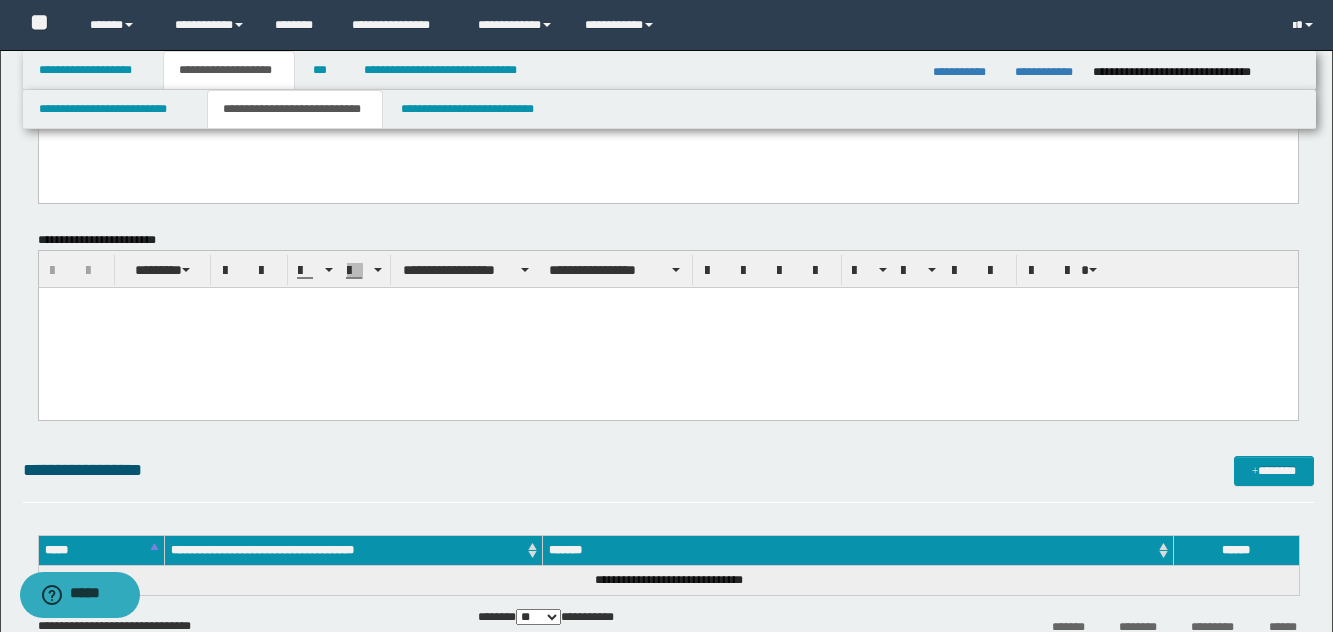 scroll, scrollTop: 1200, scrollLeft: 0, axis: vertical 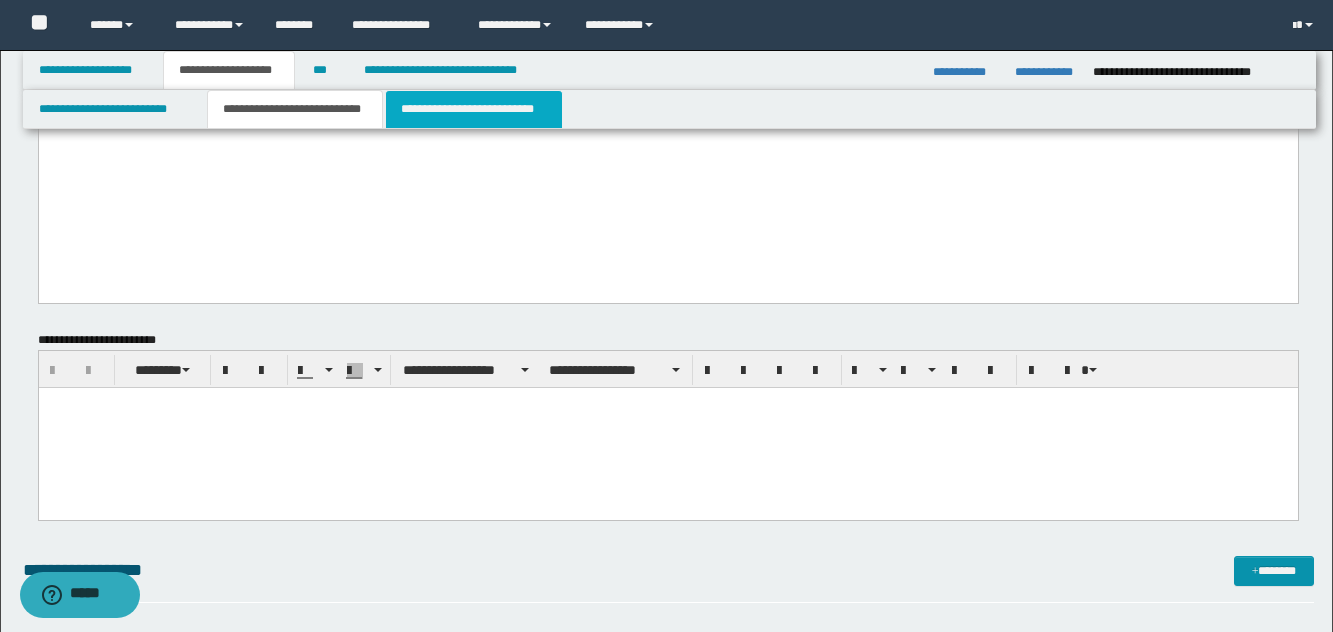 click on "**********" at bounding box center [474, 109] 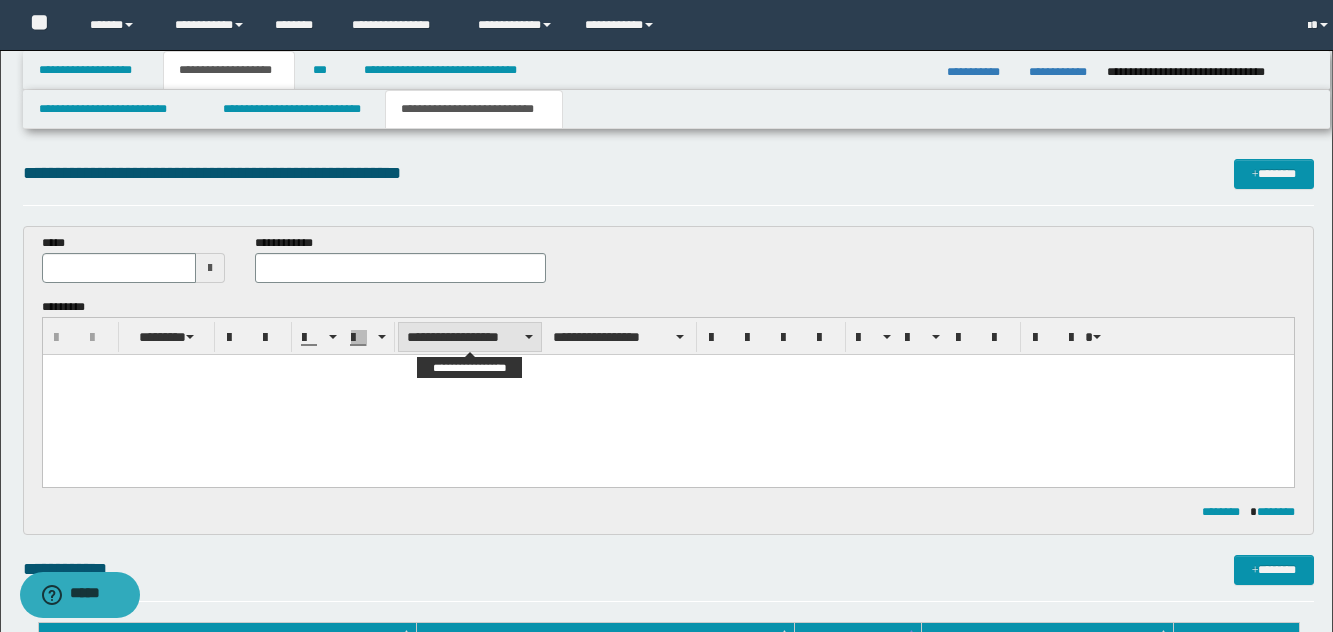 scroll, scrollTop: 0, scrollLeft: 0, axis: both 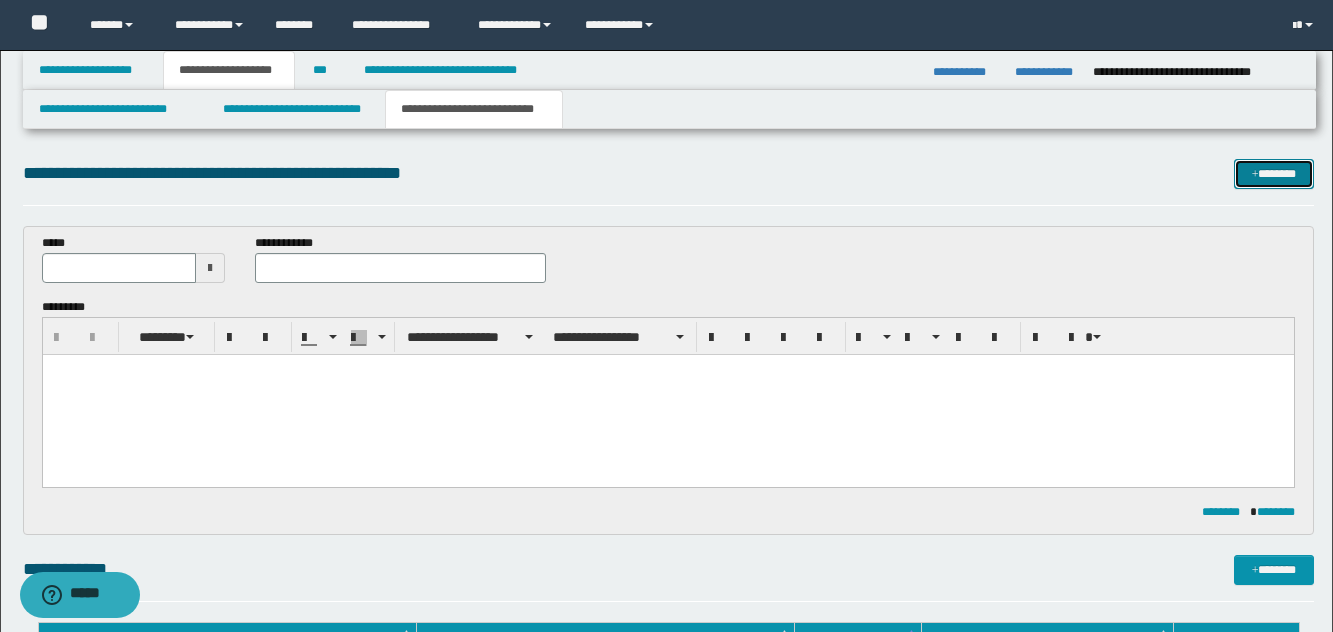 click on "*******" at bounding box center [1274, 174] 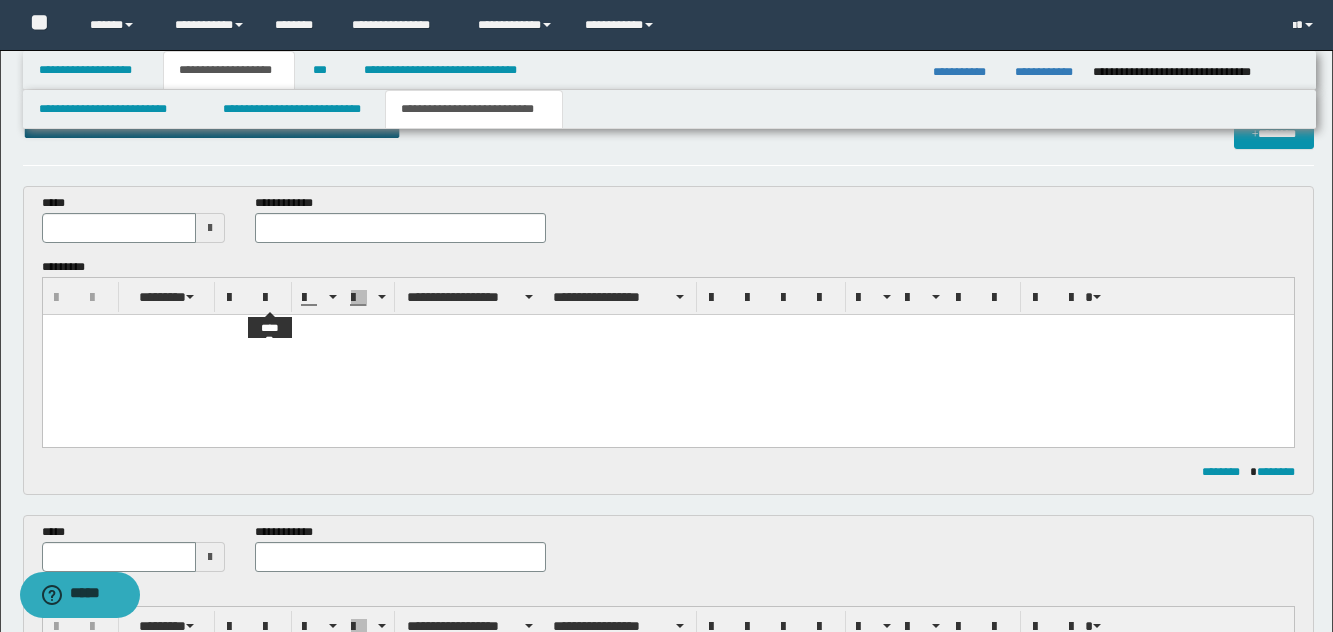 scroll, scrollTop: 0, scrollLeft: 0, axis: both 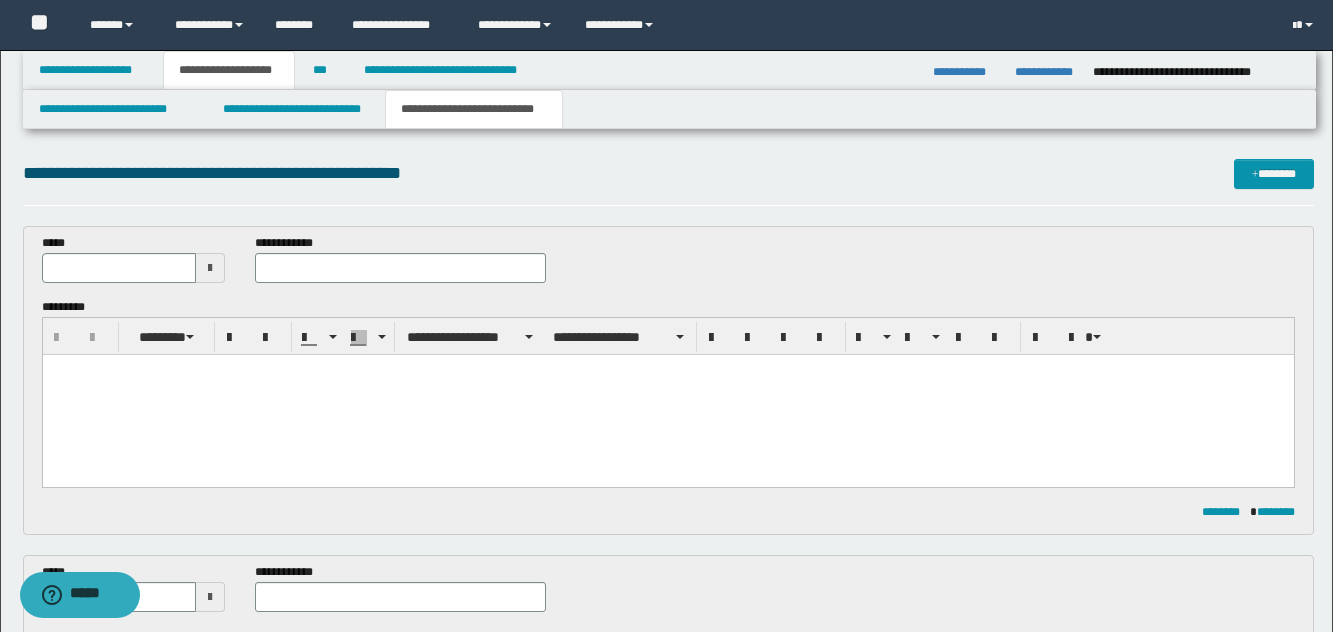 drag, startPoint x: 221, startPoint y: 263, endPoint x: 210, endPoint y: 271, distance: 13.601471 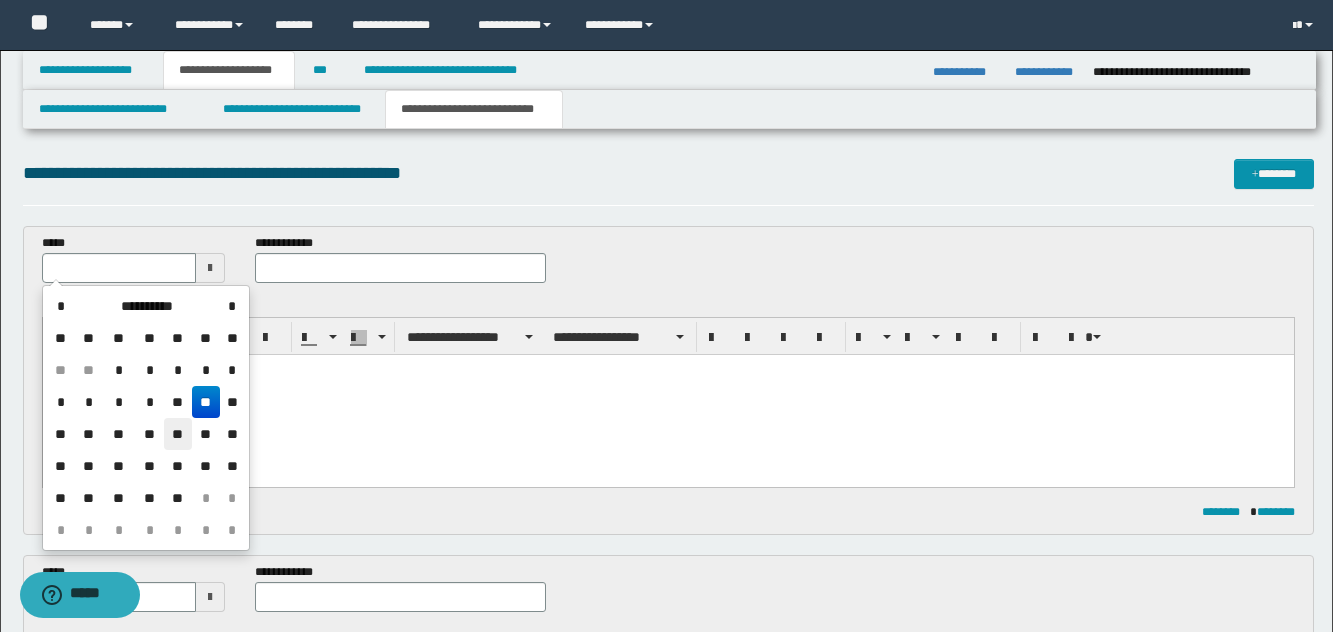 click on "**" at bounding box center [178, 434] 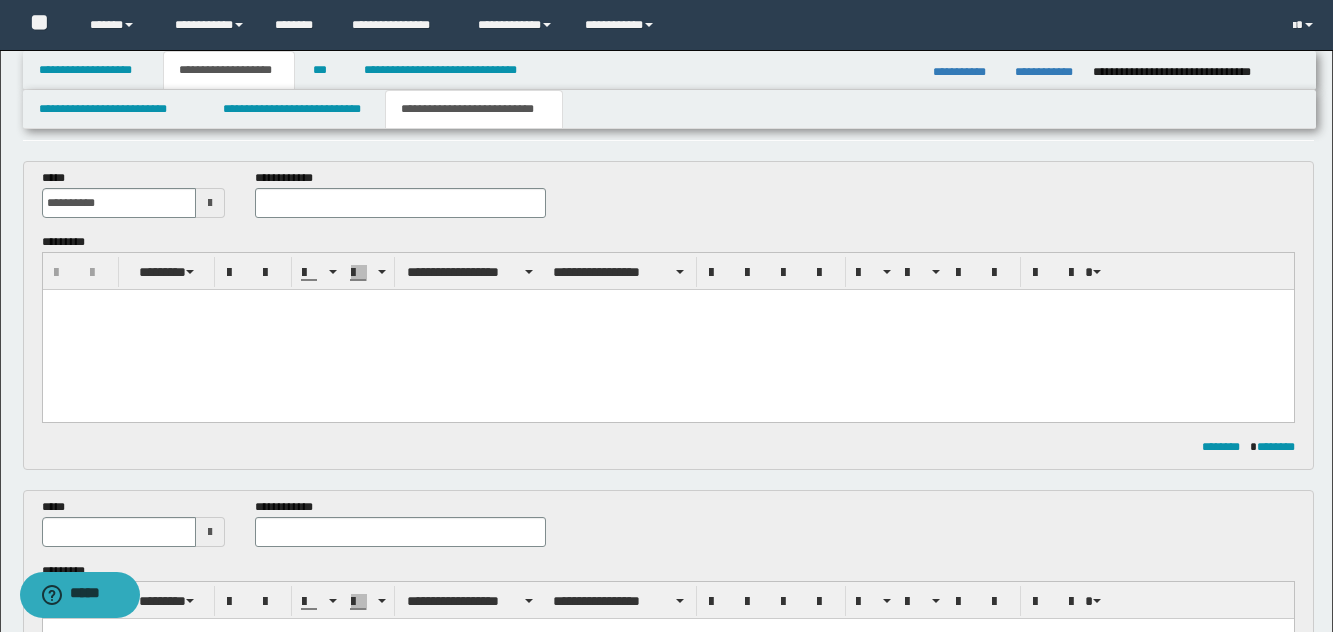 scroll, scrollTop: 100, scrollLeft: 0, axis: vertical 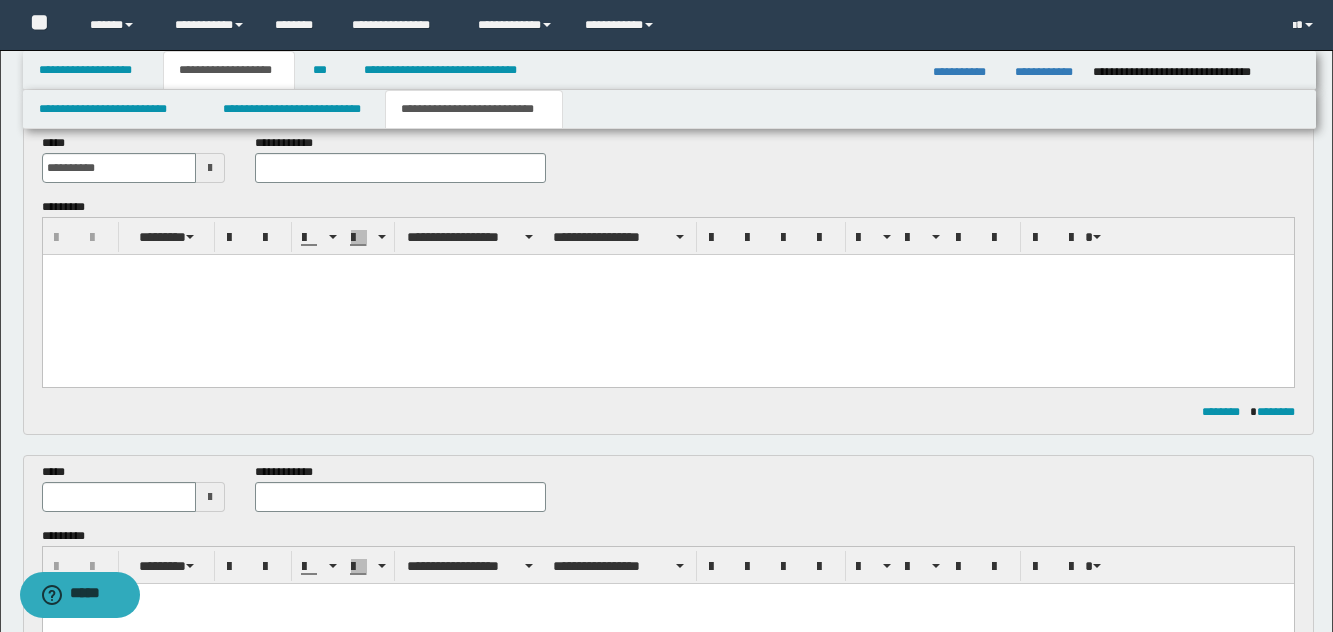 click at bounding box center [210, 497] 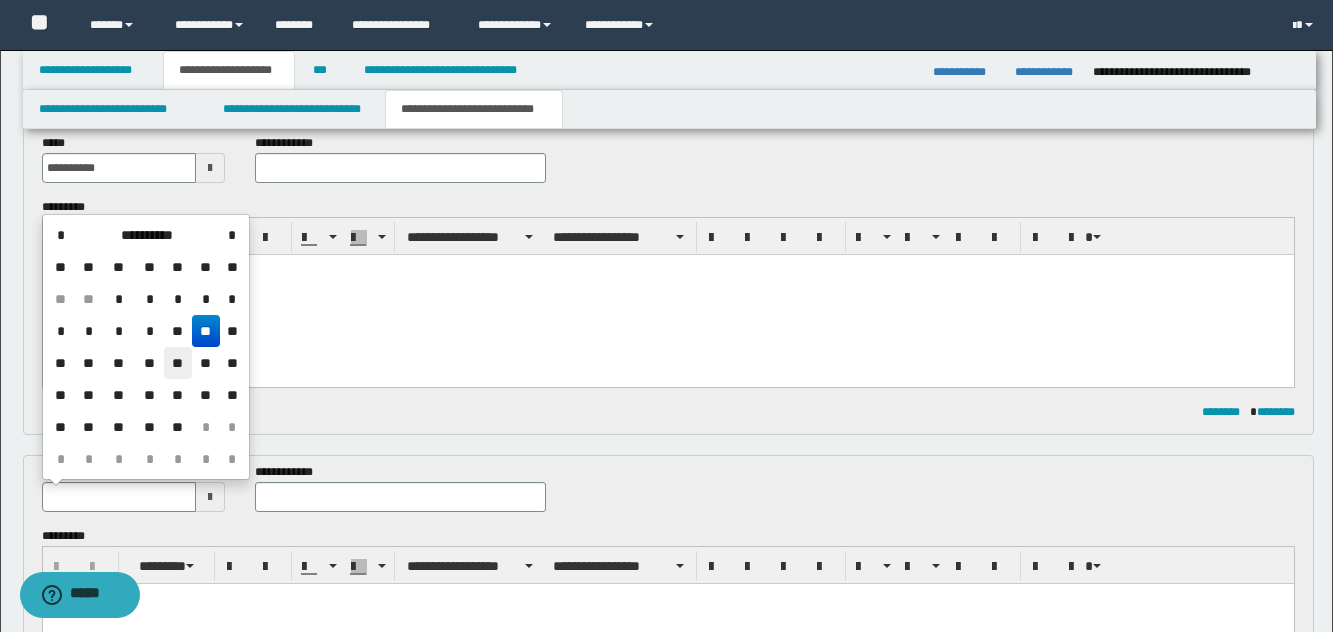 click on "**" at bounding box center (178, 363) 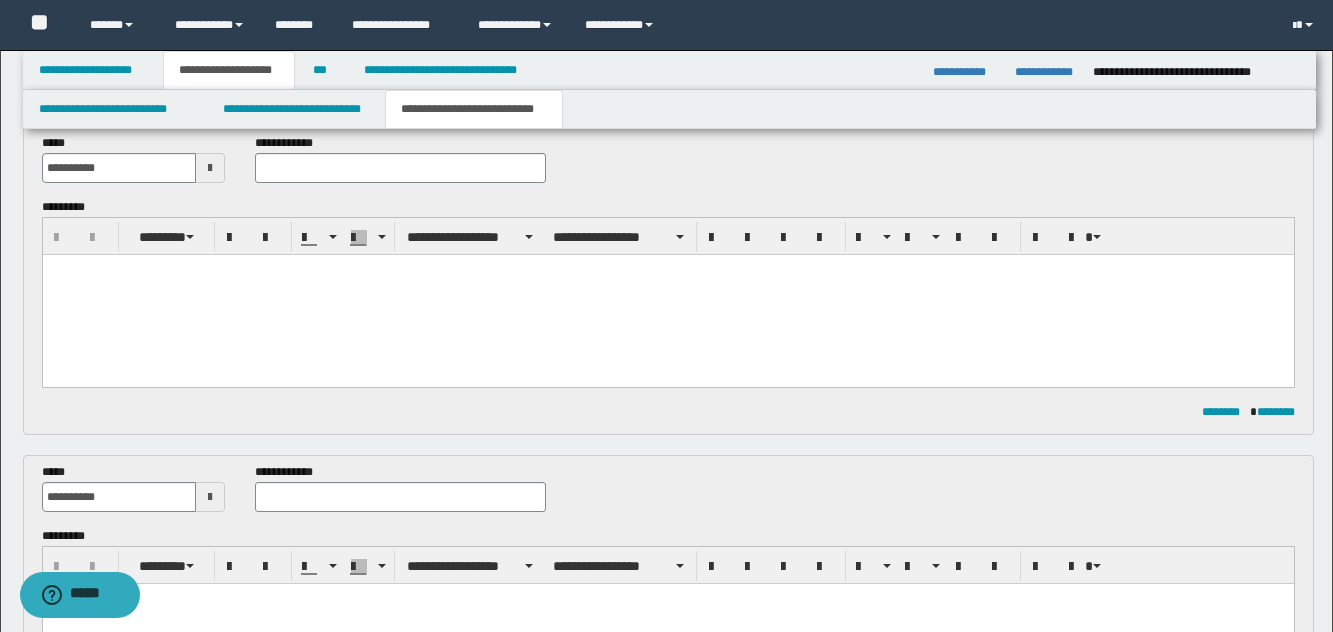 scroll, scrollTop: 0, scrollLeft: 0, axis: both 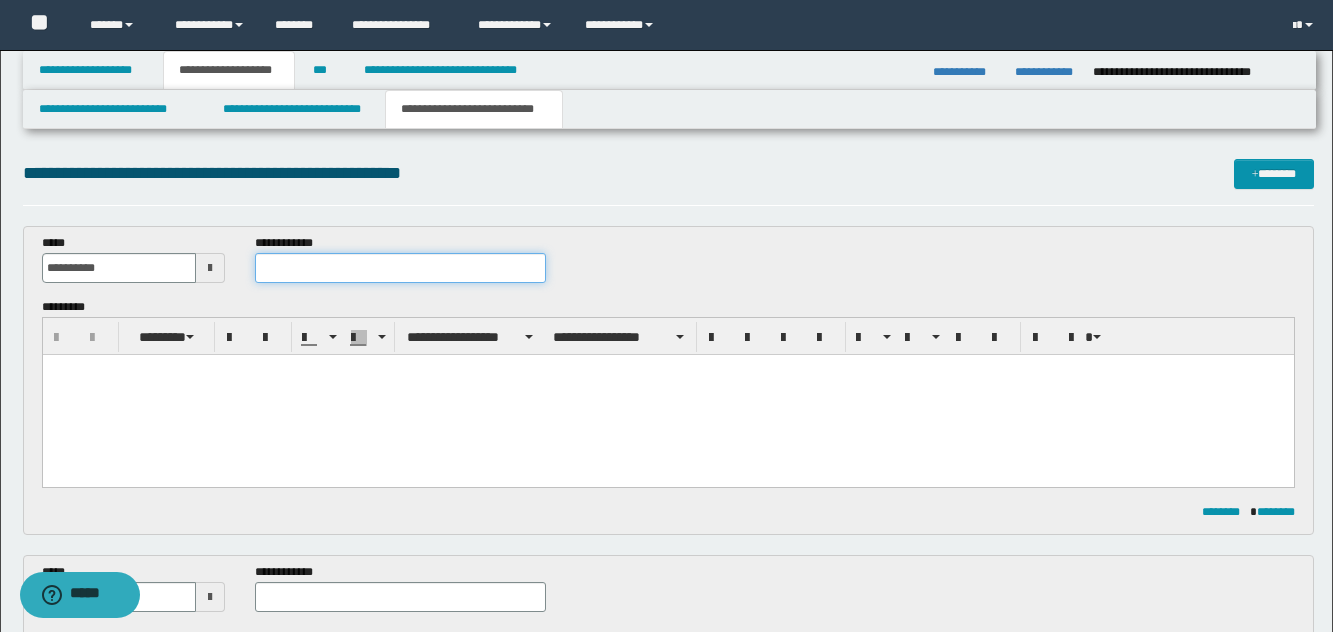 click at bounding box center (400, 268) 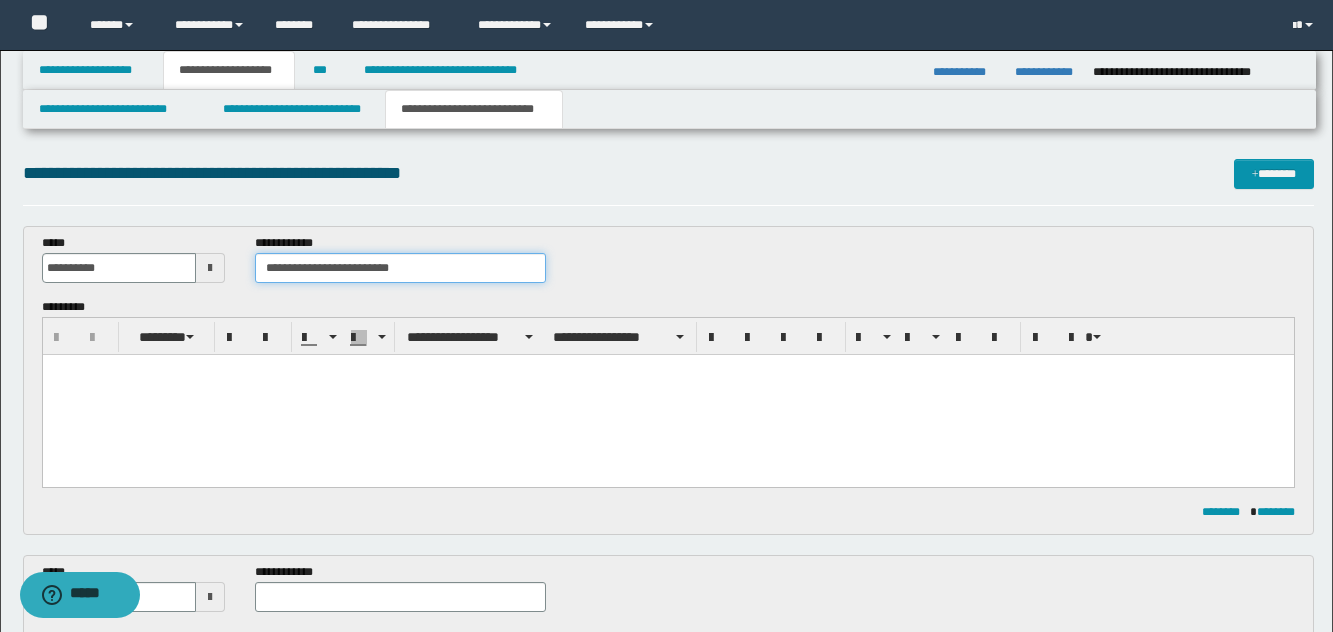 type on "**********" 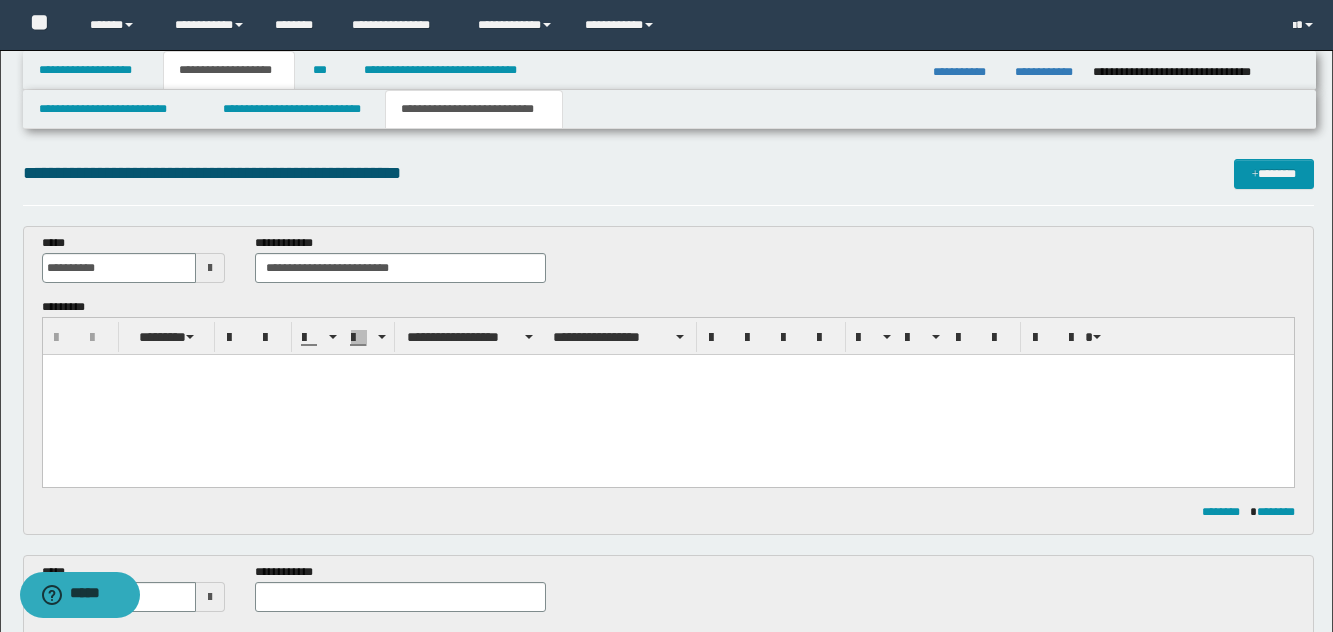 click at bounding box center [667, 395] 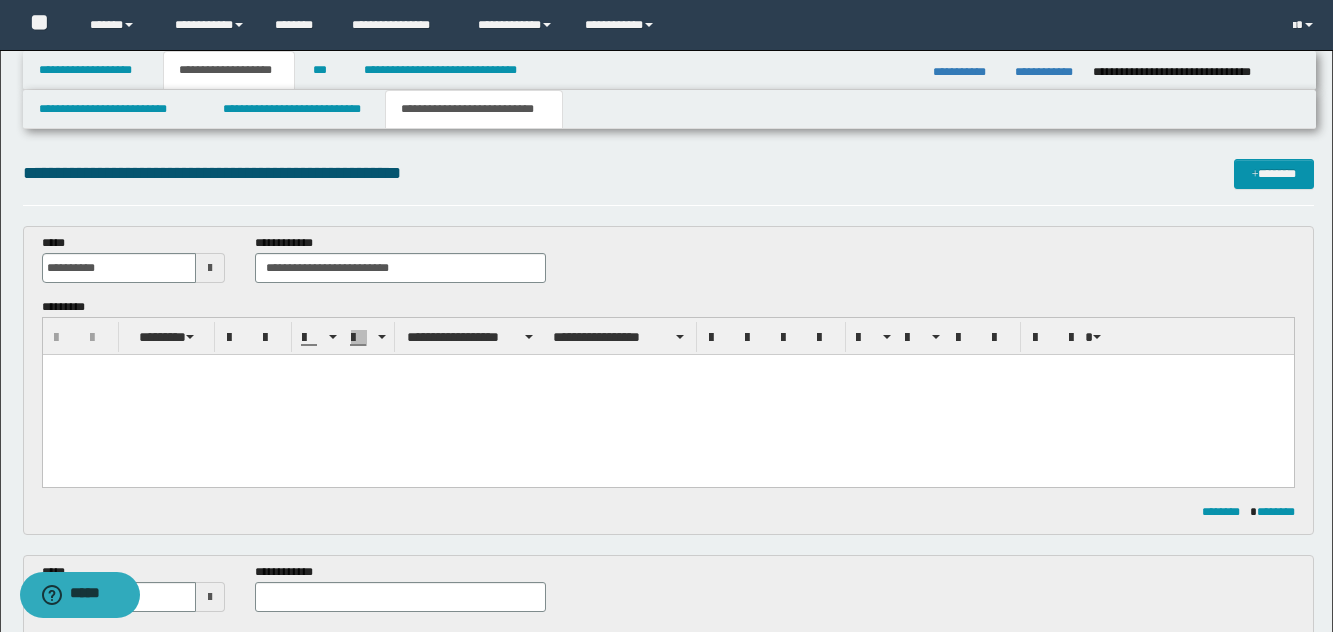 paste 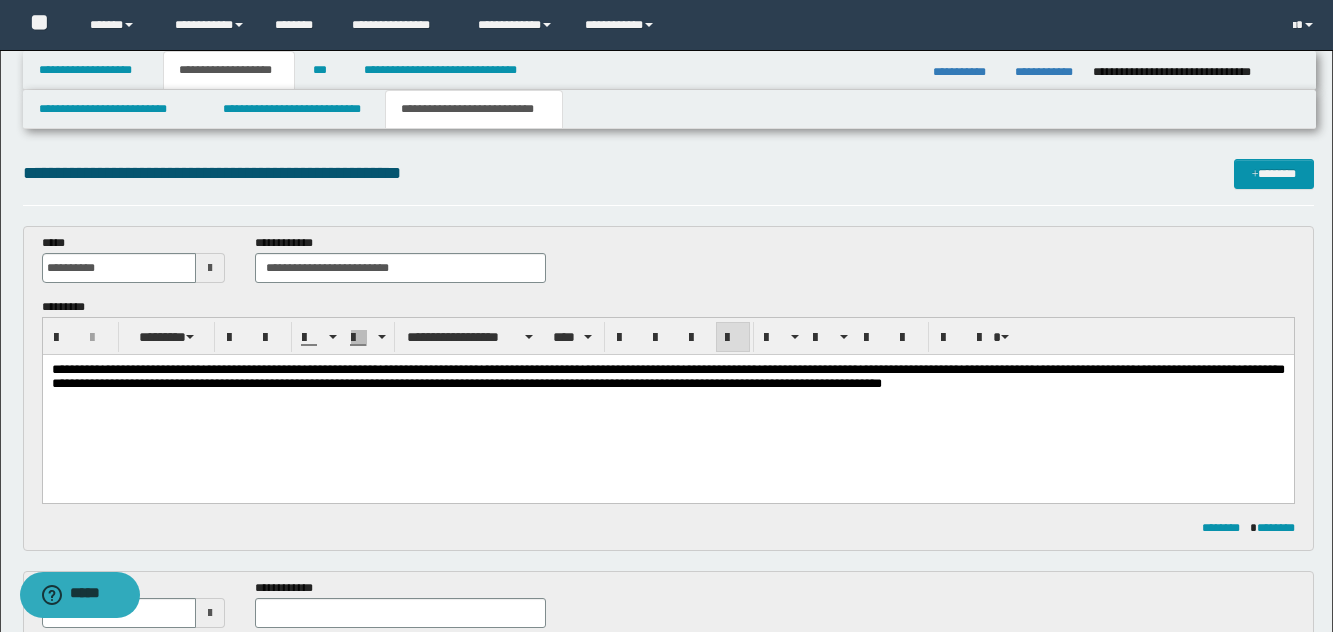 click on "**********" at bounding box center (667, 402) 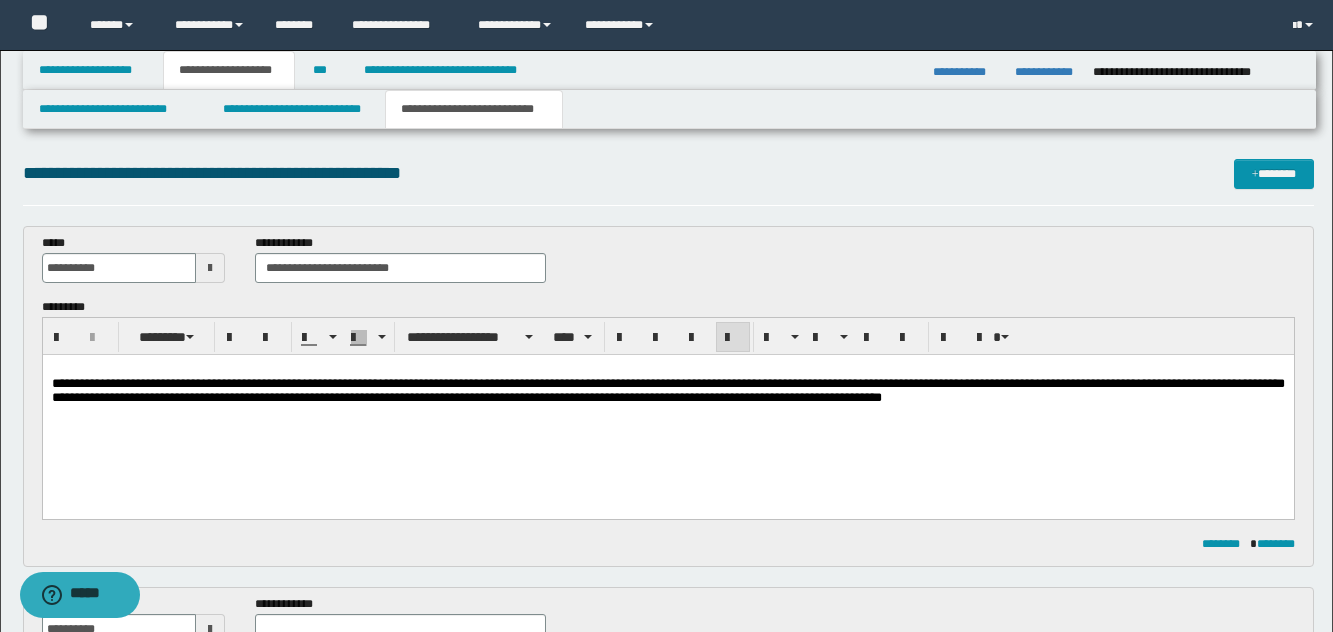 click on "**********" at bounding box center [667, 390] 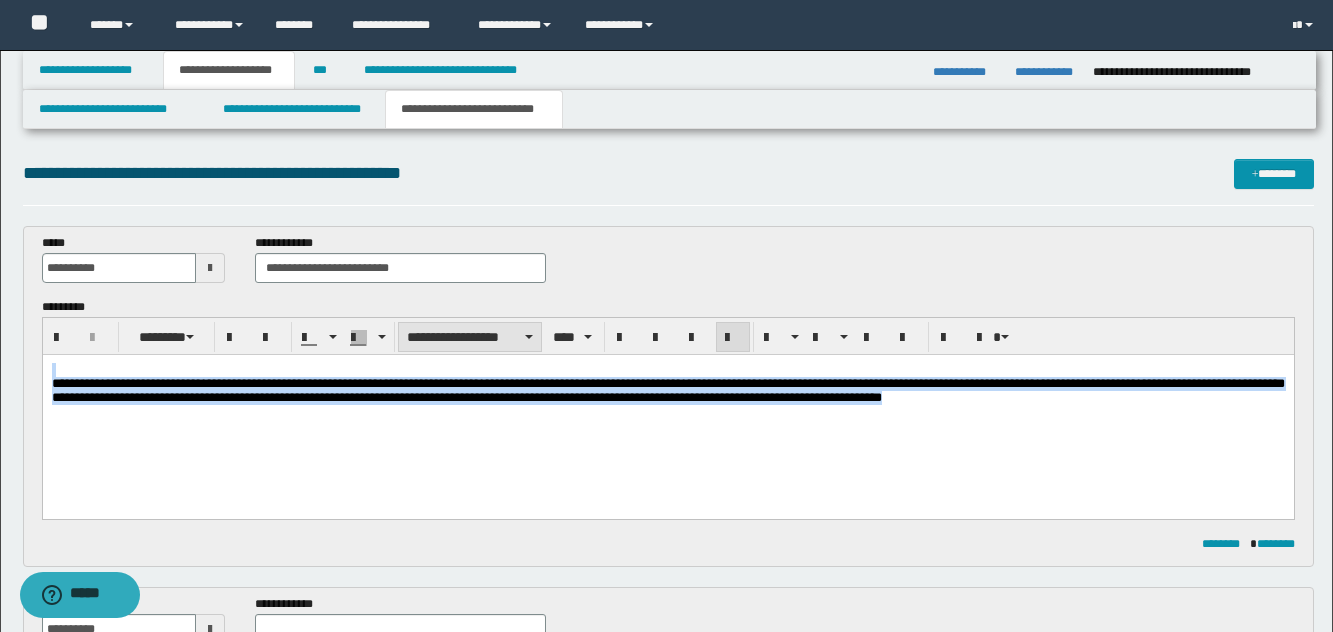 click on "**********" at bounding box center (470, 337) 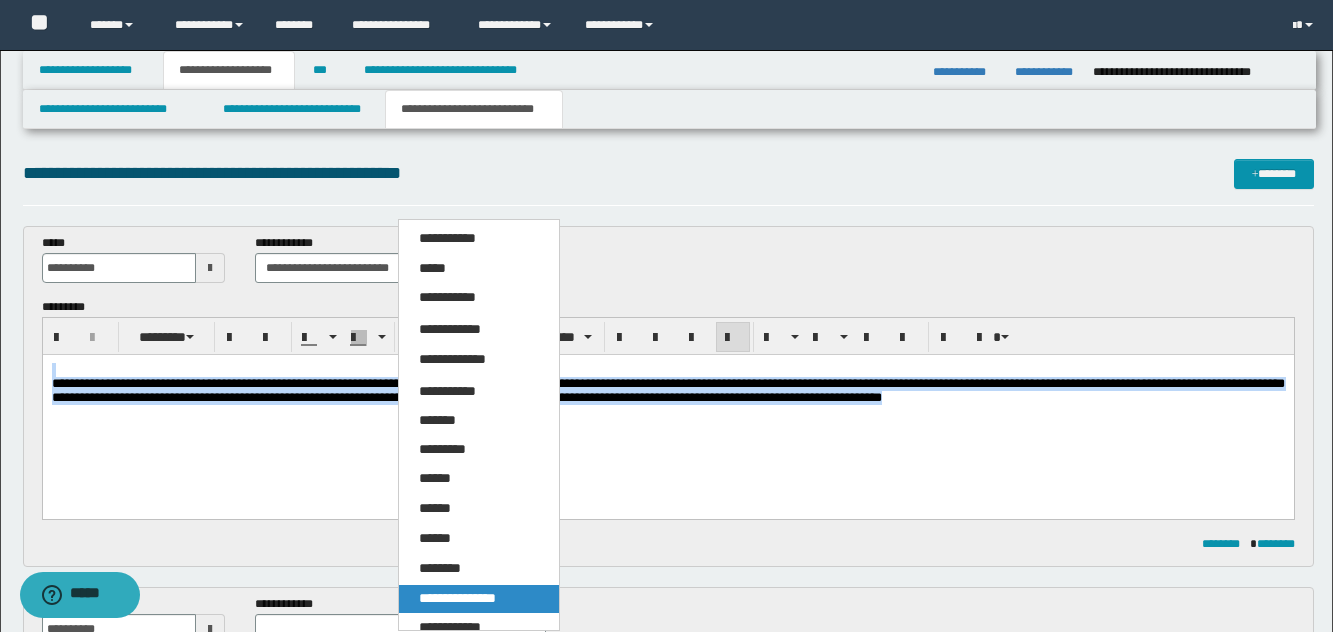 click on "**********" at bounding box center [479, 599] 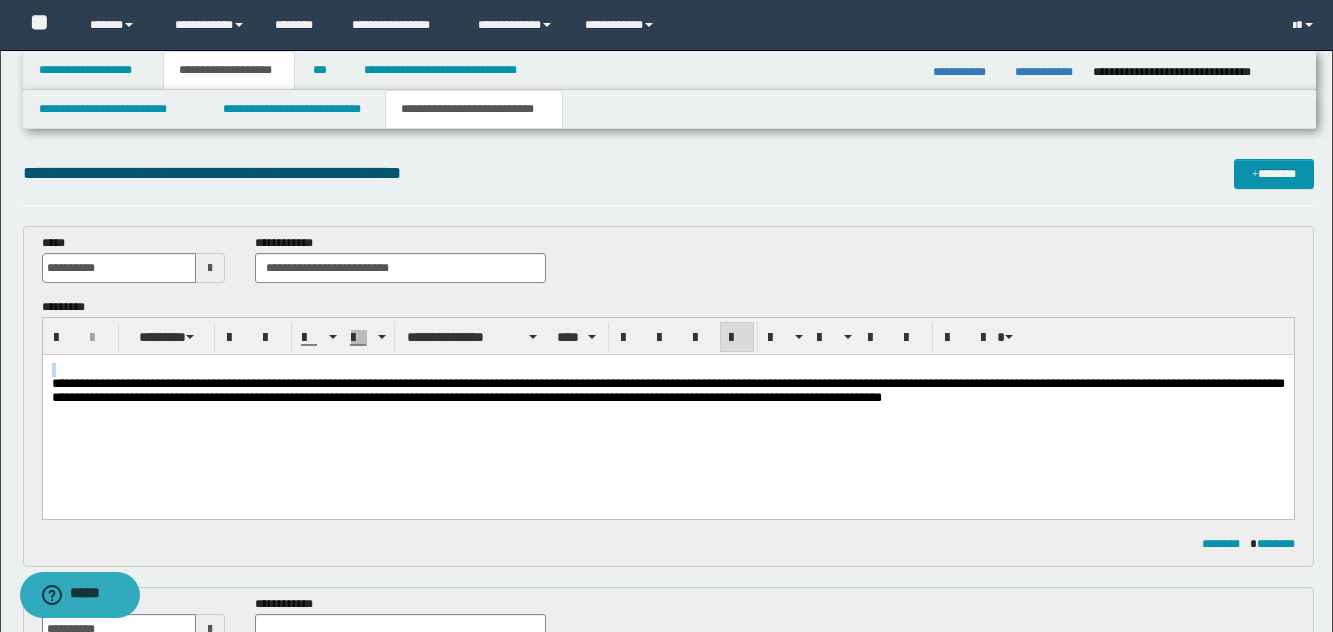 click on "**********" at bounding box center (472, 337) 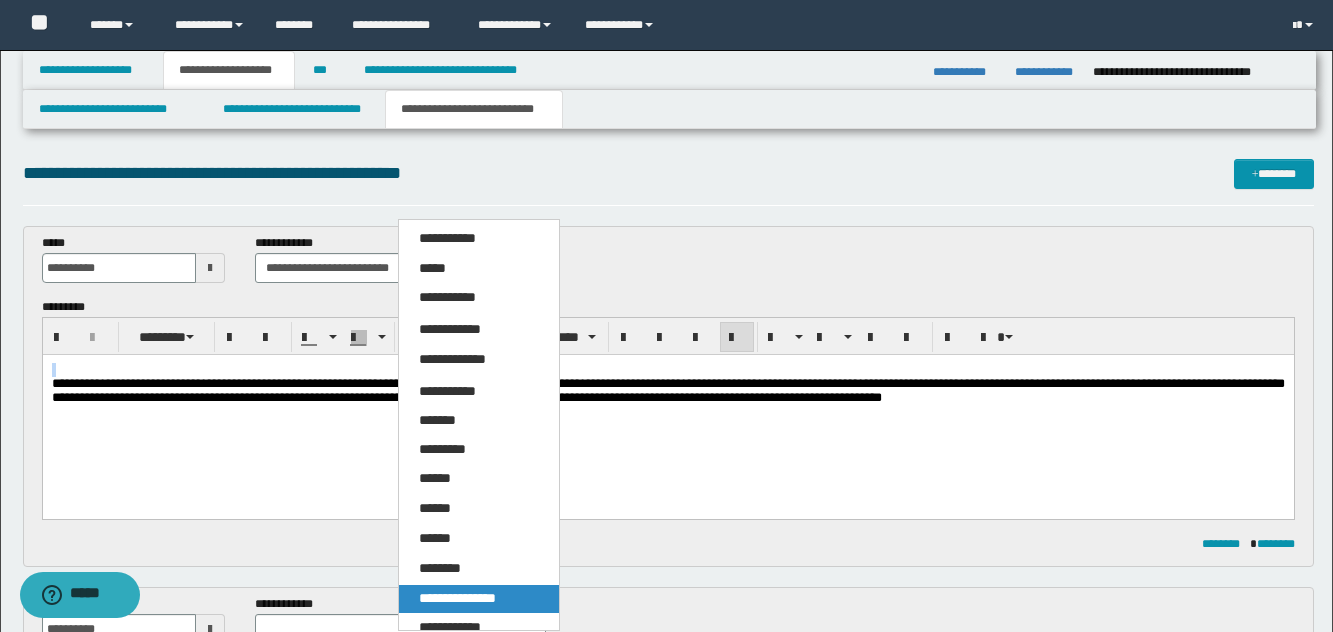 click on "**********" at bounding box center (457, 598) 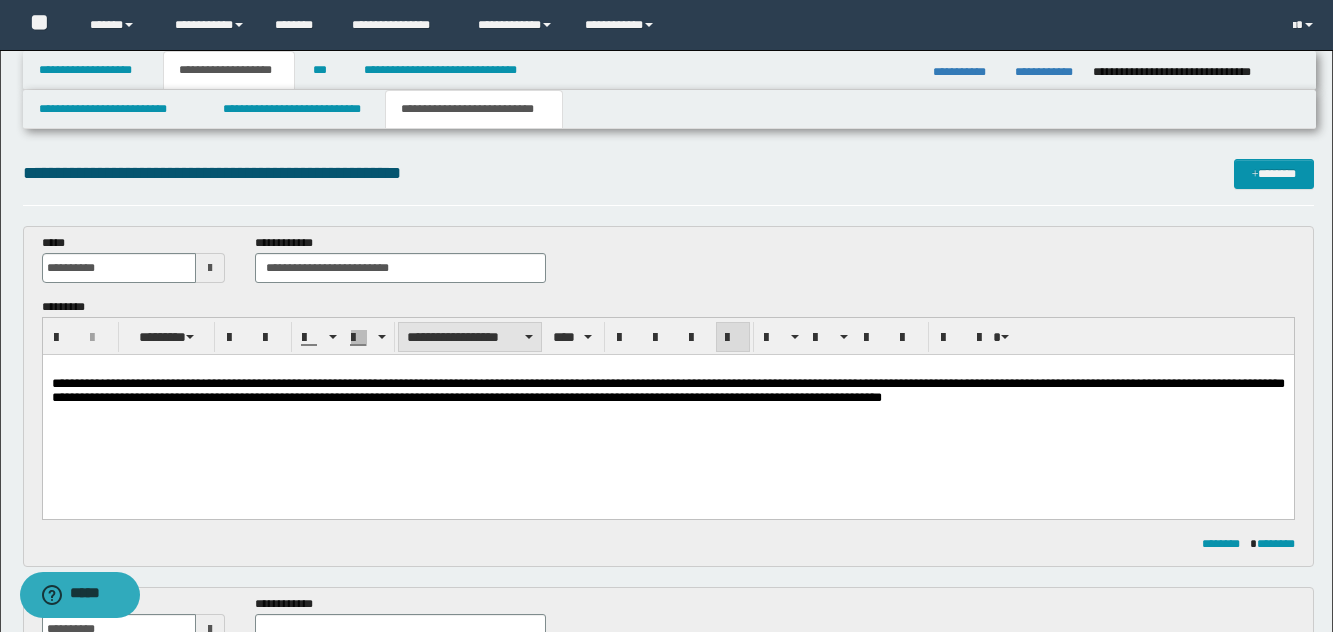 click on "**********" at bounding box center [470, 337] 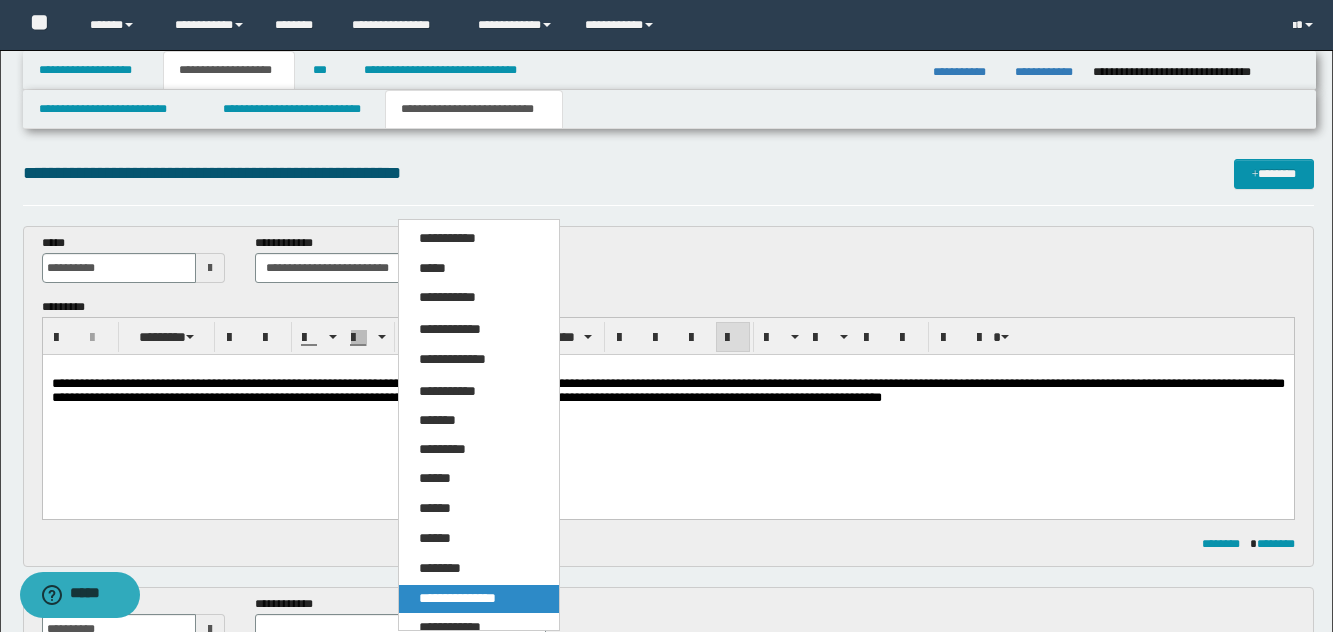 click on "**********" at bounding box center [457, 598] 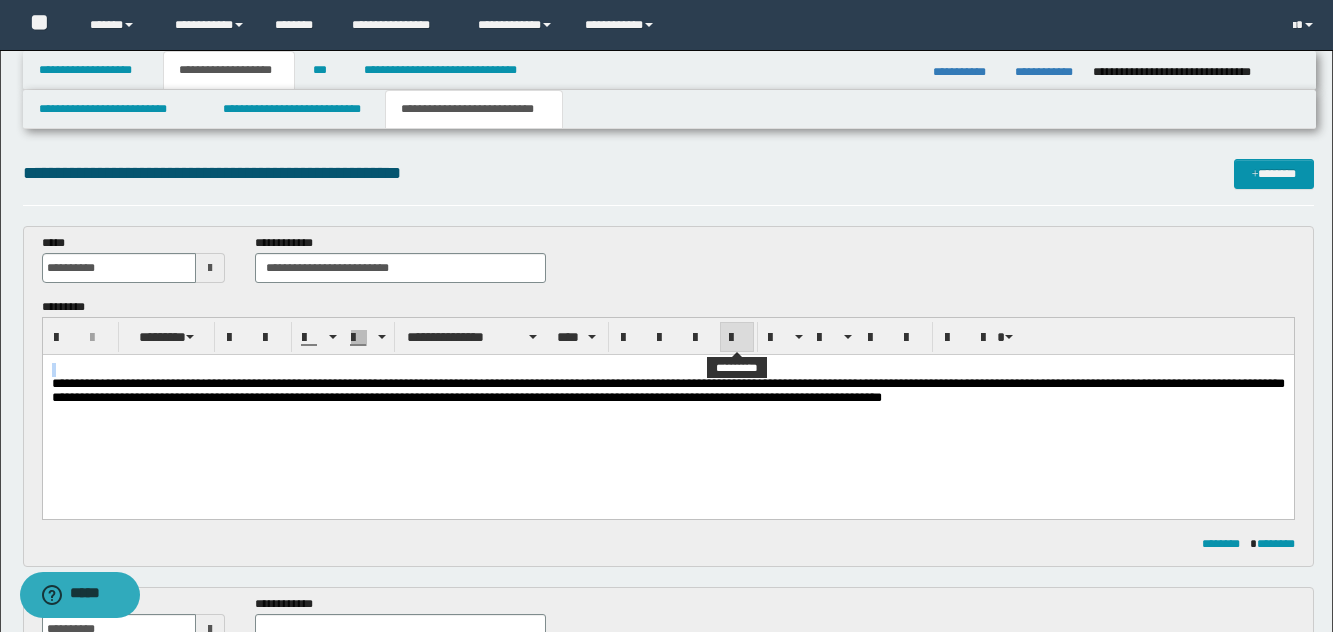 click at bounding box center (737, 338) 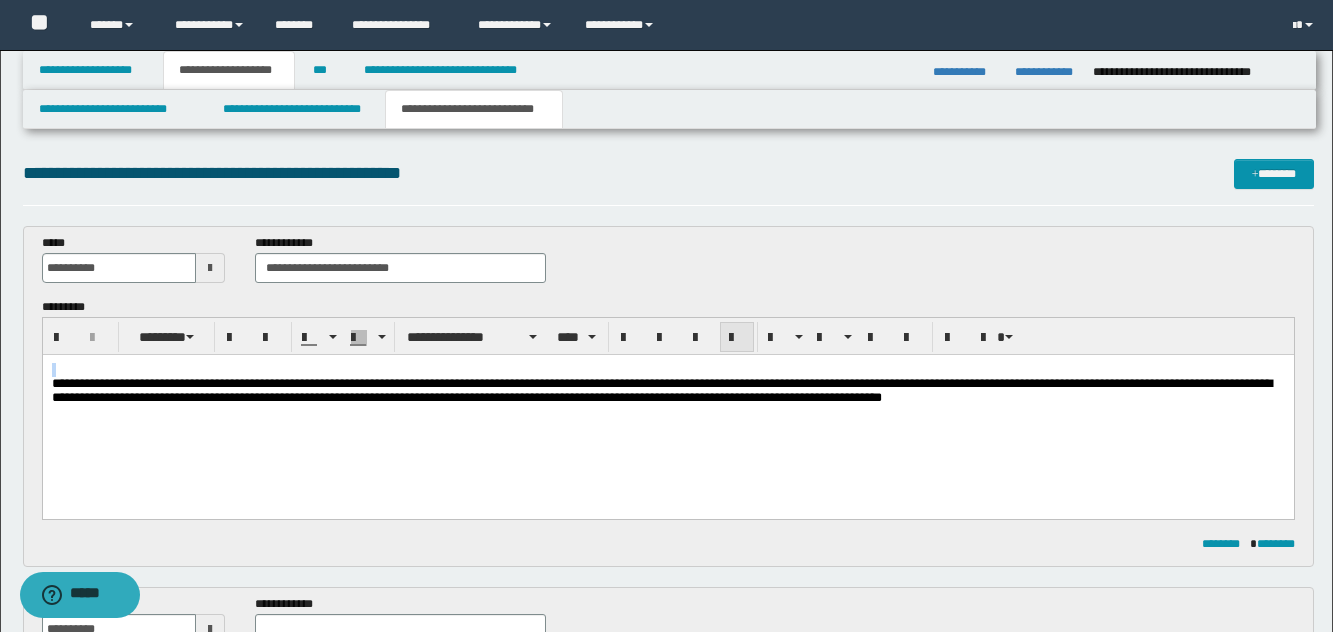 click at bounding box center (737, 338) 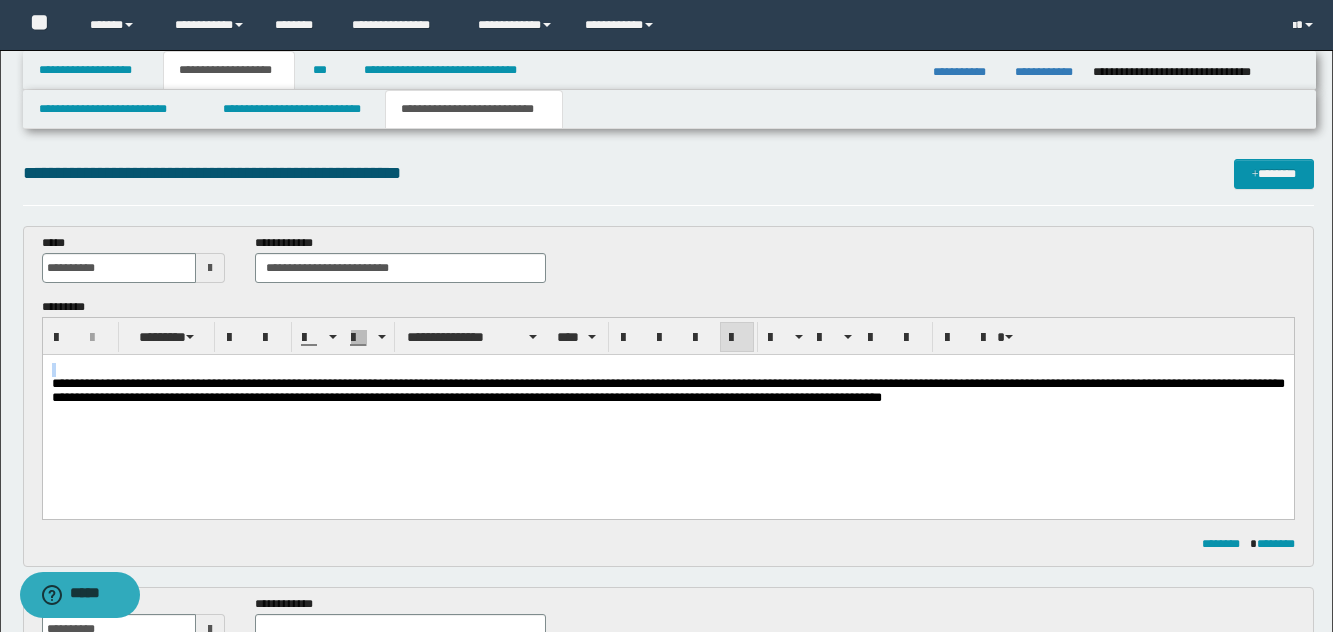 click on "**********" at bounding box center [667, 409] 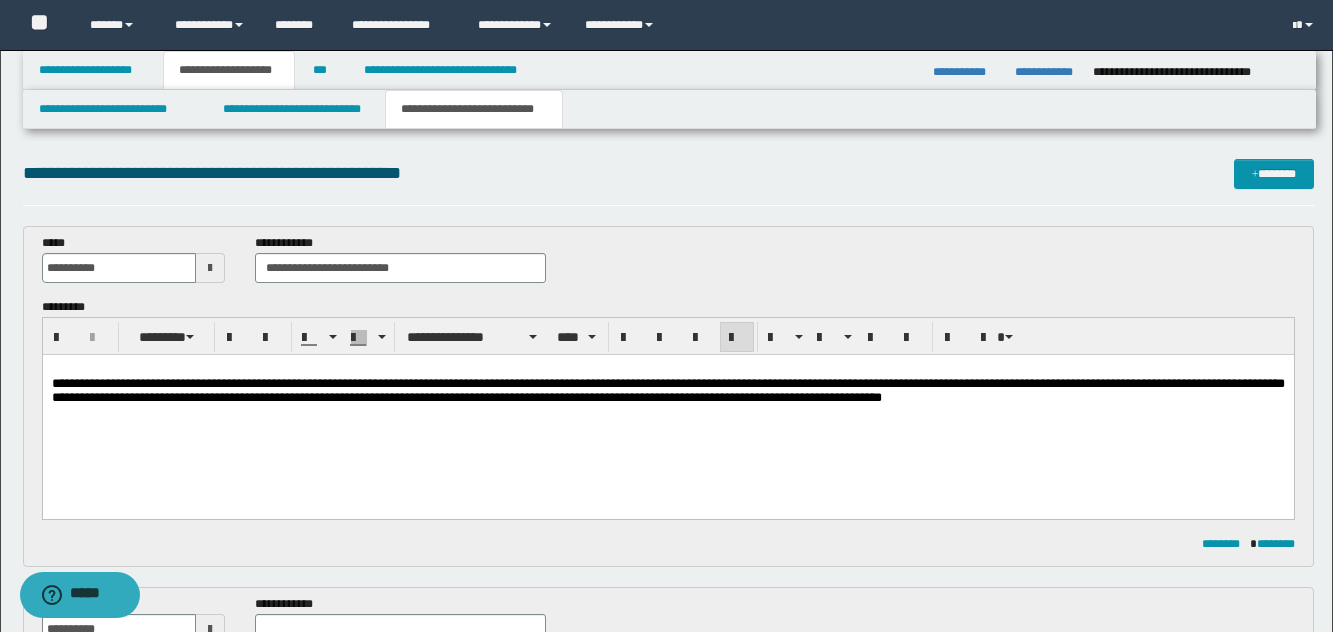 scroll, scrollTop: 300, scrollLeft: 0, axis: vertical 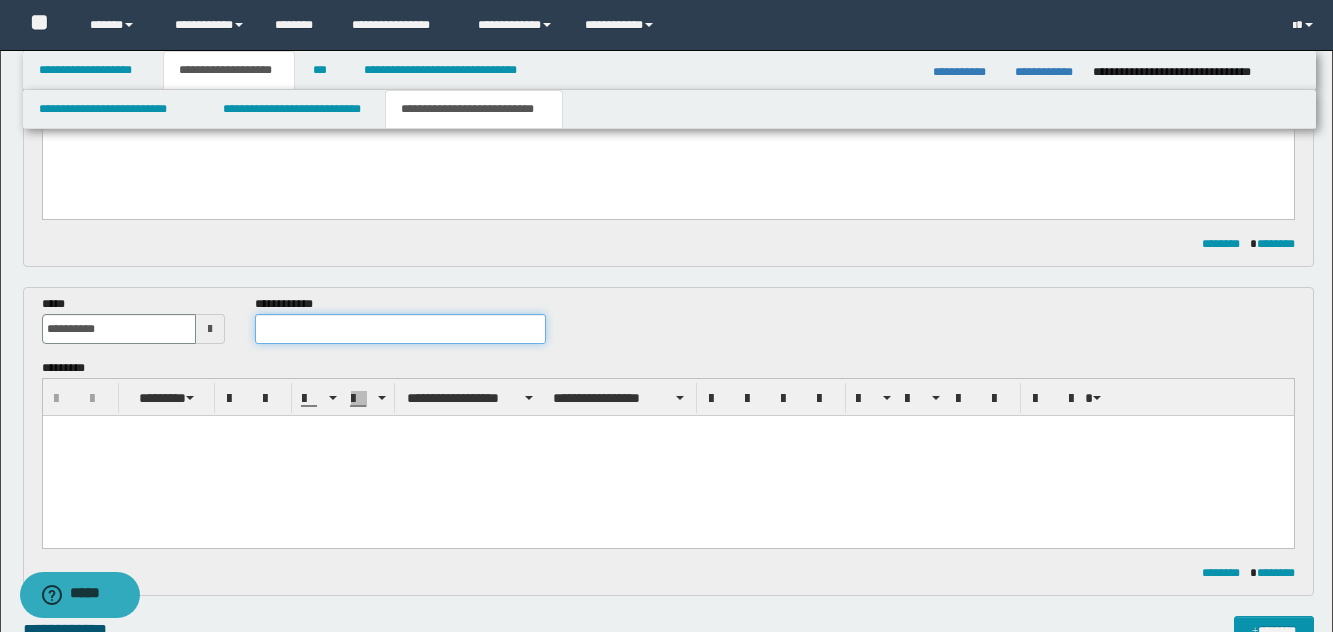 click at bounding box center [400, 329] 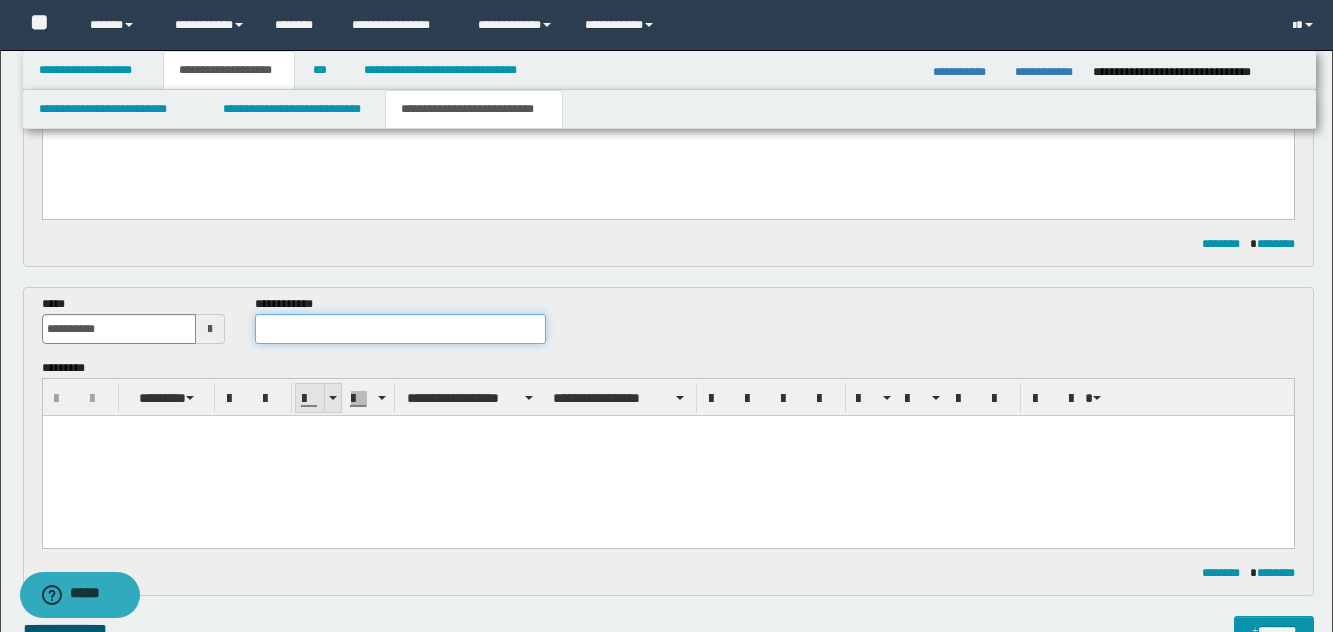 paste on "**********" 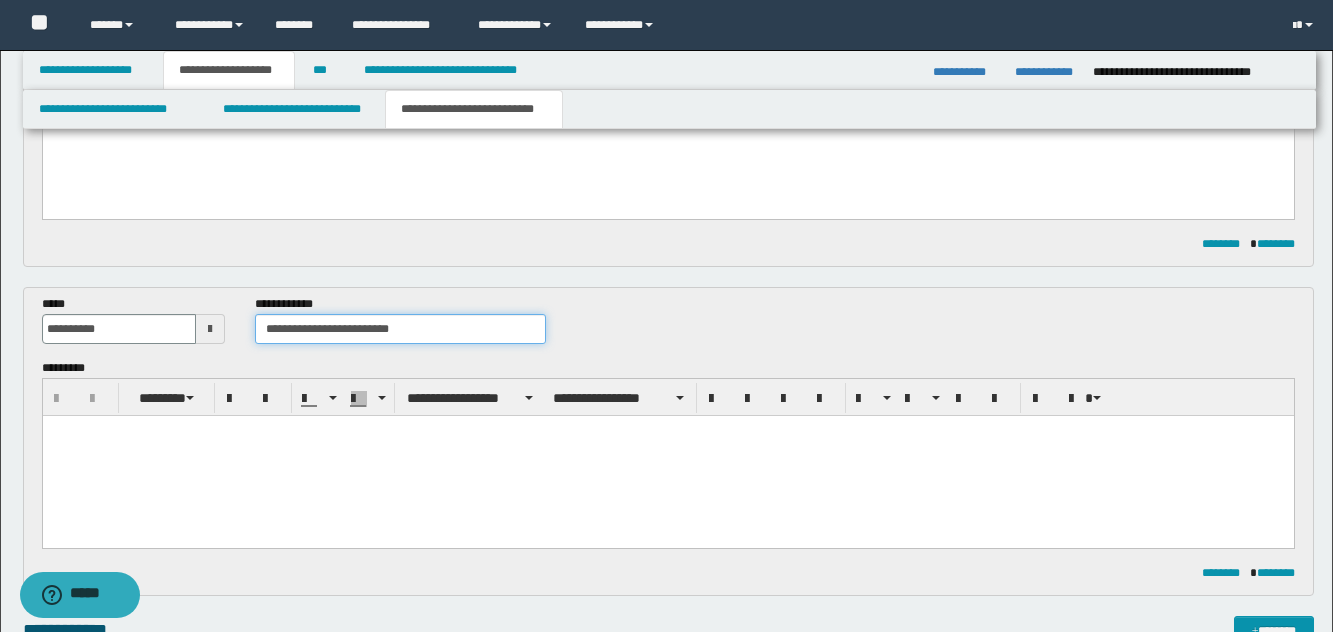 type on "**********" 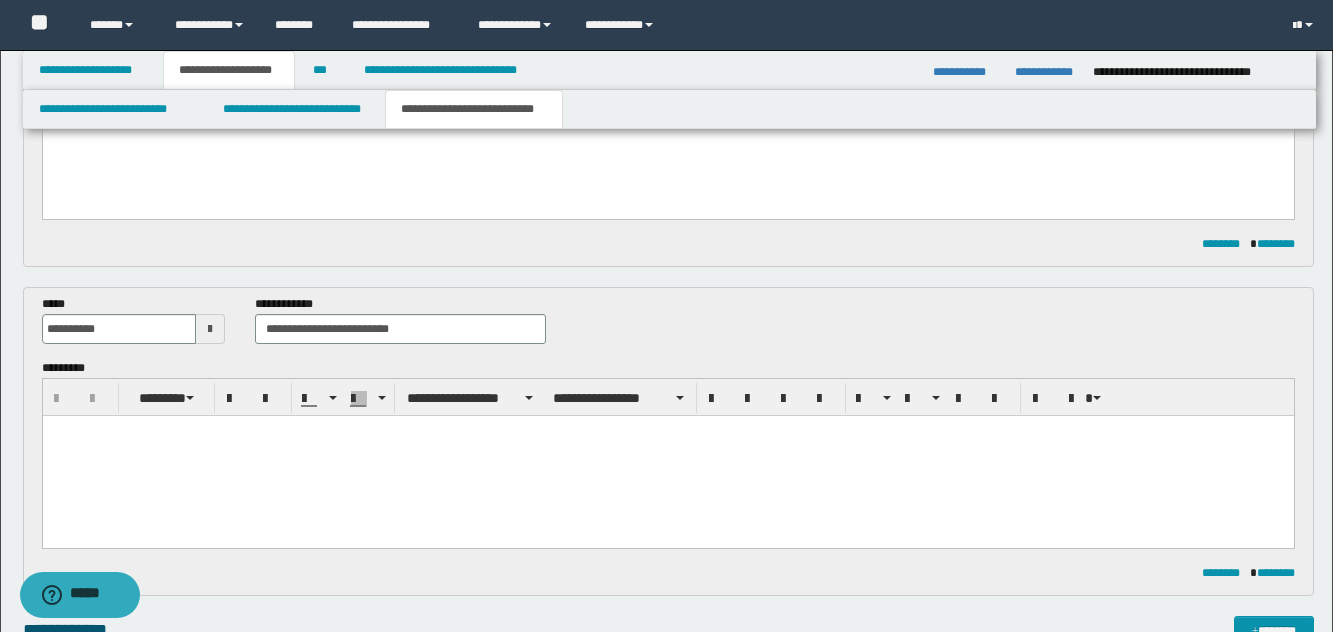 click at bounding box center [667, 455] 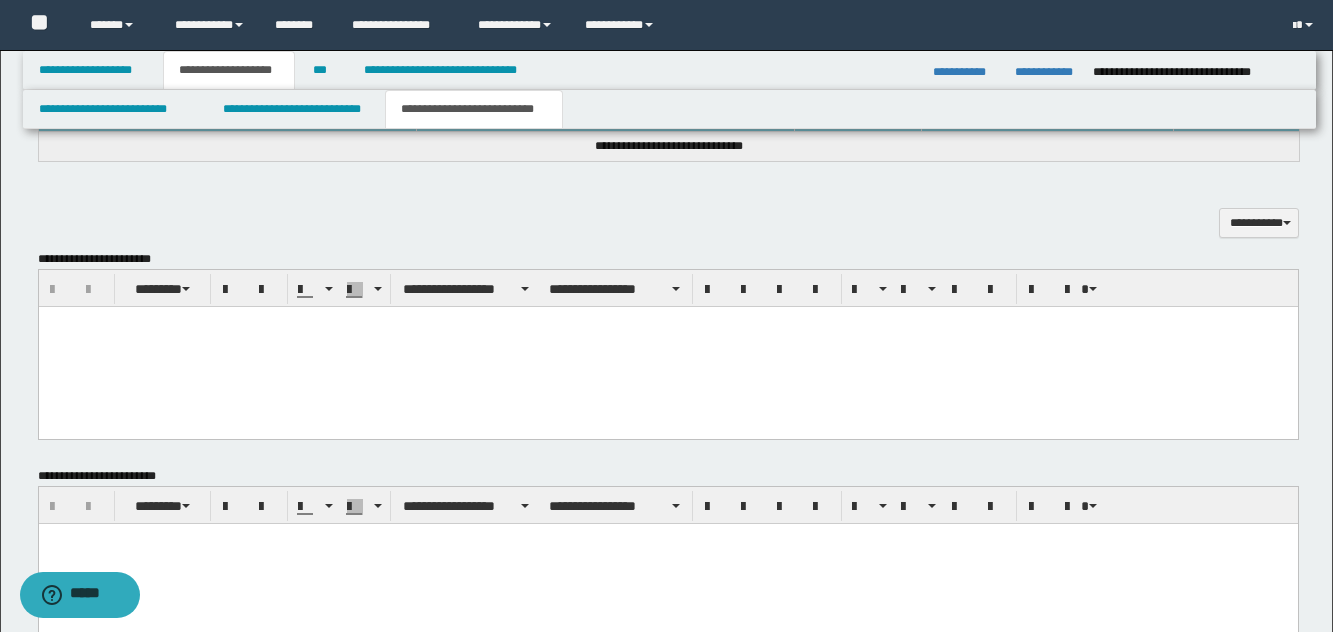 scroll, scrollTop: 1247, scrollLeft: 0, axis: vertical 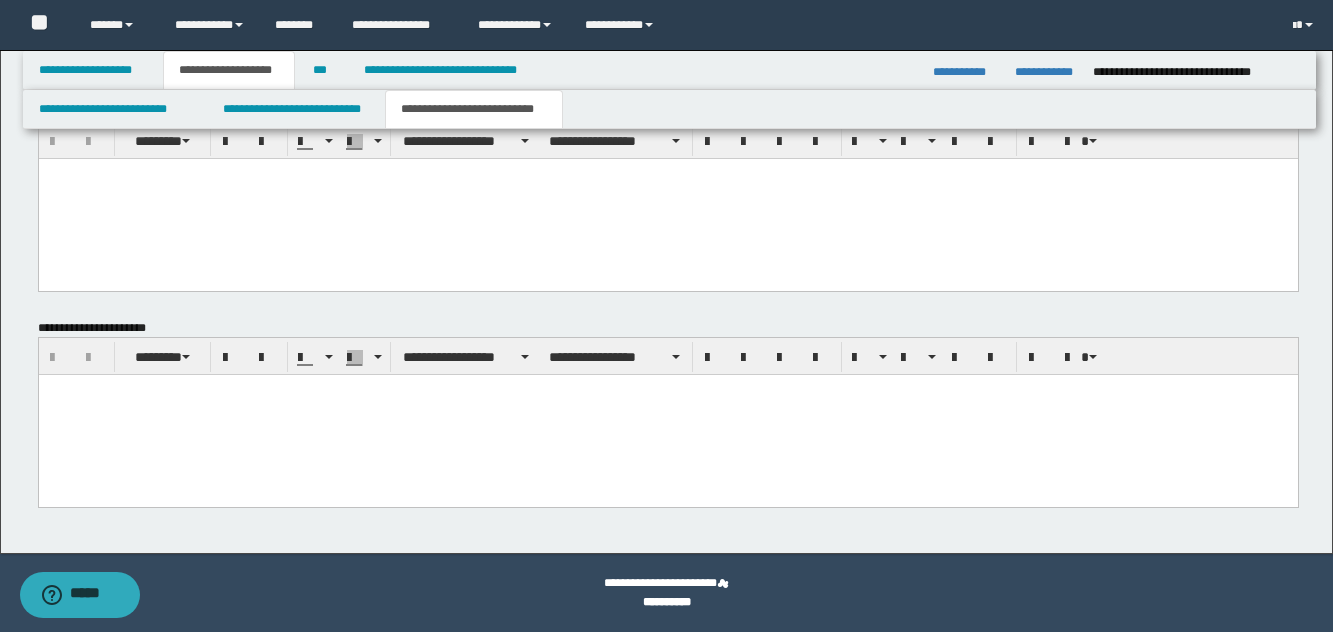 click at bounding box center [667, 415] 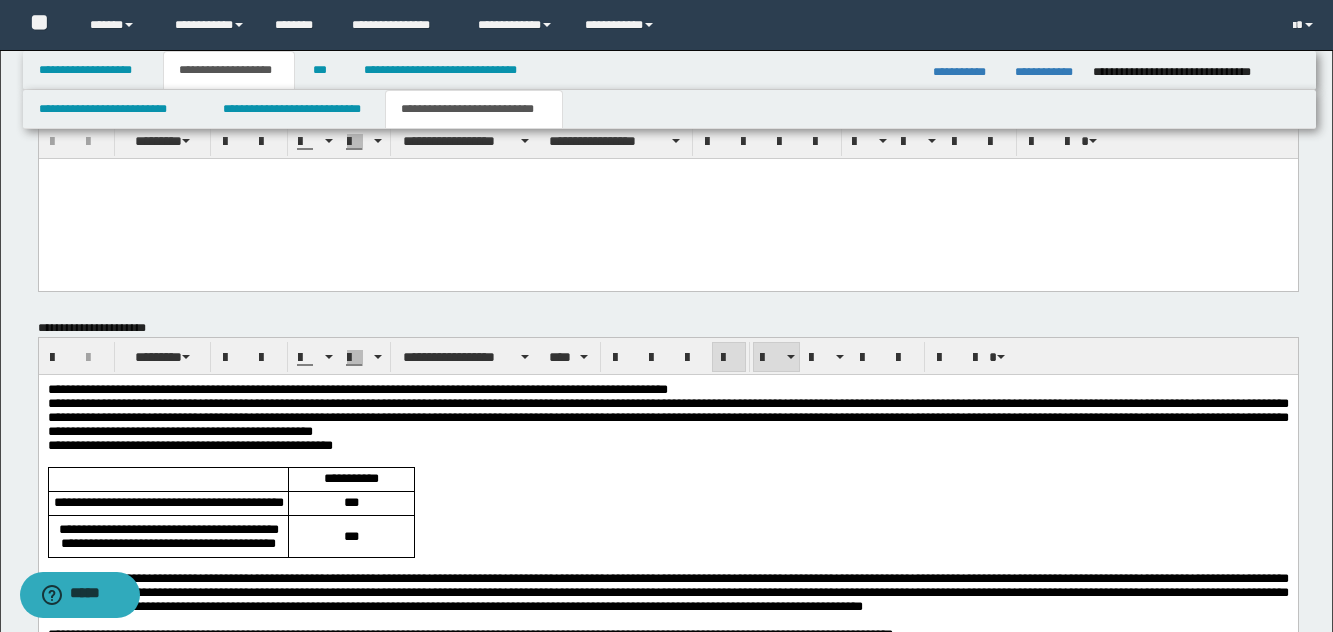 click on "**********" at bounding box center [357, 389] 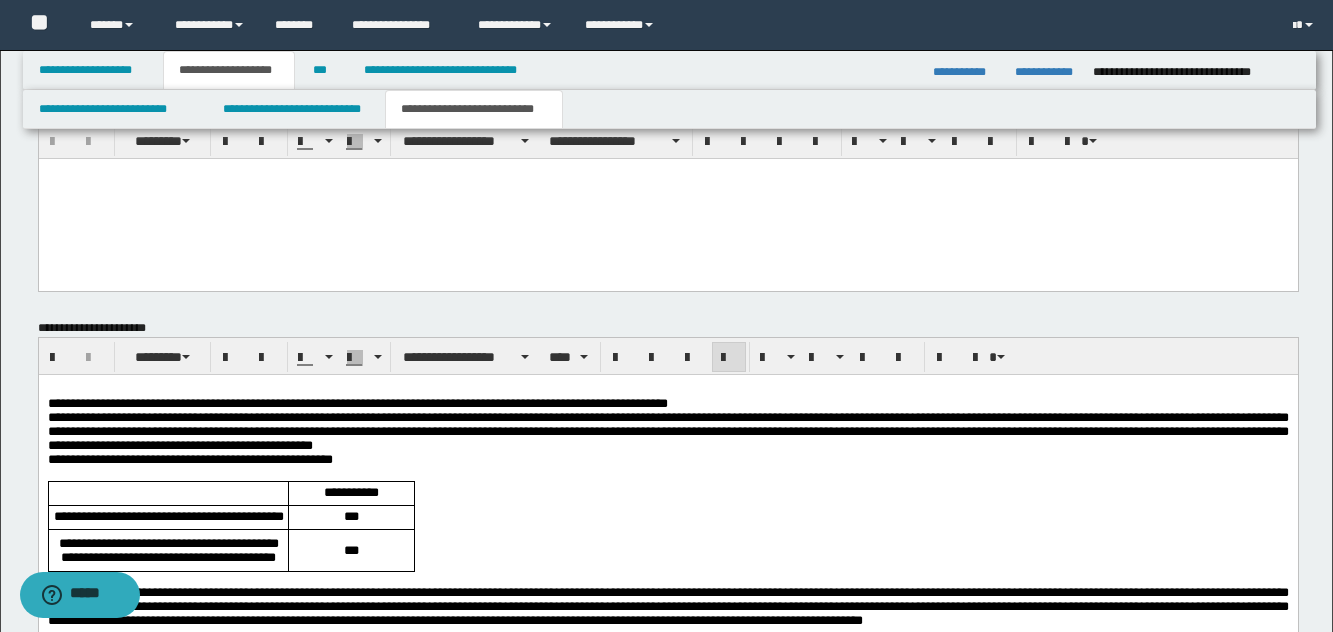 click on "**********" at bounding box center (667, 404) 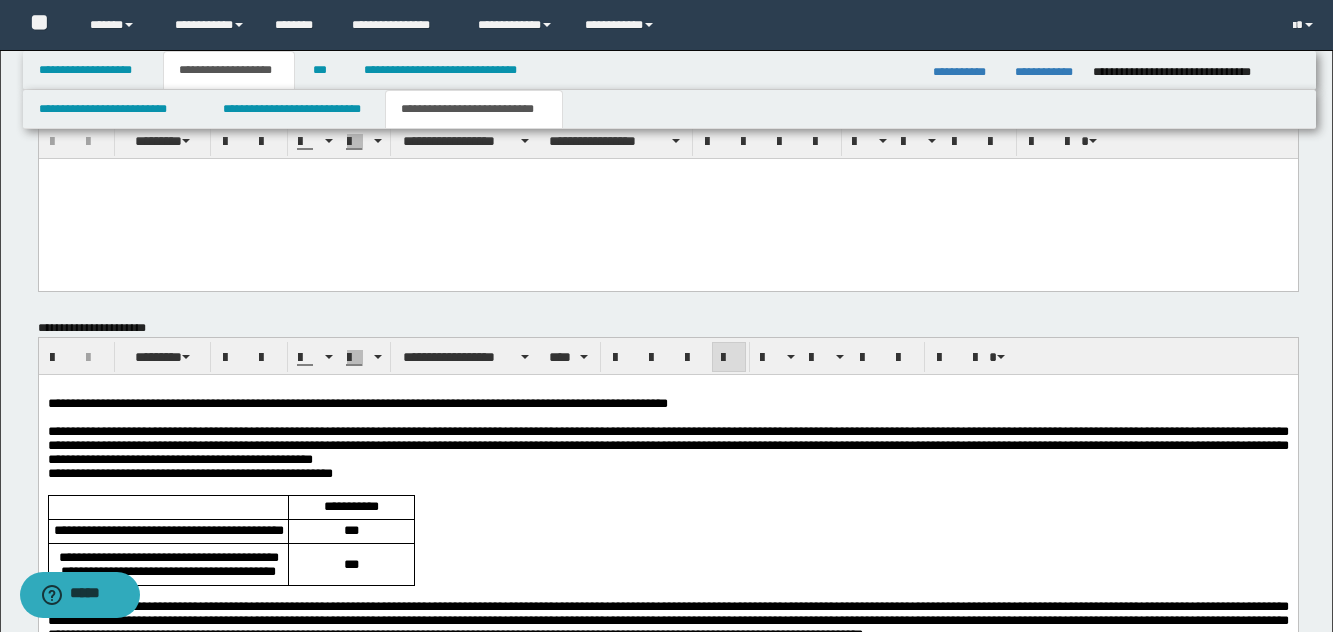 click on "**********" at bounding box center (667, 446) 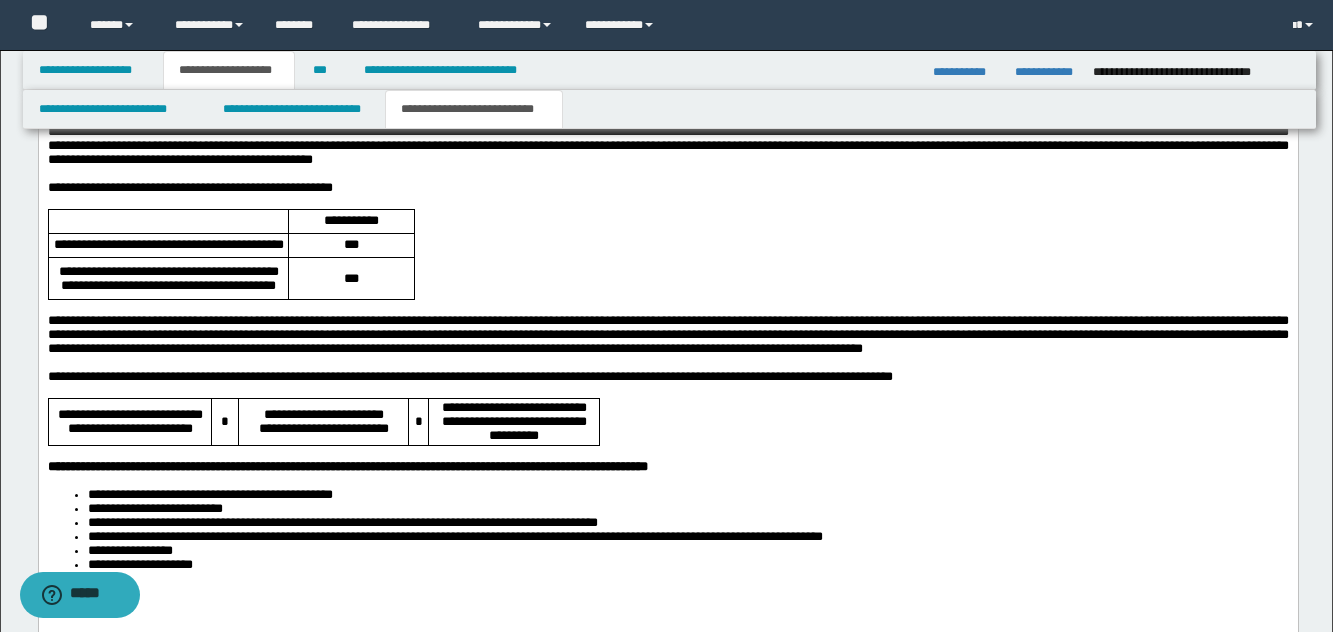 click on "**********" at bounding box center (347, 466) 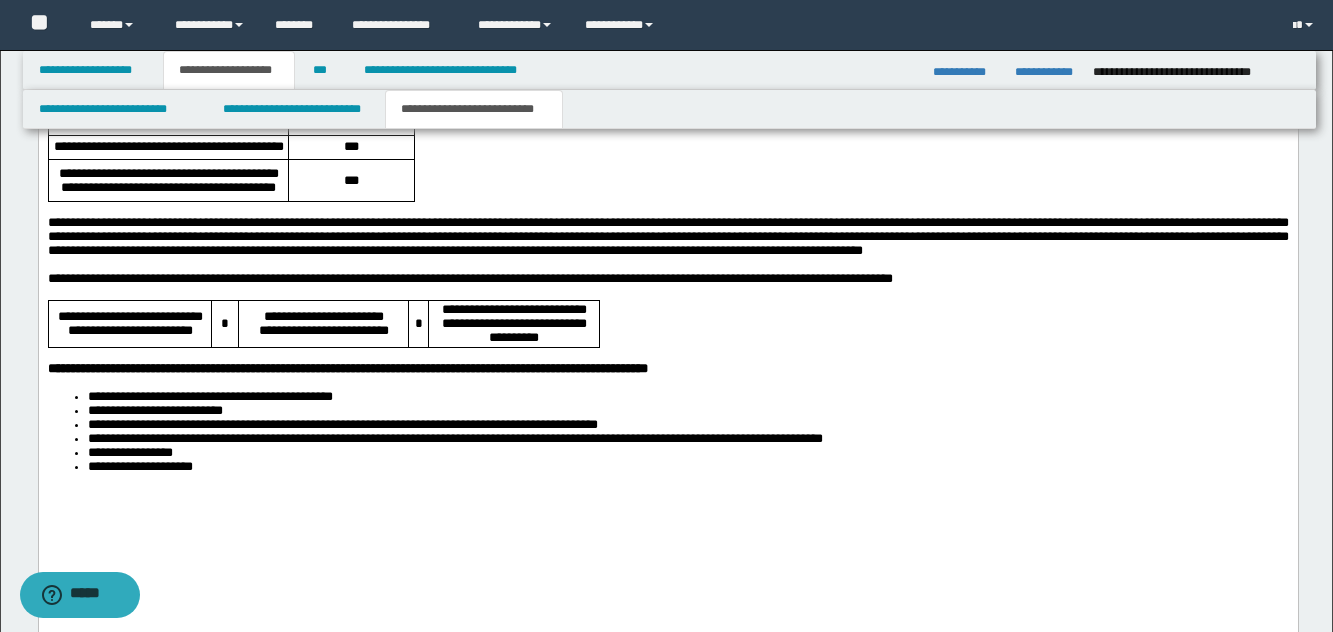 scroll, scrollTop: 1799, scrollLeft: 0, axis: vertical 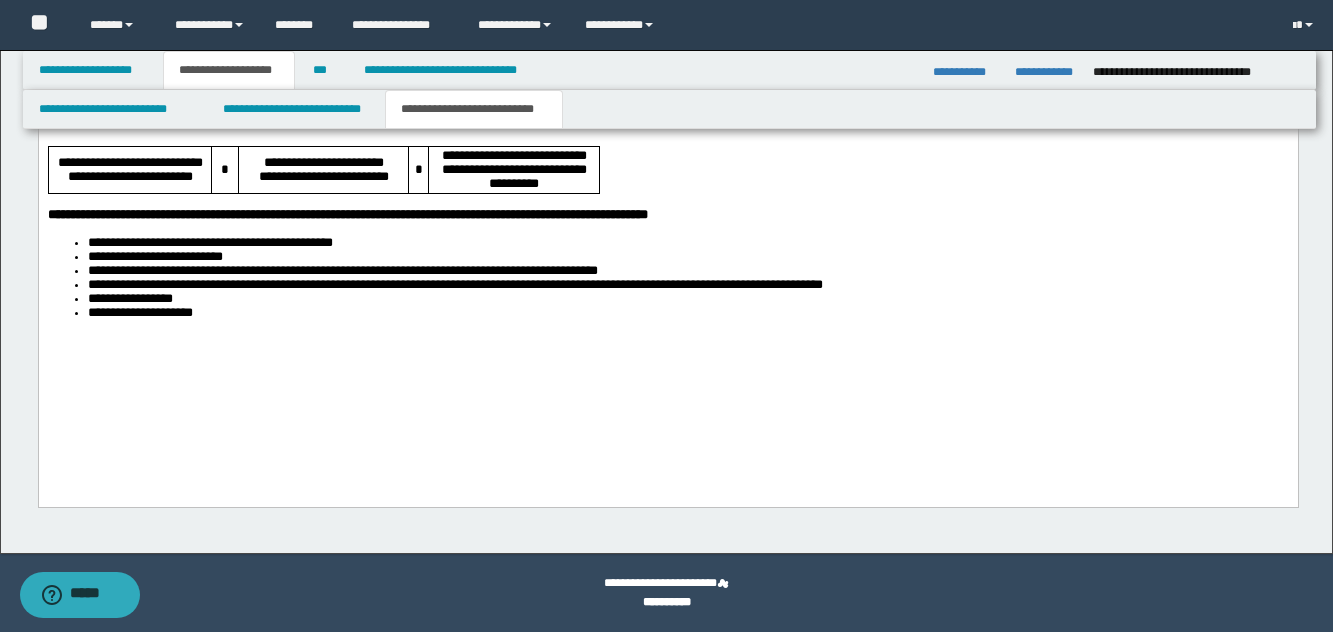 click on "**********" at bounding box center (667, 108) 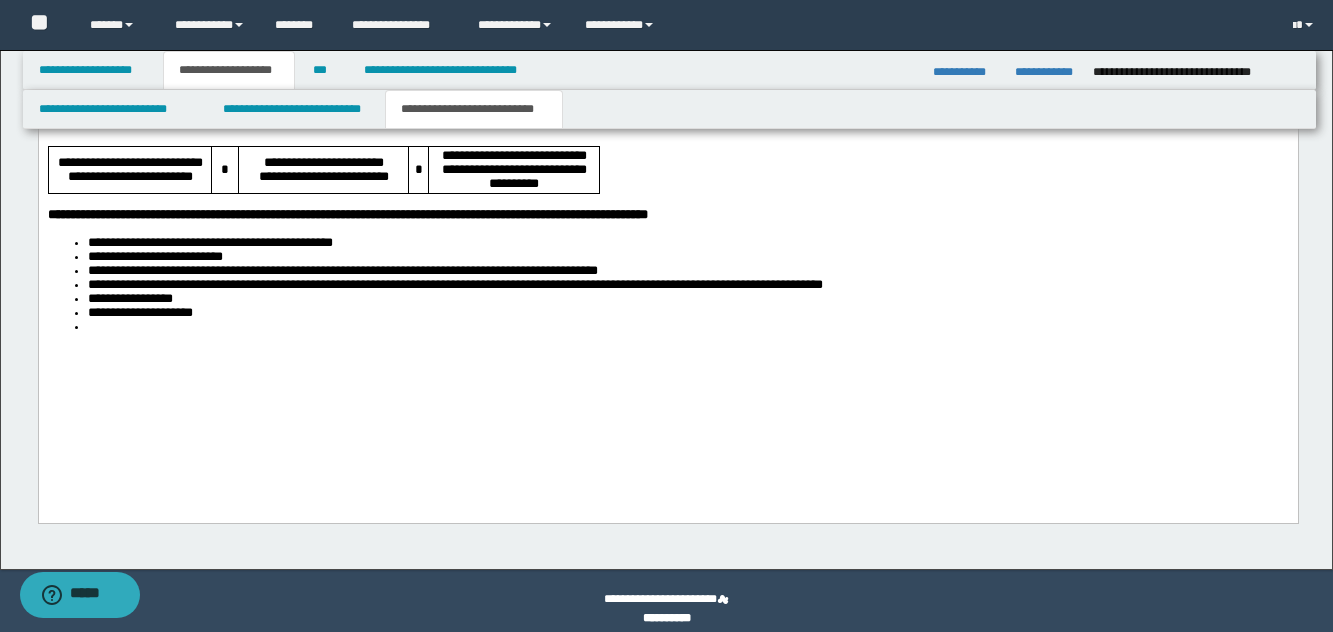 click on "**********" at bounding box center [667, 115] 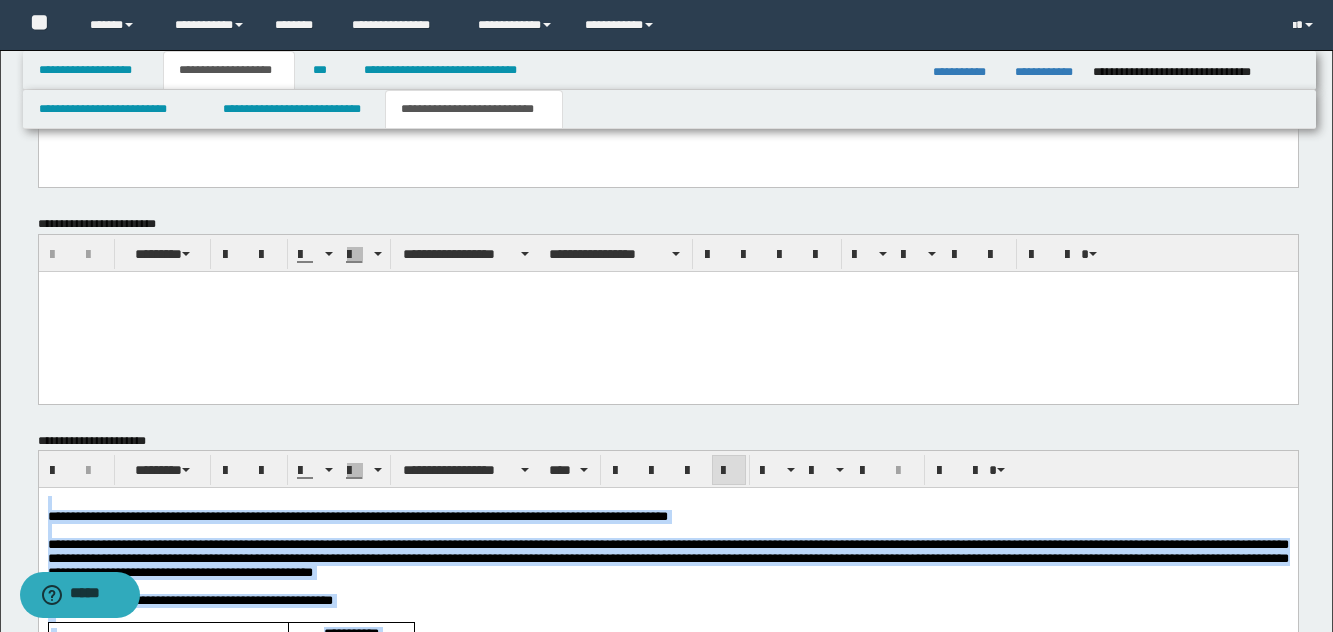 scroll, scrollTop: 1099, scrollLeft: 0, axis: vertical 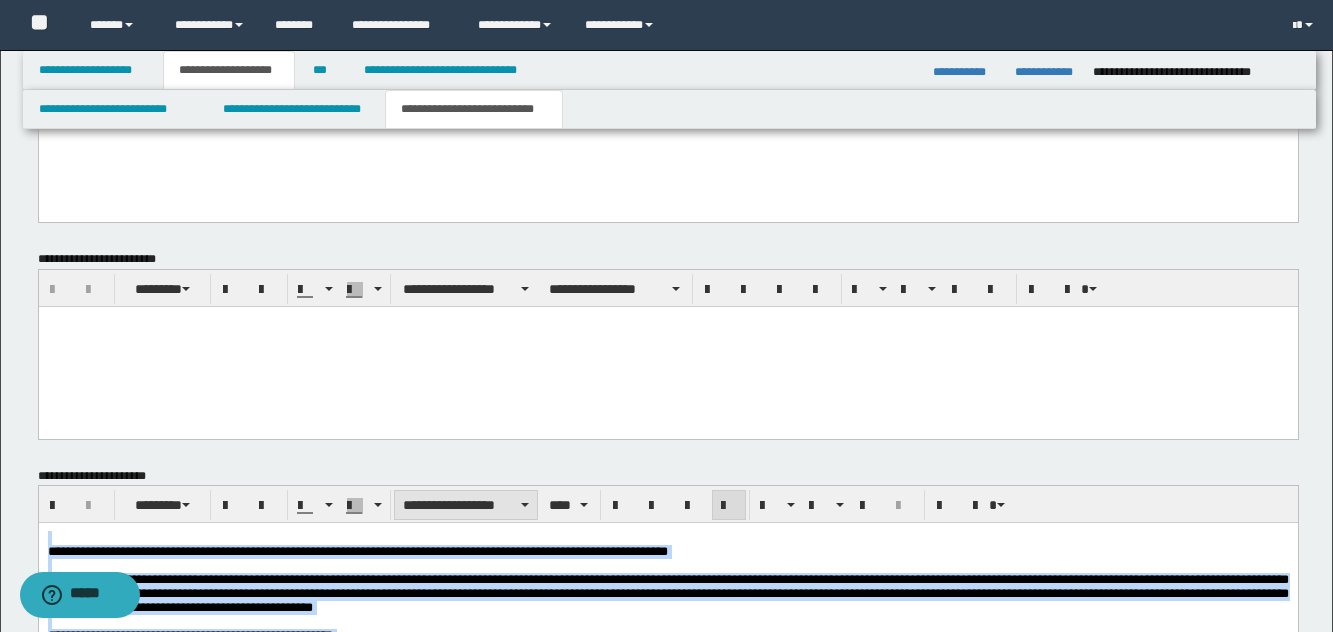click on "**********" at bounding box center (466, 505) 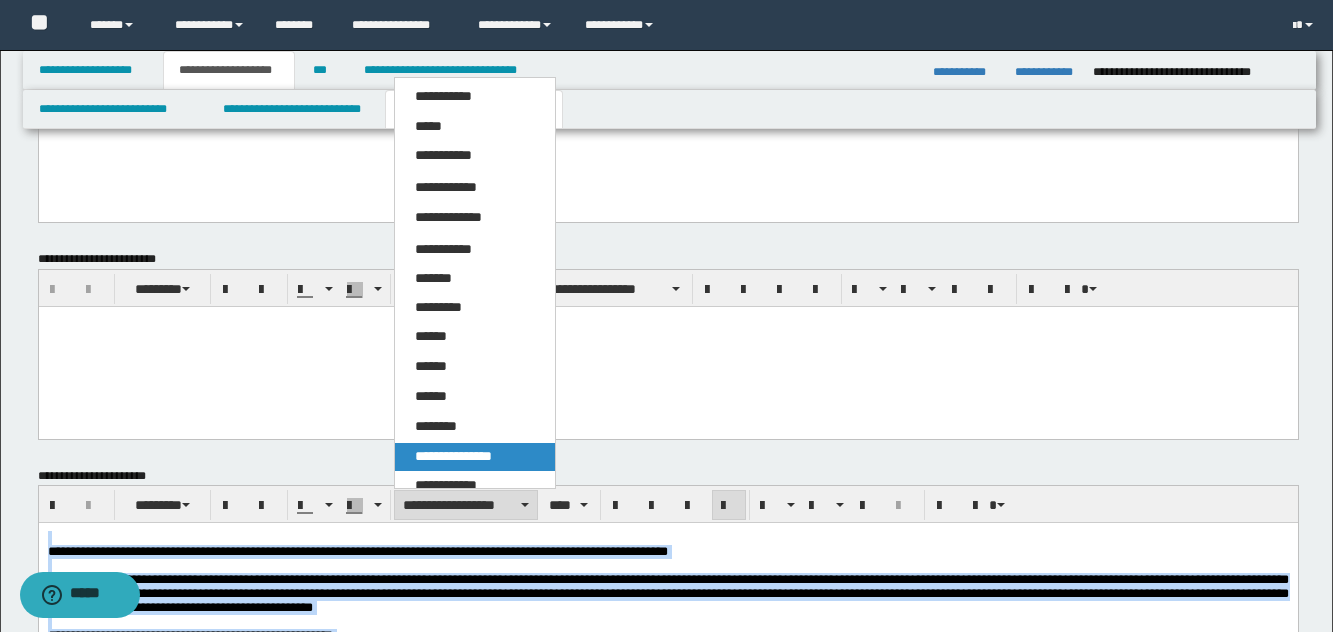 click on "**********" at bounding box center (453, 456) 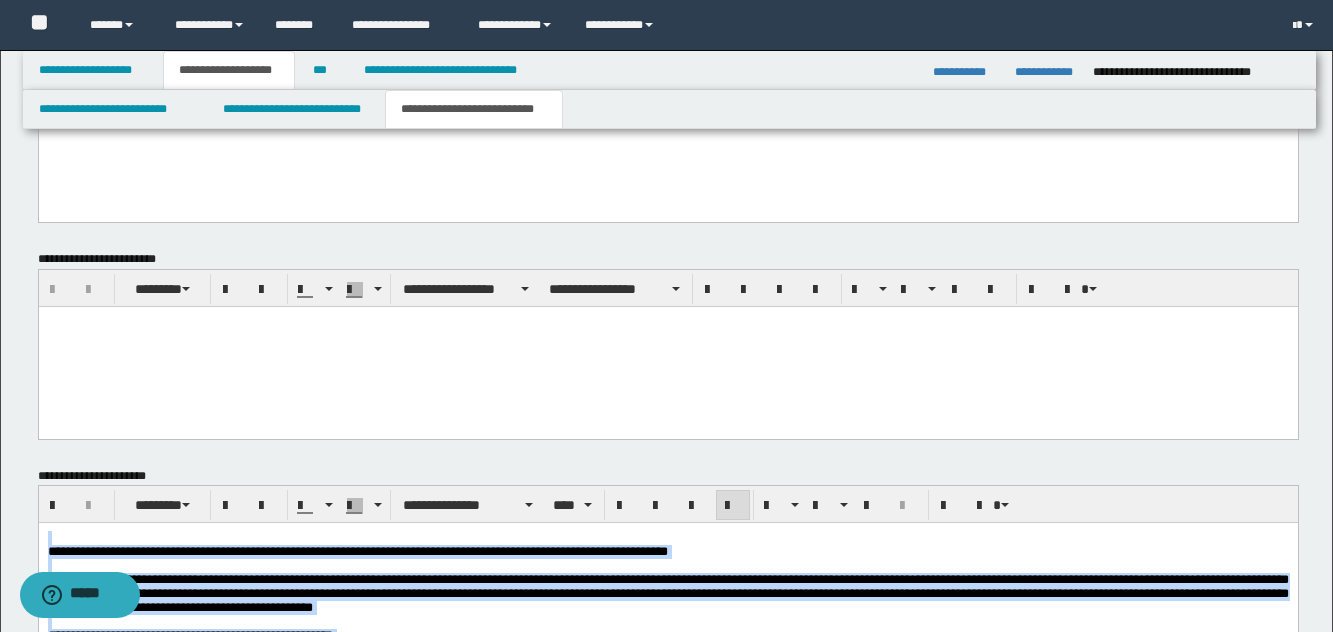 click at bounding box center (733, 506) 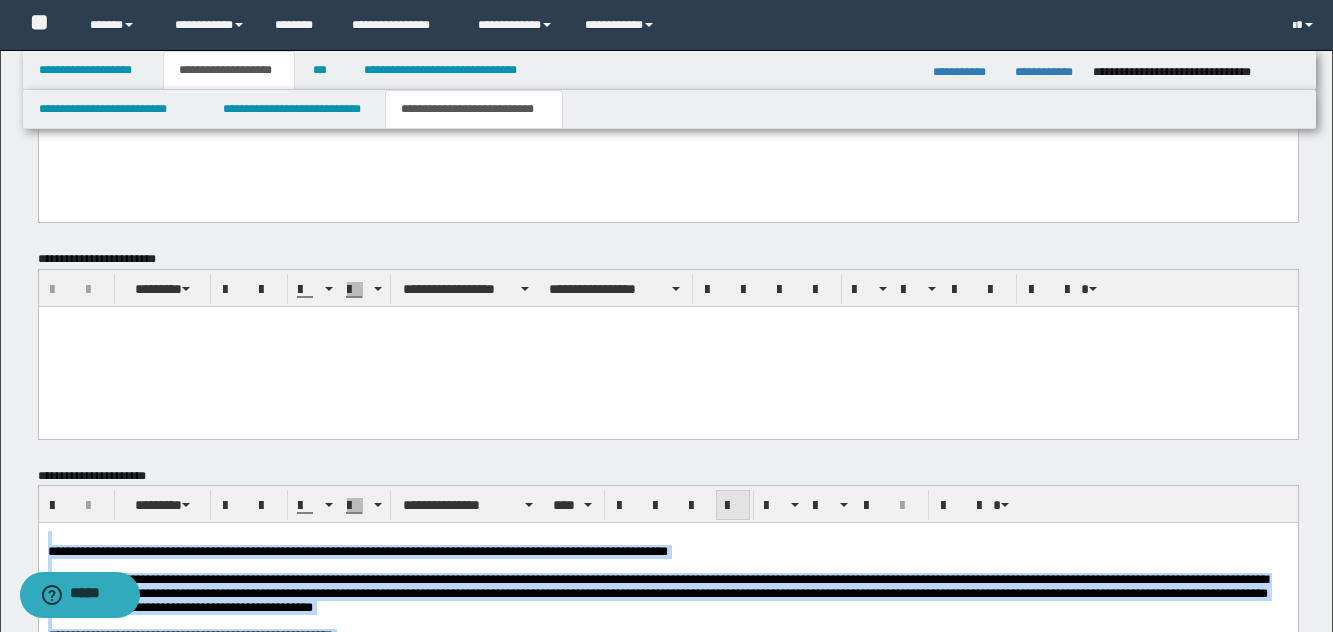 click at bounding box center [733, 506] 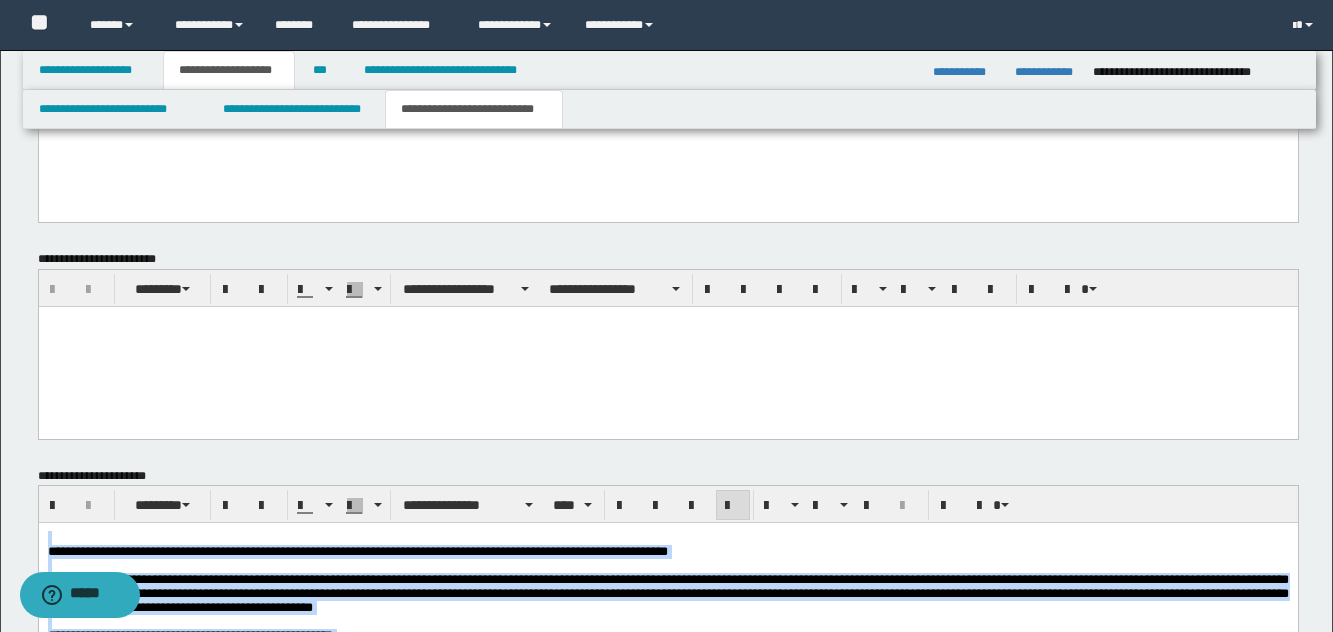 click on "**********" at bounding box center [667, 552] 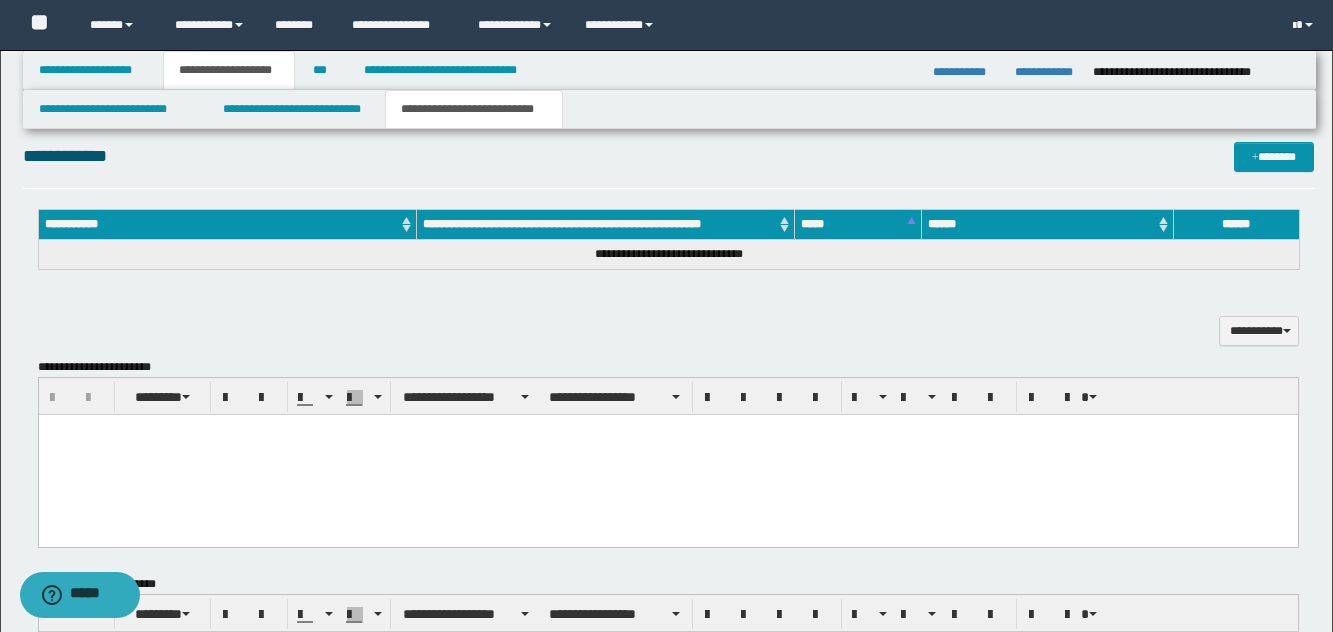 scroll, scrollTop: 699, scrollLeft: 0, axis: vertical 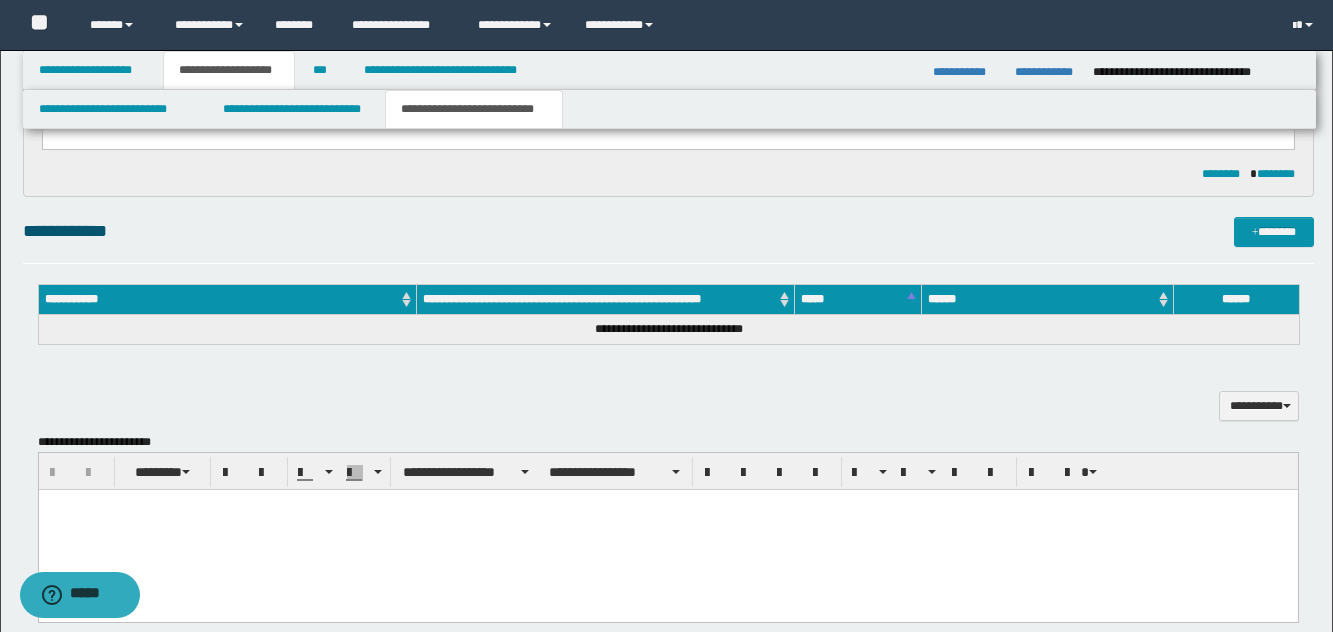 click at bounding box center (667, 529) 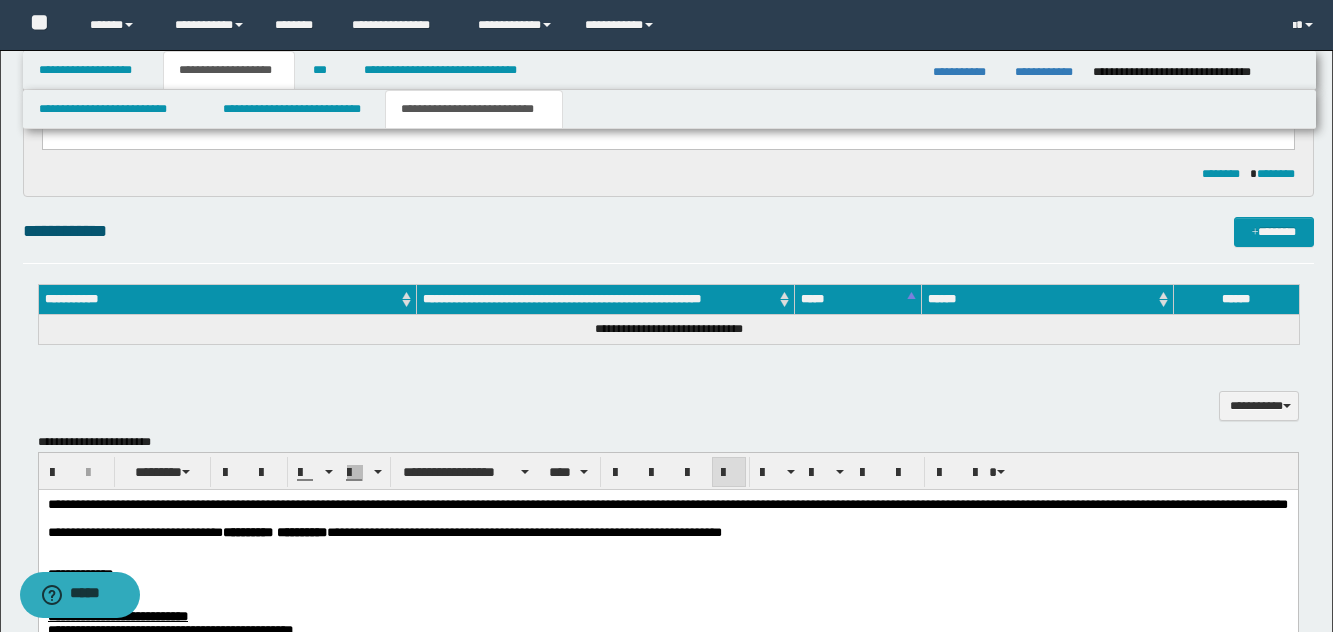 click on "**********" at bounding box center [667, 669] 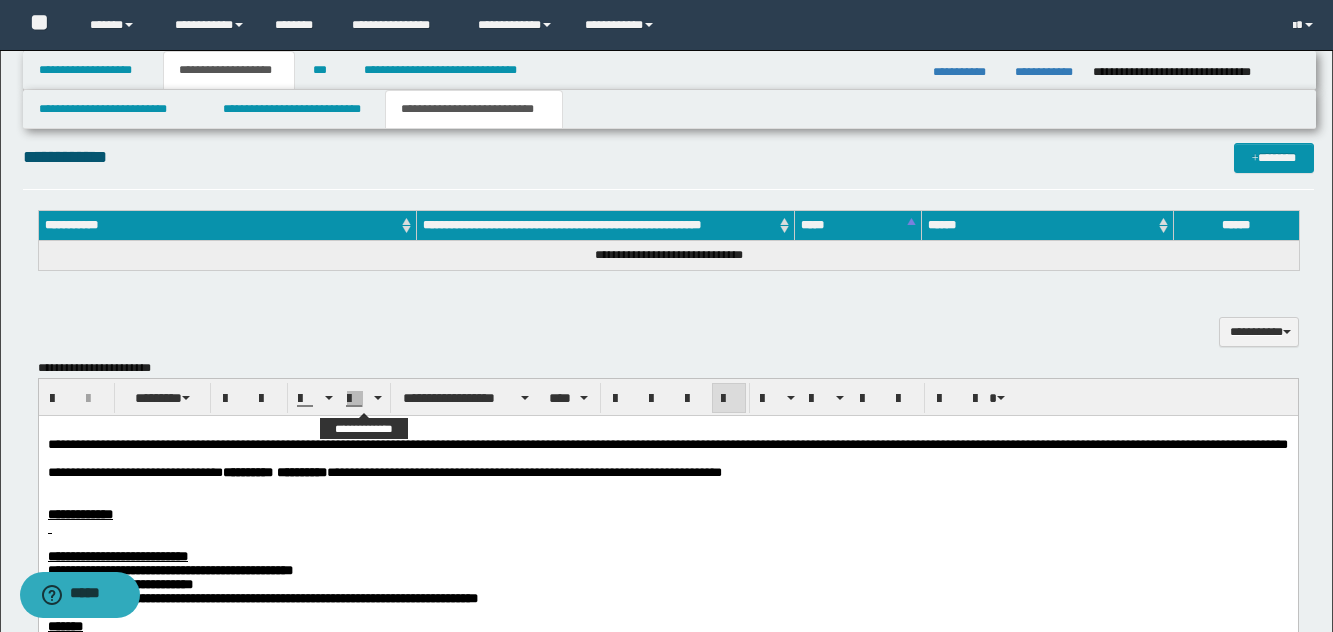 scroll, scrollTop: 899, scrollLeft: 0, axis: vertical 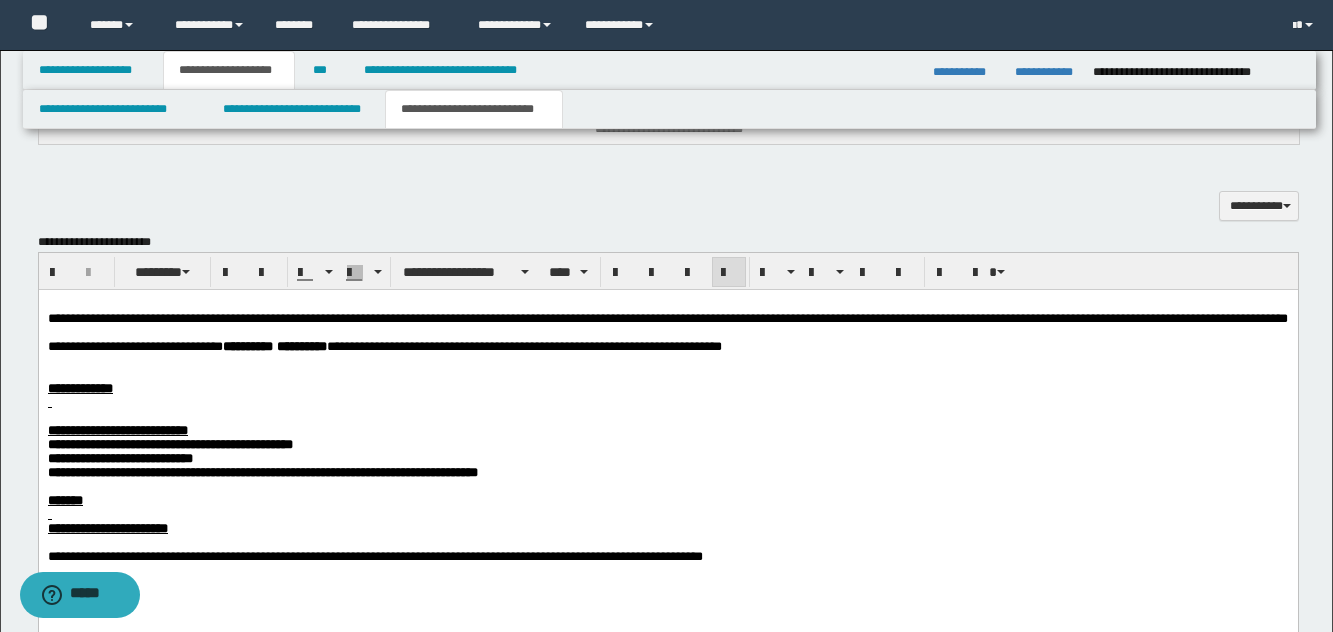 drag, startPoint x: 514, startPoint y: 355, endPoint x: 536, endPoint y: 357, distance: 22.090721 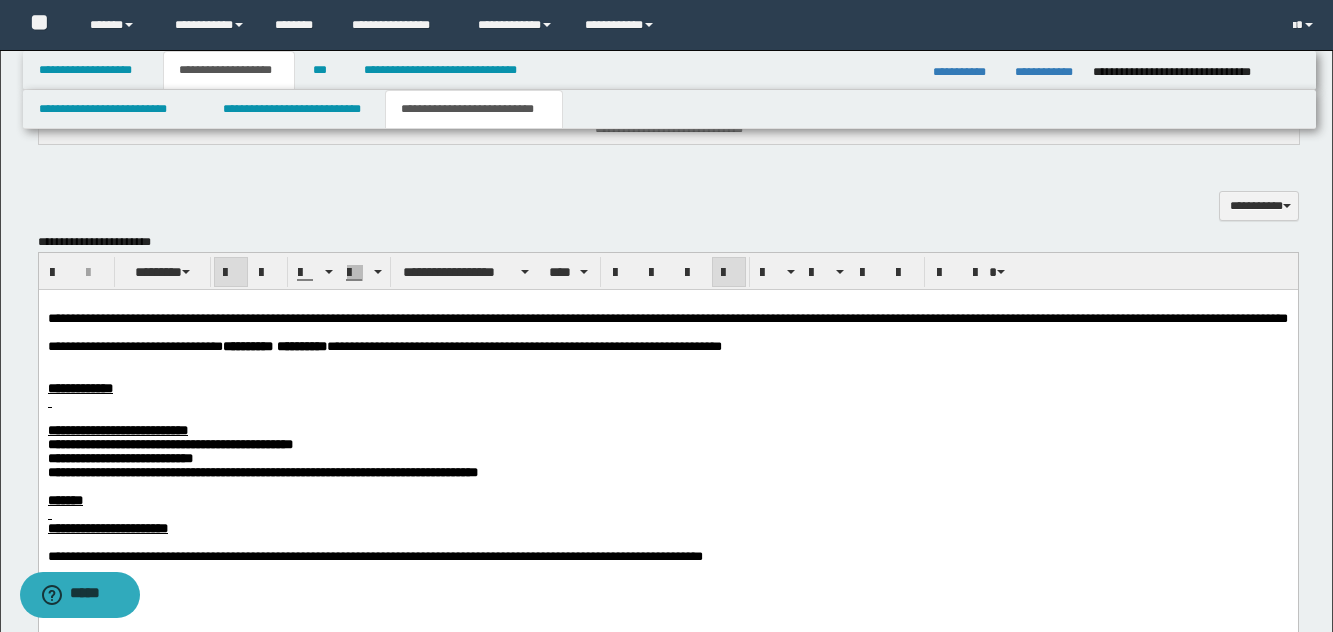 drag, startPoint x: 761, startPoint y: 415, endPoint x: 851, endPoint y: 420, distance: 90.13878 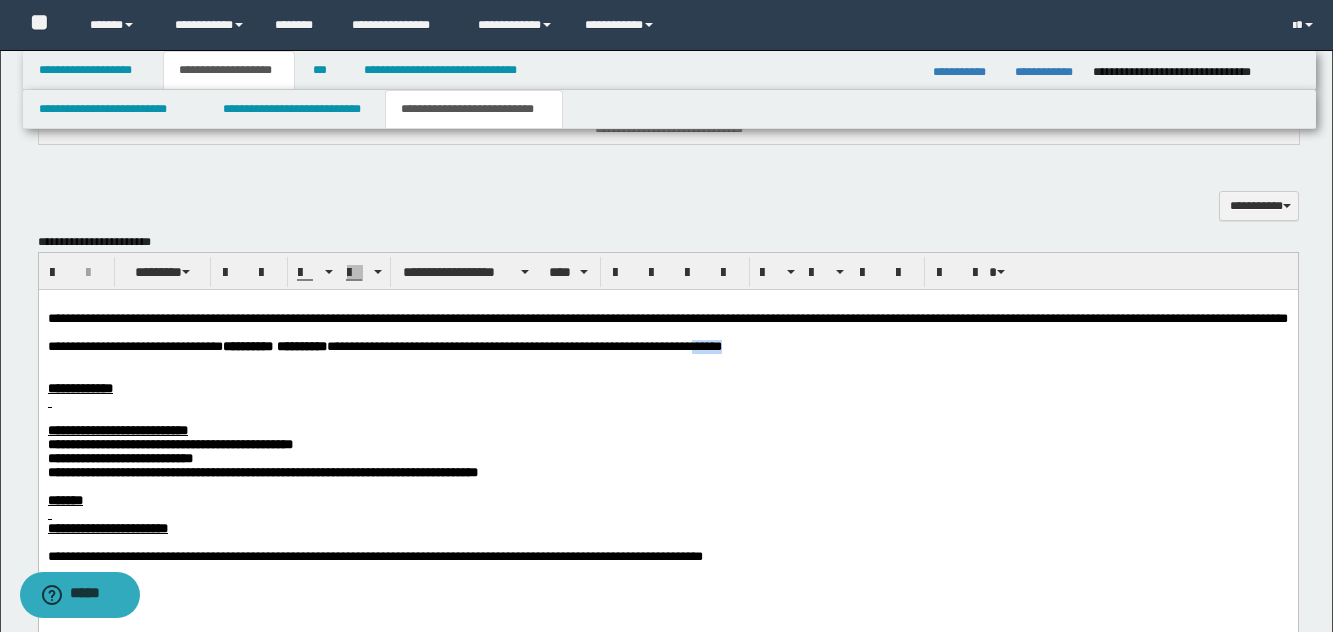 drag, startPoint x: 854, startPoint y: 368, endPoint x: 791, endPoint y: 367, distance: 63.007935 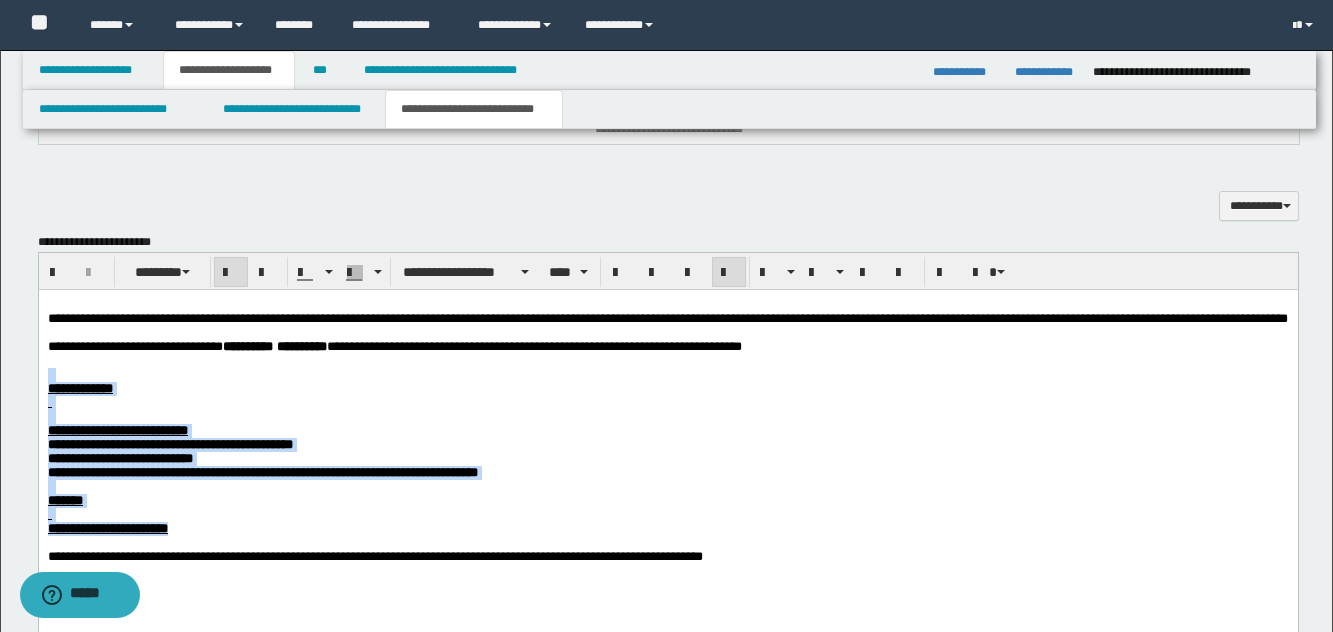 drag, startPoint x: 197, startPoint y: 552, endPoint x: 40, endPoint y: 406, distance: 214.3945 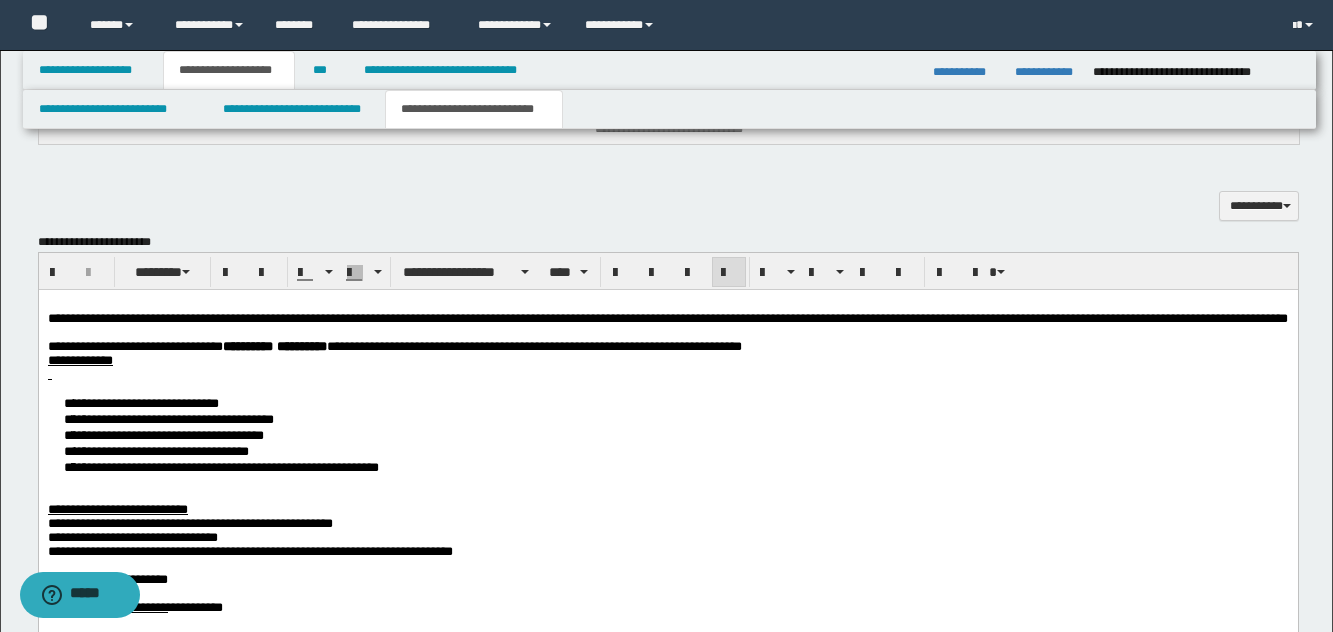 click on "**********" at bounding box center (667, 516) 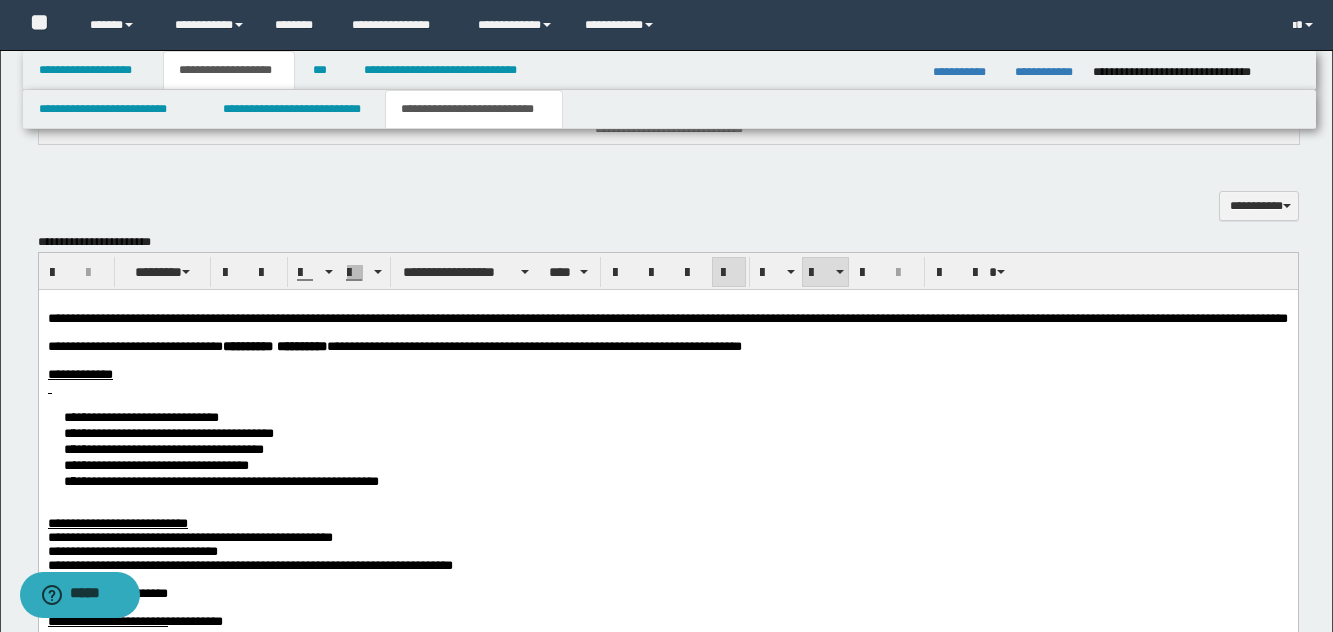 click on "**********" at bounding box center [667, 448] 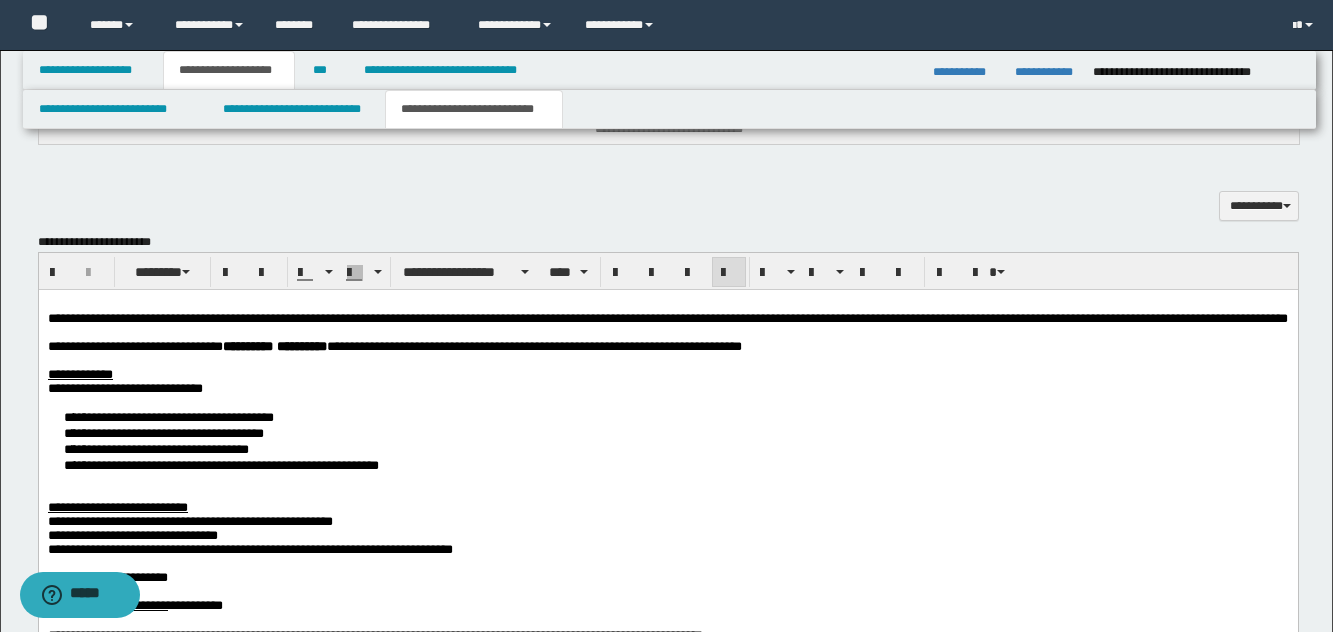 click on "**********" at bounding box center (667, 440) 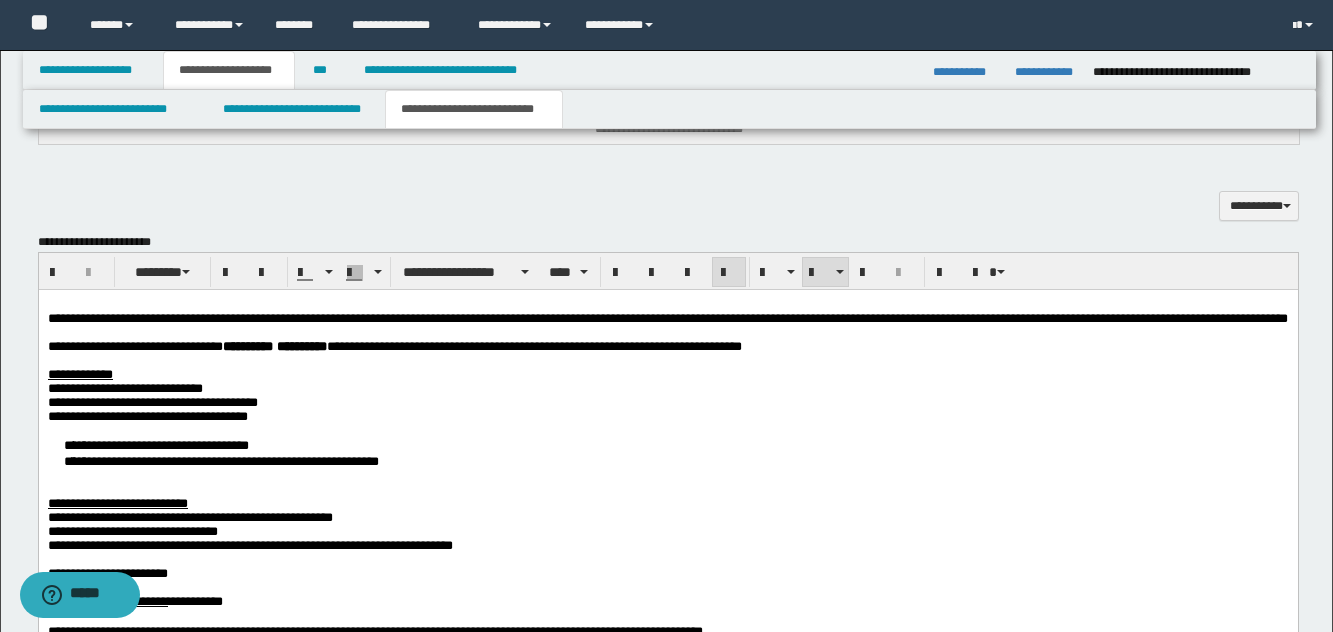 click on "**********" at bounding box center (667, 513) 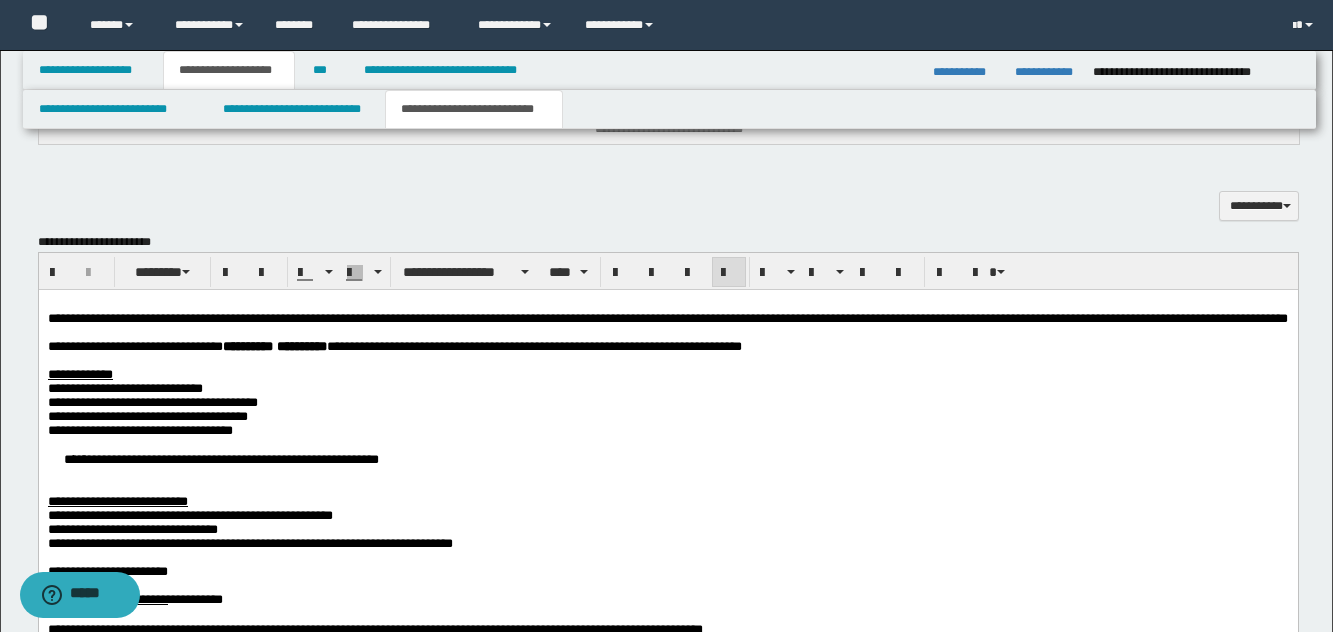 click on "**********" at bounding box center [667, 458] 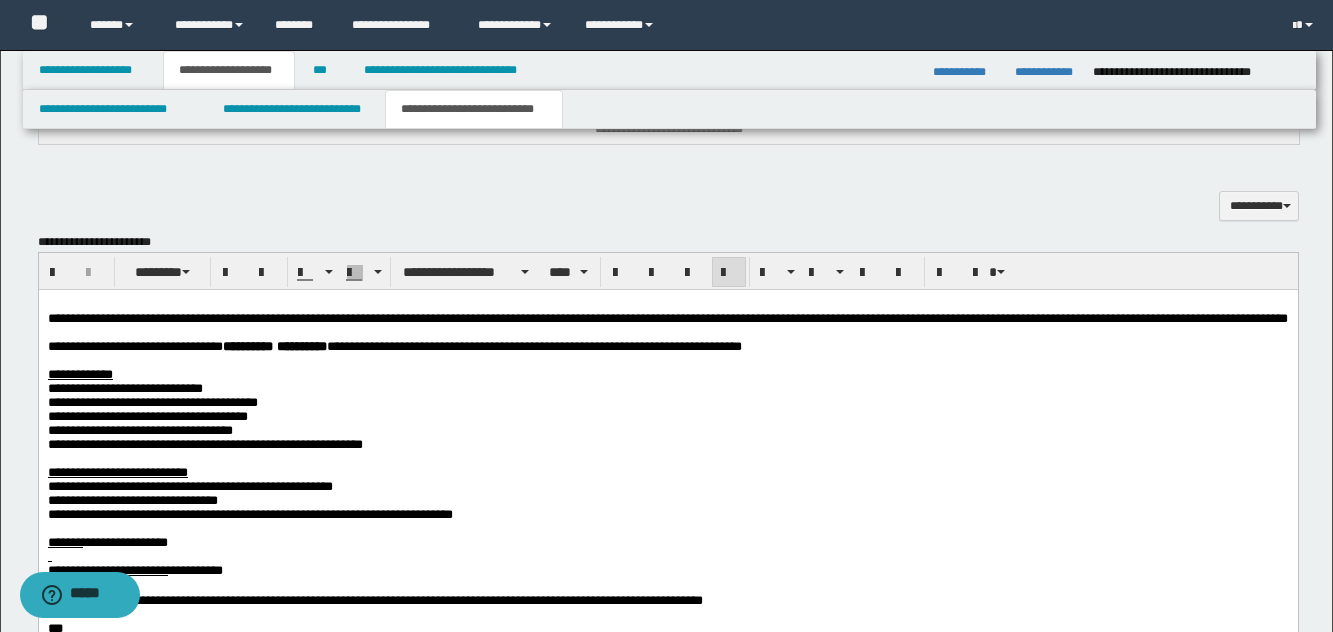 click on "**********" at bounding box center (117, 471) 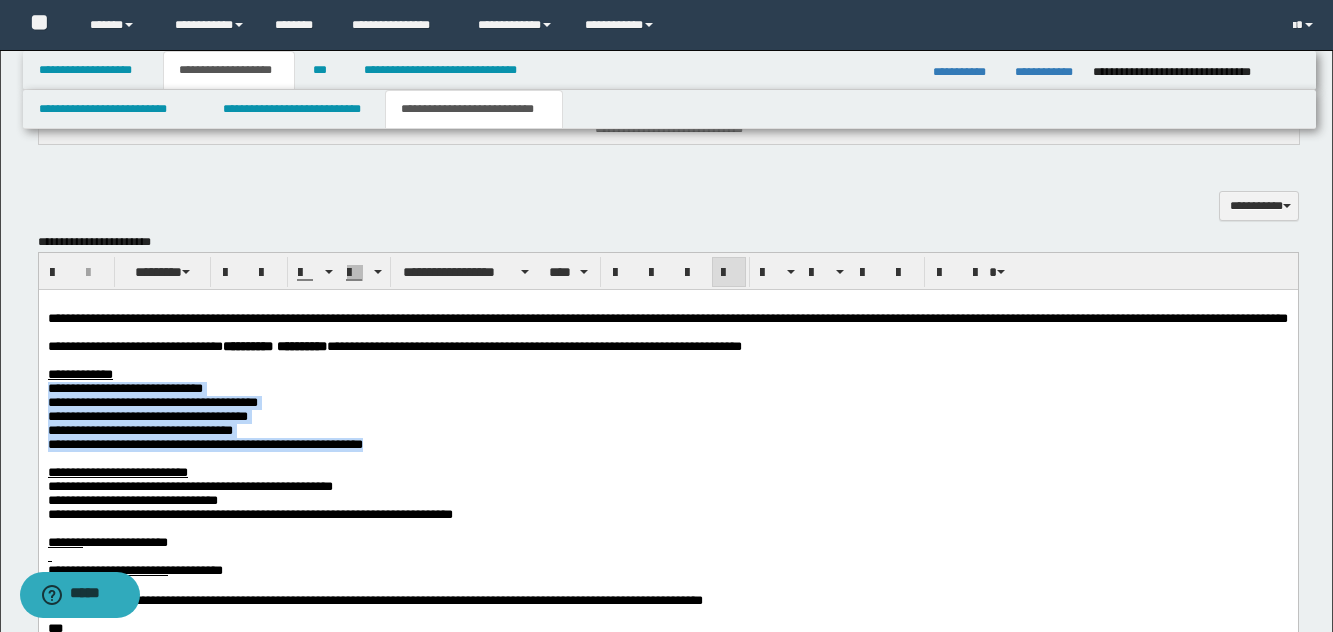 drag, startPoint x: 551, startPoint y: 480, endPoint x: -18, endPoint y: 416, distance: 572.588 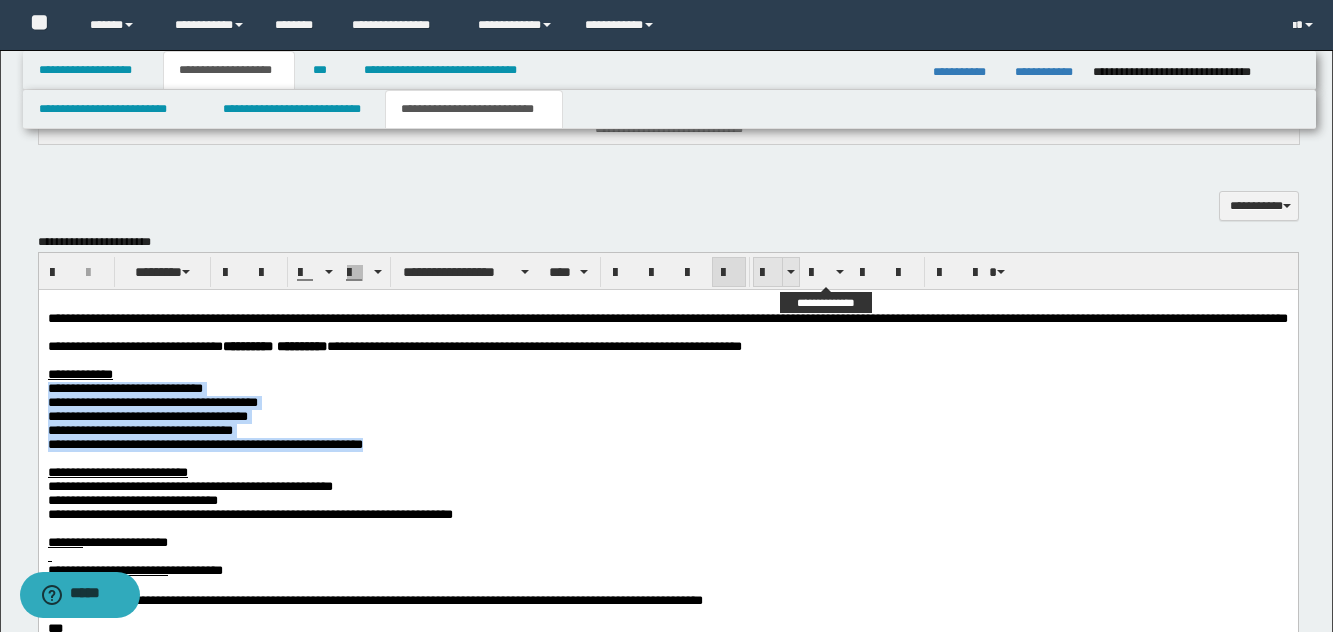 click at bounding box center [817, 273] 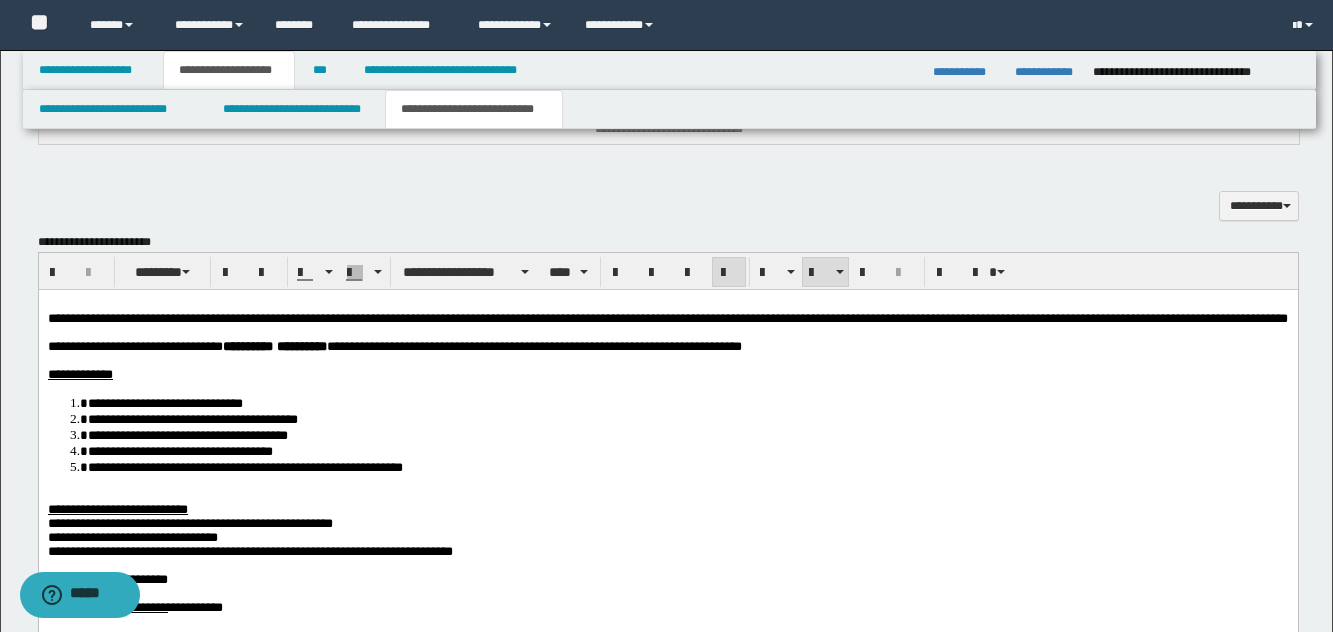 click on "**********" at bounding box center (117, 508) 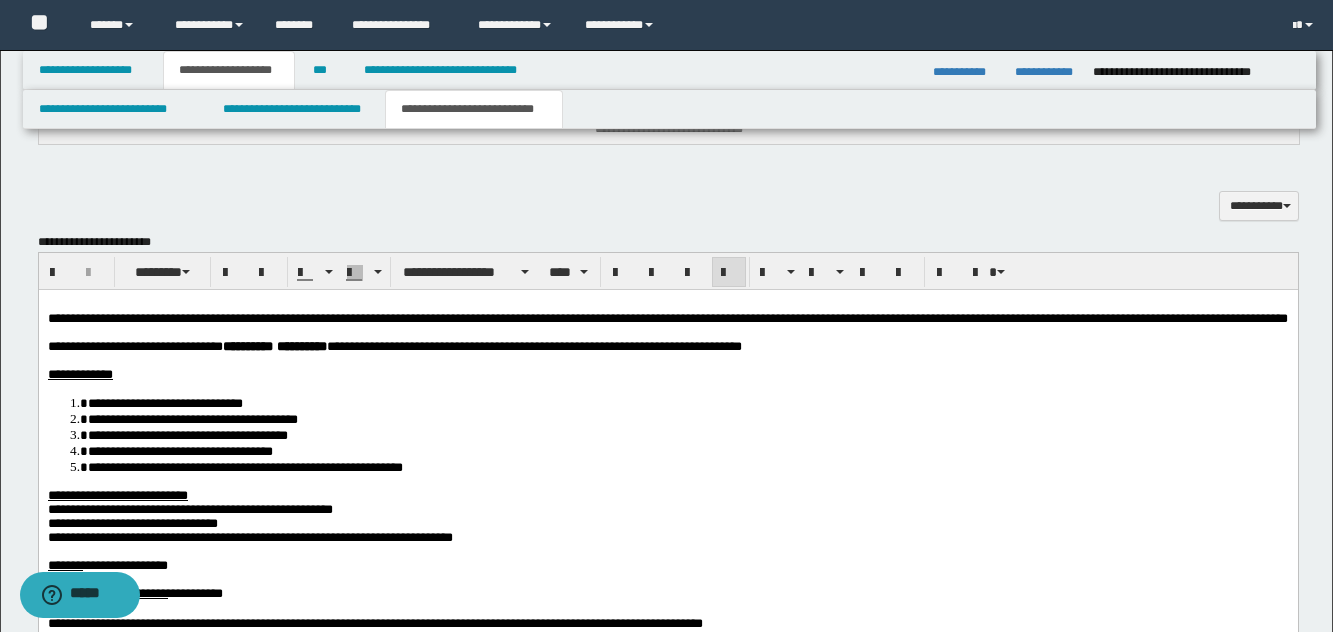 click on "**********" at bounding box center (189, 508) 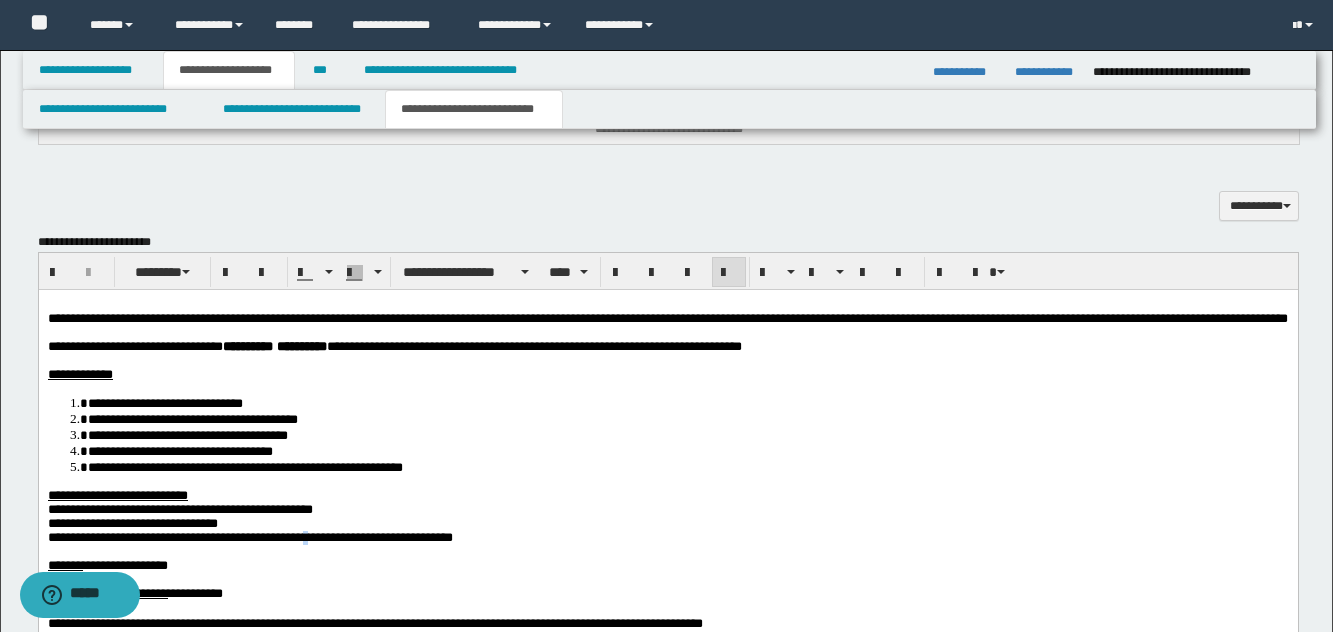 click on "**********" at bounding box center (249, 536) 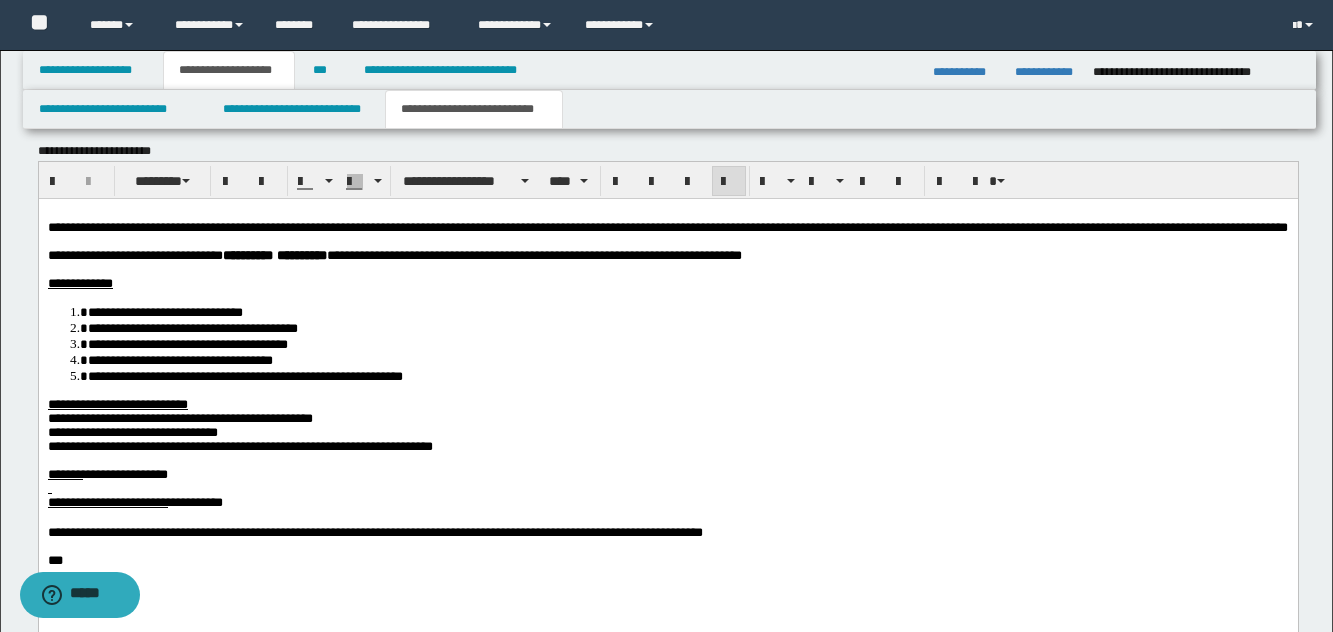 scroll, scrollTop: 1199, scrollLeft: 0, axis: vertical 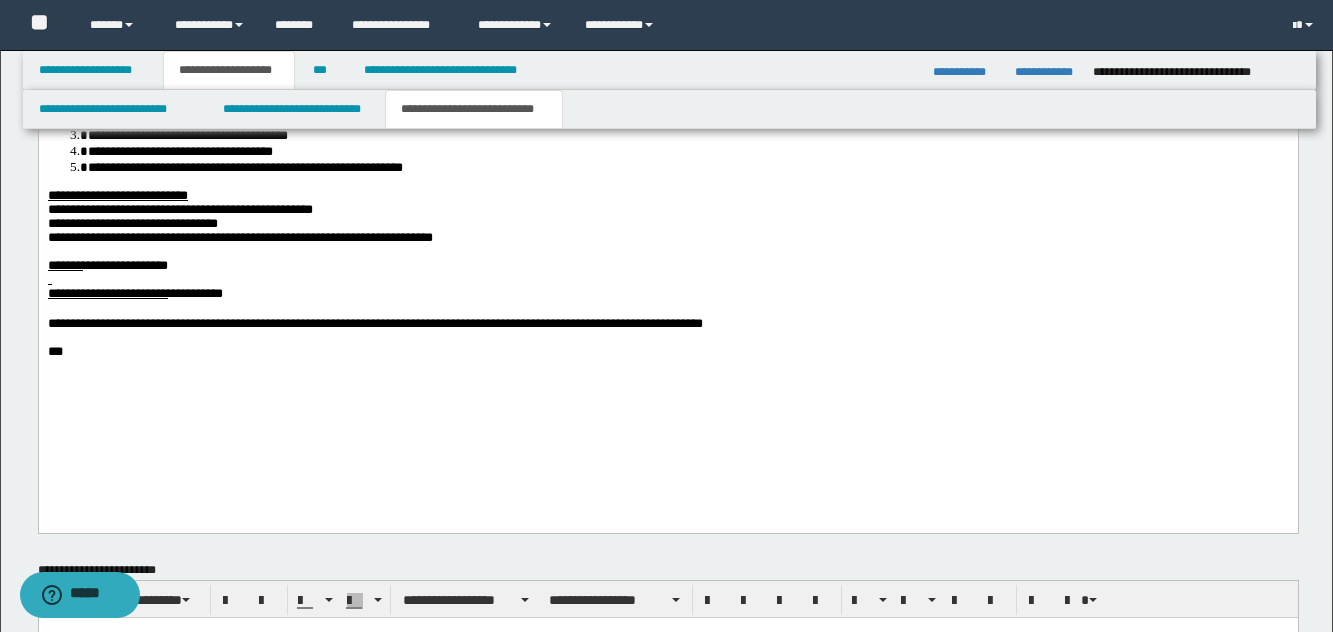 click at bounding box center [667, 280] 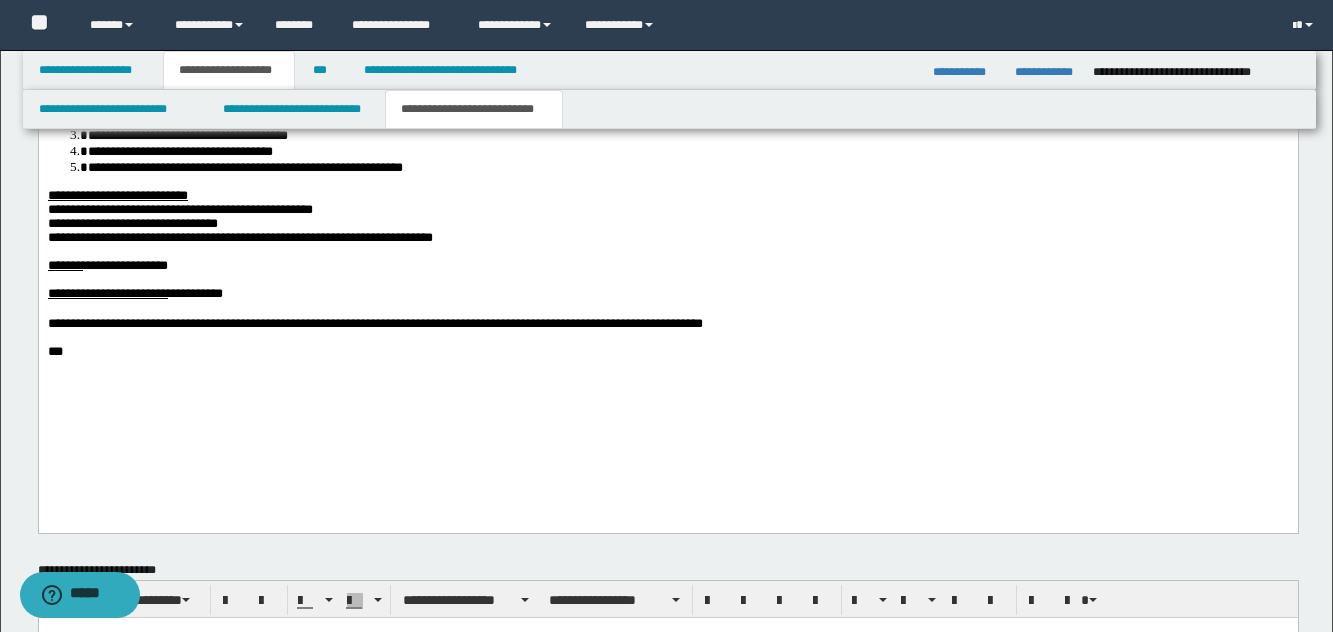 click on "**********" at bounding box center [124, 265] 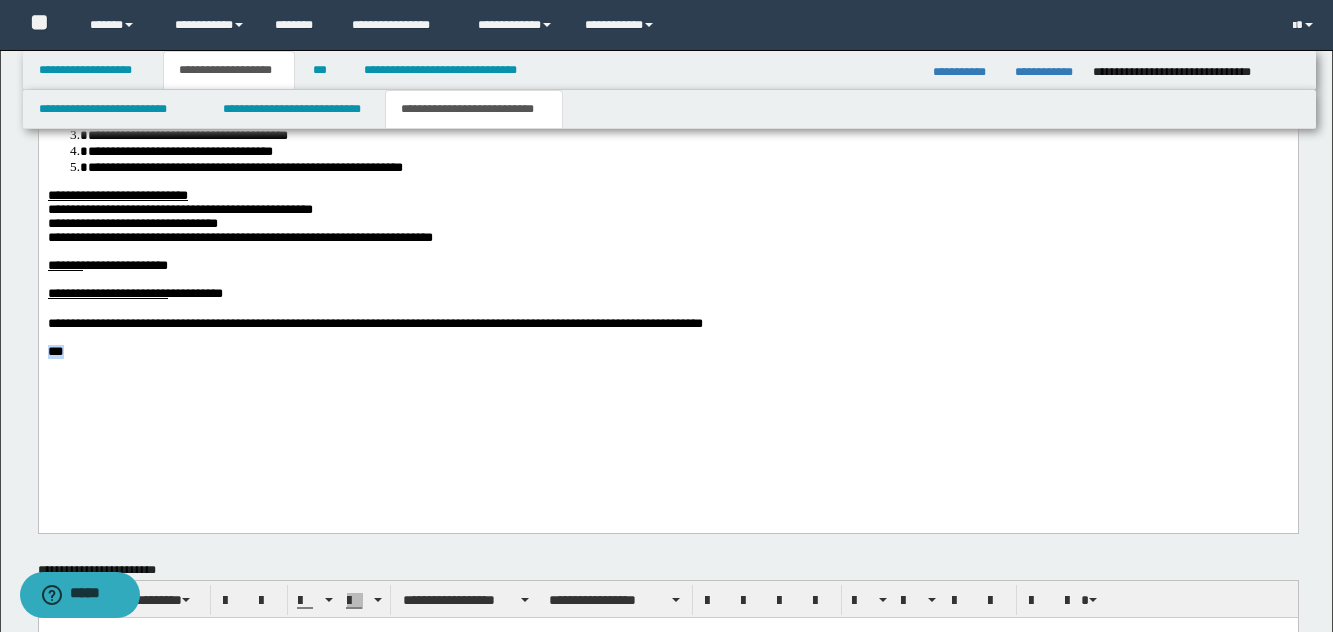 drag, startPoint x: 98, startPoint y: 403, endPoint x: -18, endPoint y: 401, distance: 116.01724 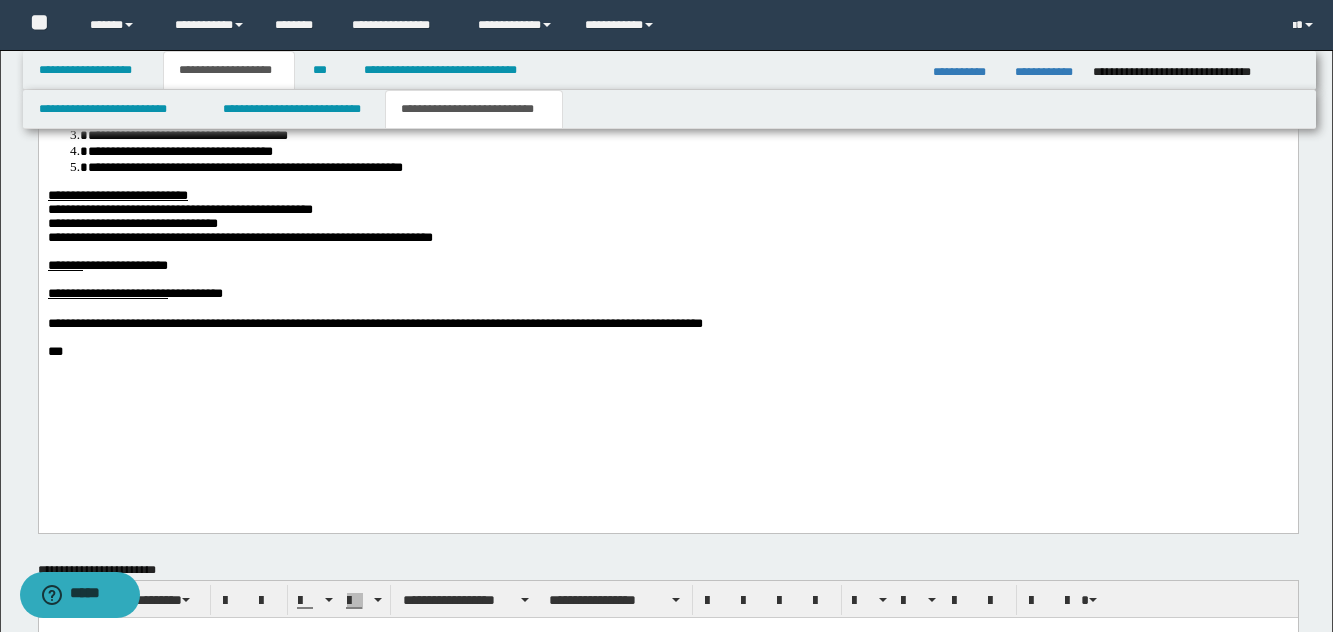 click on "**********" at bounding box center [667, 210] 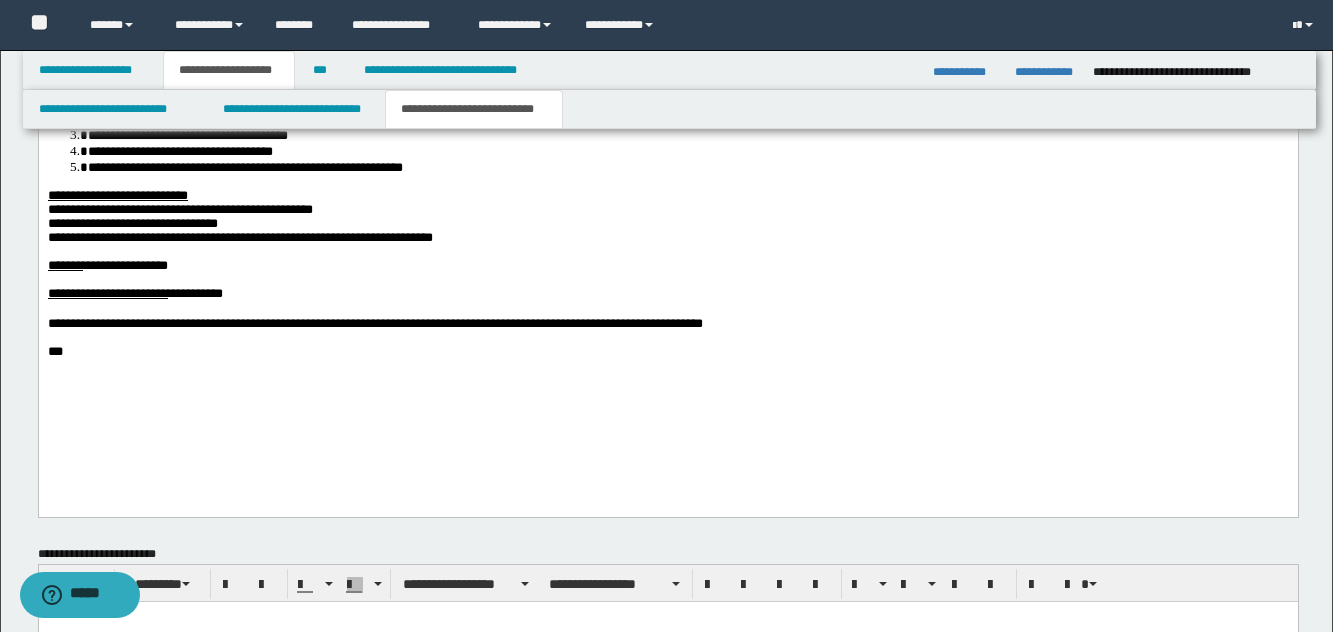 click on "**********" at bounding box center [667, 203] 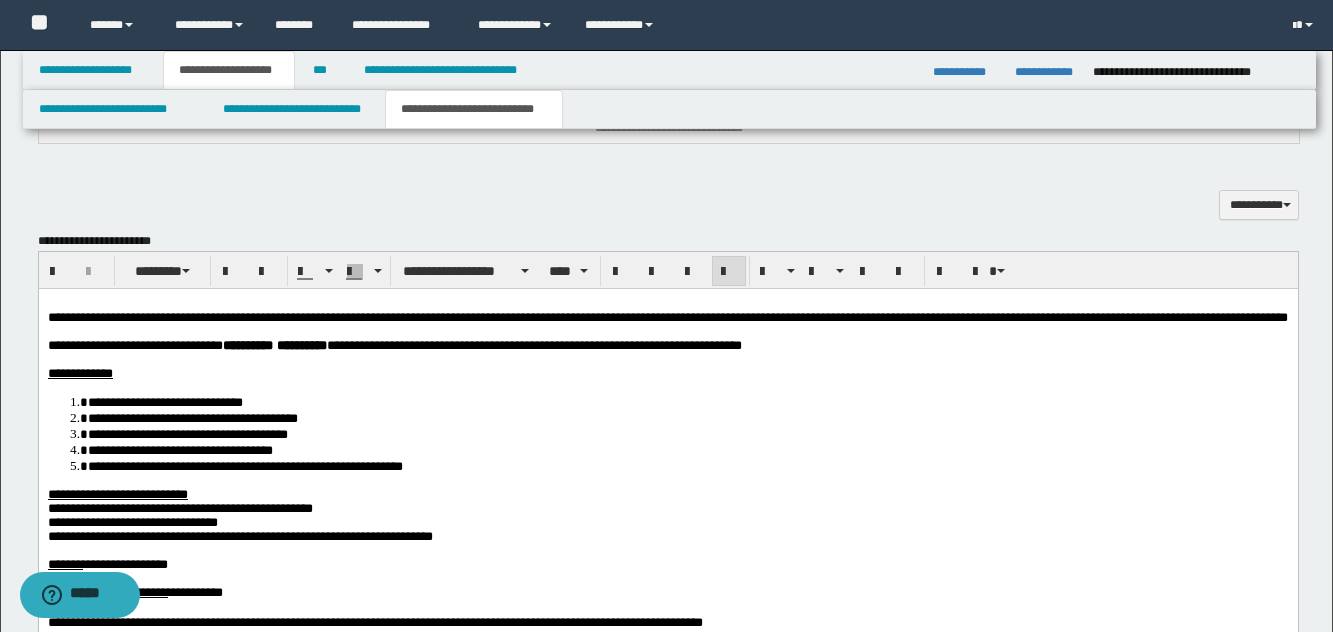 scroll, scrollTop: 899, scrollLeft: 0, axis: vertical 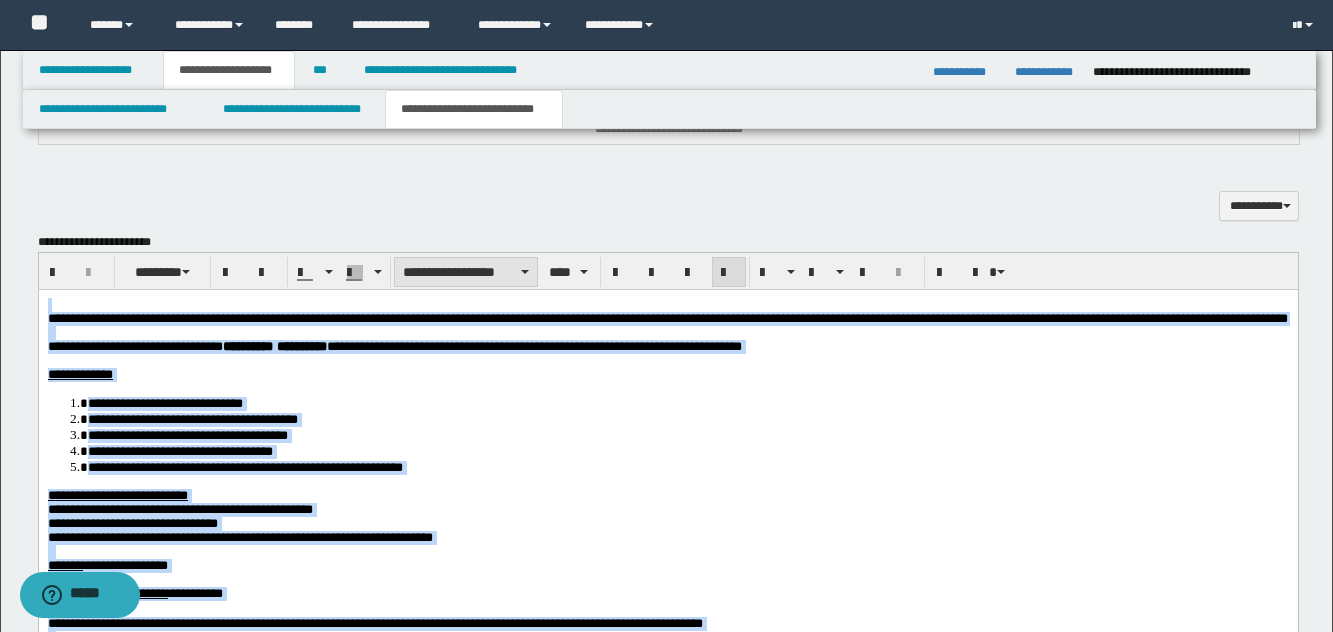 click on "**********" at bounding box center (466, 272) 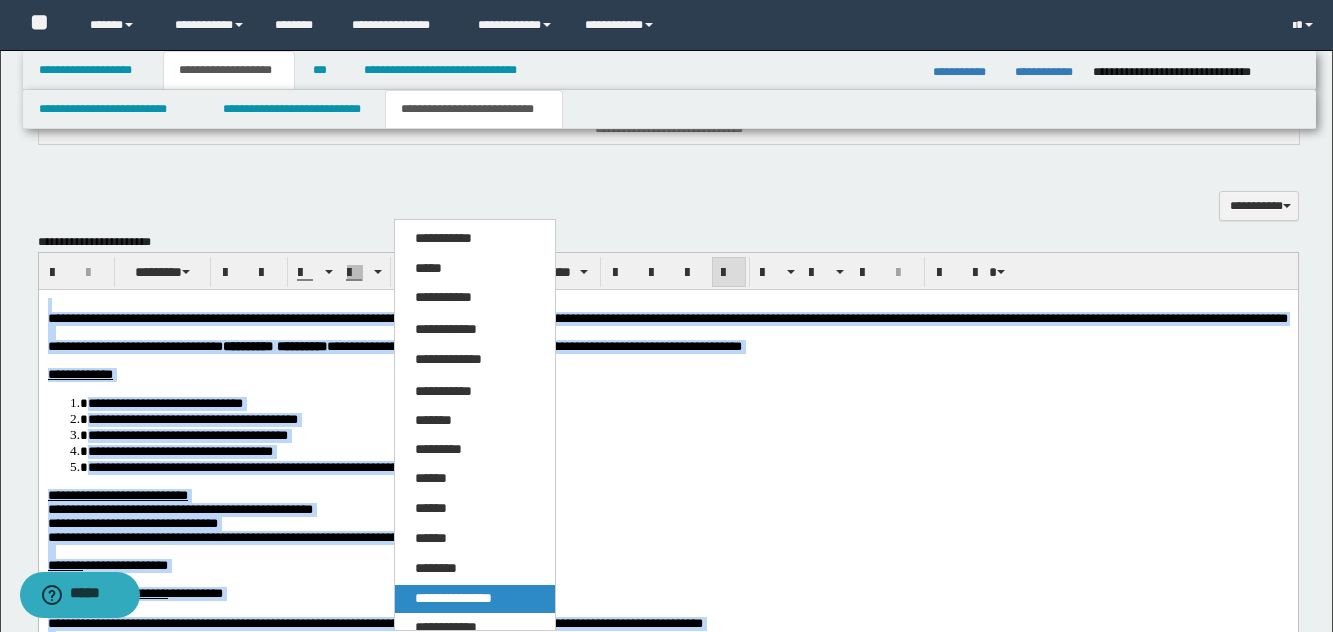 click on "**********" at bounding box center [453, 598] 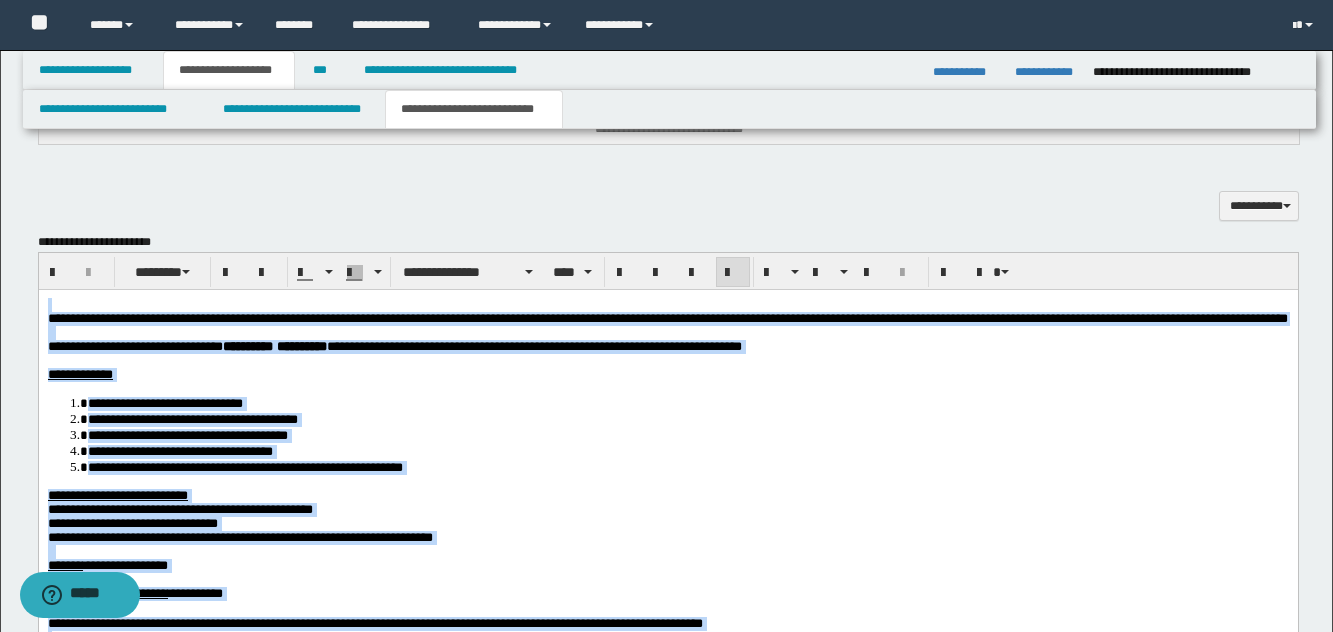 click on "**********" at bounding box center [244, 466] 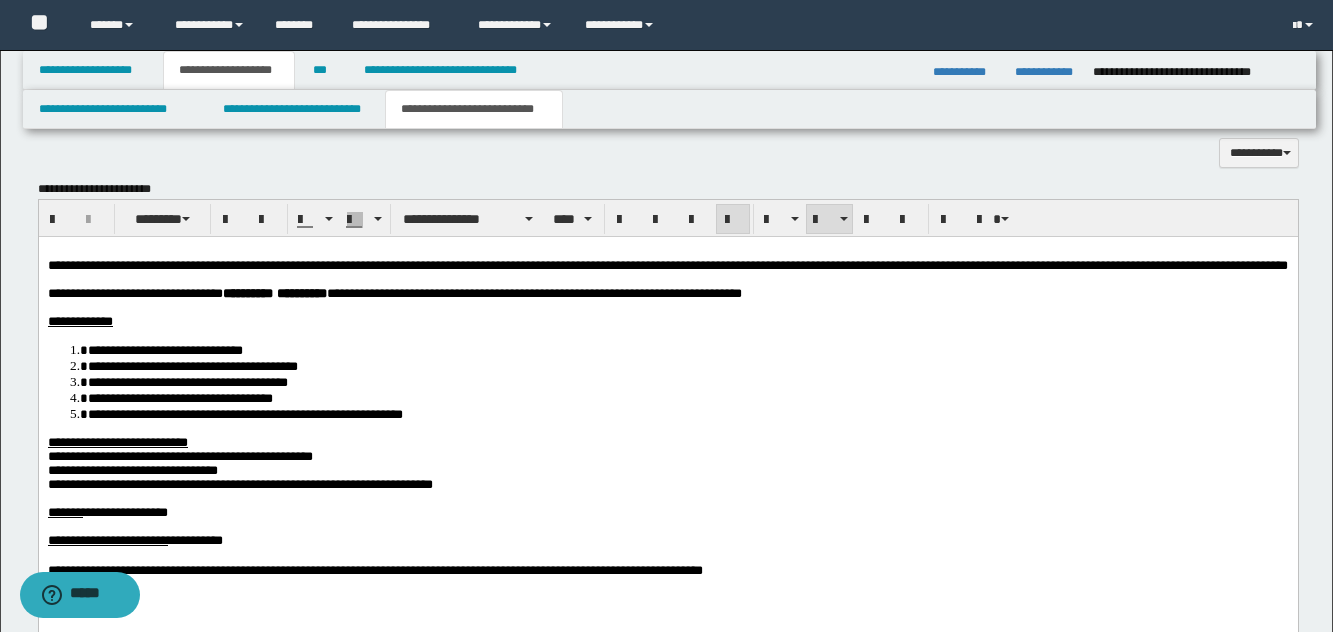 scroll, scrollTop: 999, scrollLeft: 0, axis: vertical 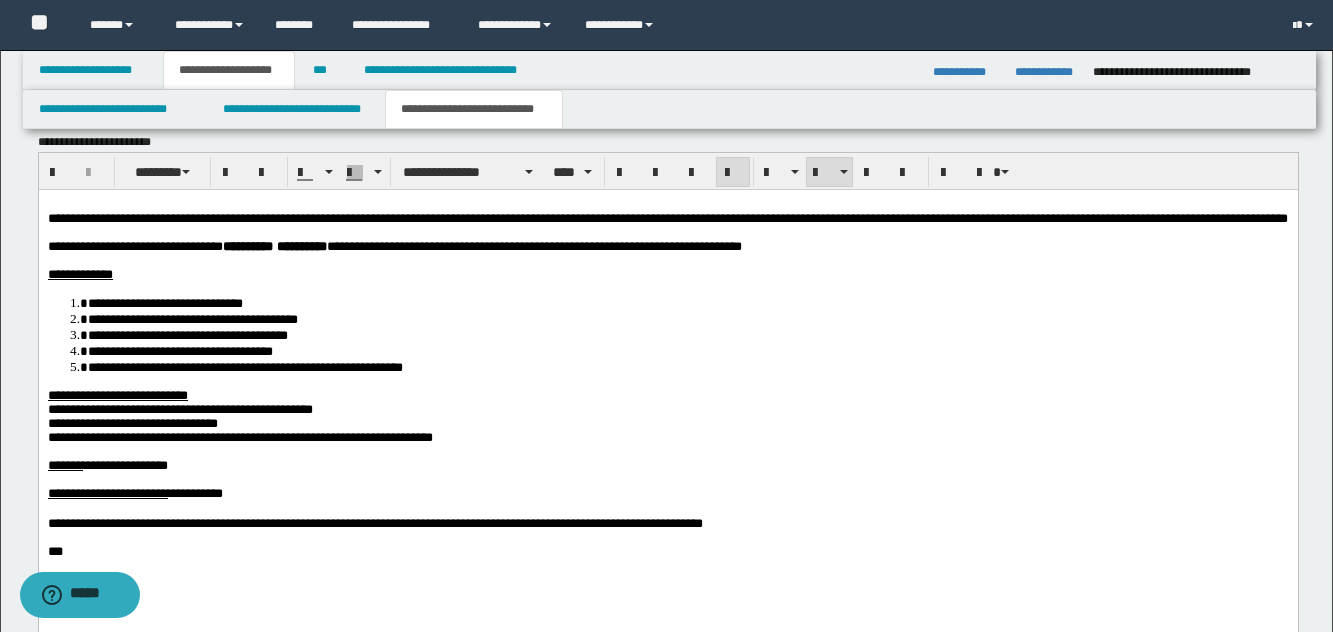 click at bounding box center (667, 479) 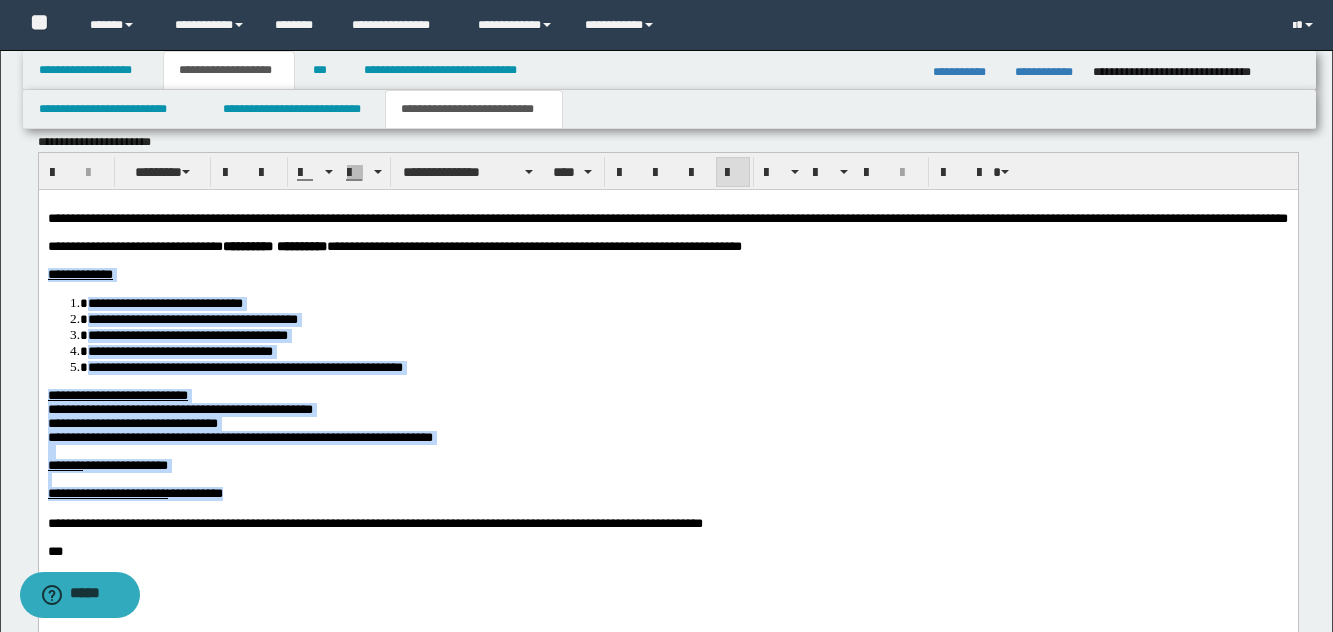 drag, startPoint x: 305, startPoint y: 535, endPoint x: 40, endPoint y: 295, distance: 357.5262 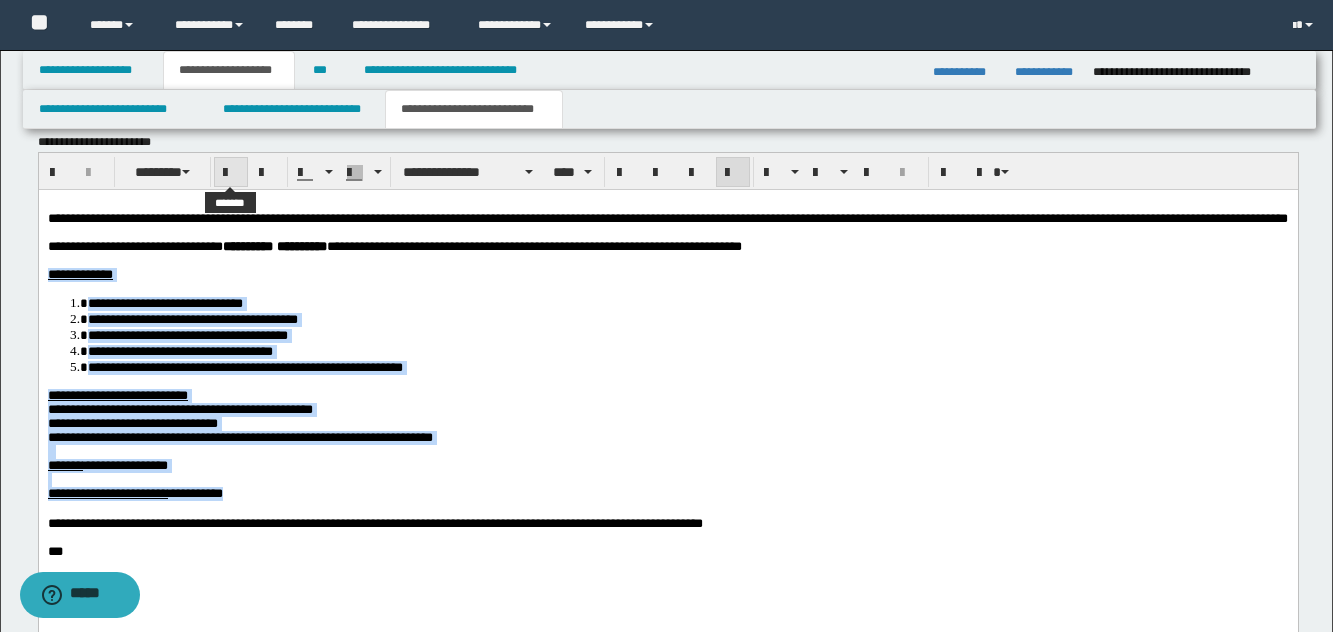 click at bounding box center [231, 173] 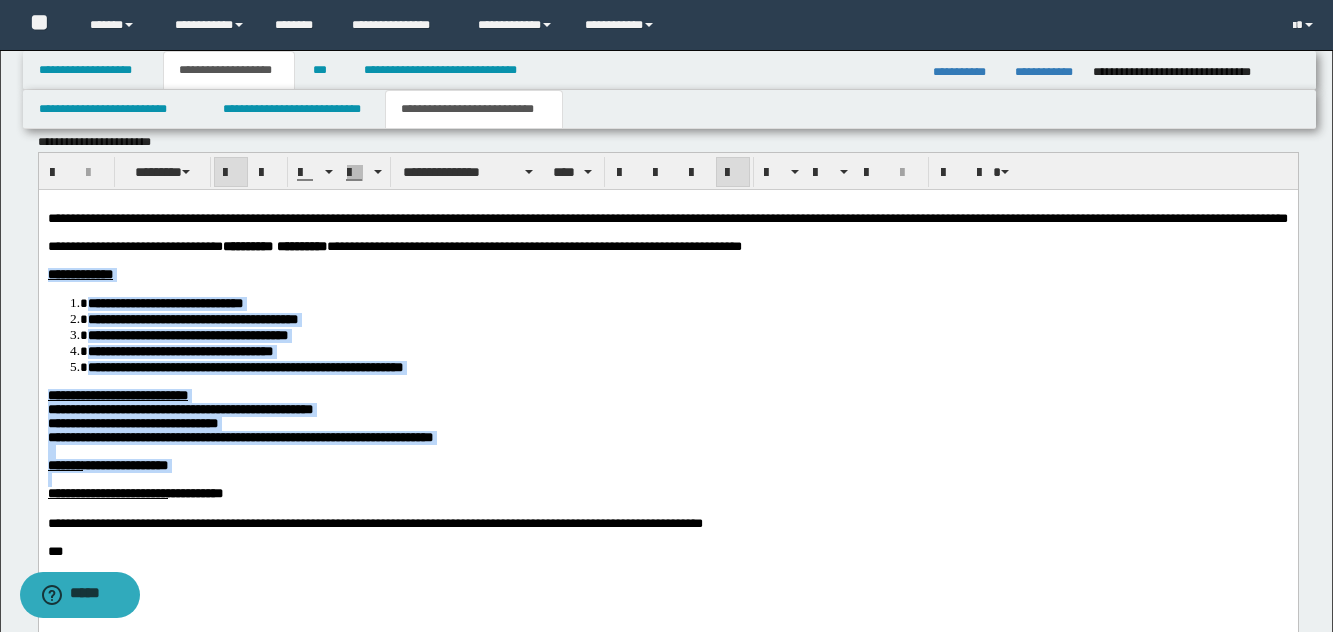 drag, startPoint x: 296, startPoint y: 476, endPoint x: 282, endPoint y: 469, distance: 15.652476 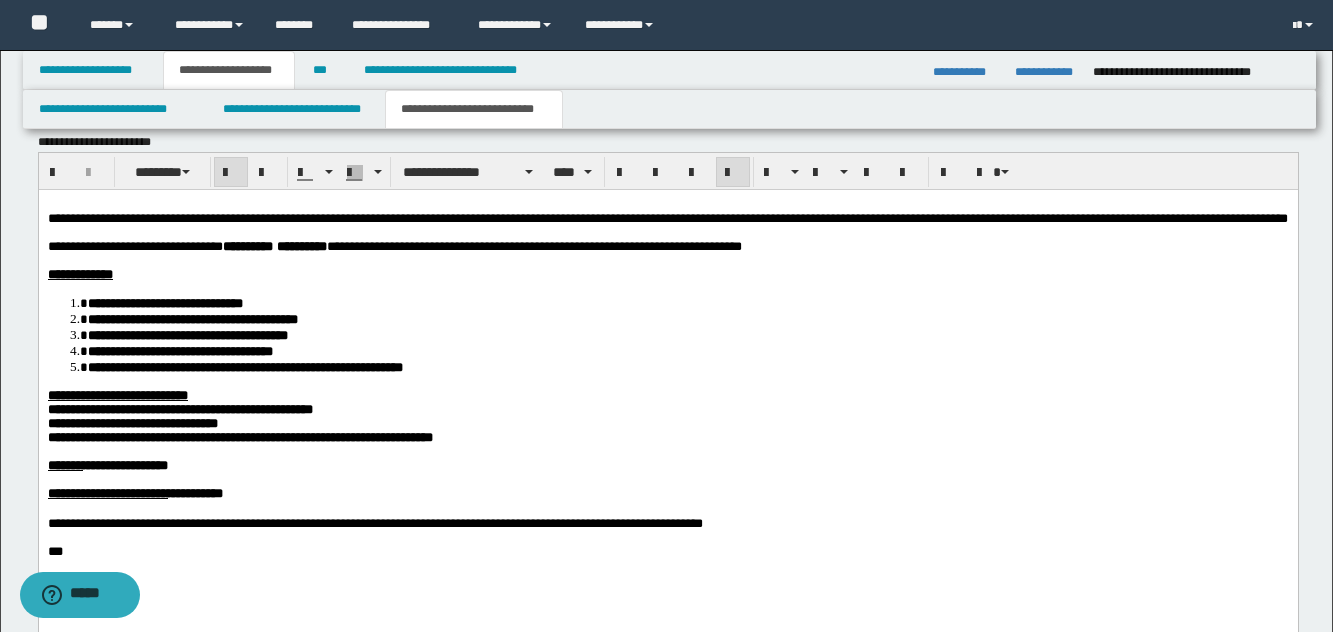 click at bounding box center (667, 451) 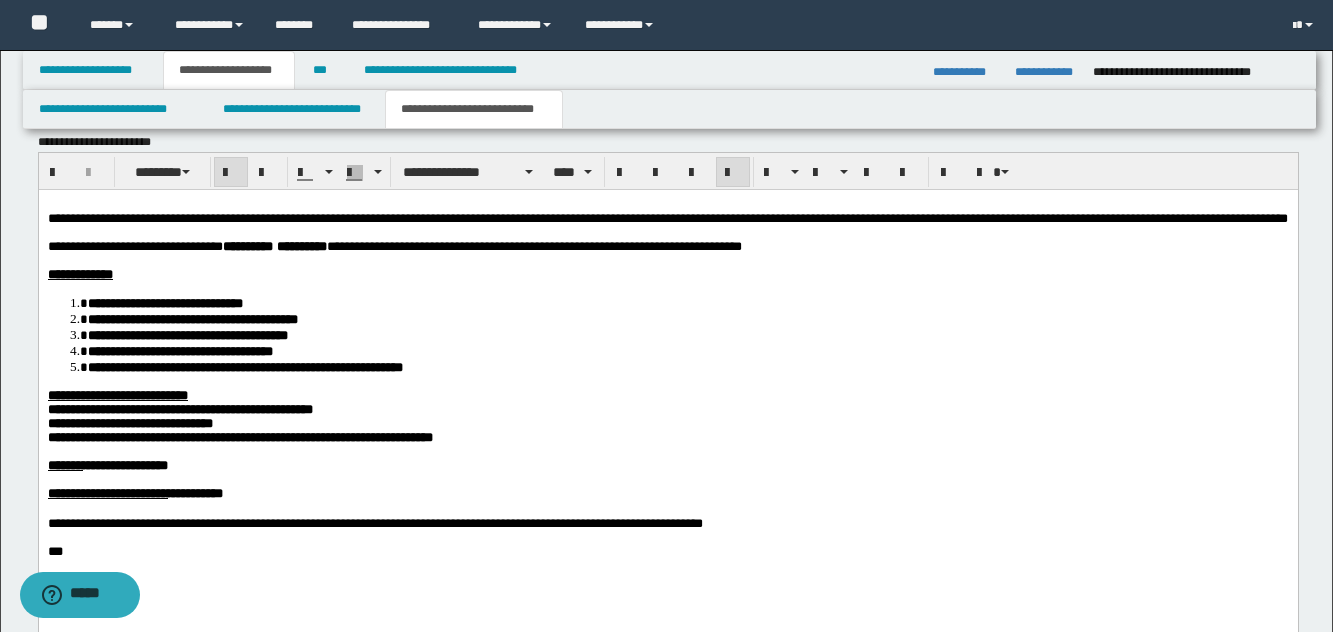 click on "**********" at bounding box center [239, 436] 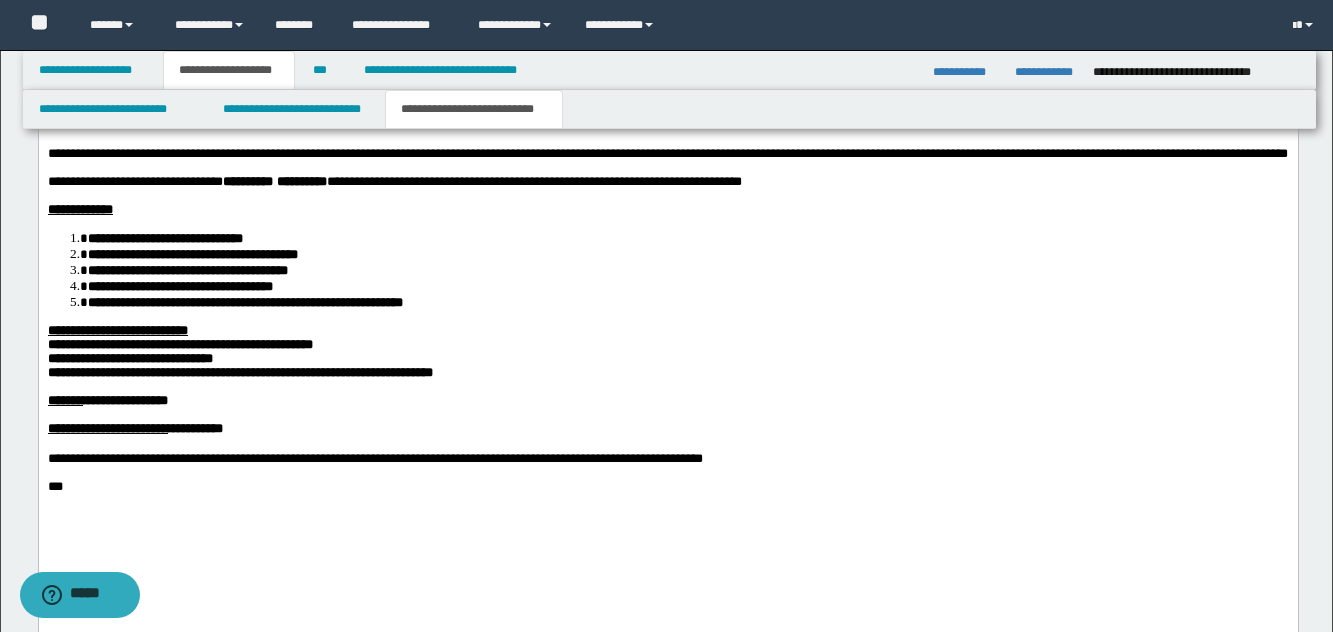 scroll, scrollTop: 1199, scrollLeft: 0, axis: vertical 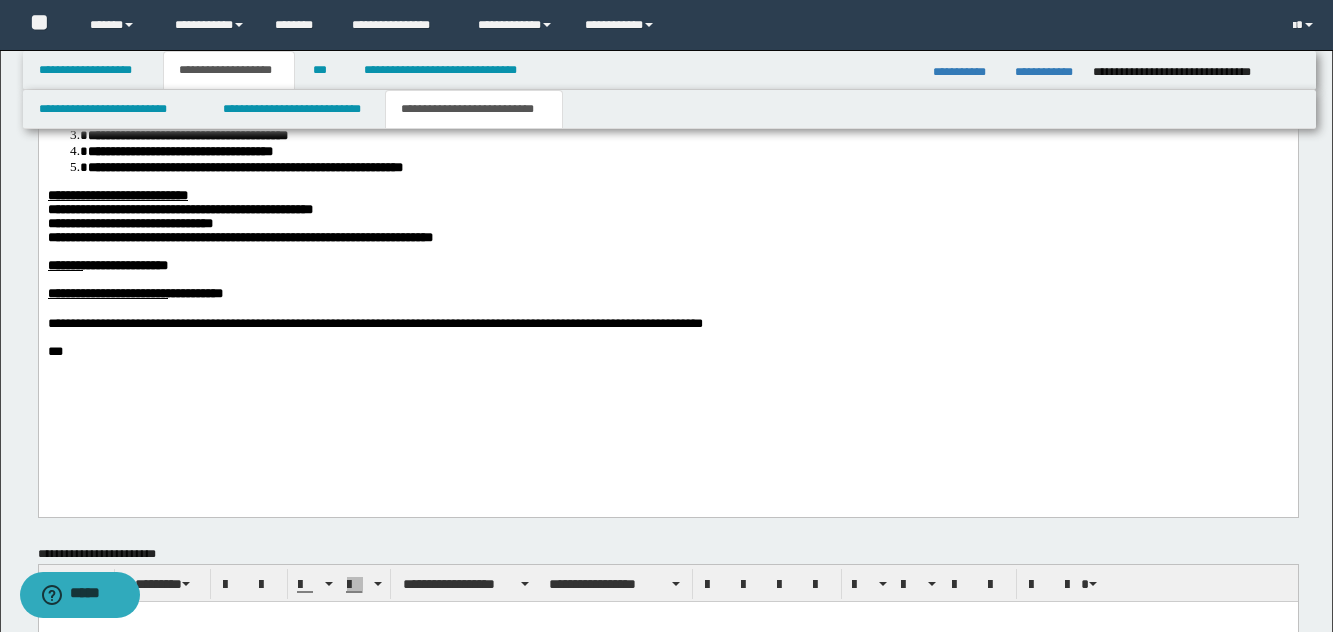 click on "***" at bounding box center [667, 352] 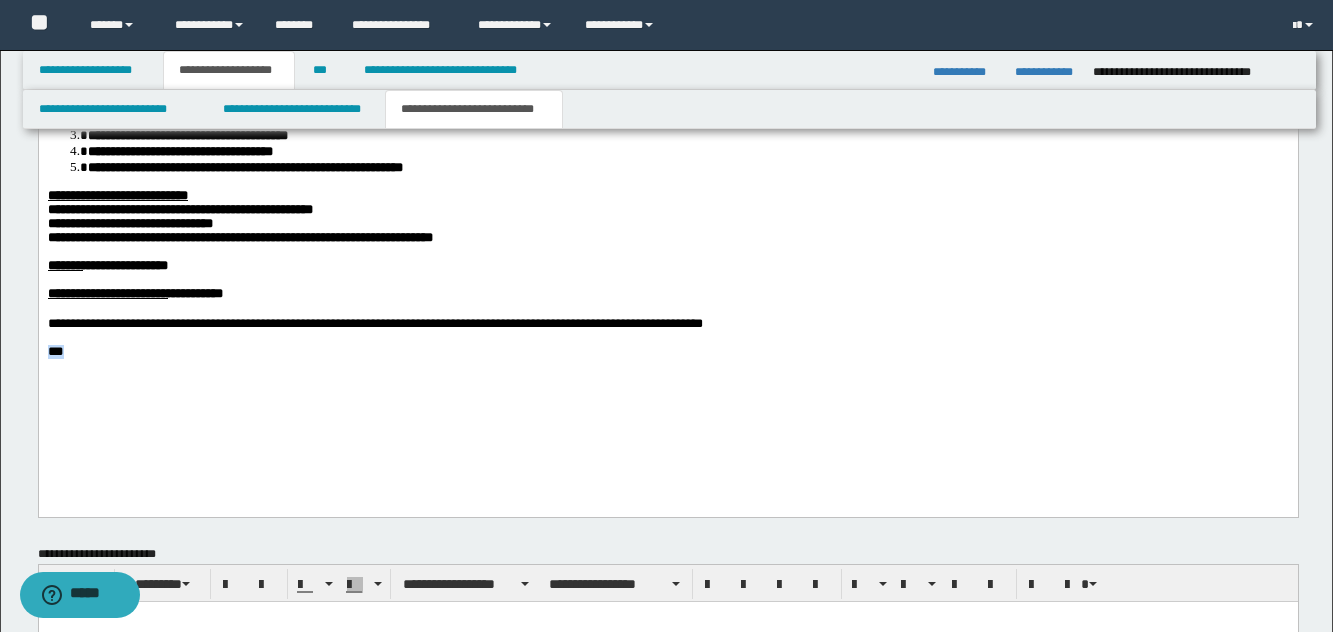 drag, startPoint x: 99, startPoint y: 459, endPoint x: 403, endPoint y: 426, distance: 305.78586 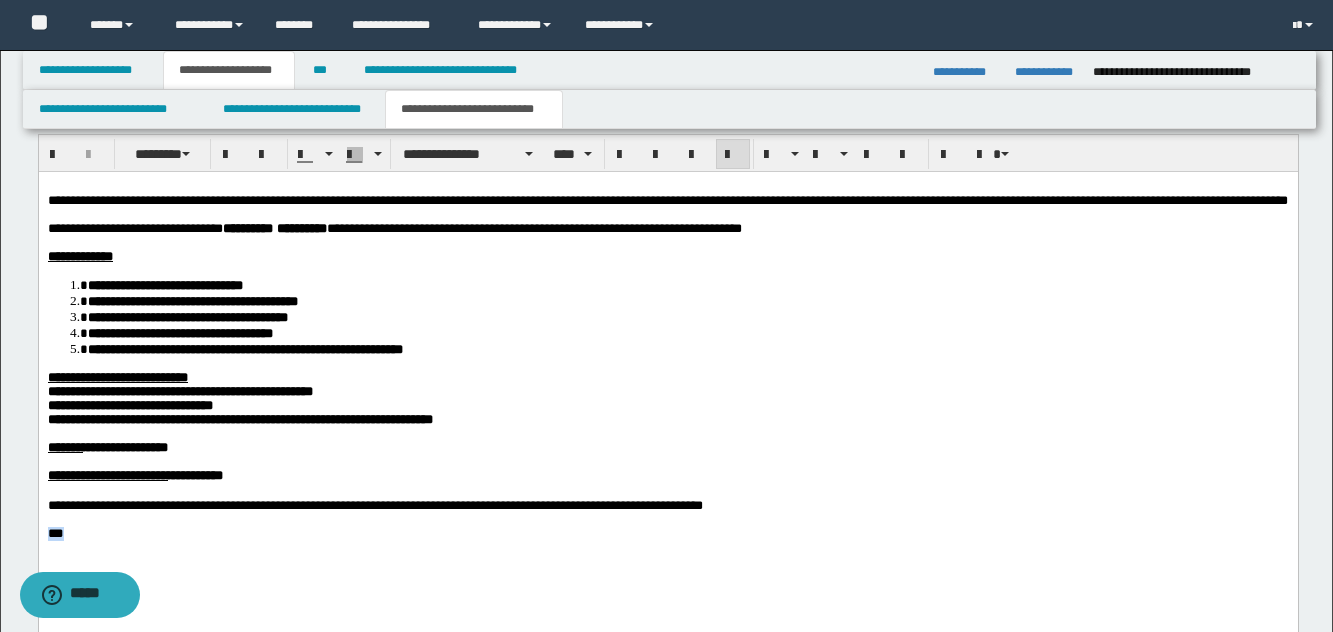 scroll, scrollTop: 999, scrollLeft: 0, axis: vertical 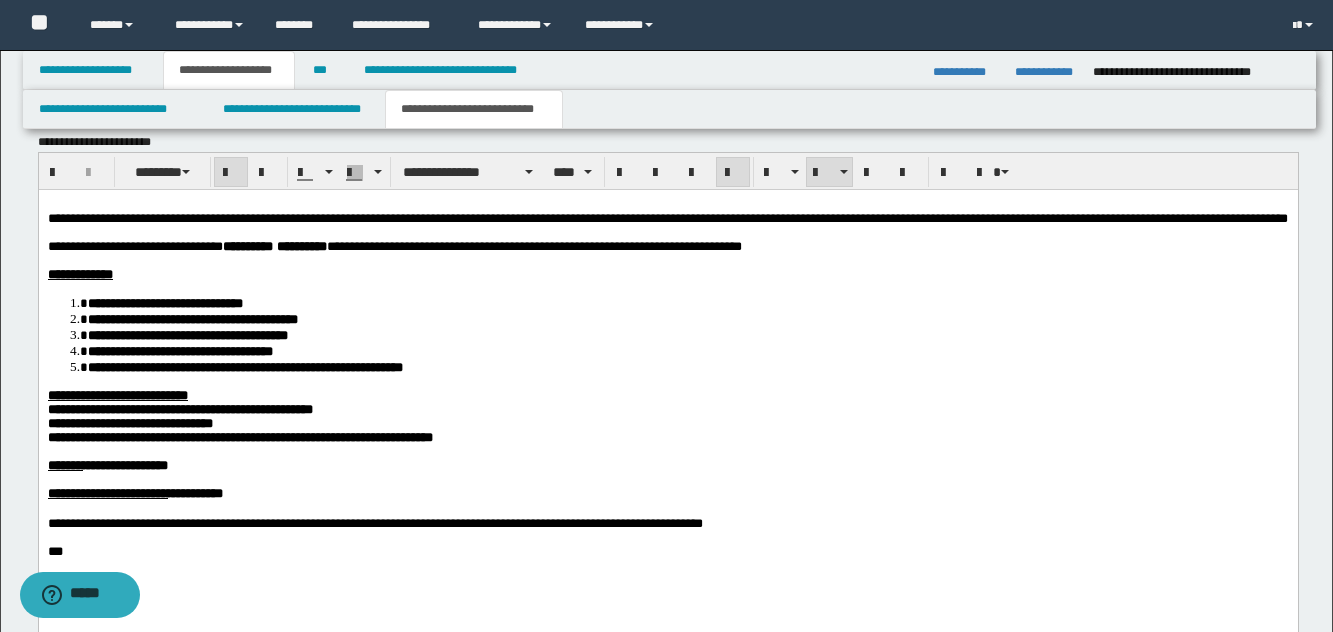 click on "**********" at bounding box center [687, 366] 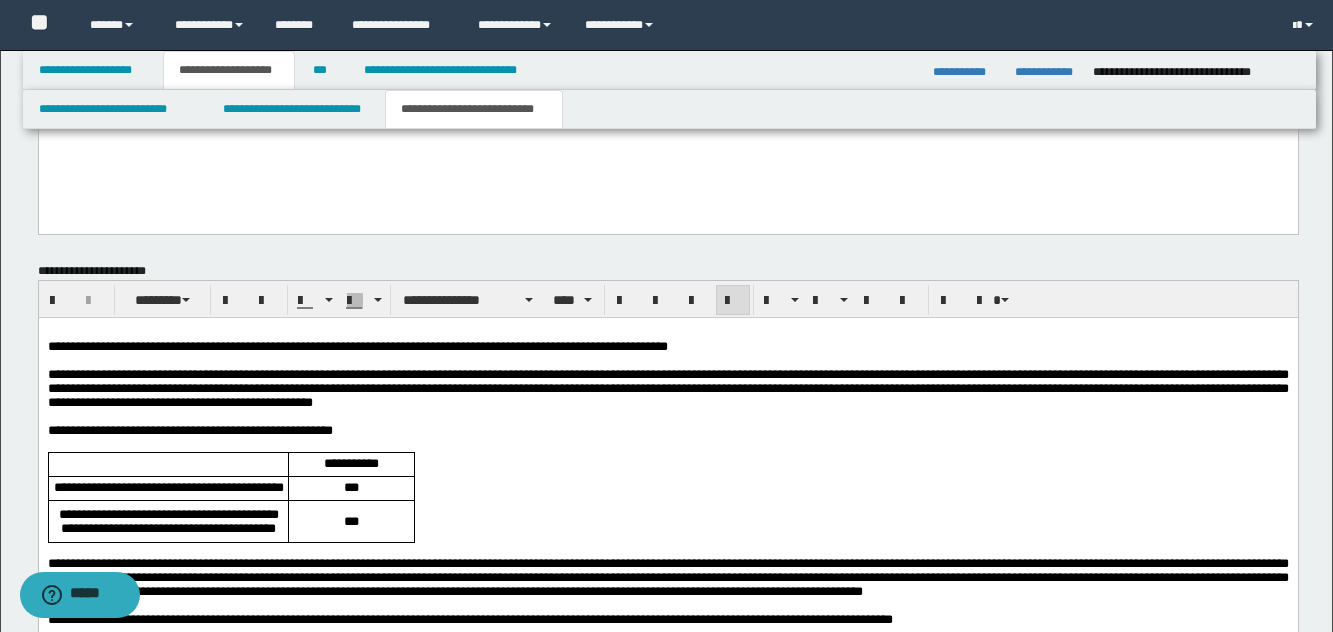 click on "**********" at bounding box center (667, 388) 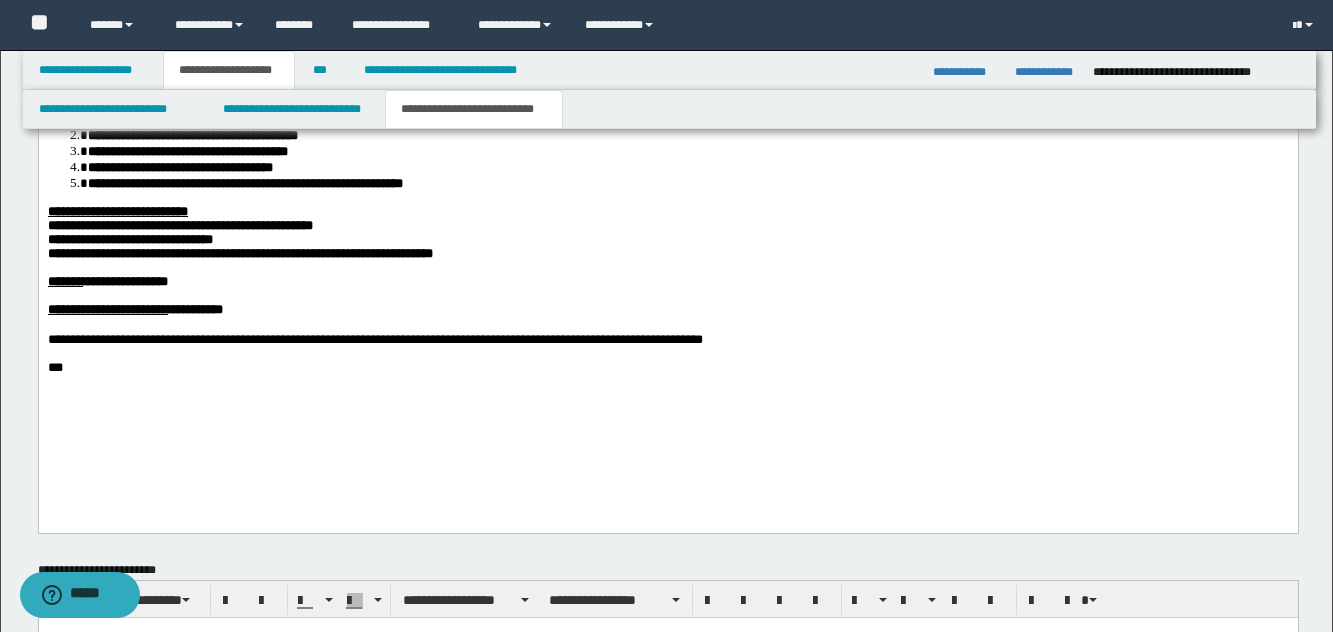 scroll, scrollTop: 994, scrollLeft: 0, axis: vertical 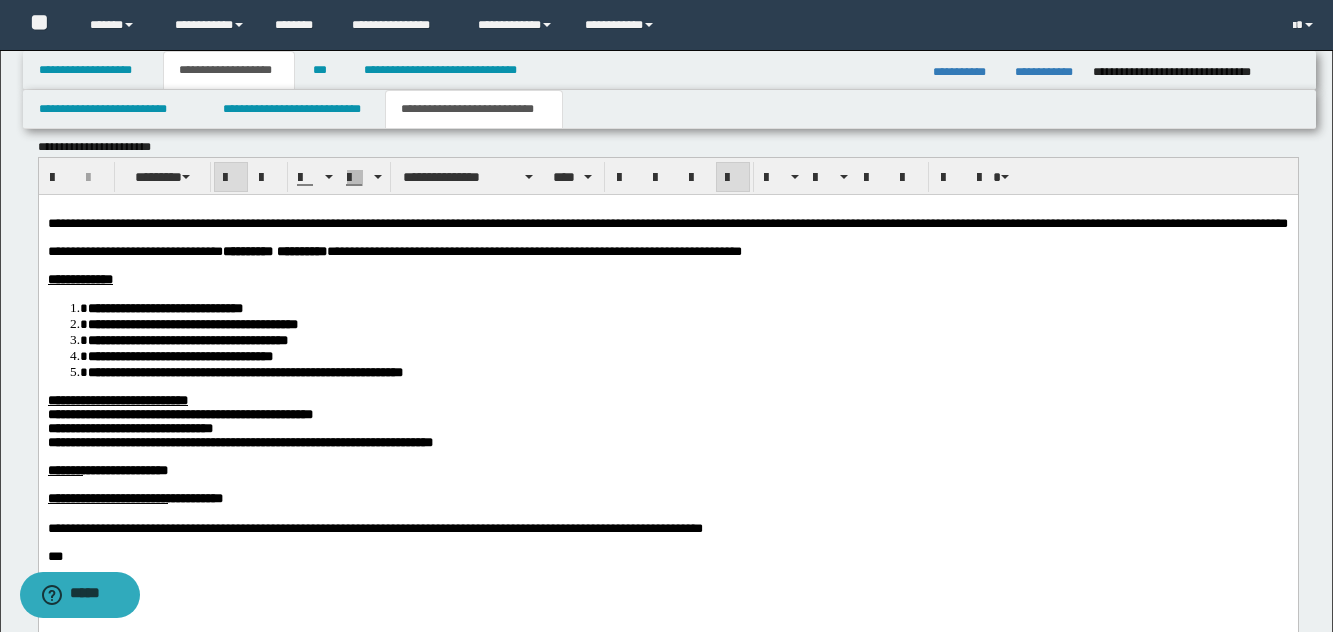 click on "**********" at bounding box center [117, 399] 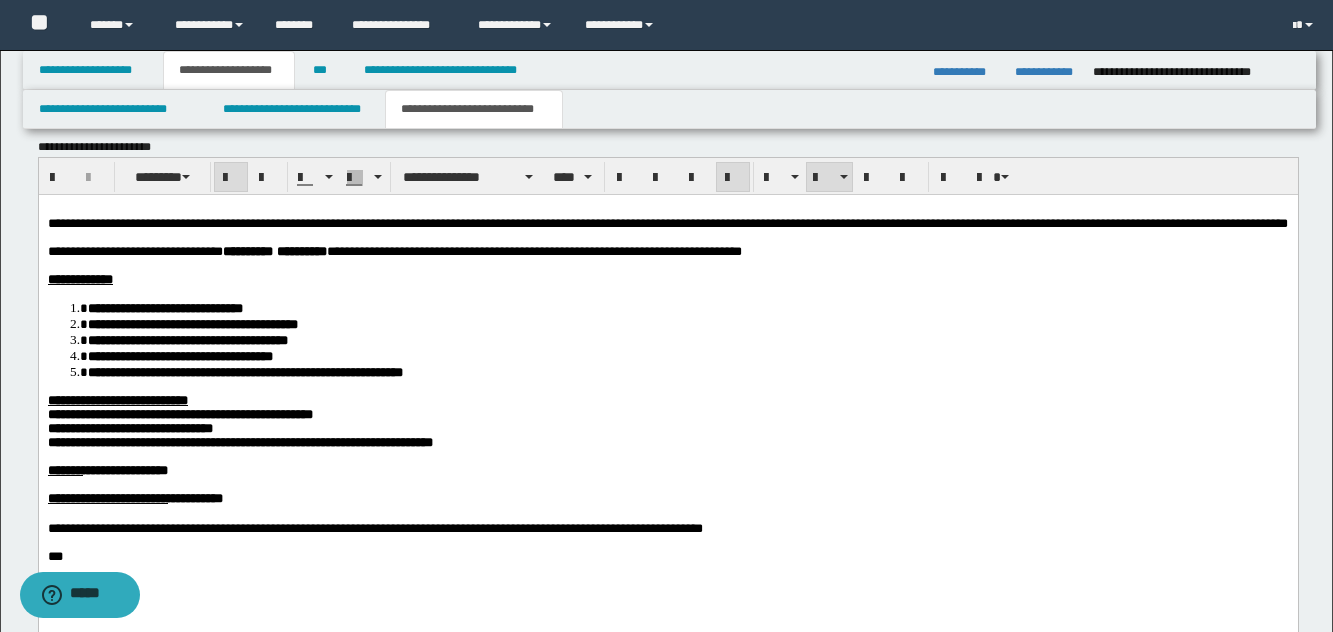 drag, startPoint x: 258, startPoint y: 367, endPoint x: 279, endPoint y: 383, distance: 26.400757 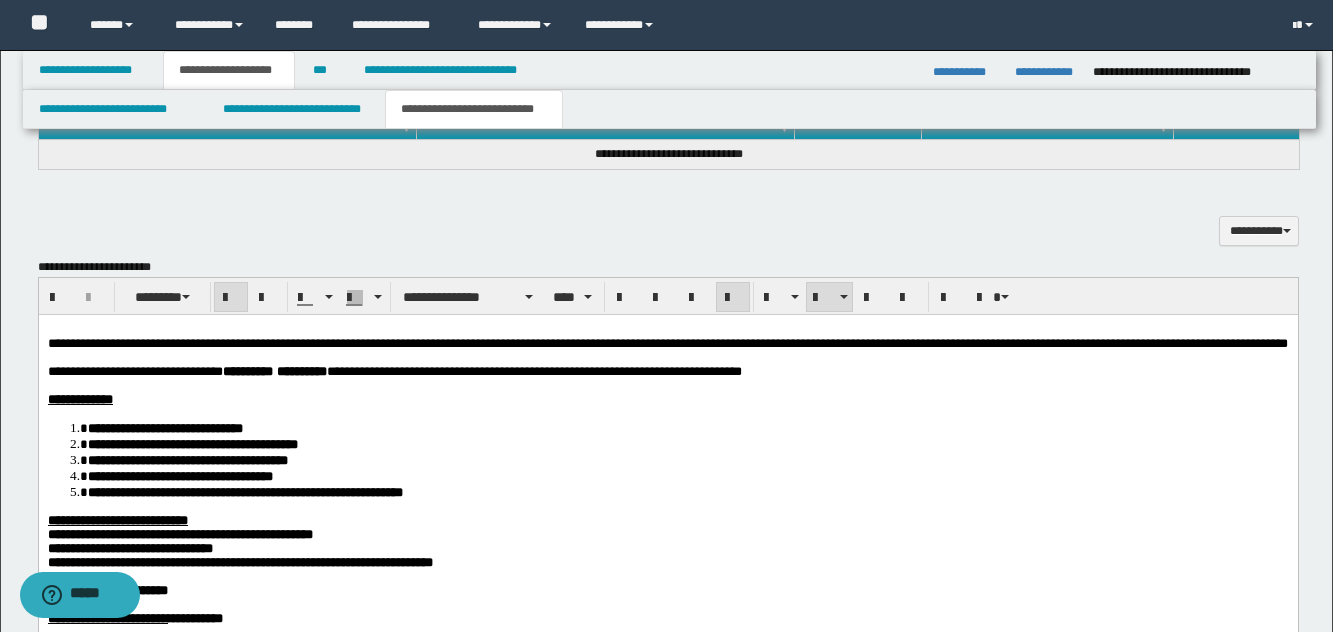scroll, scrollTop: 994, scrollLeft: 0, axis: vertical 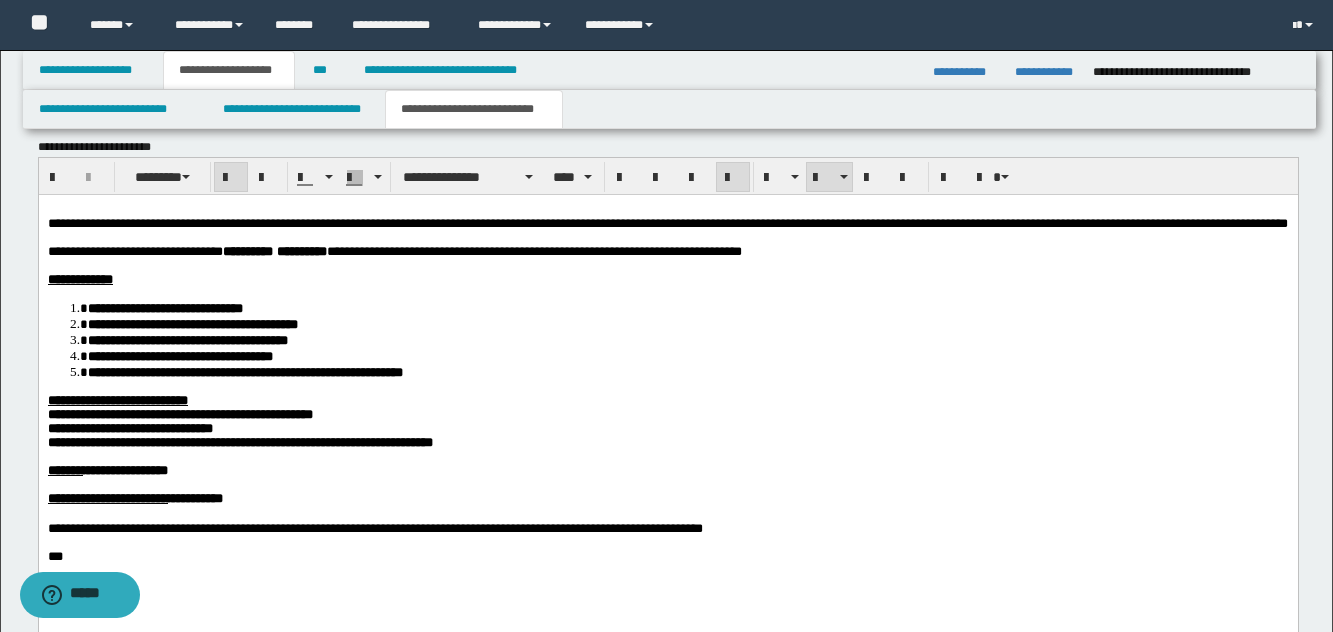 click on "**********" at bounding box center (244, 371) 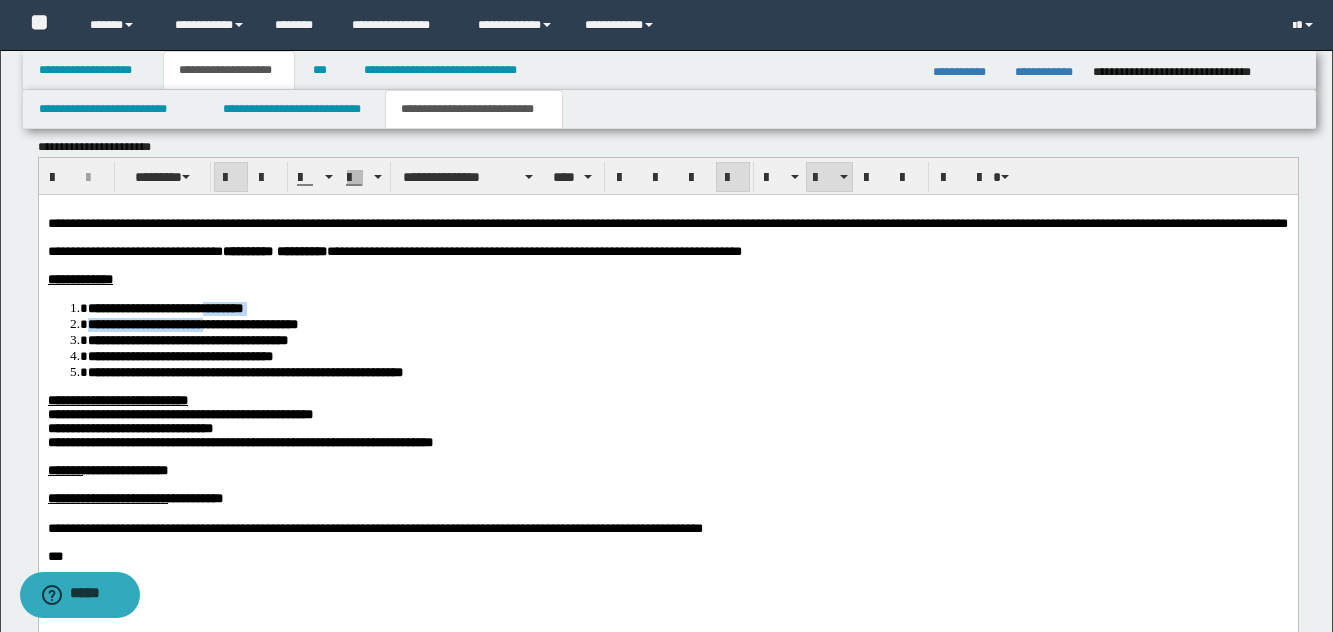 click on "**********" at bounding box center [667, 339] 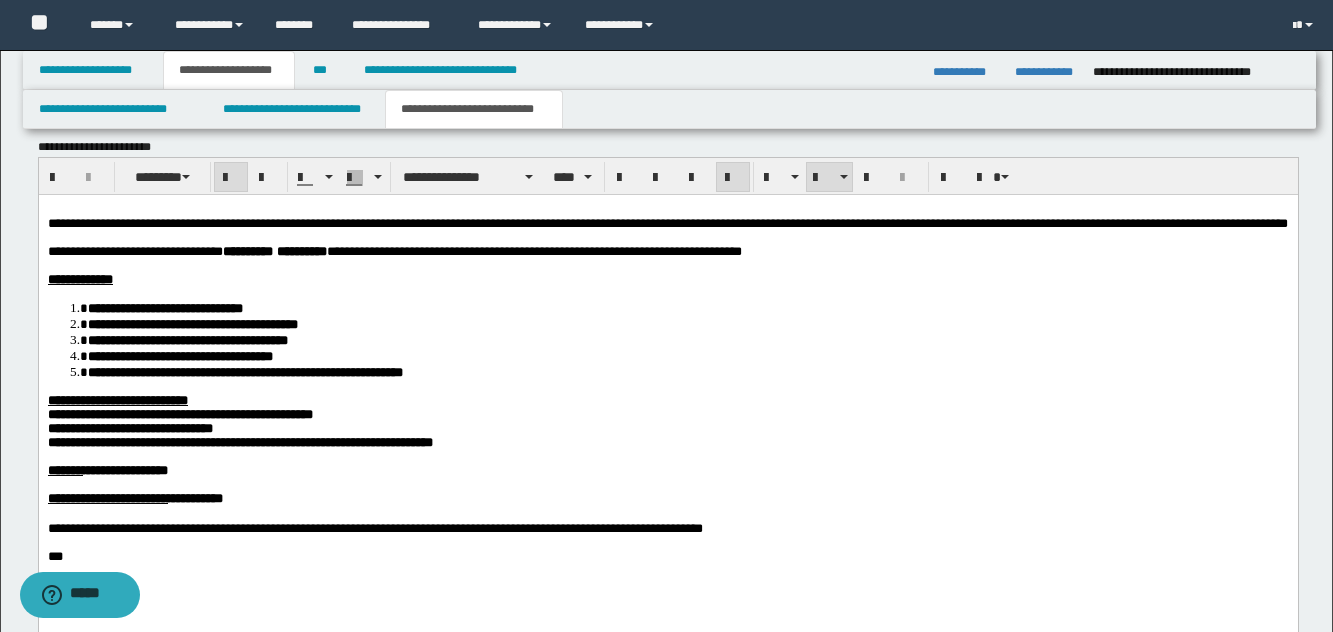 drag, startPoint x: 250, startPoint y: 352, endPoint x: 225, endPoint y: 367, distance: 29.15476 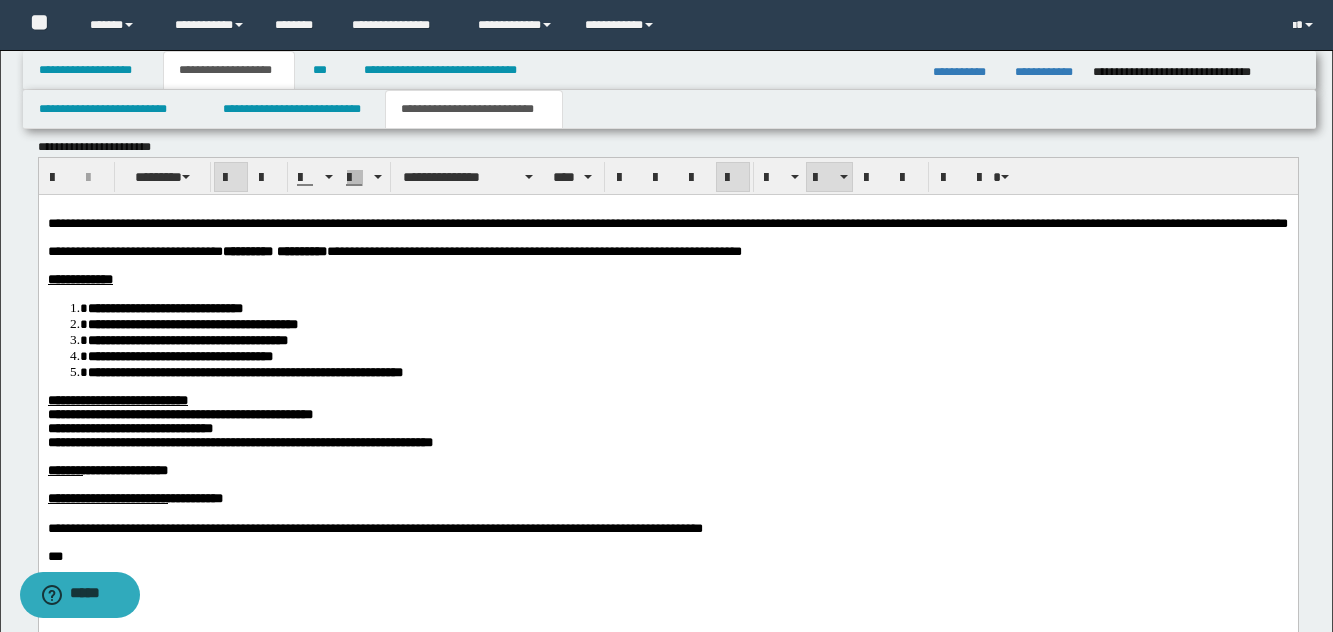 drag, startPoint x: 232, startPoint y: 351, endPoint x: 227, endPoint y: 360, distance: 10.29563 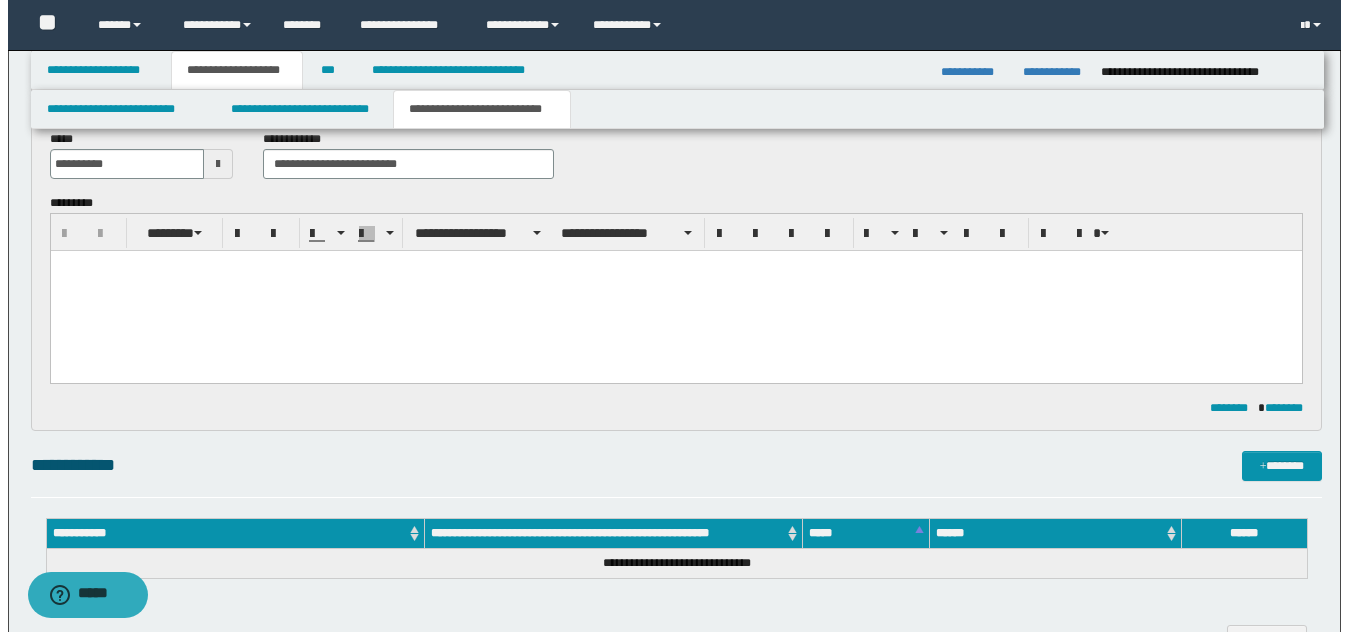 scroll, scrollTop: 594, scrollLeft: 0, axis: vertical 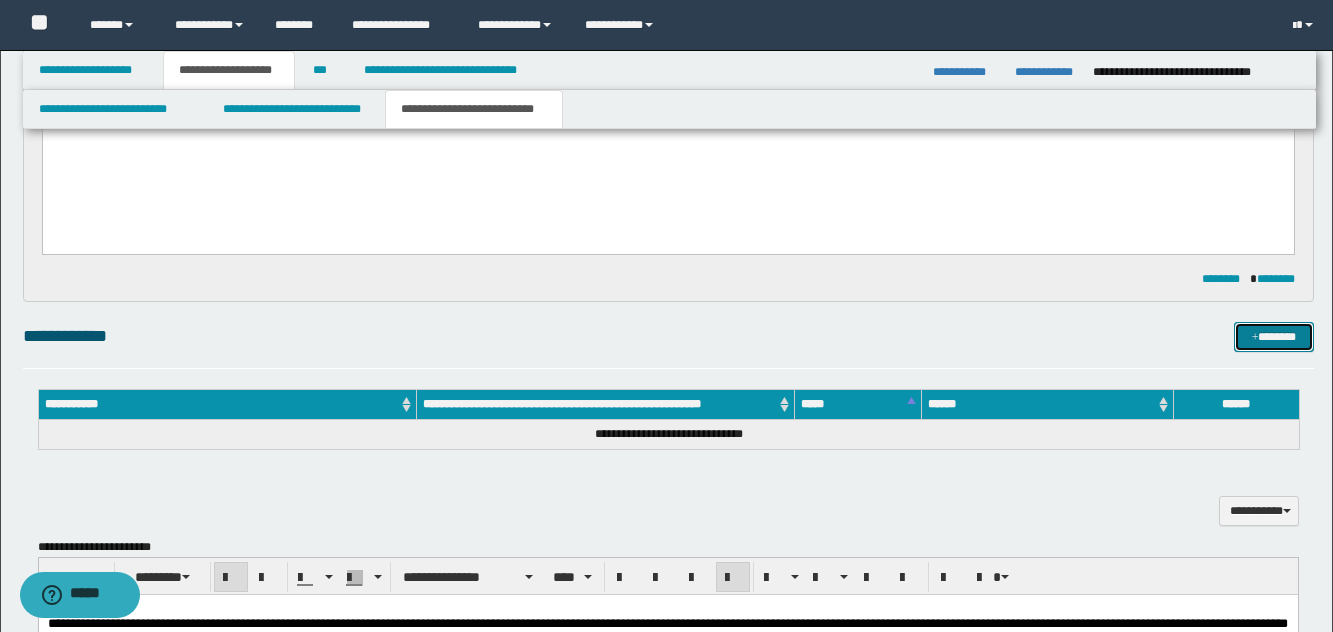 click on "*******" at bounding box center [1274, 337] 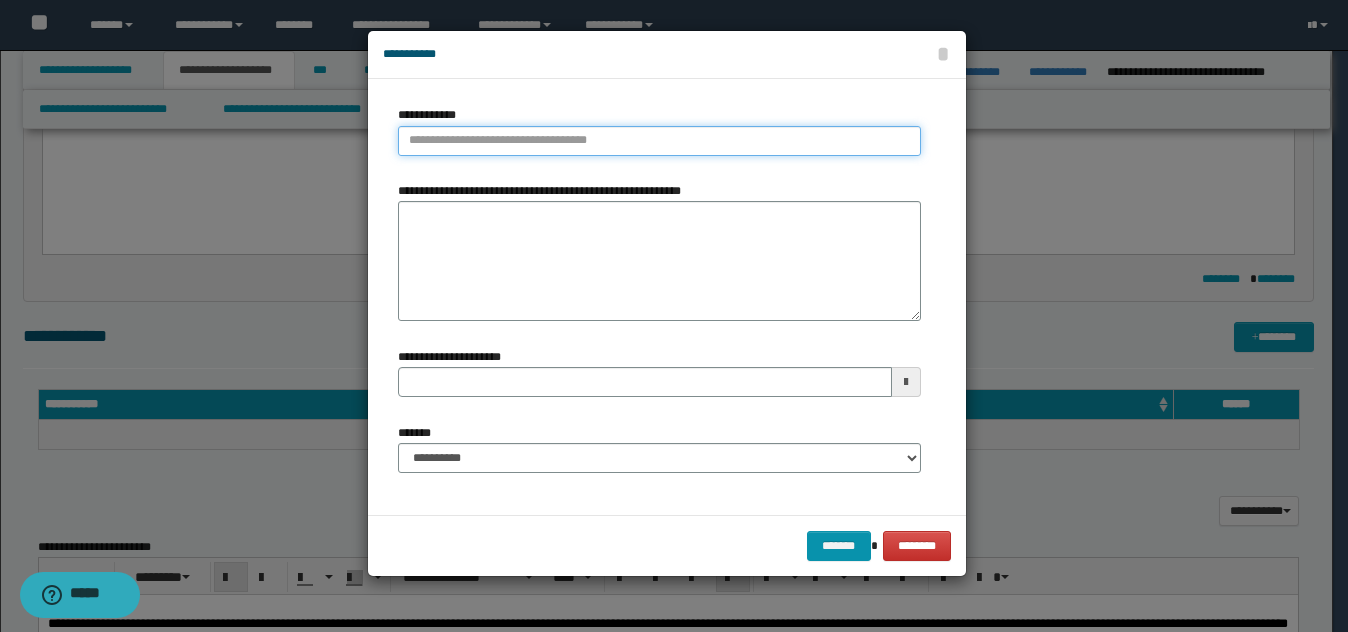 click on "**********" at bounding box center (659, 141) 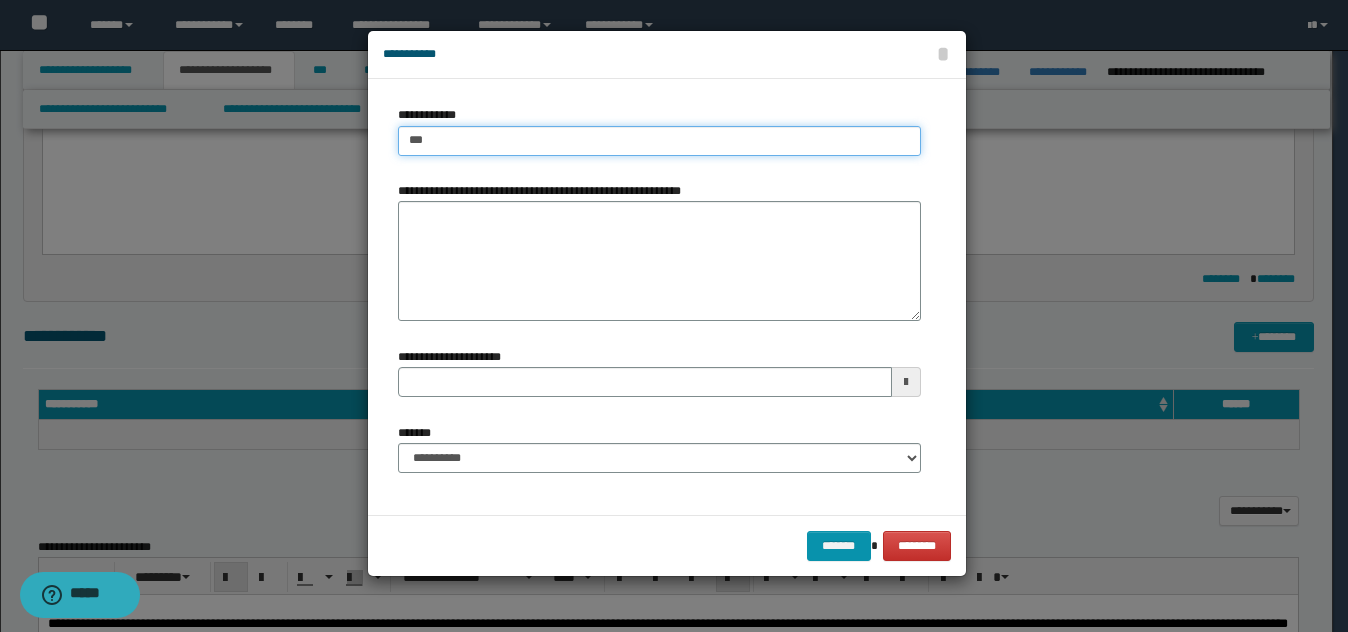 type on "****" 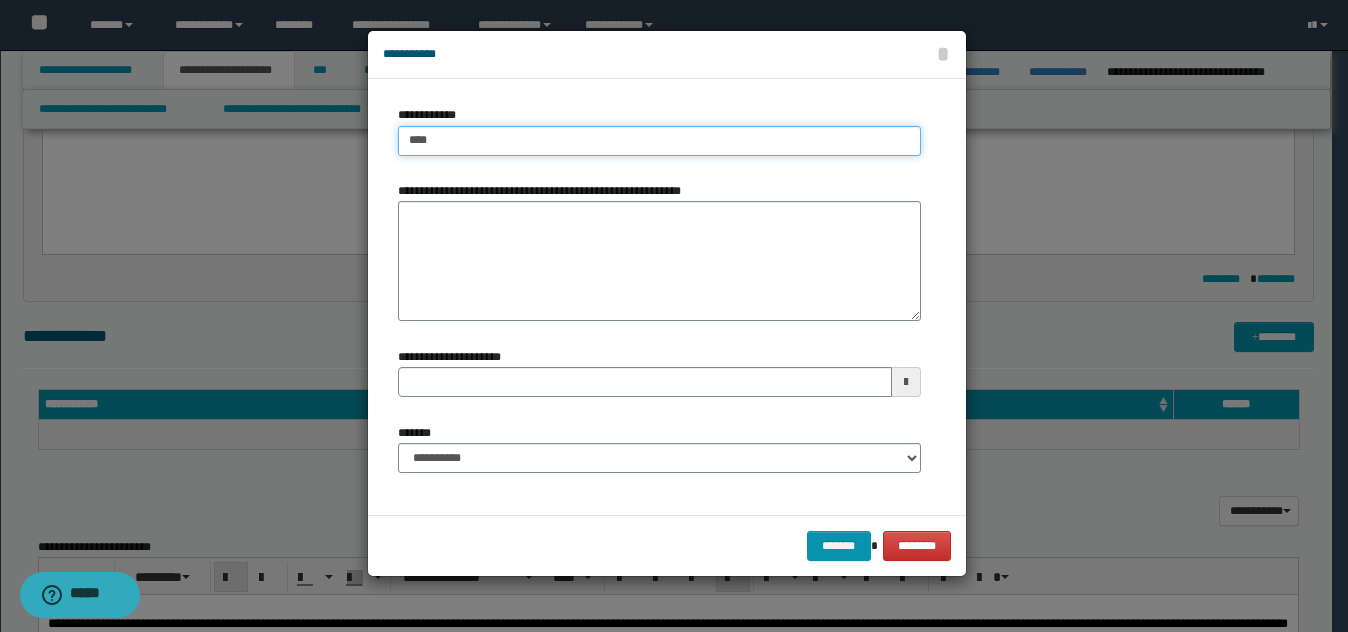 type on "****" 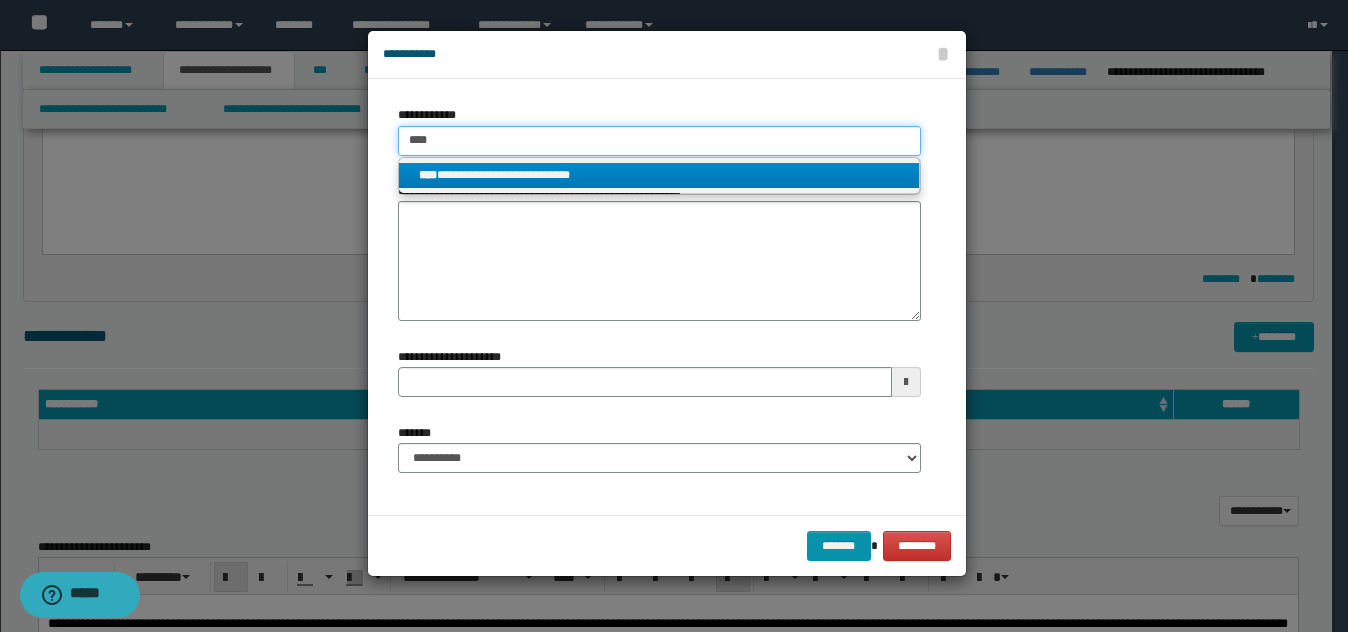 type on "****" 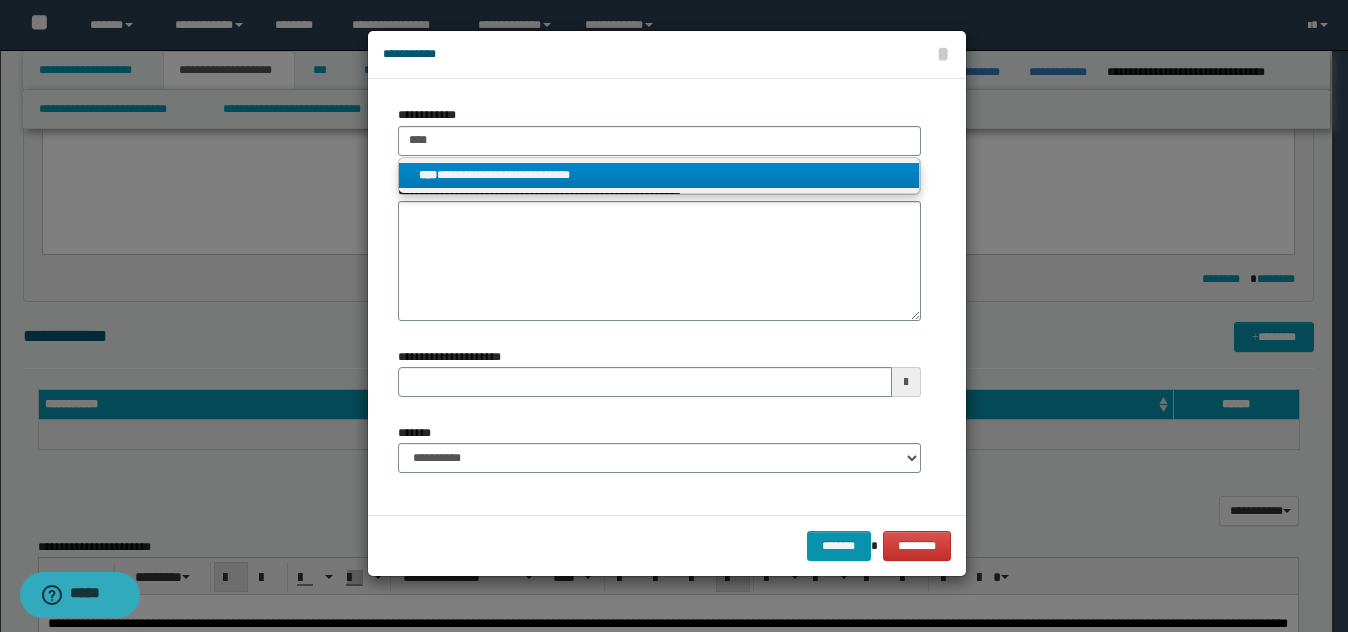 click on "**********" at bounding box center [659, 175] 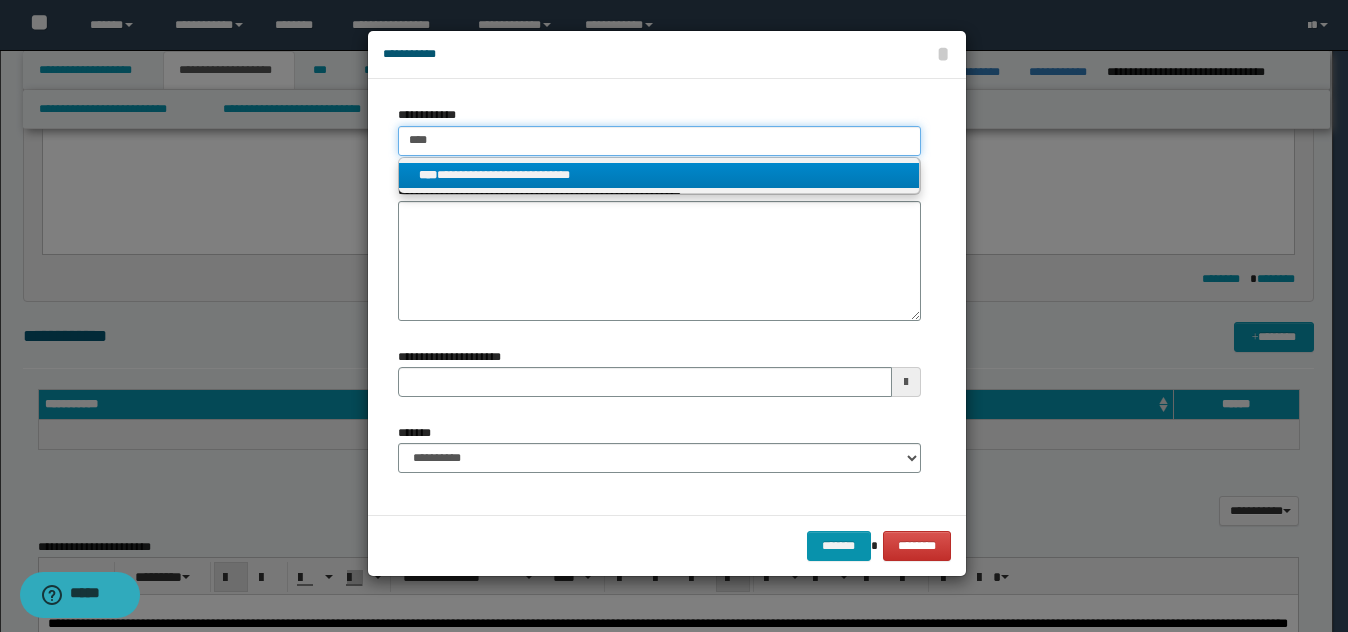 type 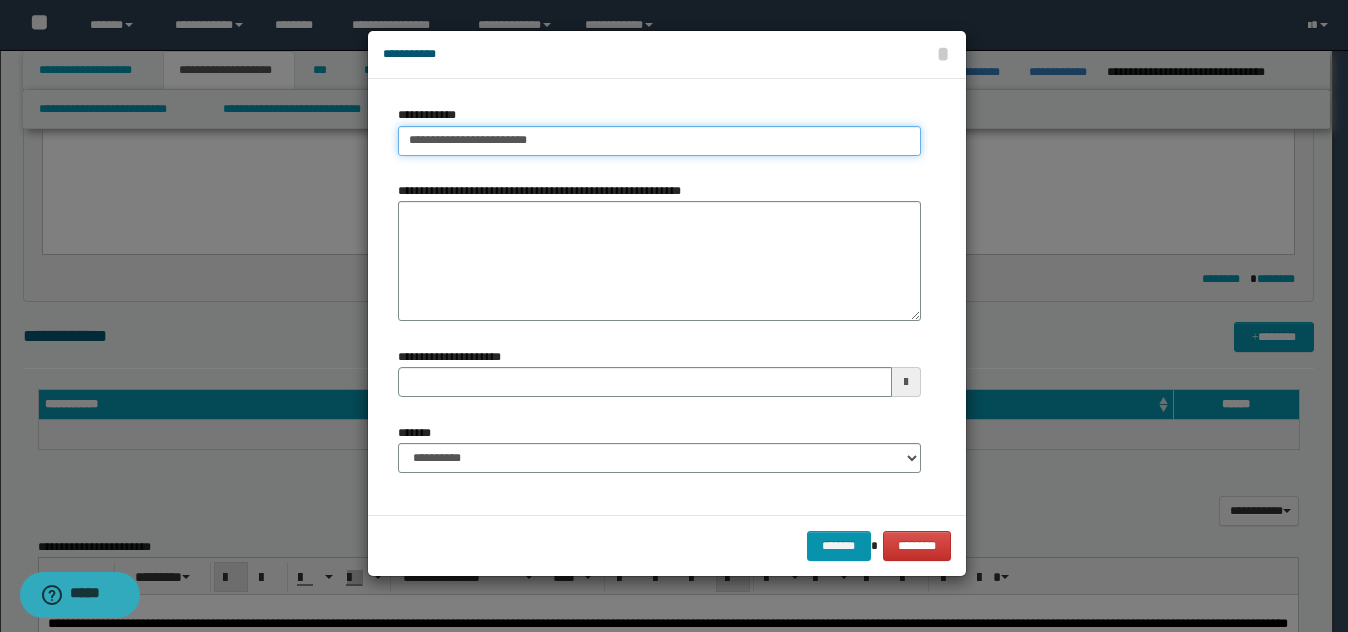 type on "**********" 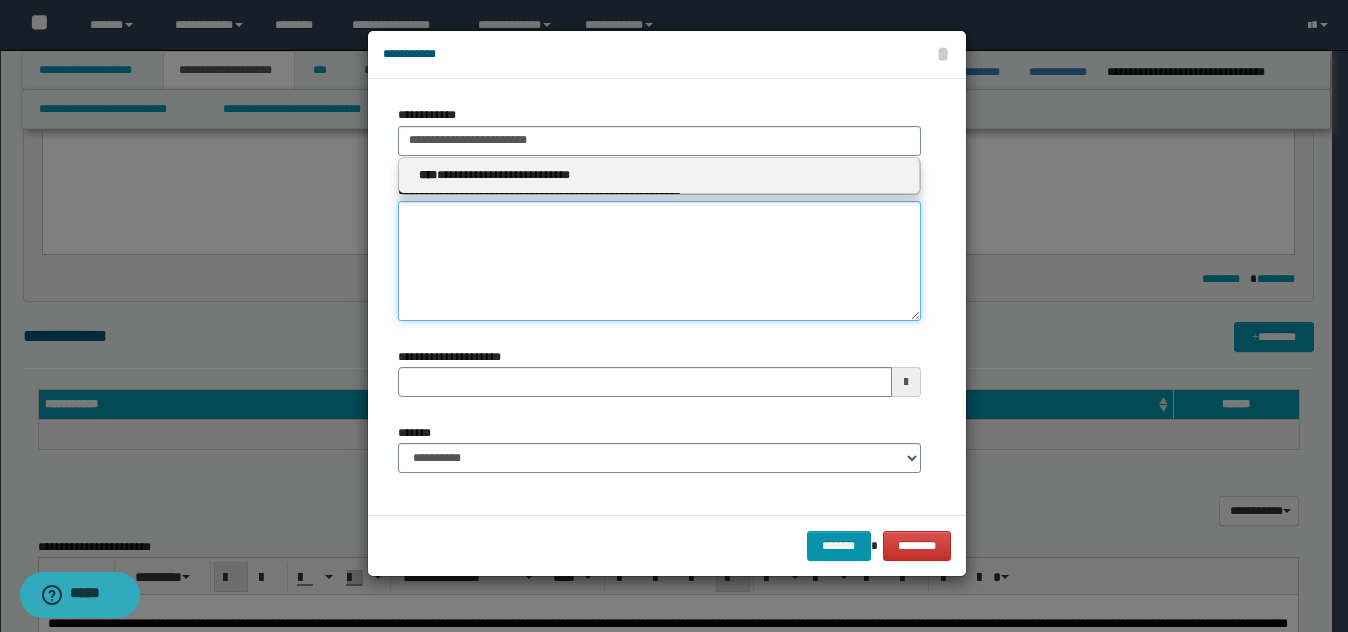 type 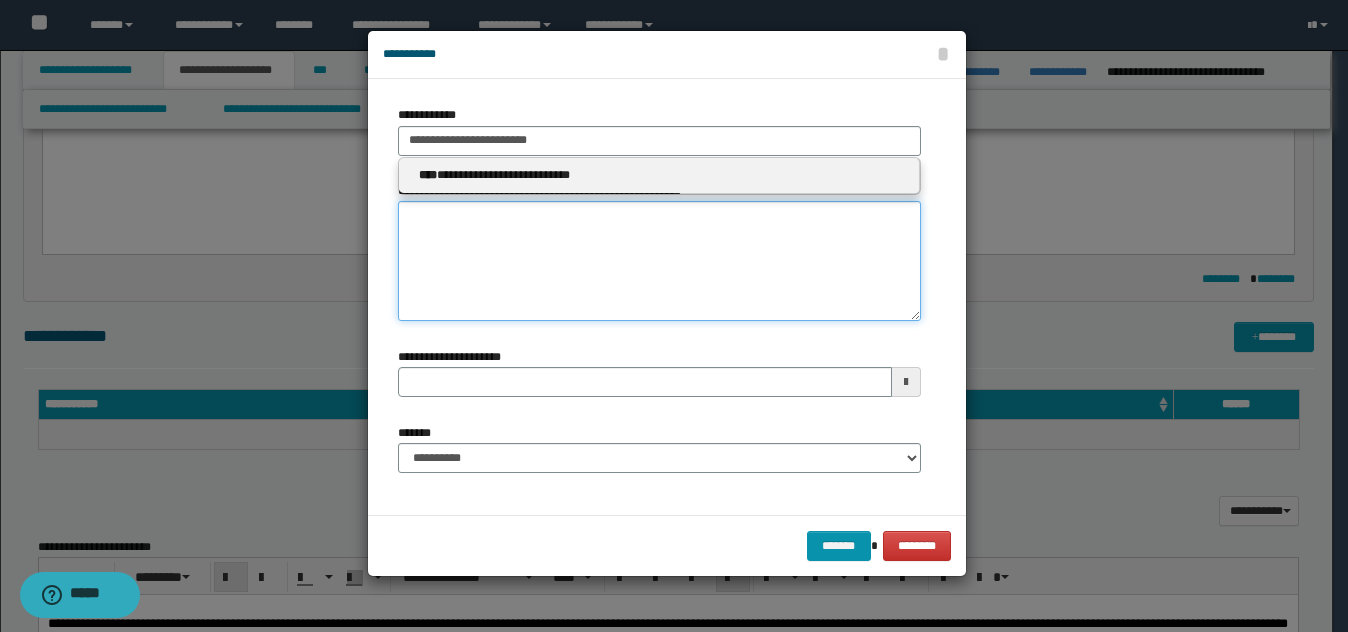 click on "**********" at bounding box center [659, 261] 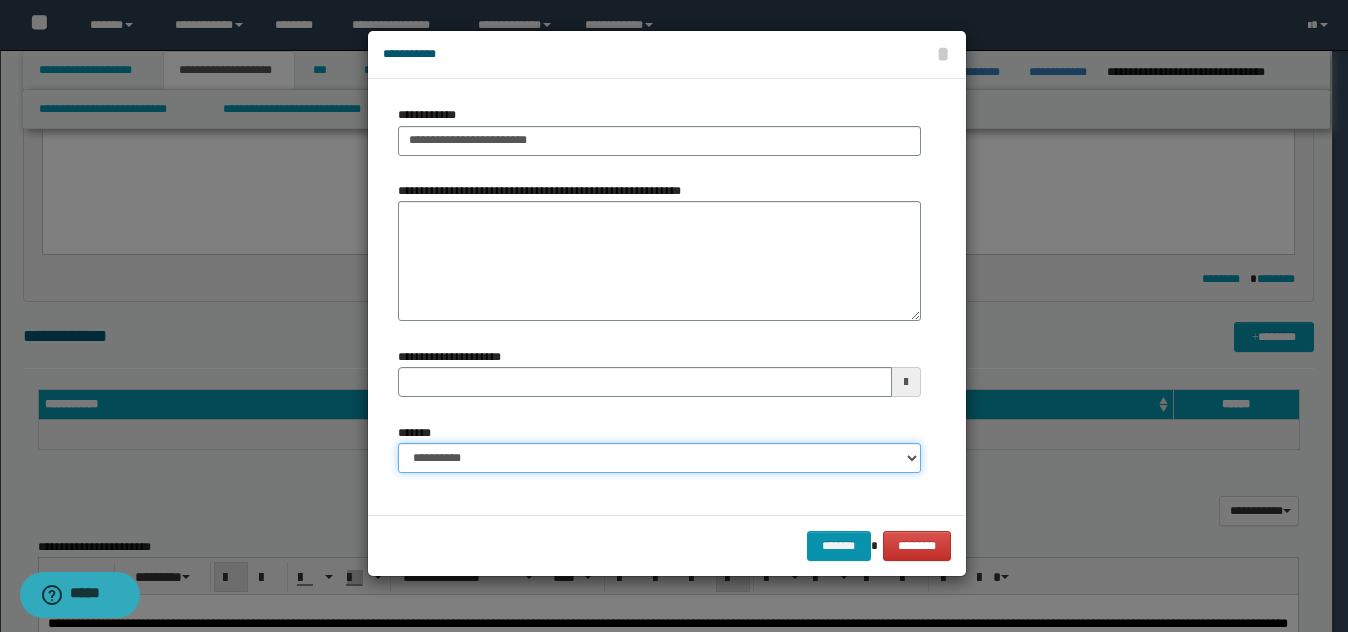 click on "**********" at bounding box center [659, 458] 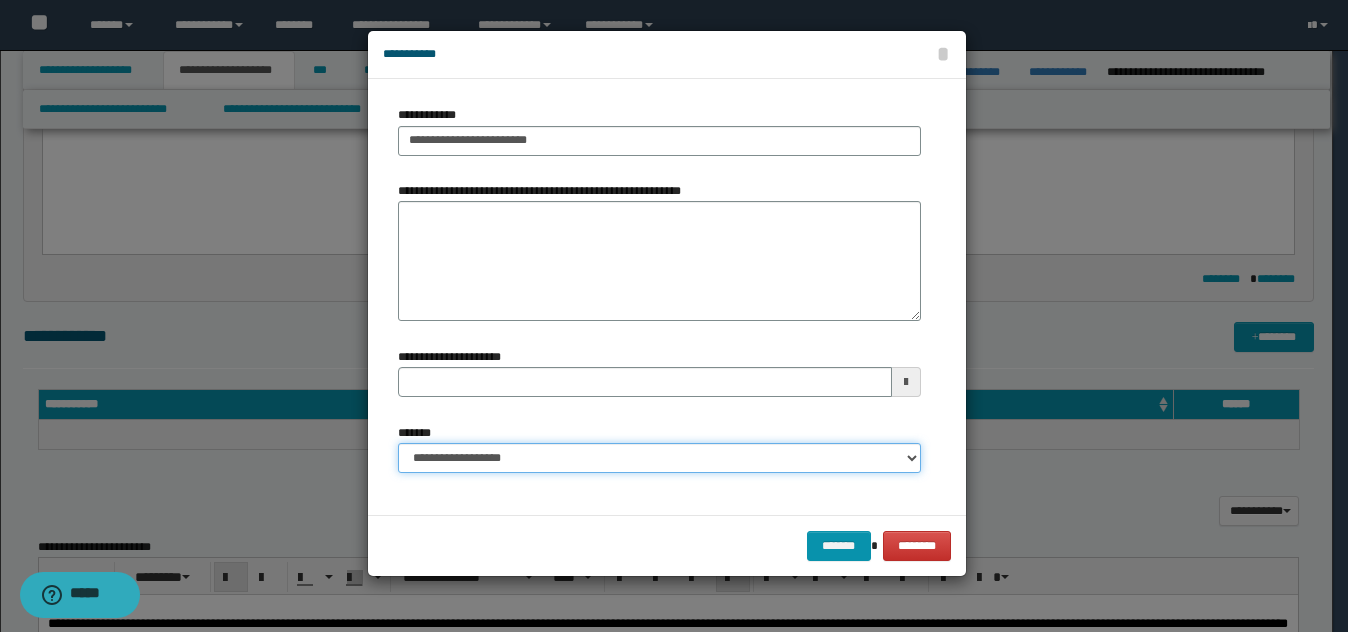 type 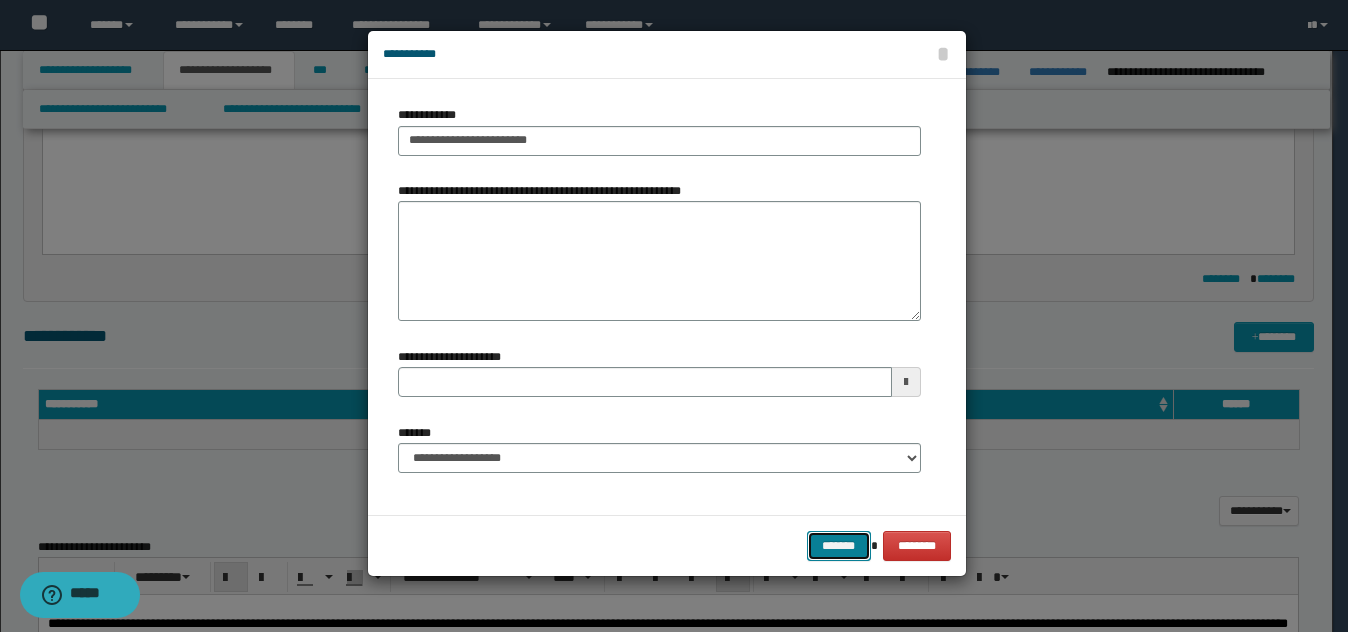 click on "*******" at bounding box center [839, 546] 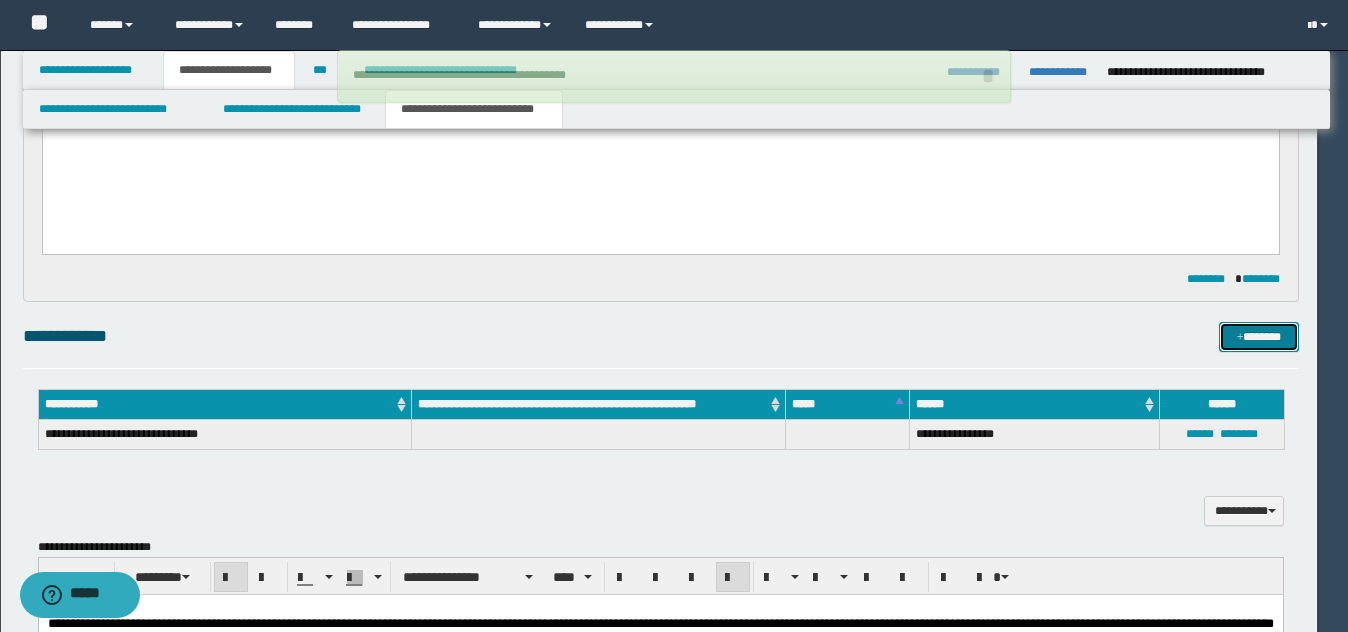 type 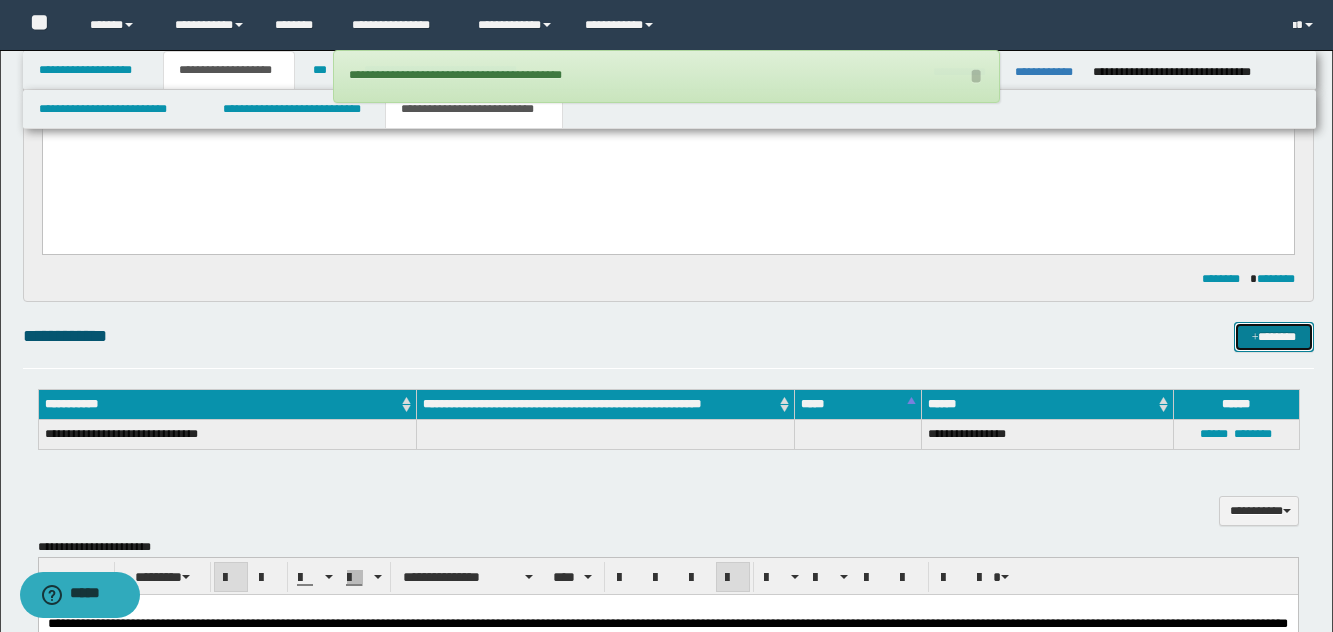 click on "*******" at bounding box center (1274, 337) 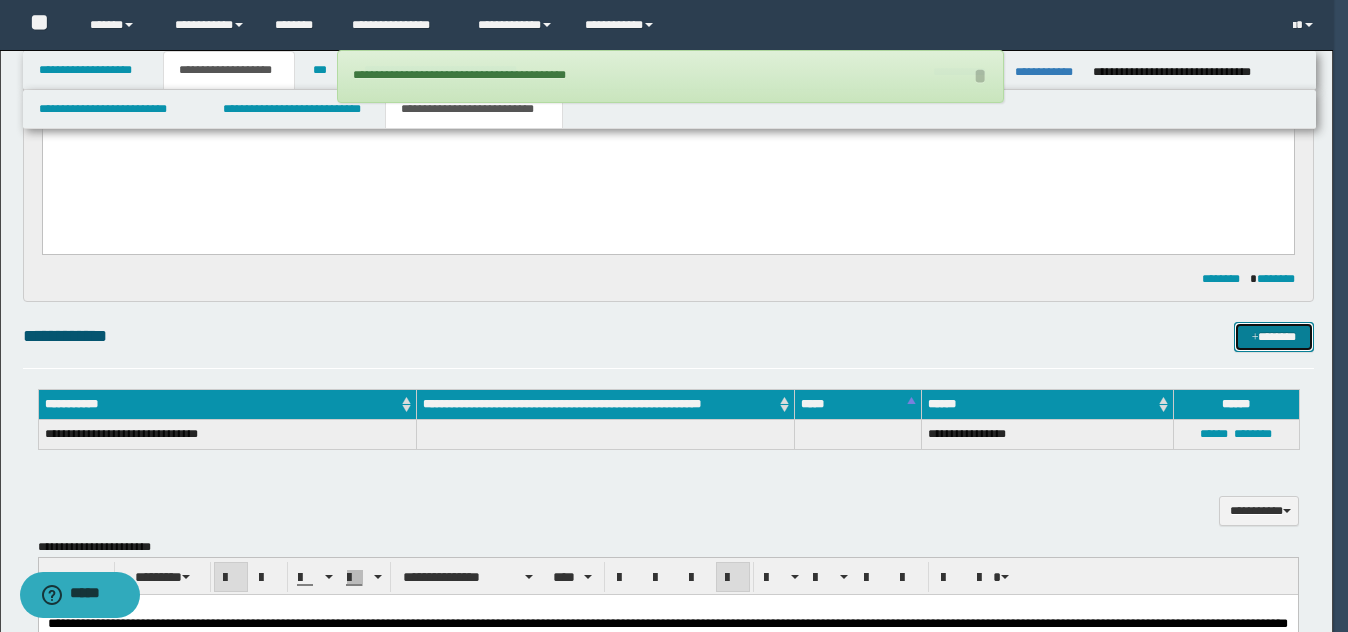 type 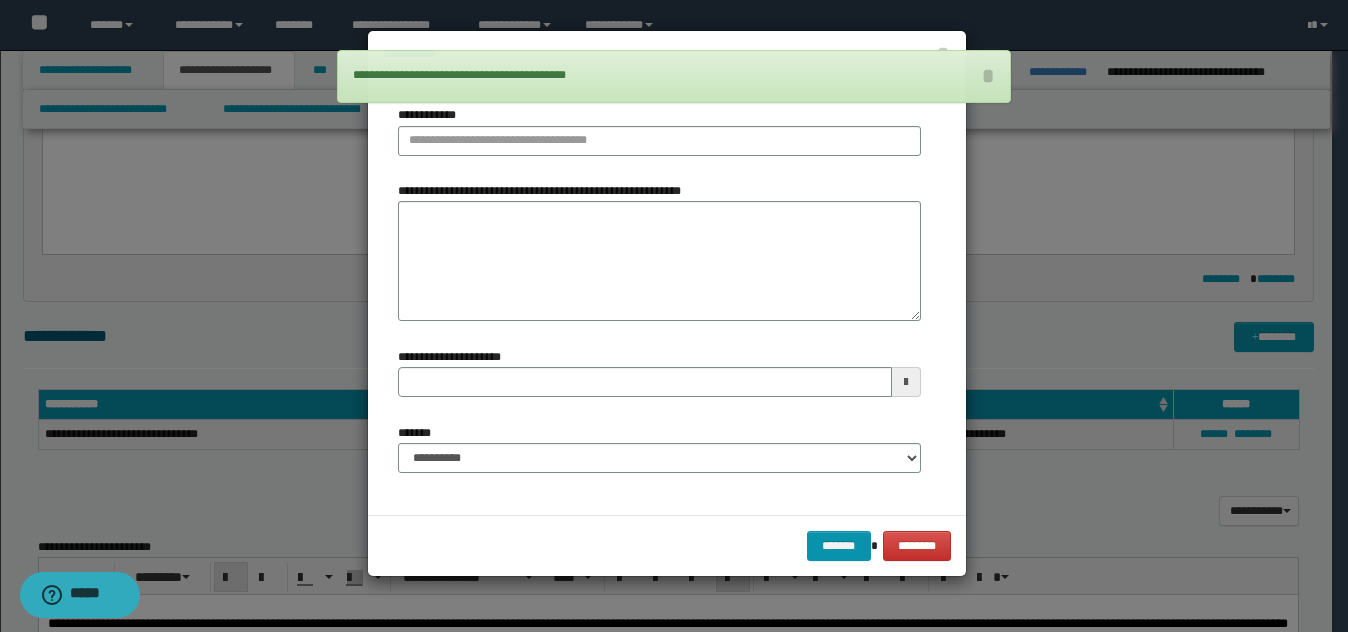 type 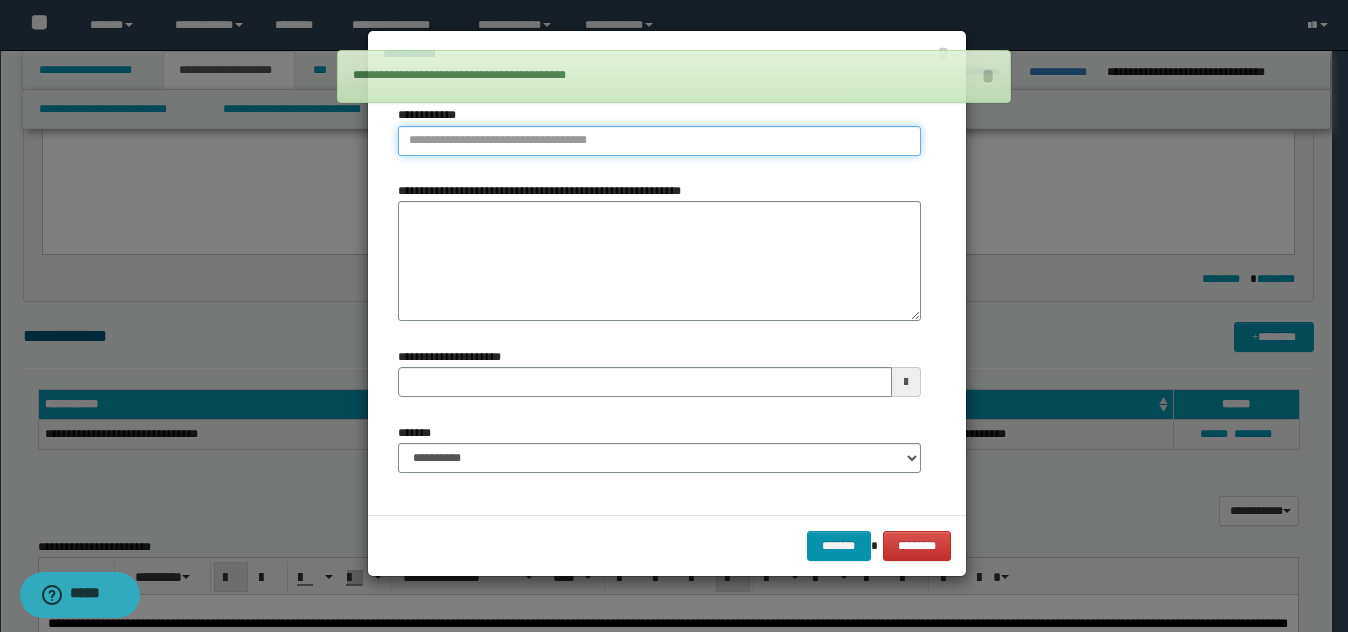 type on "**********" 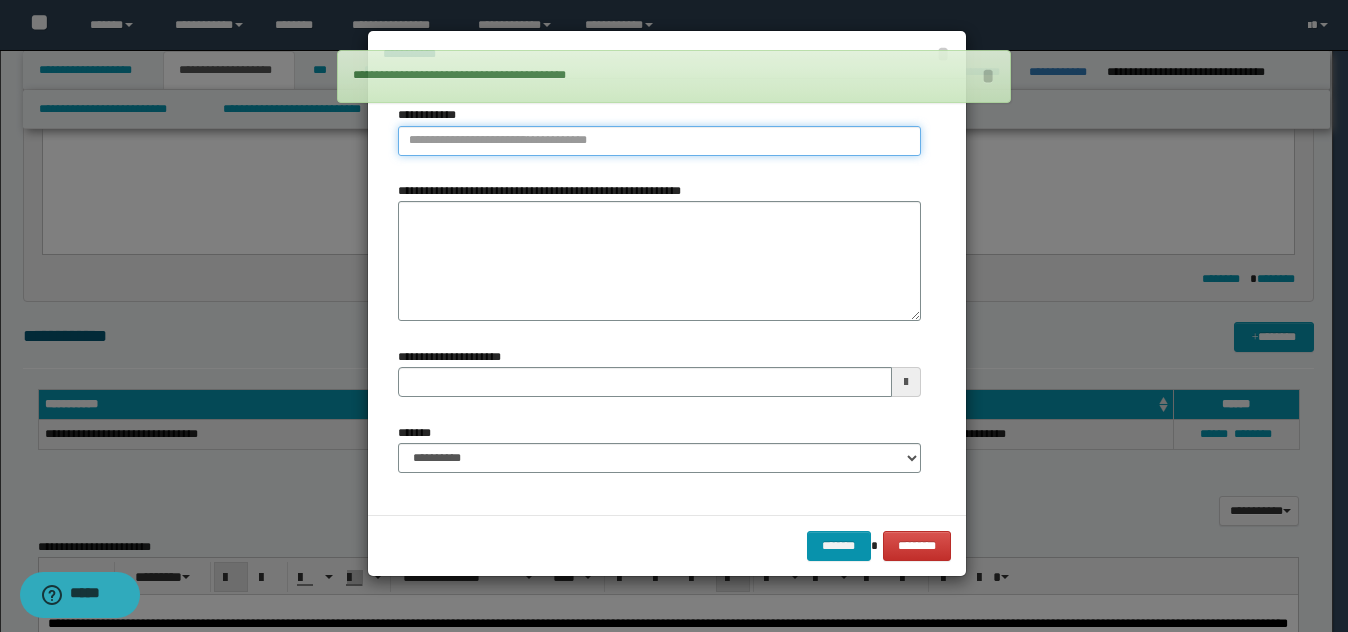 click on "**********" at bounding box center (659, 141) 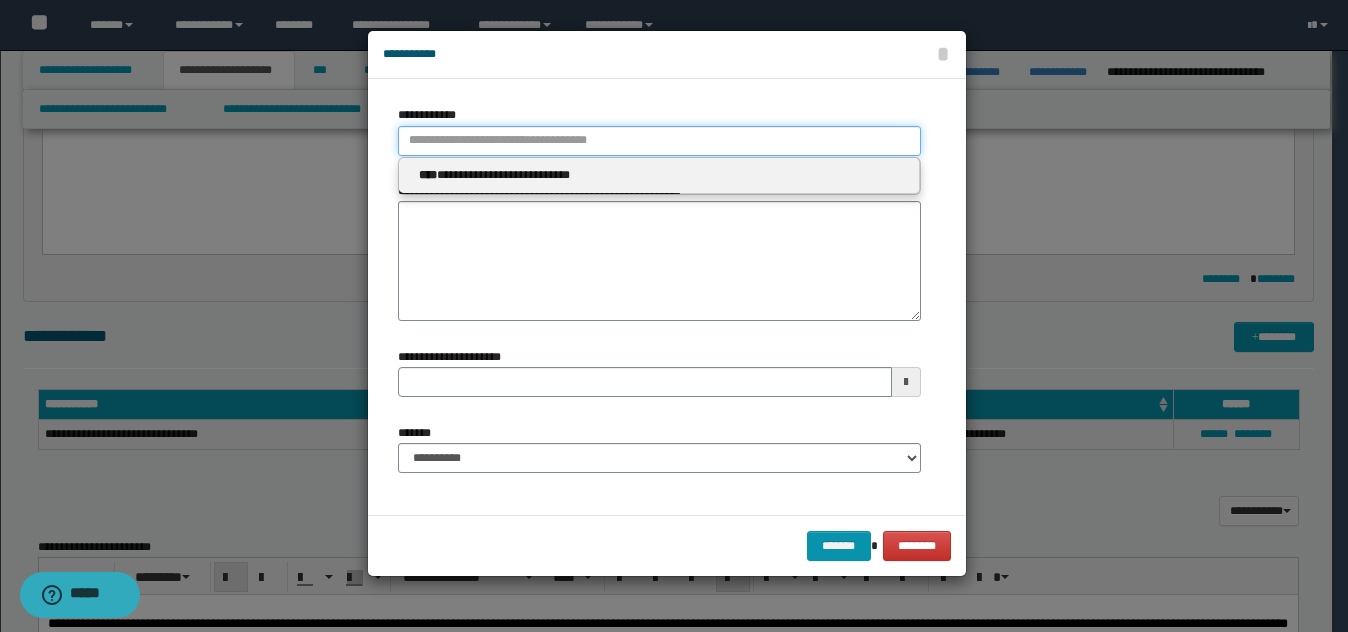 type 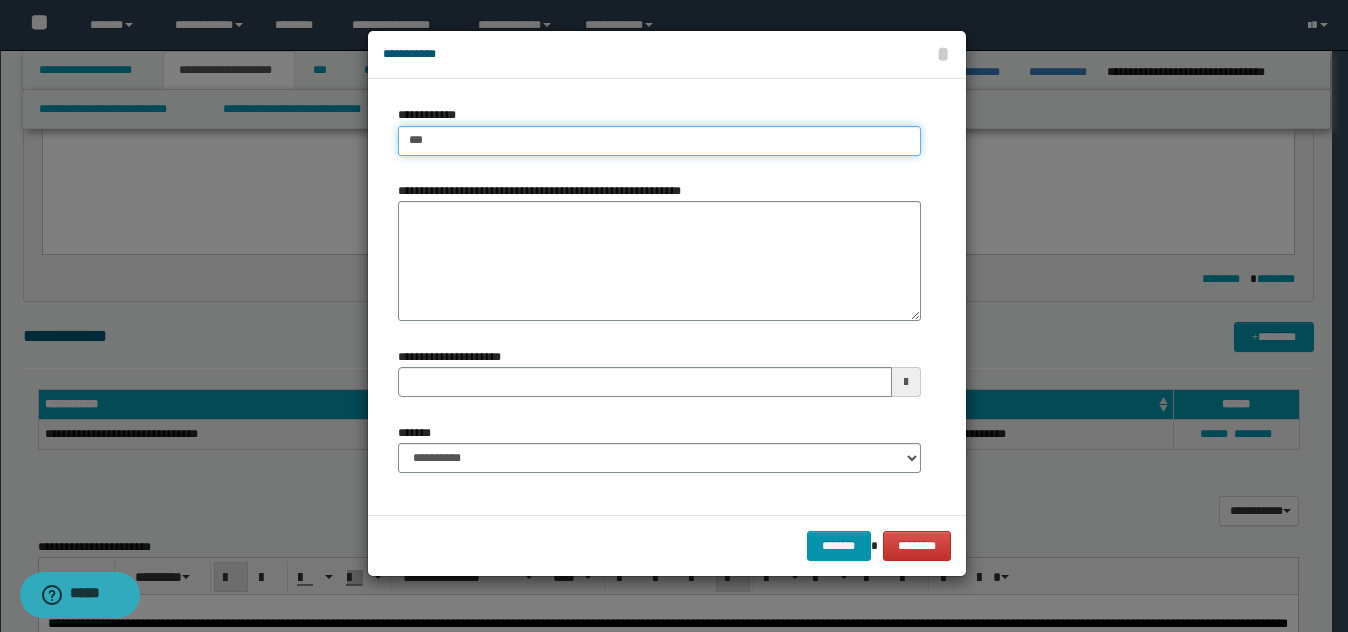 type on "****" 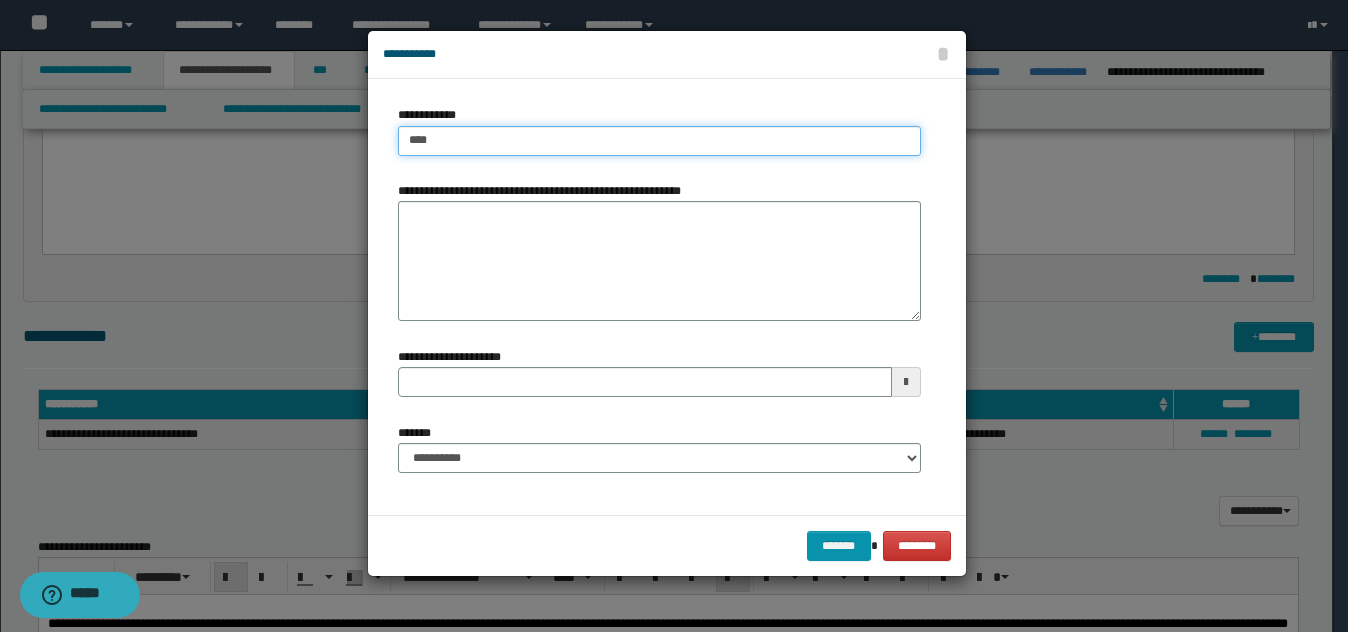 type on "****" 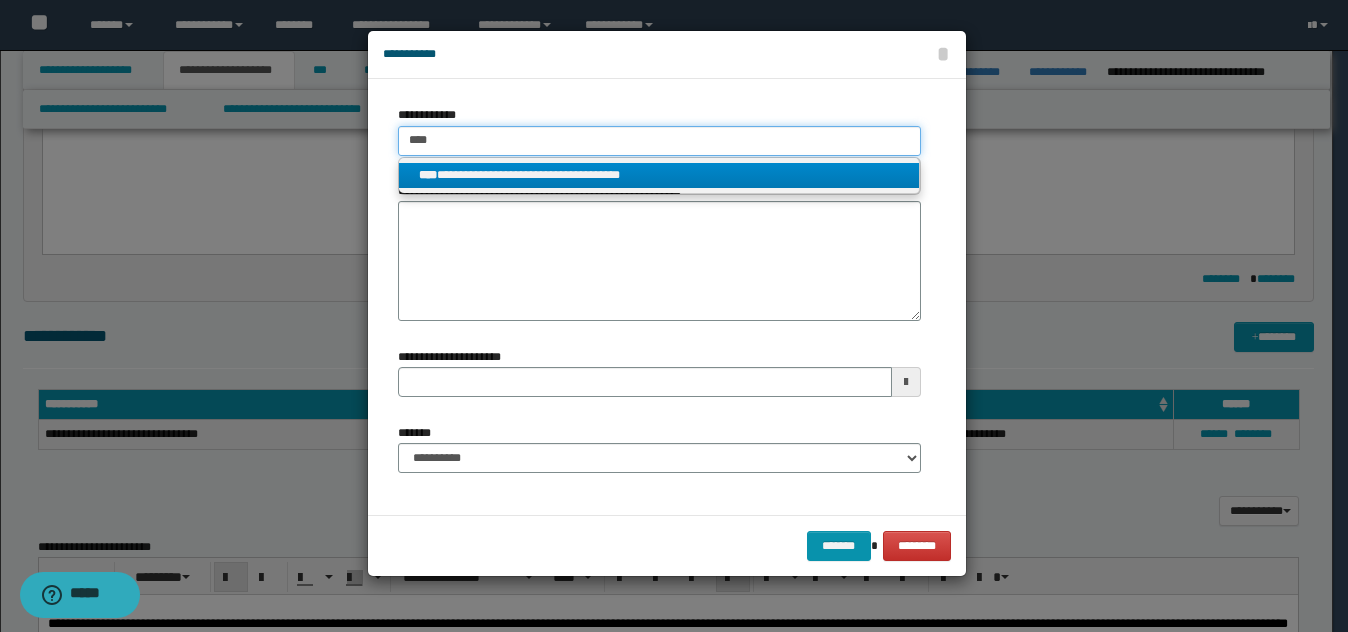 type on "****" 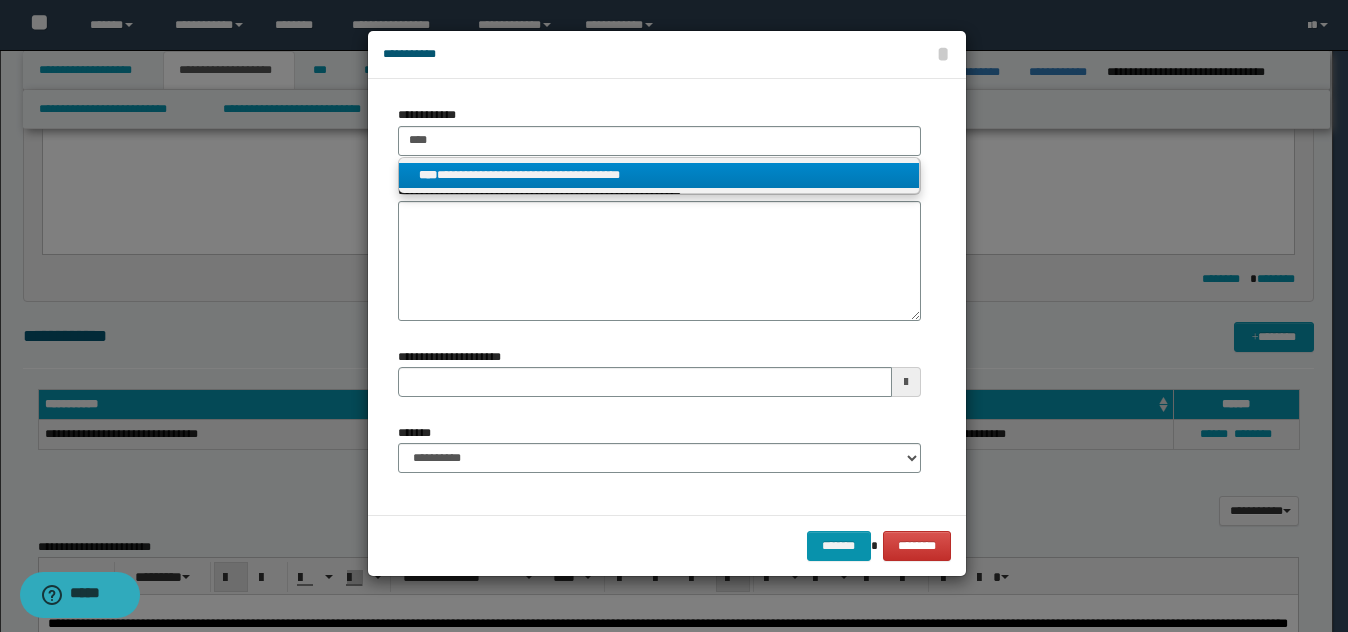 click on "**********" at bounding box center (659, 175) 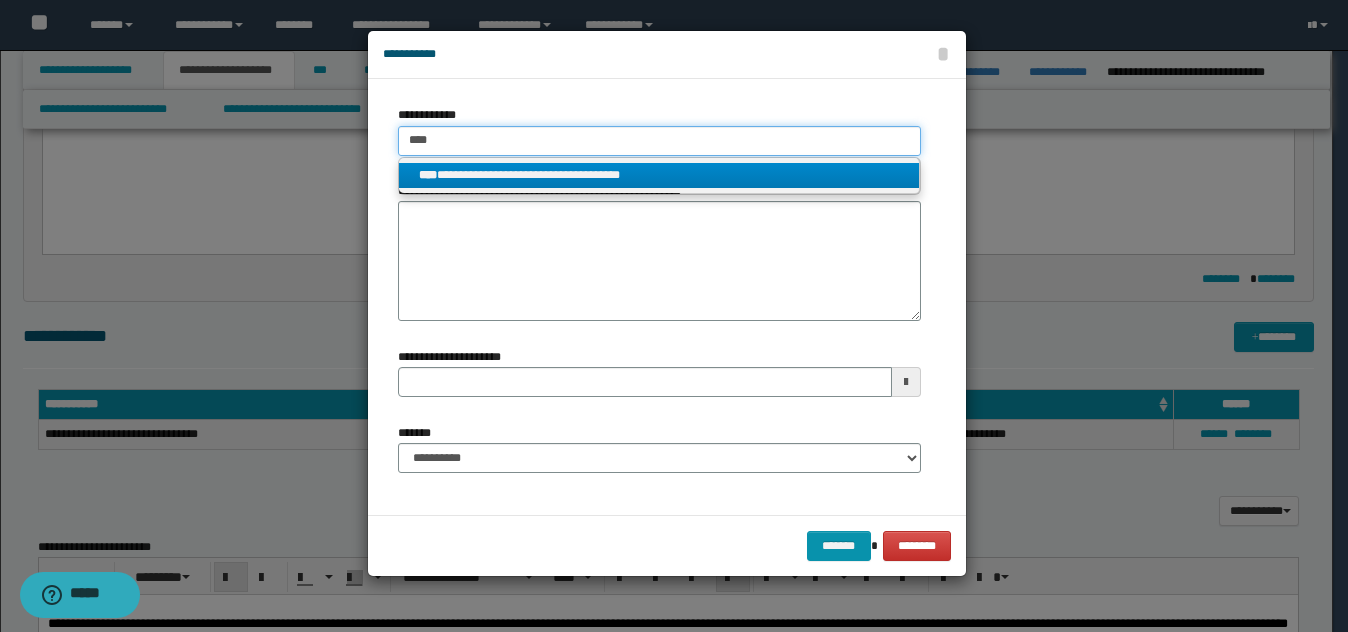 type 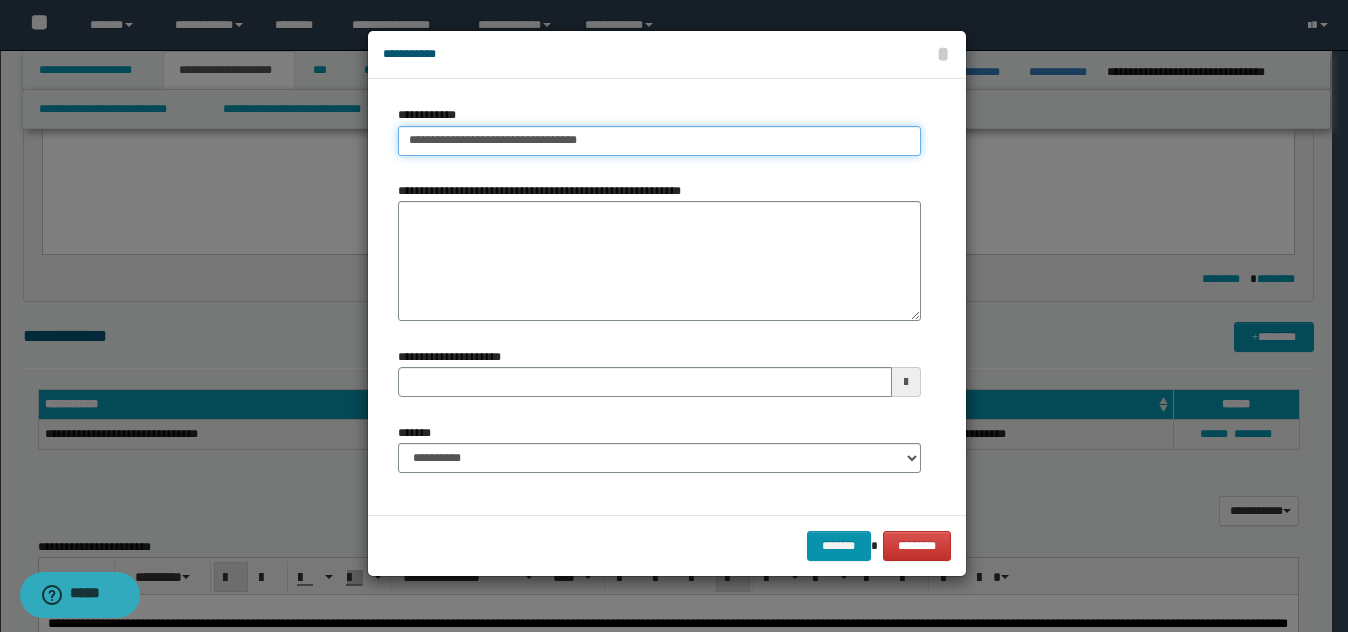 type on "**********" 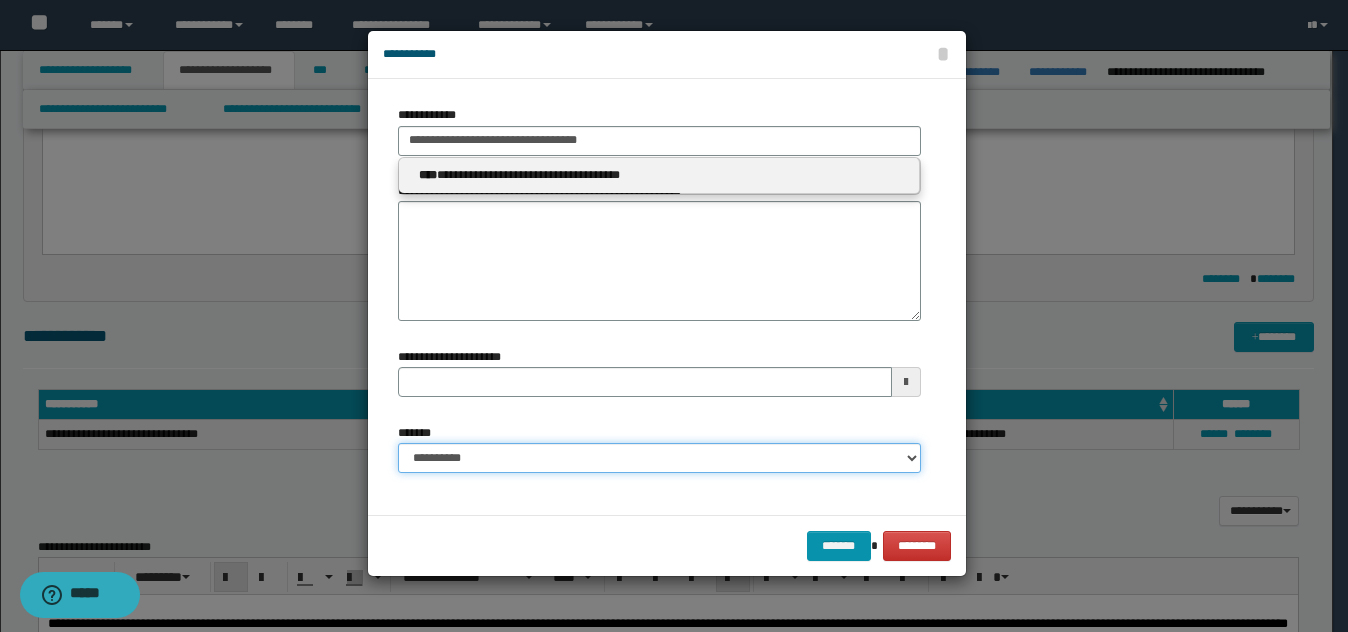 type 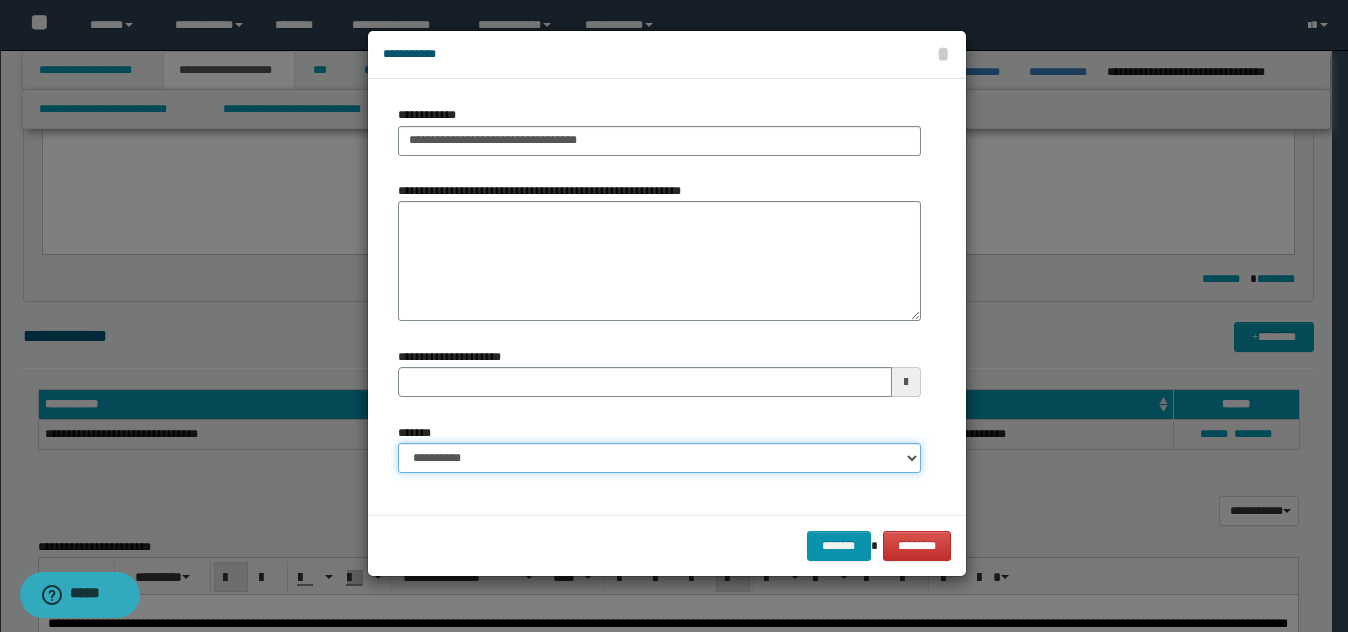 click on "**********" at bounding box center (659, 458) 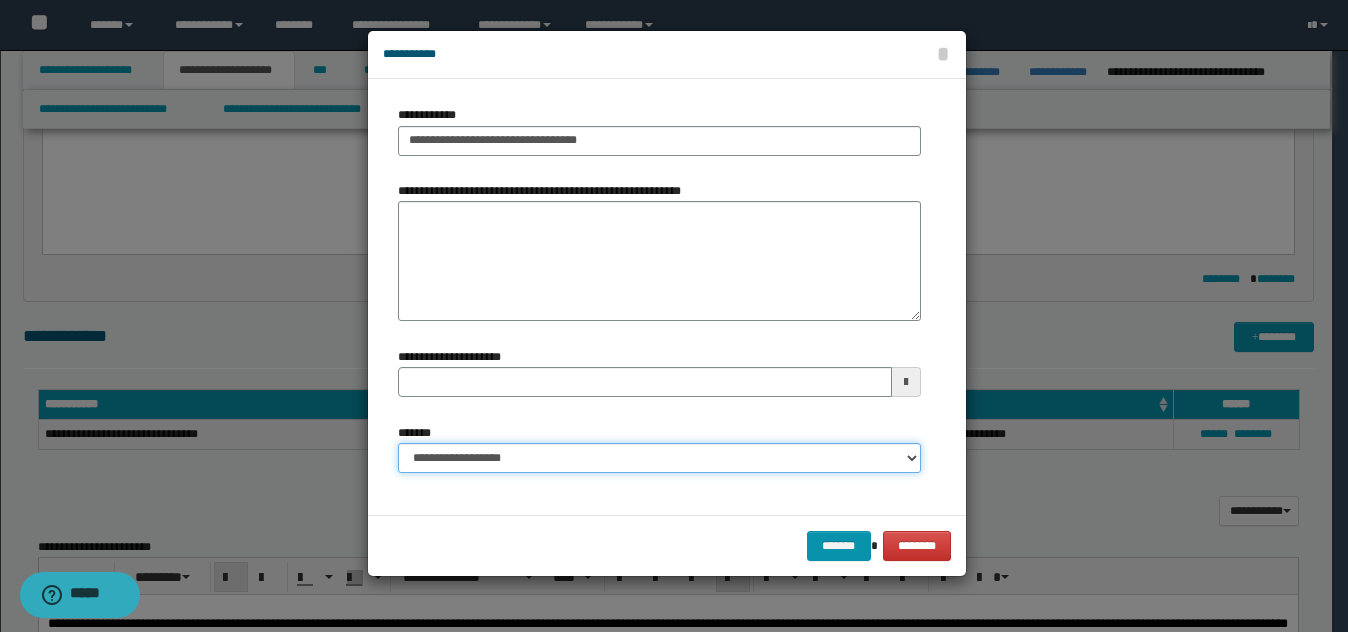 type 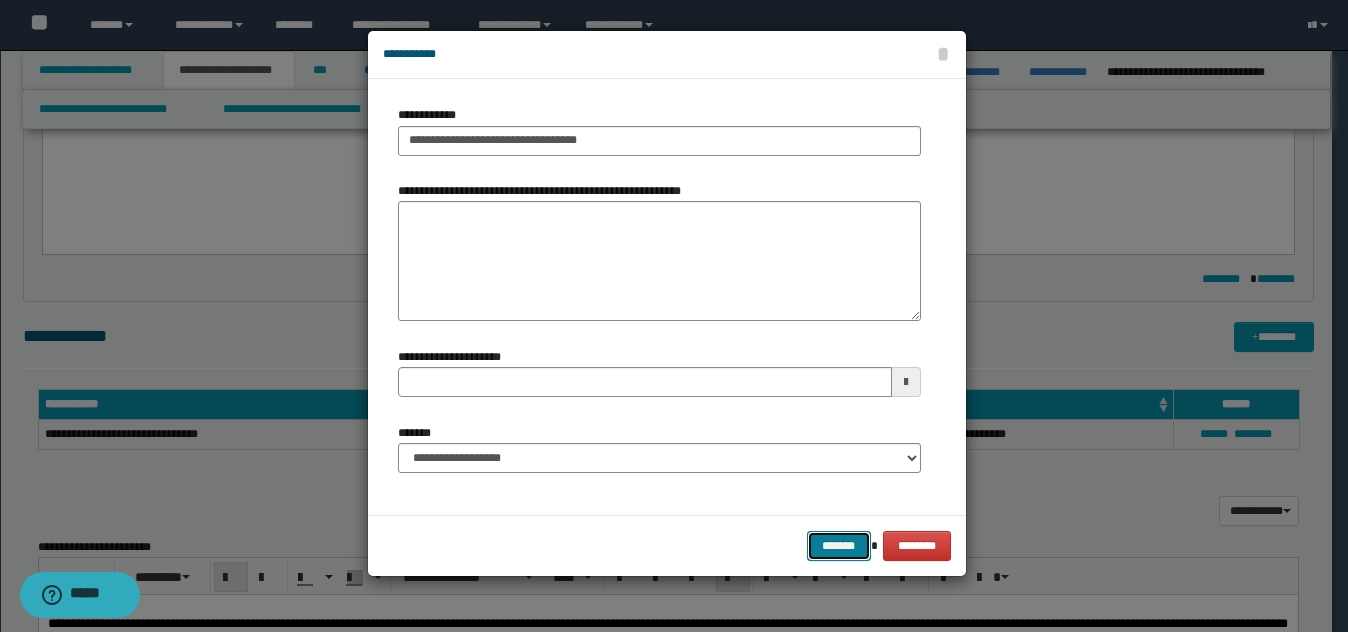 click on "*******" at bounding box center [839, 546] 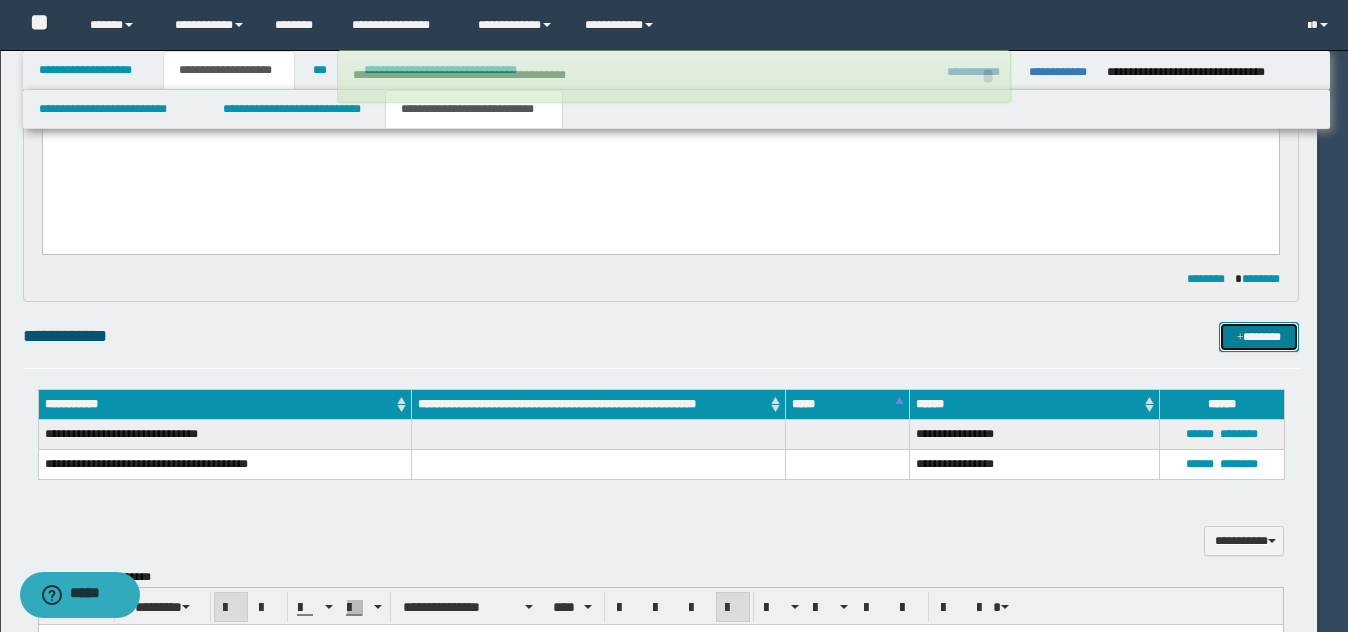 type 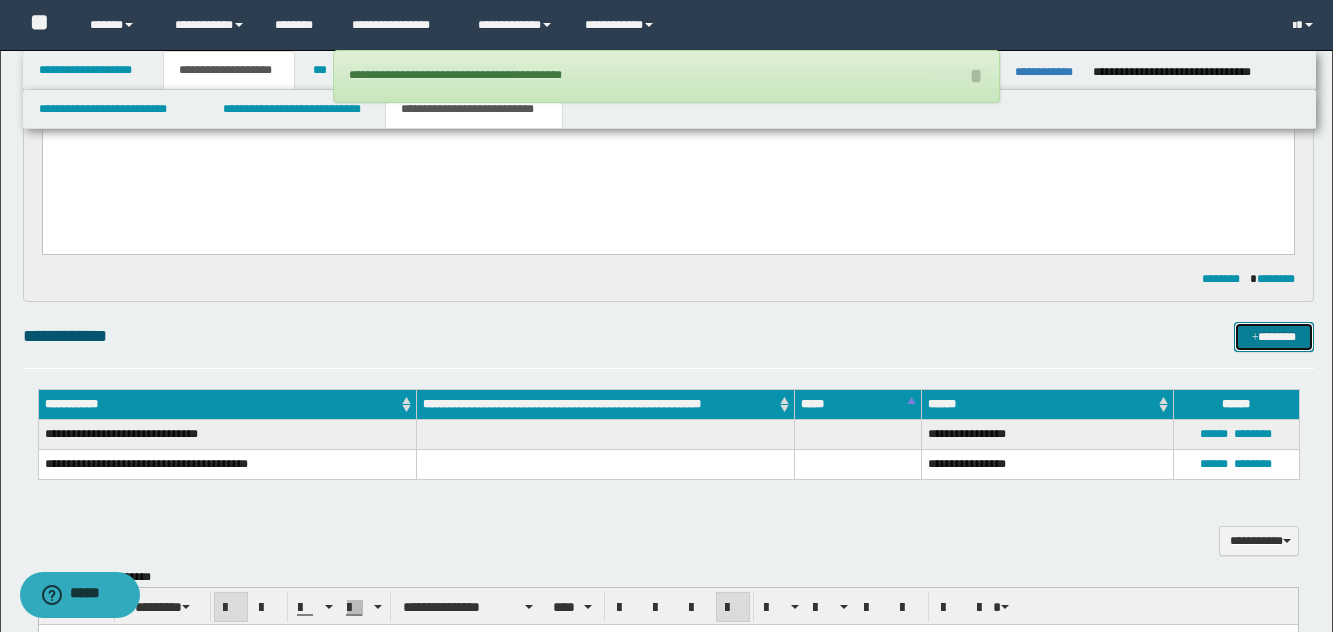 click on "*******" at bounding box center (1274, 337) 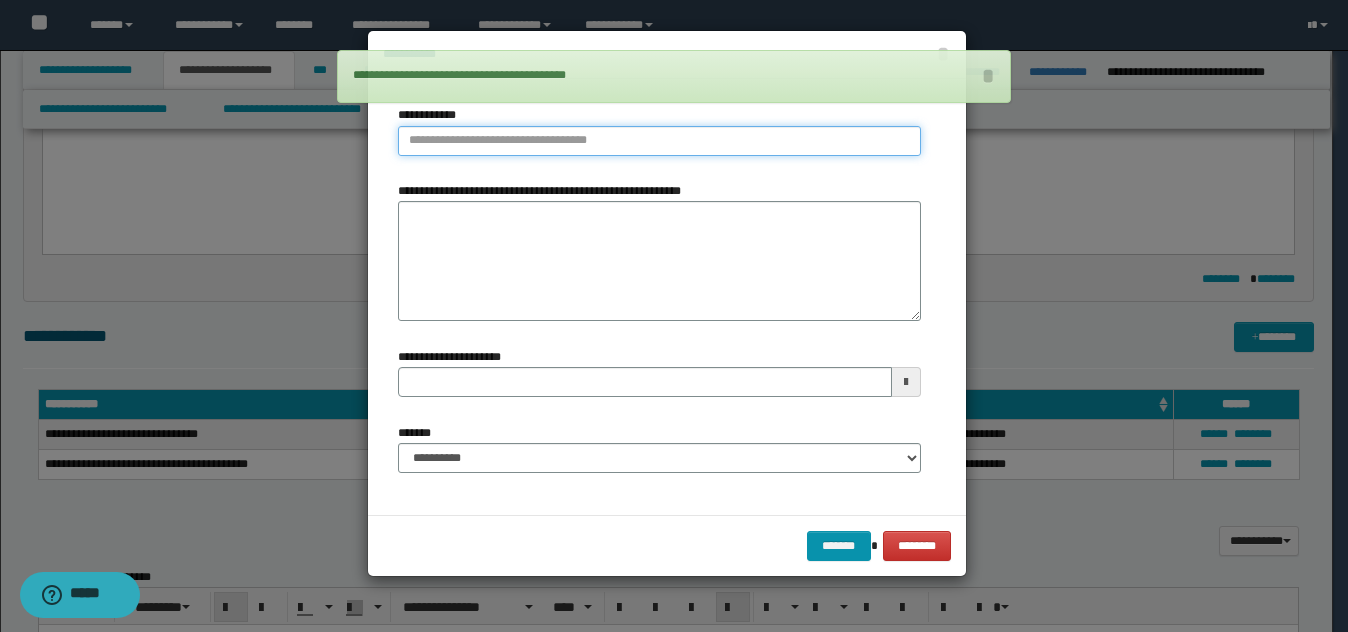 type on "**********" 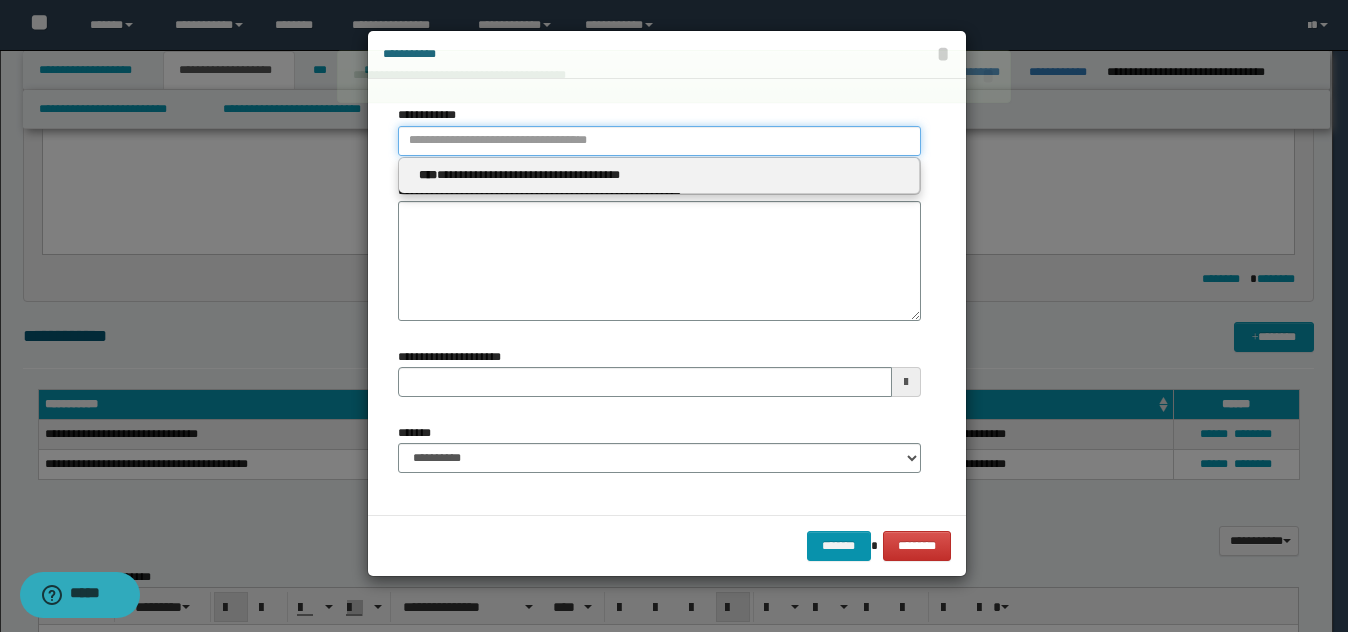 click on "**********" at bounding box center (659, 141) 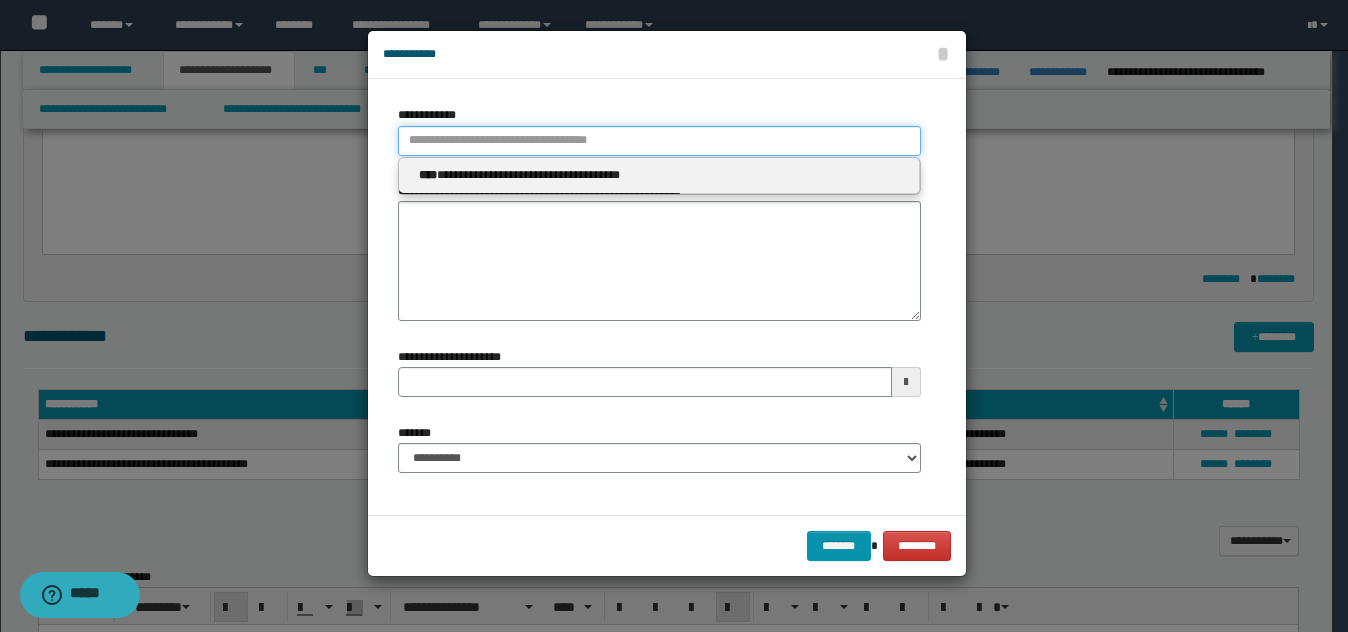 type 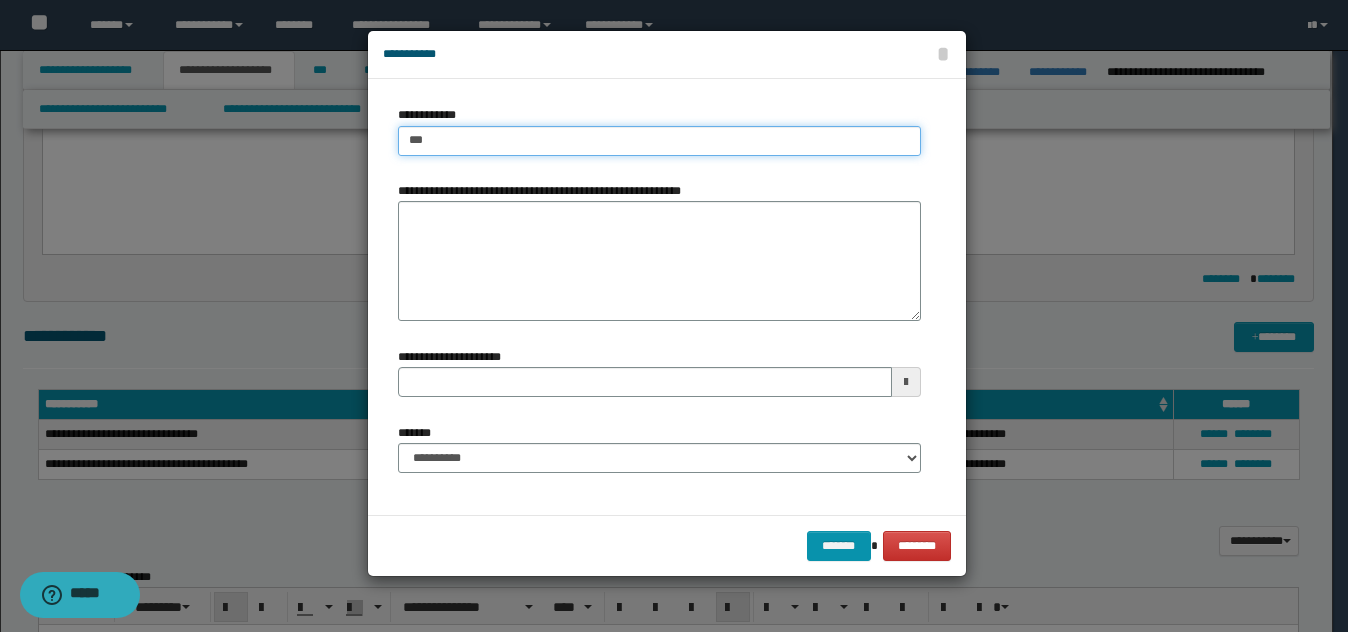 type on "****" 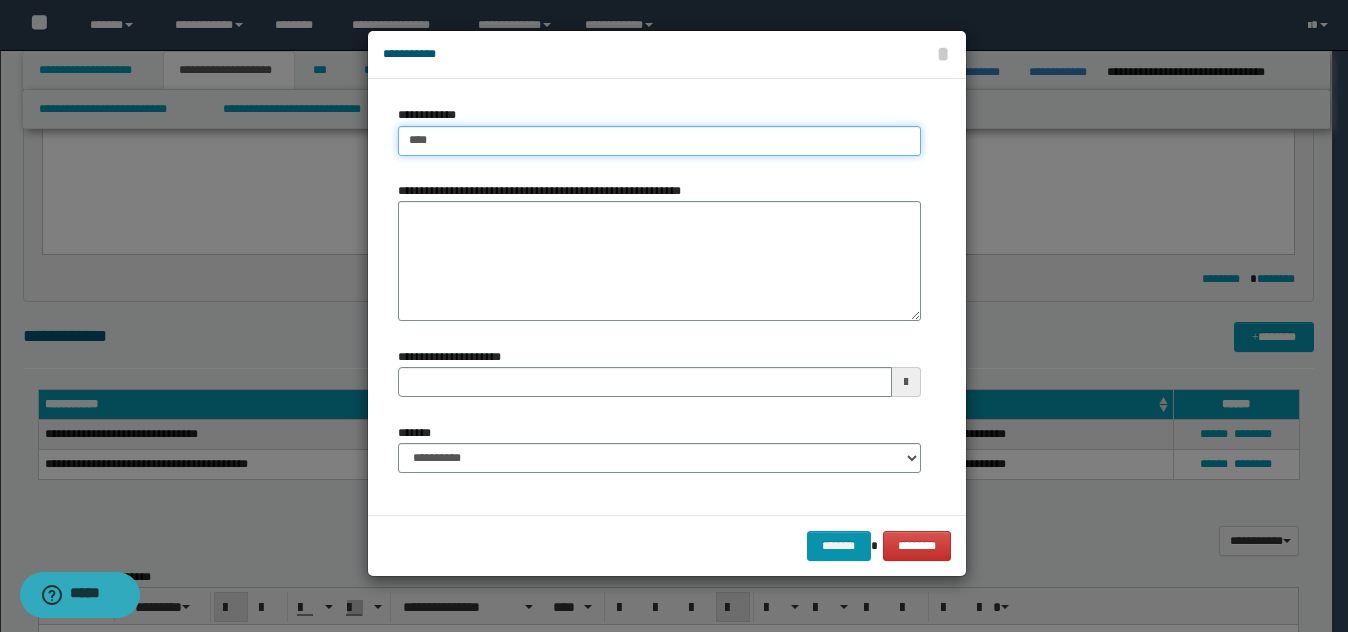 type on "****" 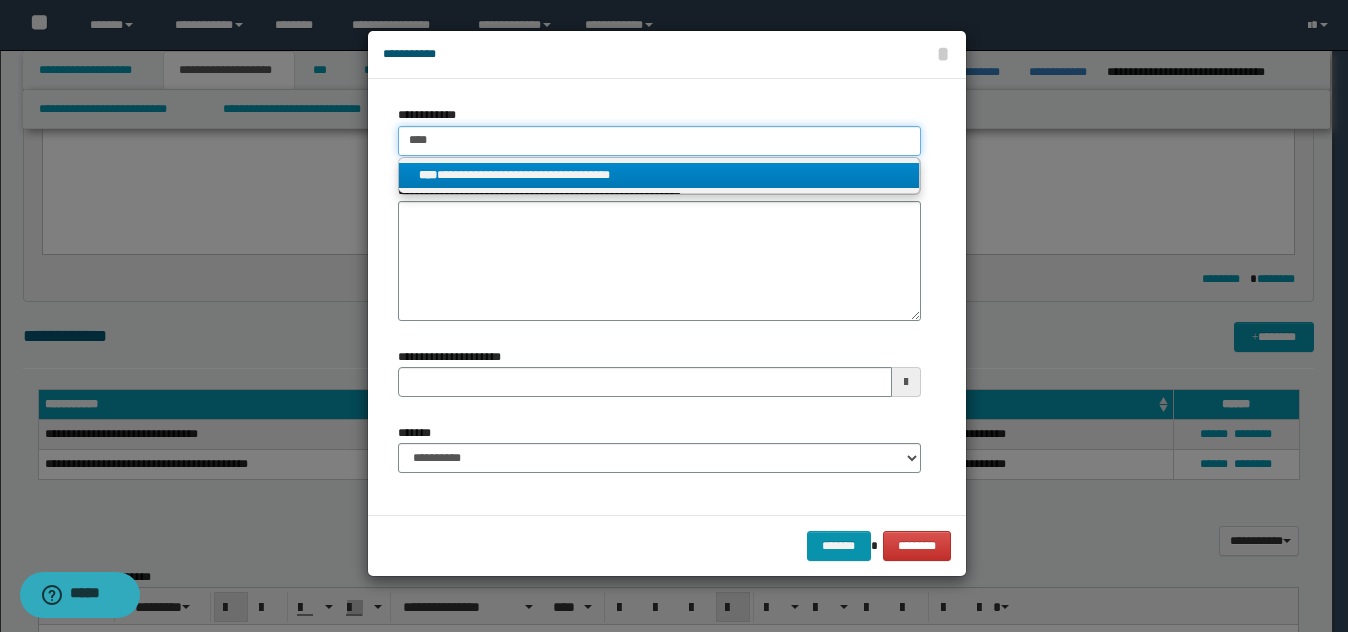 type on "****" 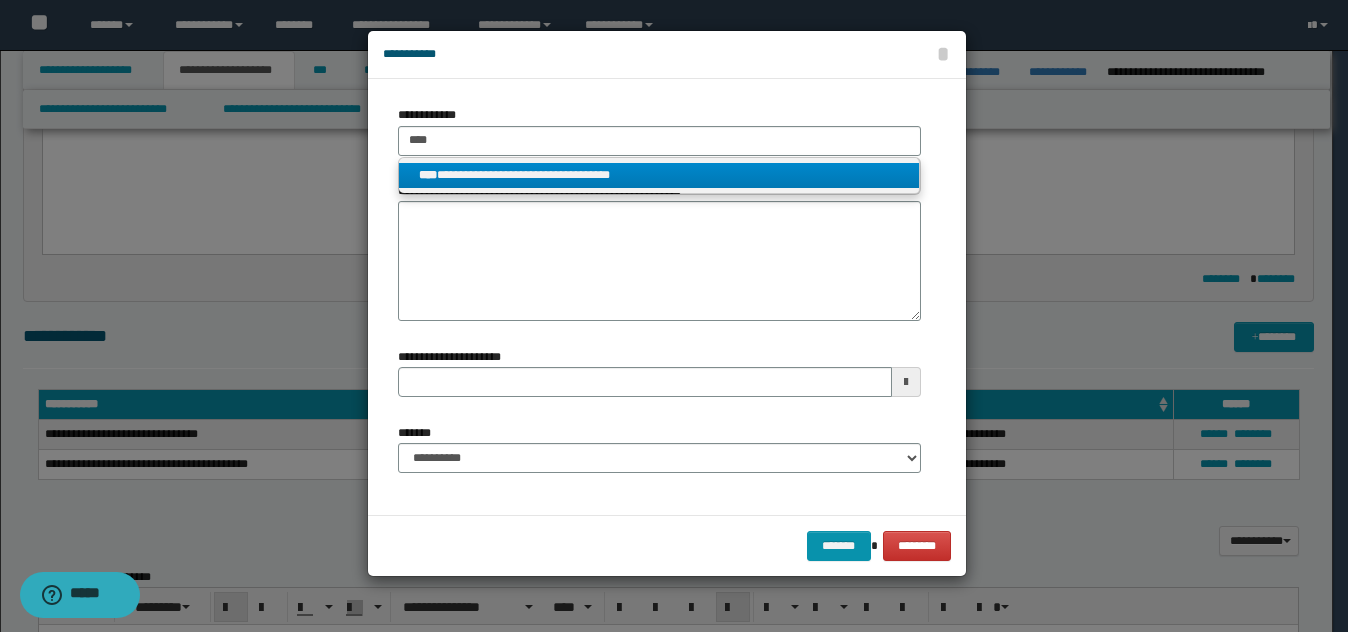 click on "**********" at bounding box center [659, 175] 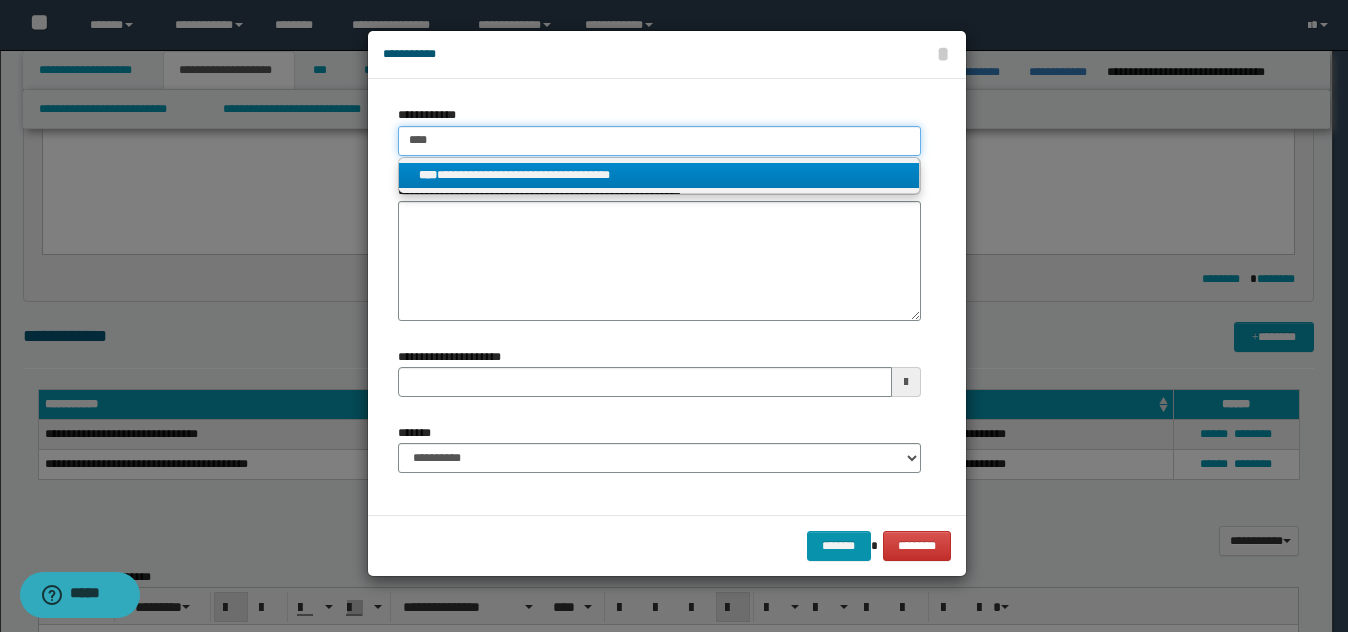 type 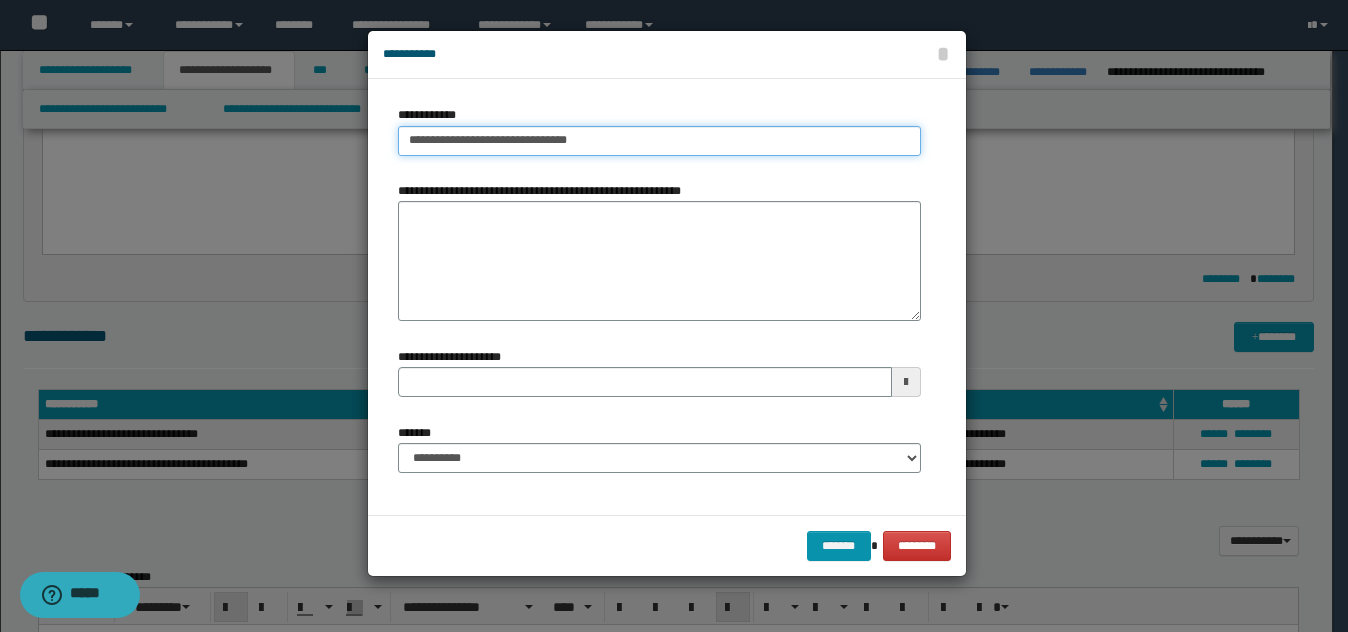 type on "**********" 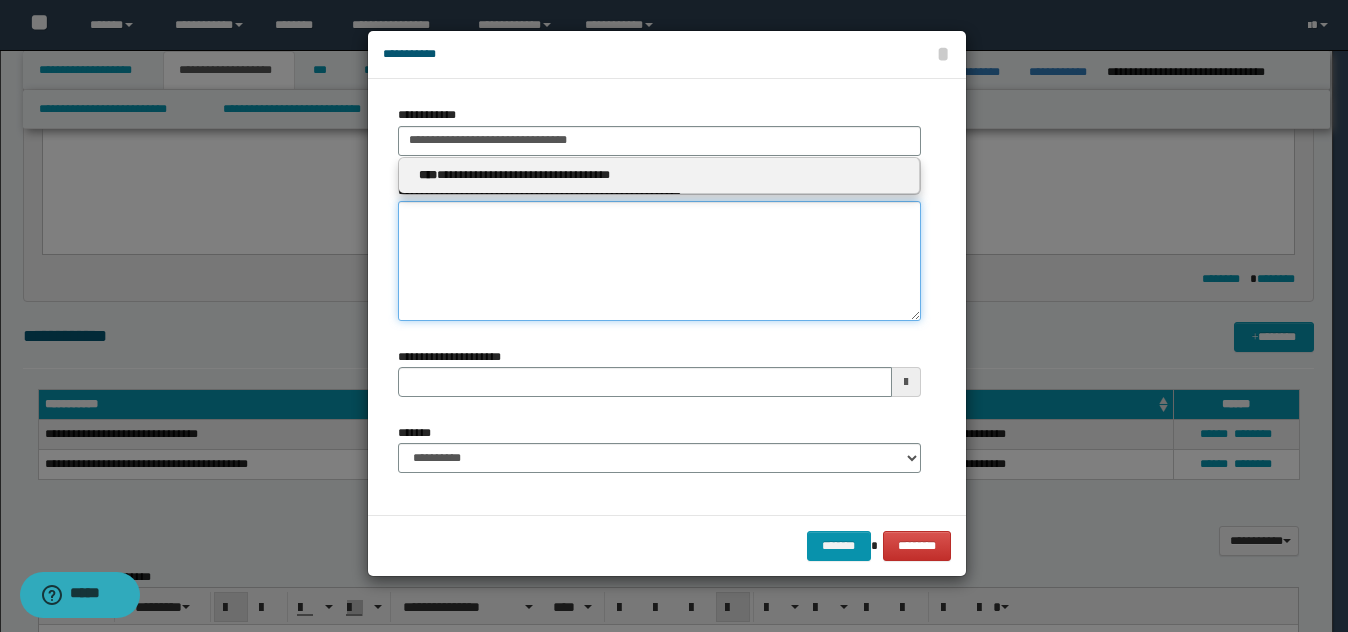 type 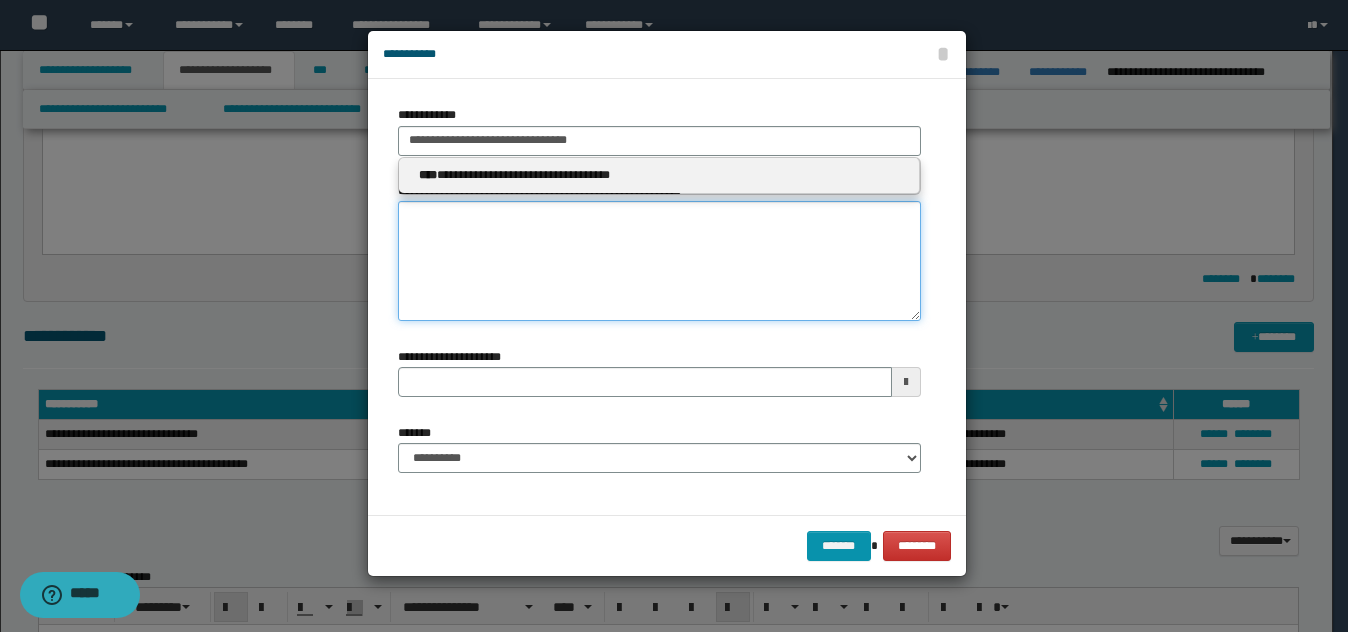 click on "**********" at bounding box center [659, 261] 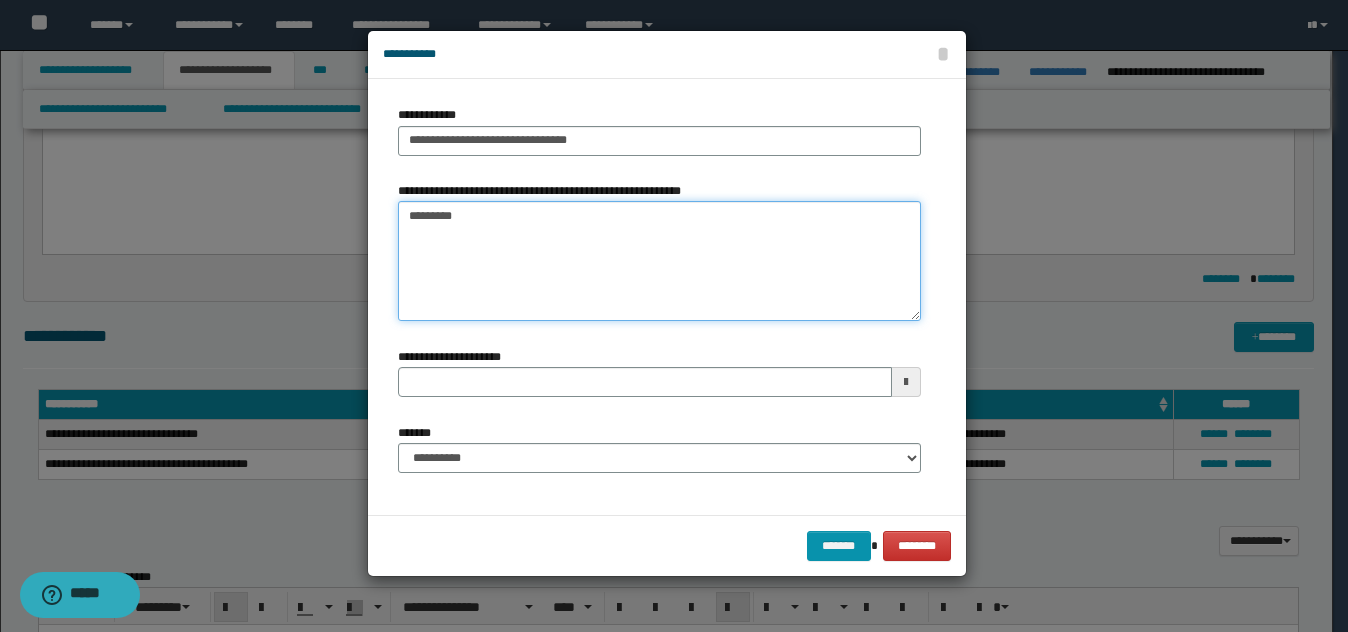type on "********" 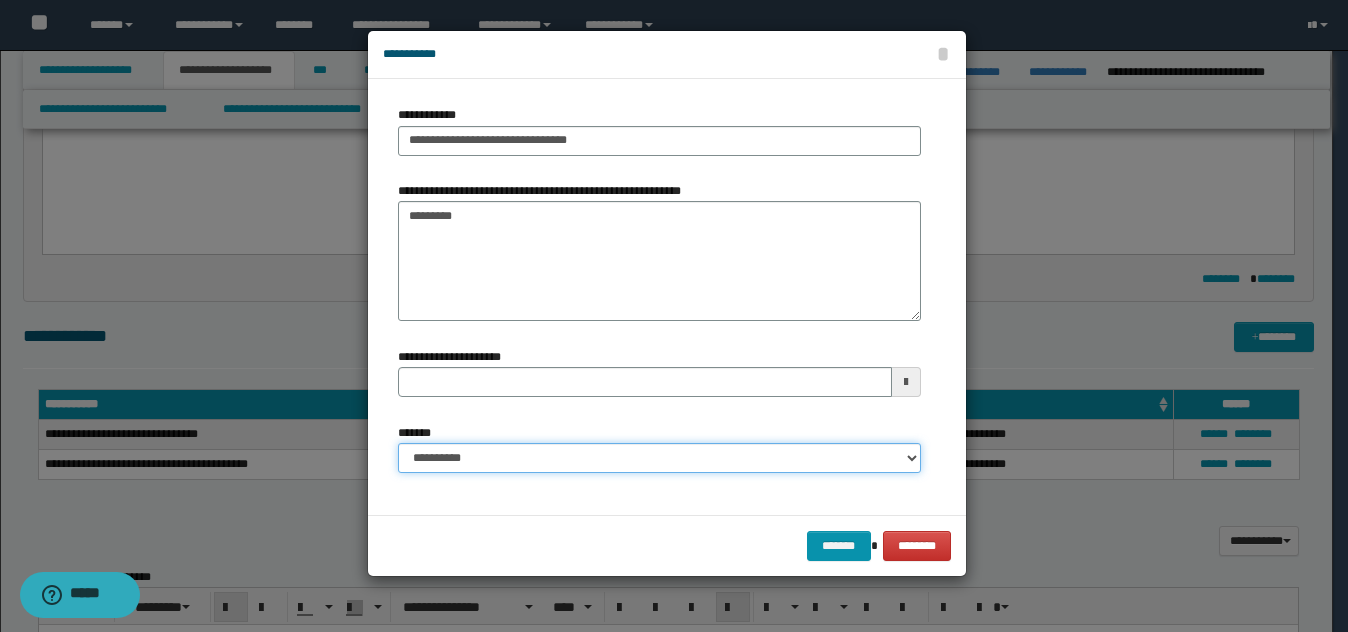 click on "**********" at bounding box center [659, 458] 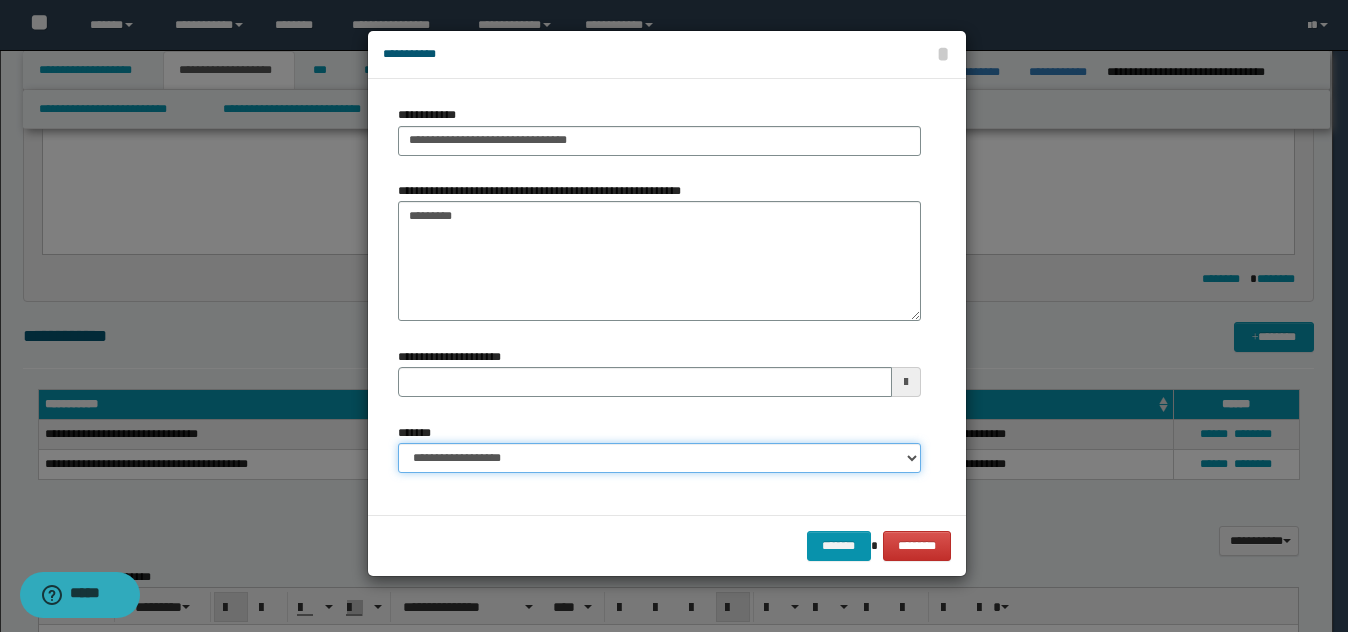type 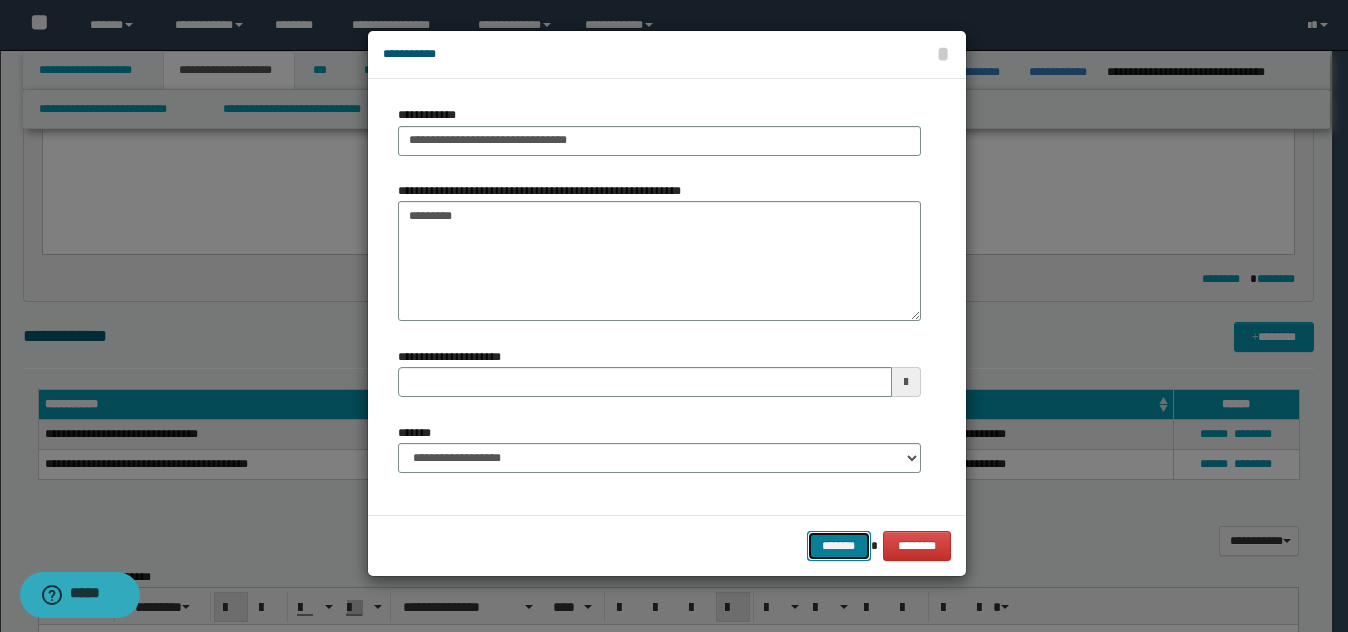 click on "*******" at bounding box center (839, 546) 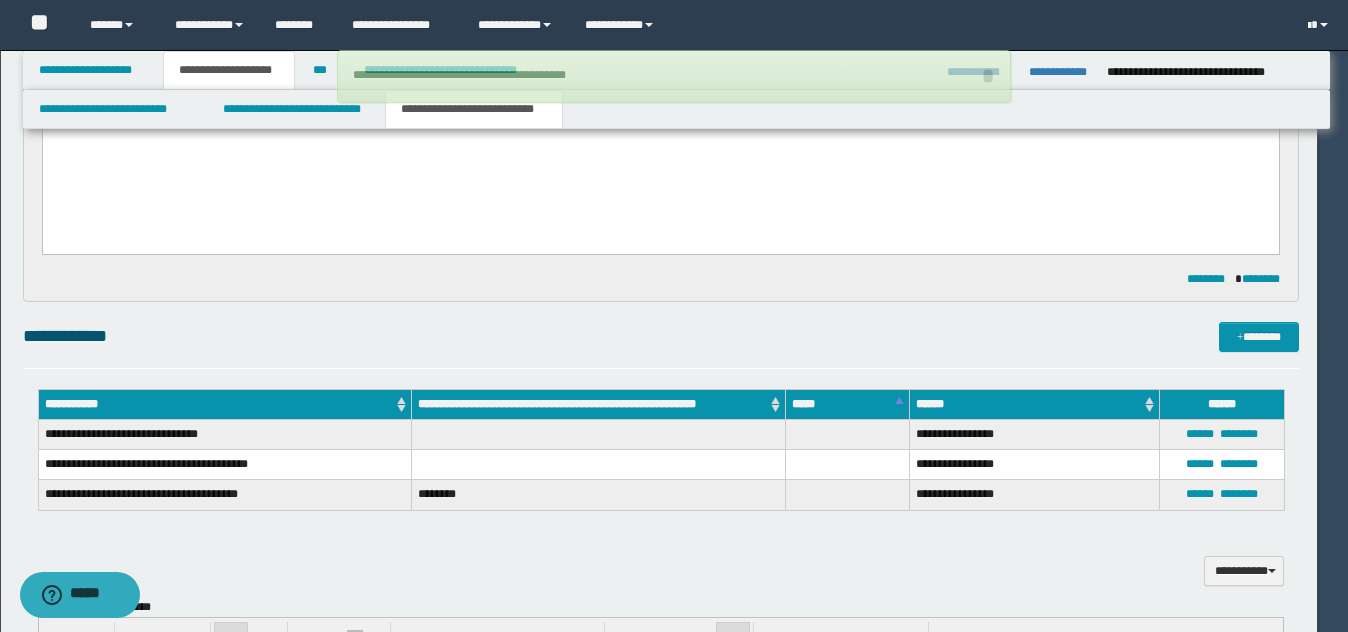 type 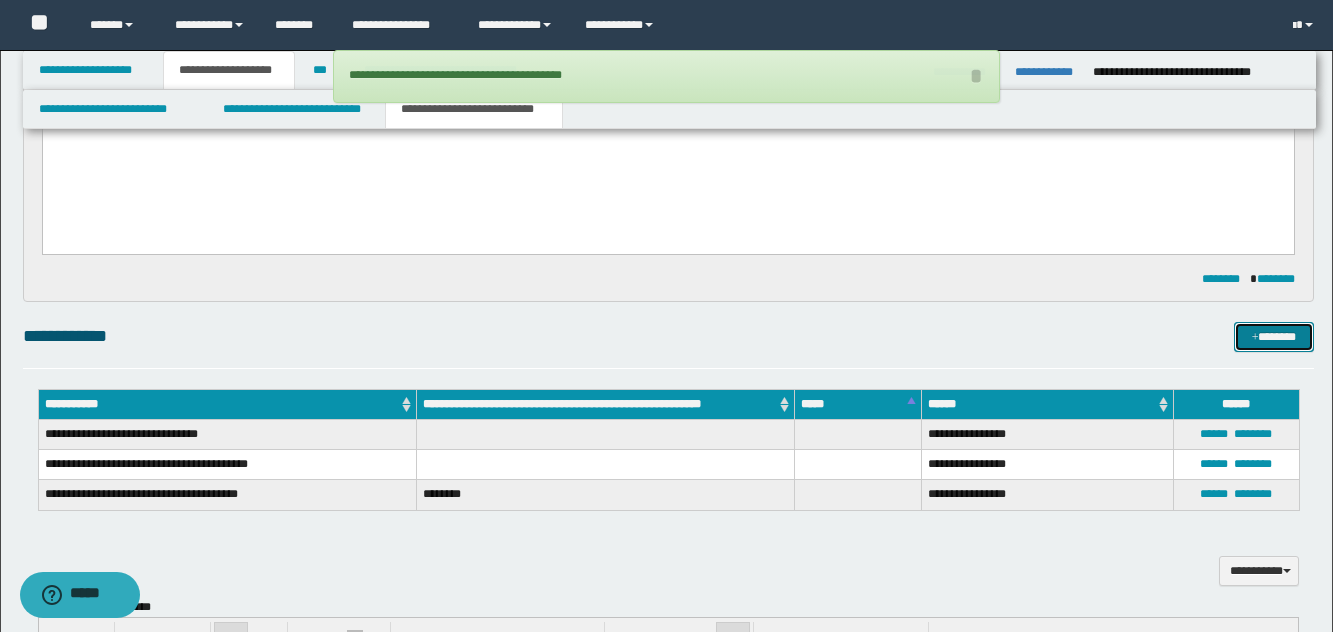 click on "*******" at bounding box center [1274, 337] 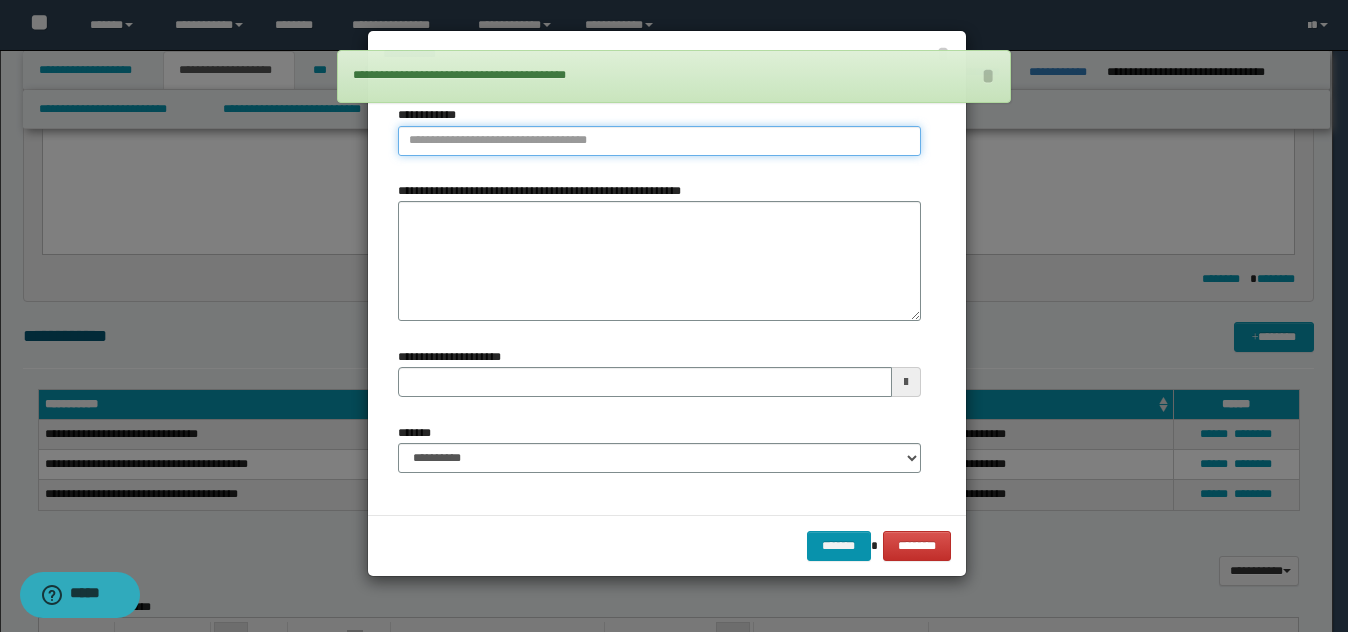 type on "**********" 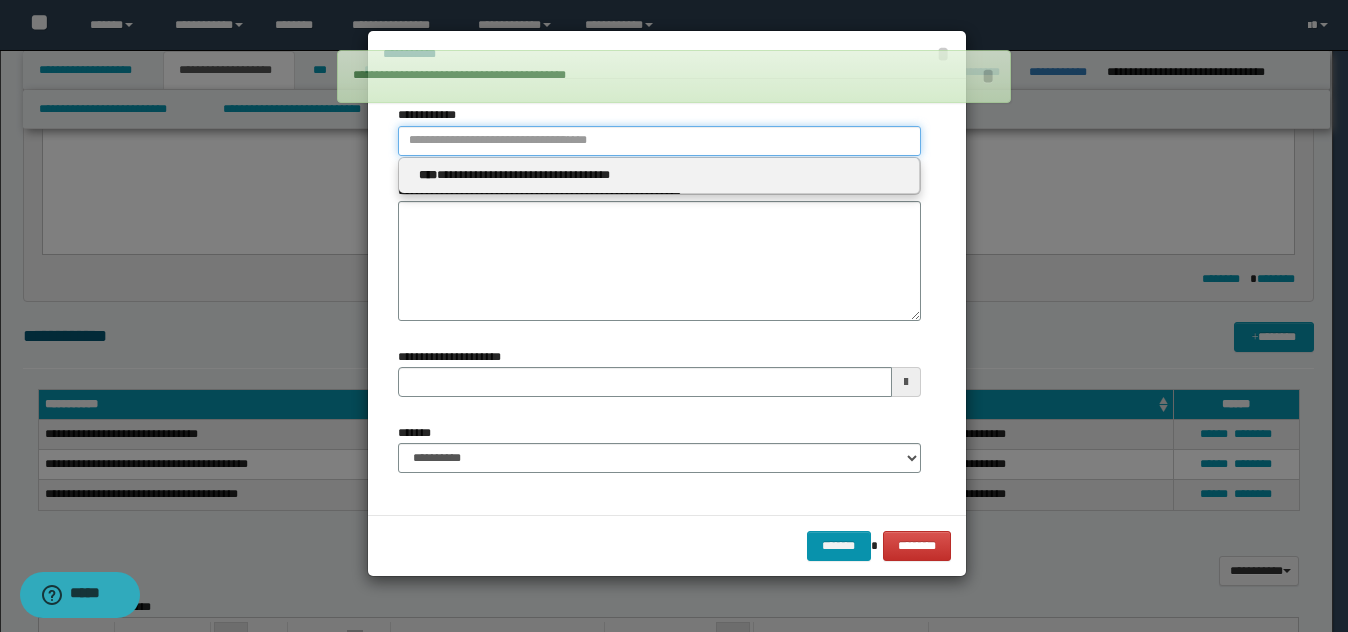 click on "**********" at bounding box center [659, 141] 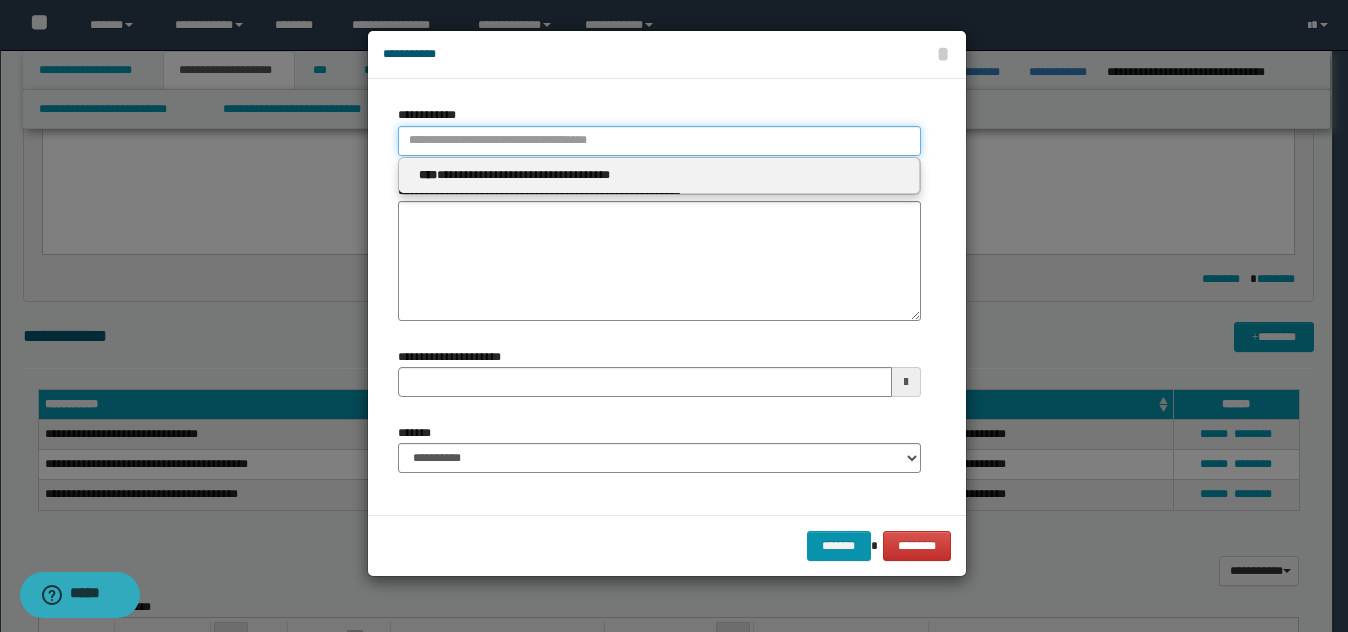 type 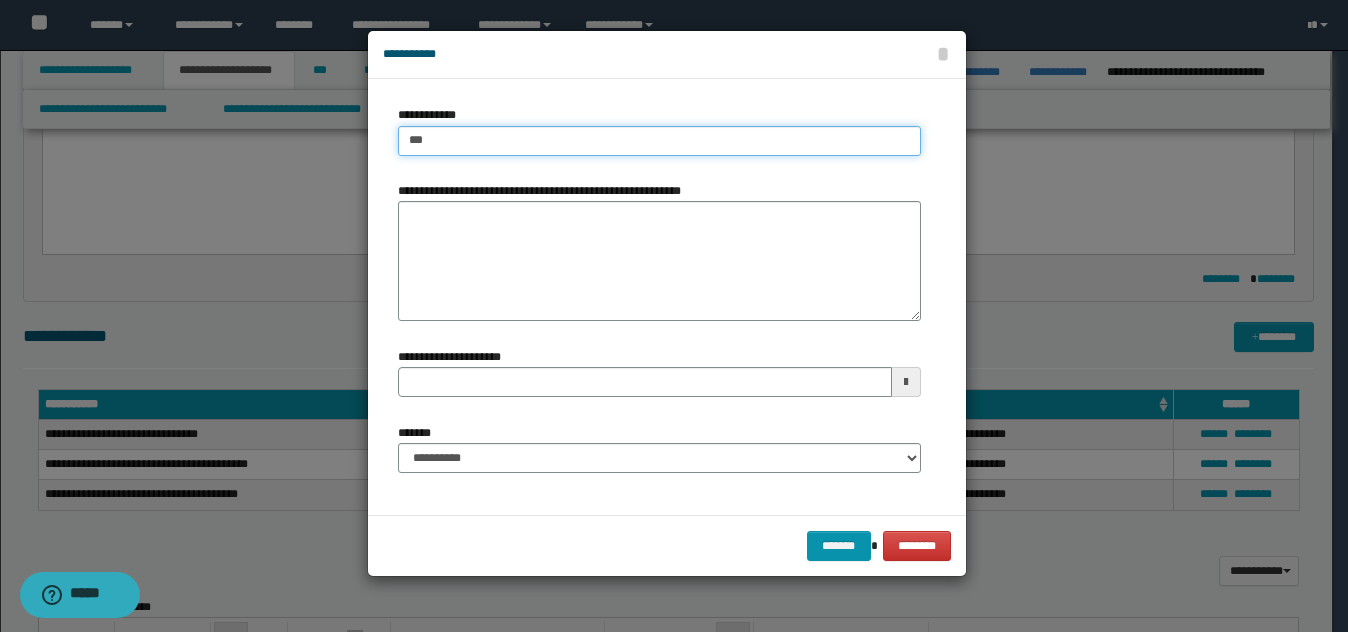 type on "****" 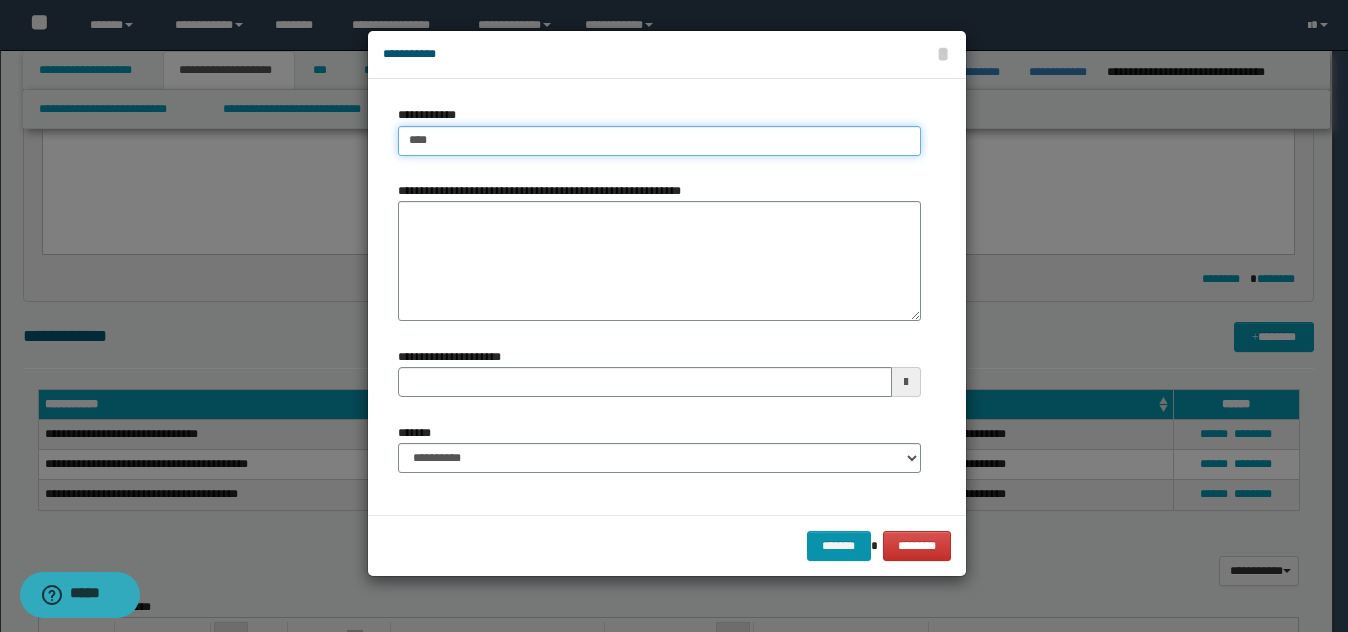 type on "****" 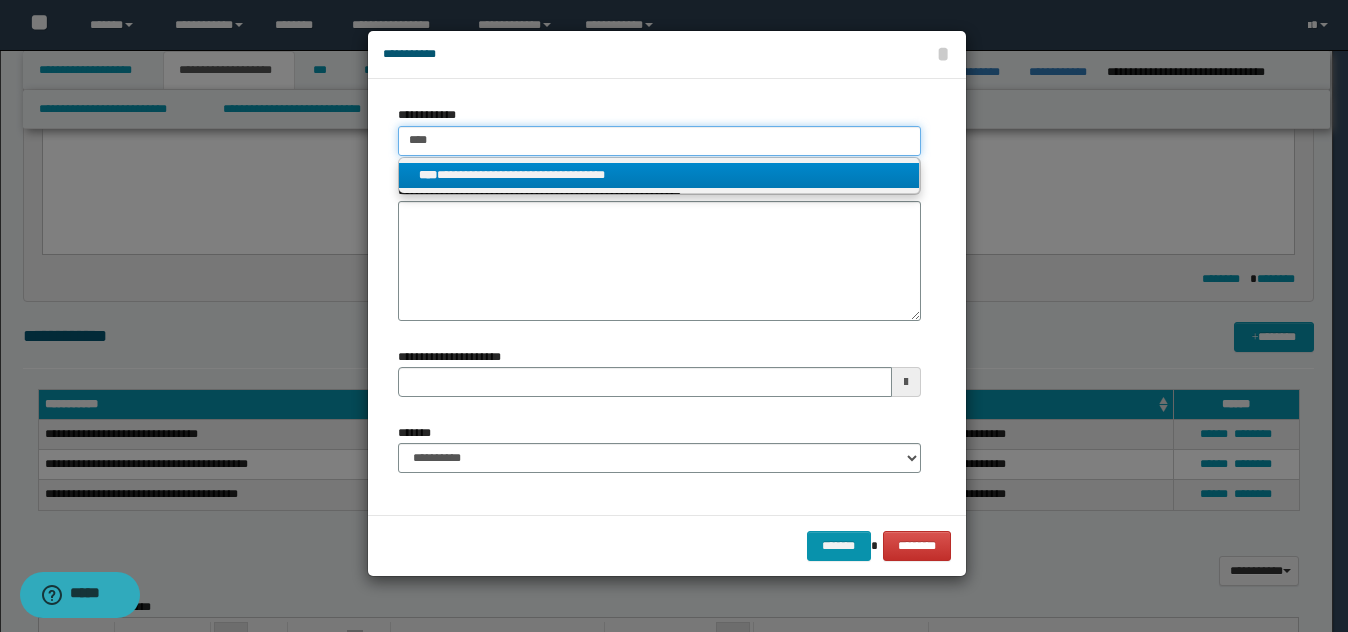 type on "****" 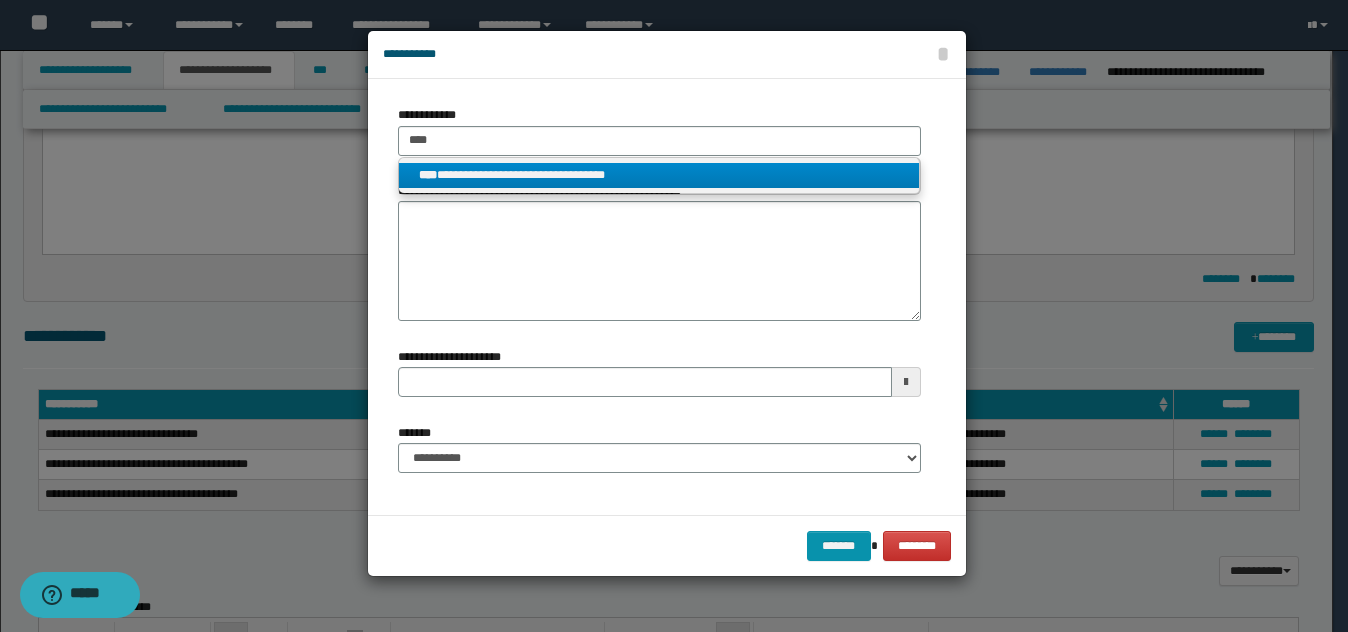click on "**********" at bounding box center (659, 175) 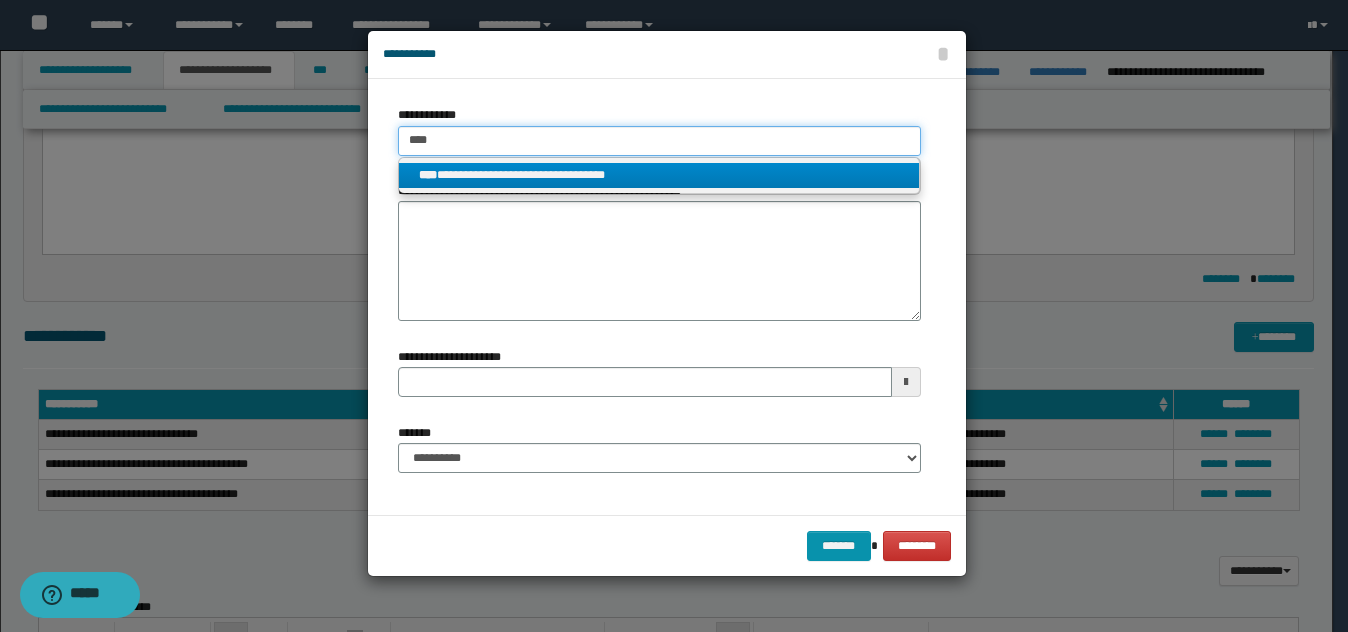 type 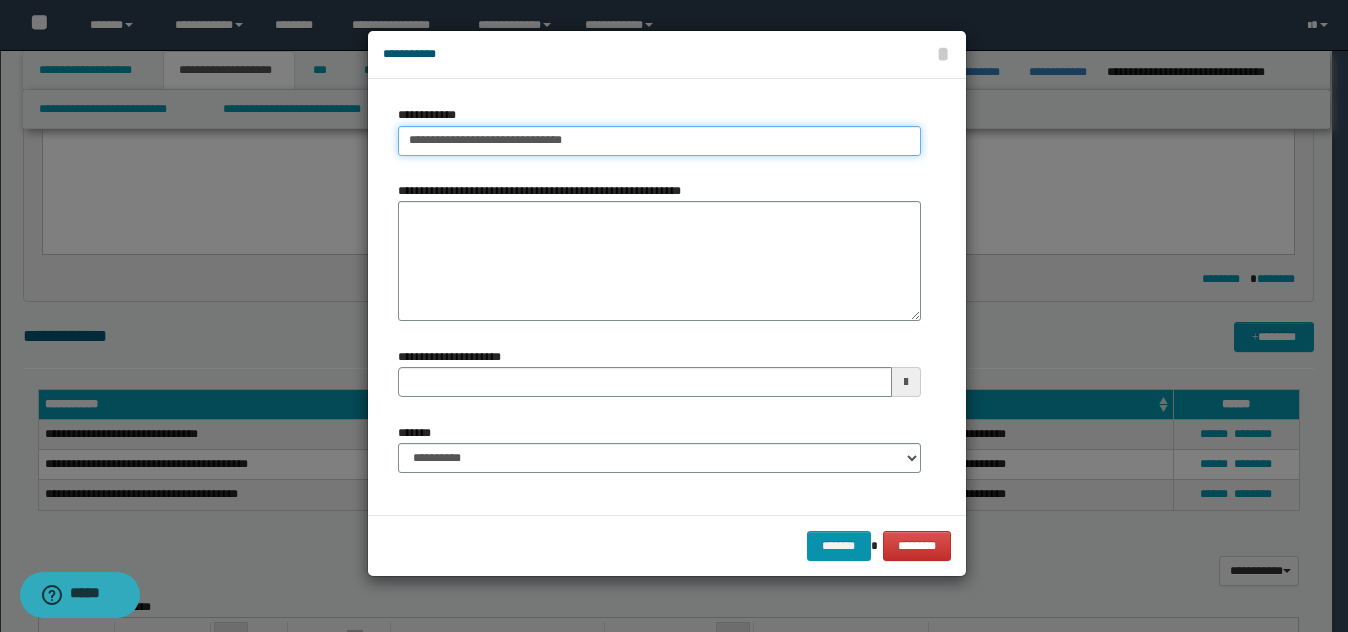 type on "**********" 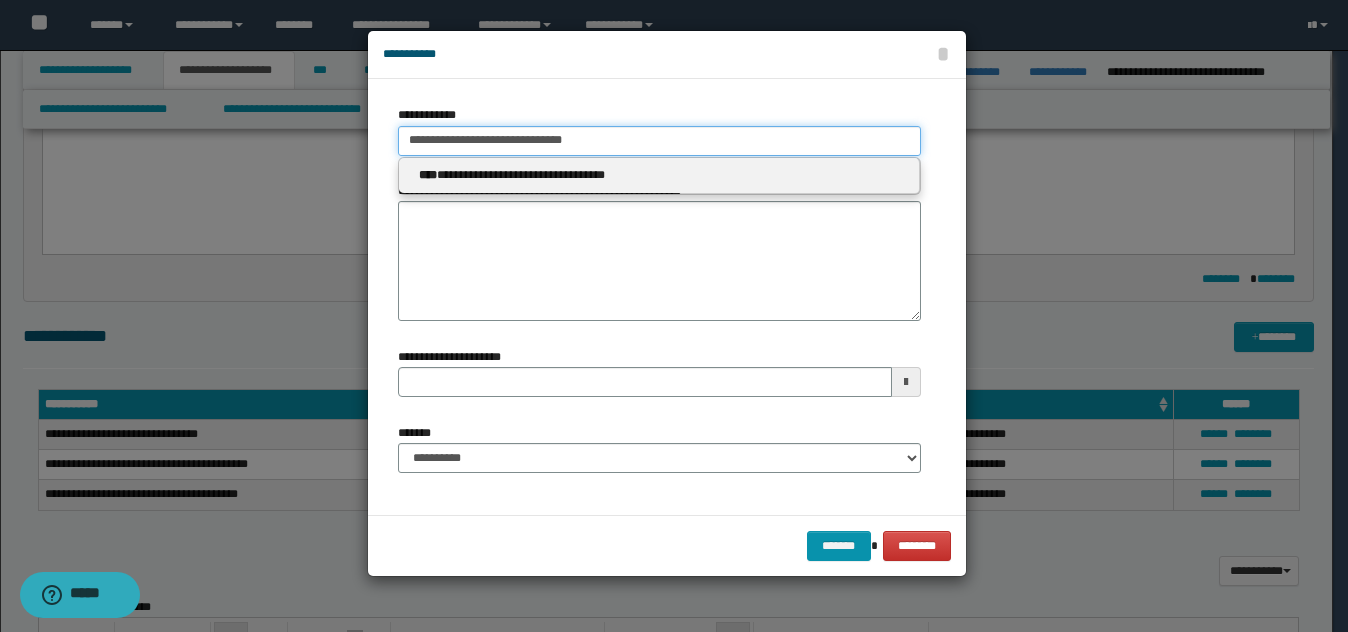 type 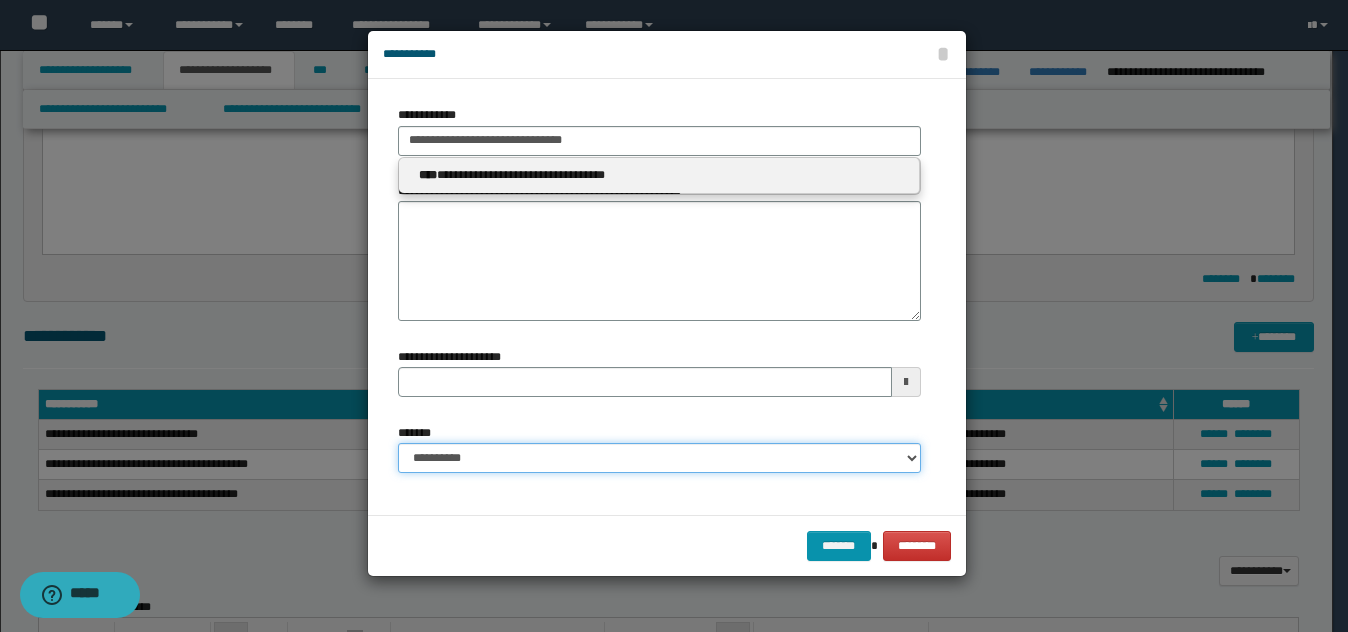 type 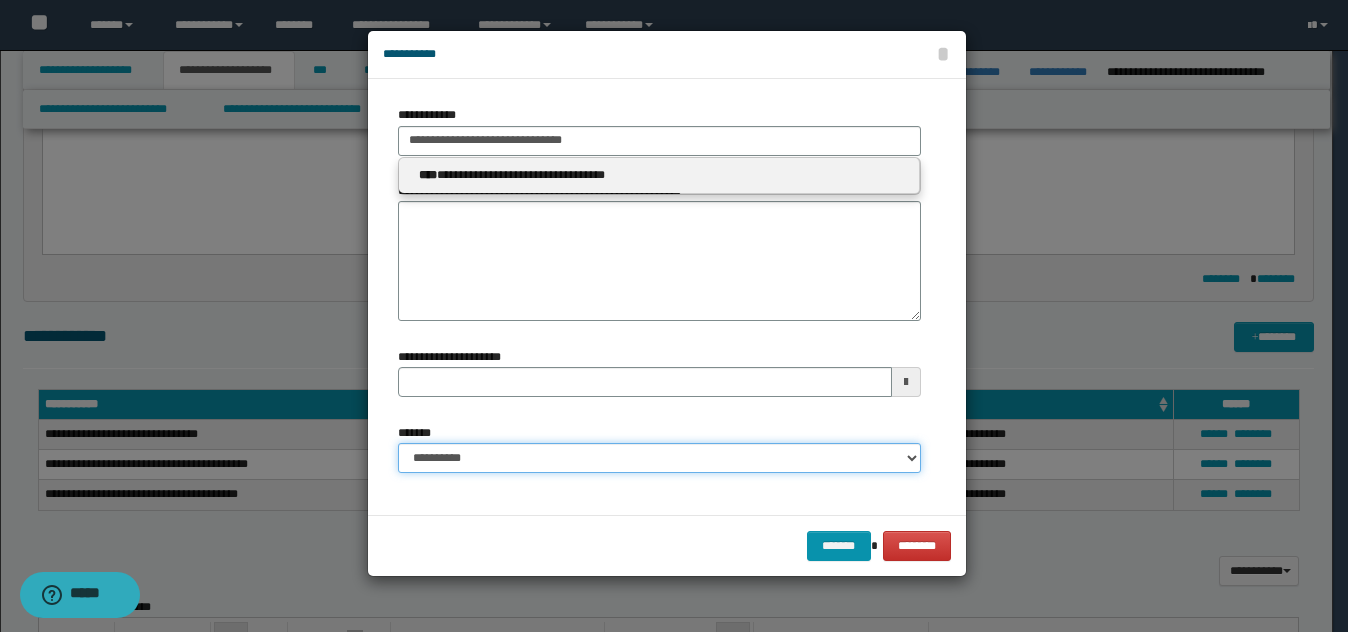 drag, startPoint x: 564, startPoint y: 457, endPoint x: 557, endPoint y: 443, distance: 15.652476 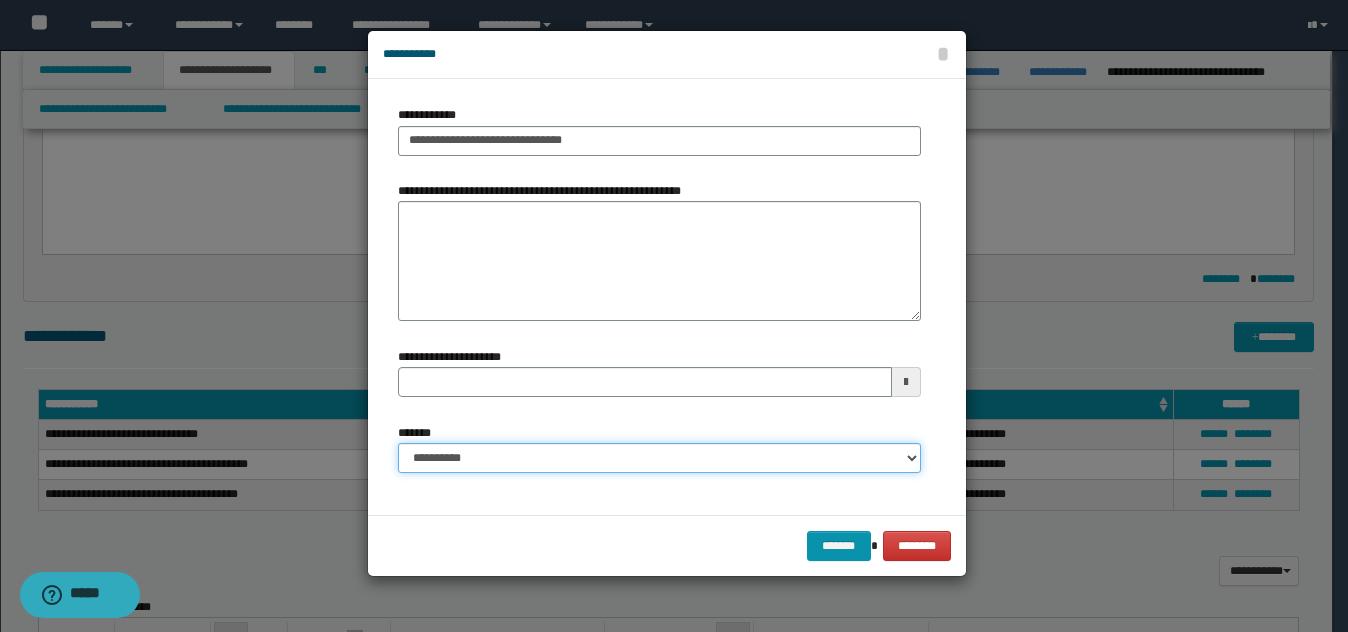 select on "*" 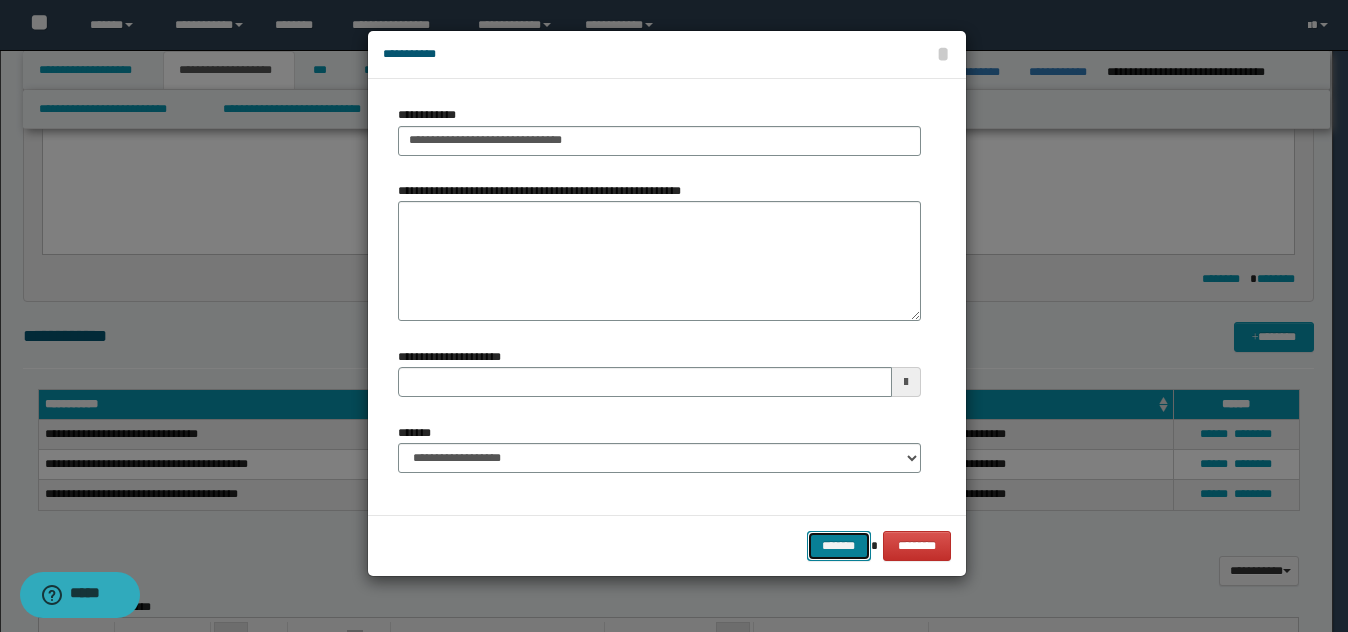 click on "*******" at bounding box center [839, 546] 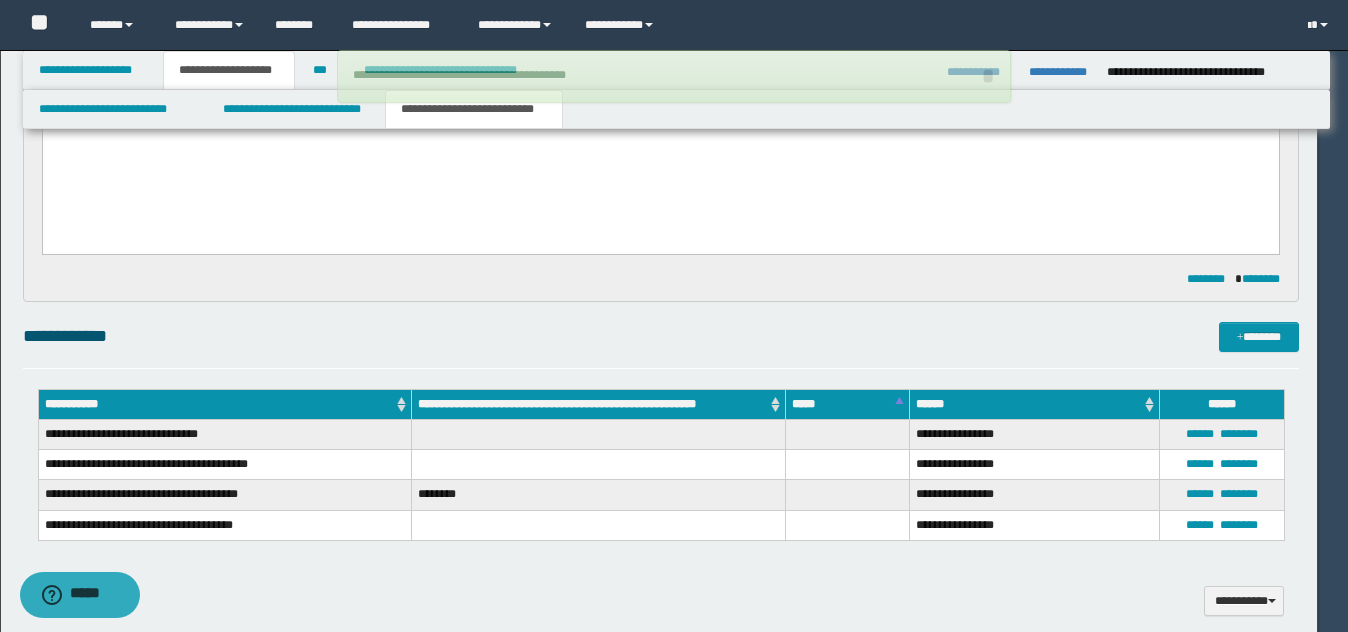 type 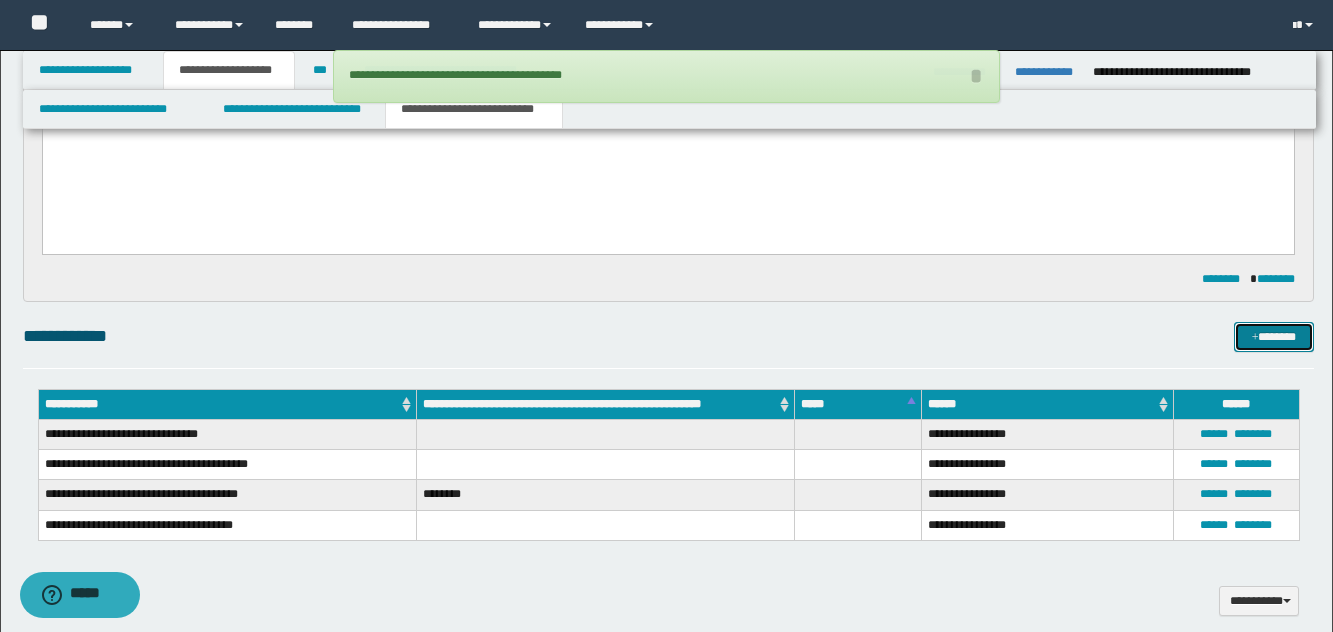 click on "*******" at bounding box center (1274, 337) 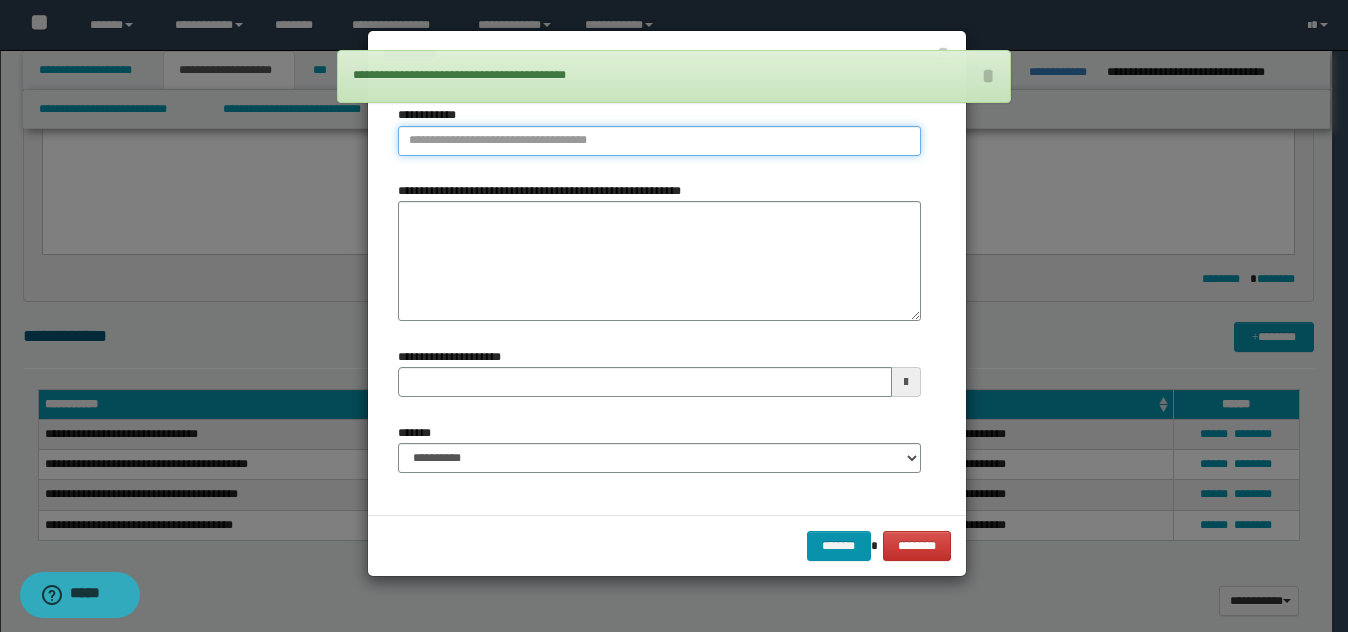 type on "**********" 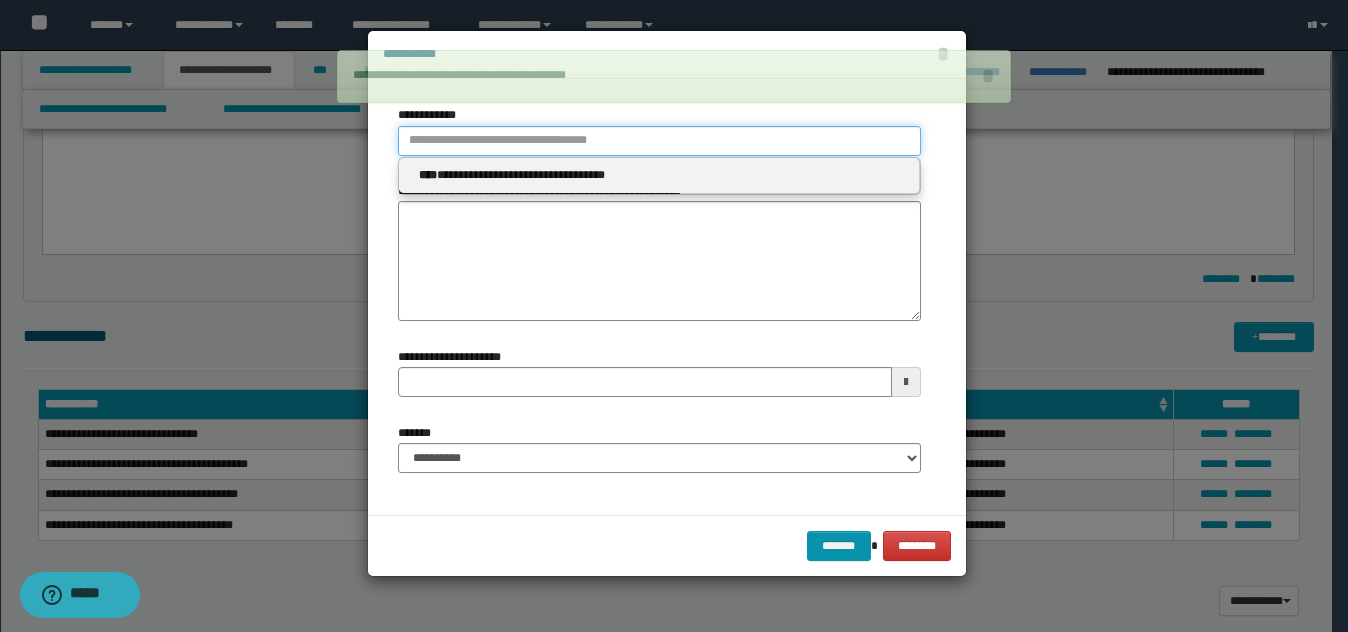 click on "**********" at bounding box center (659, 141) 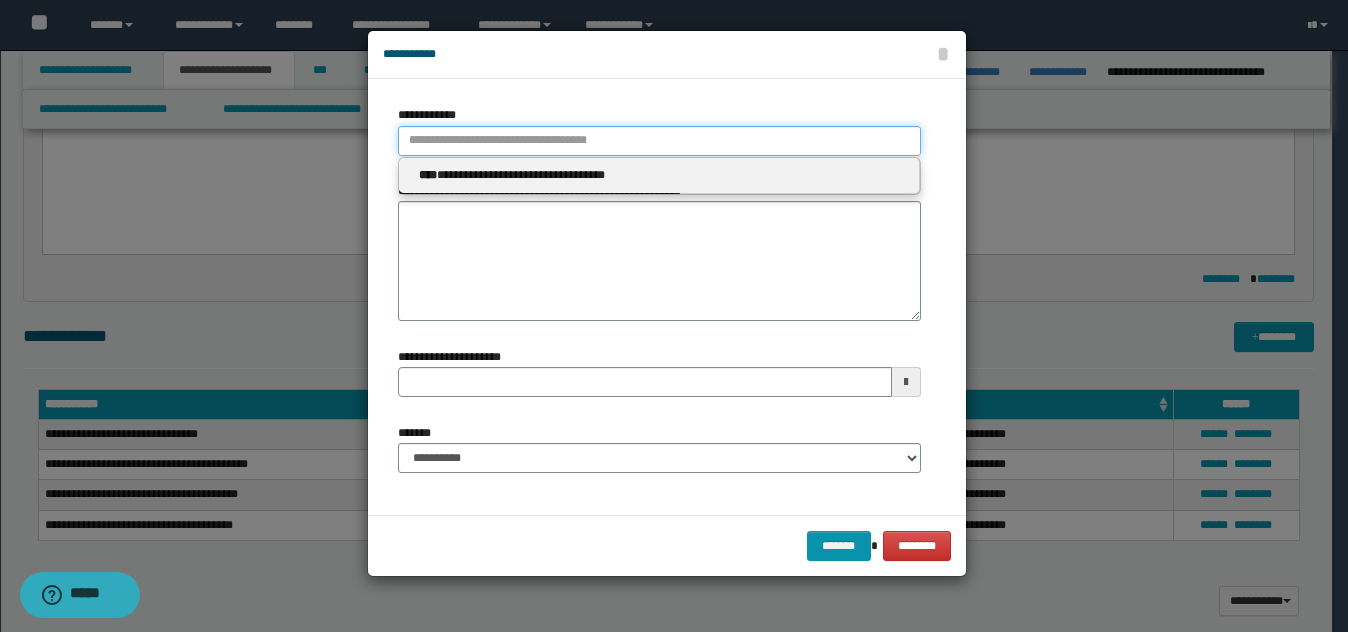 type 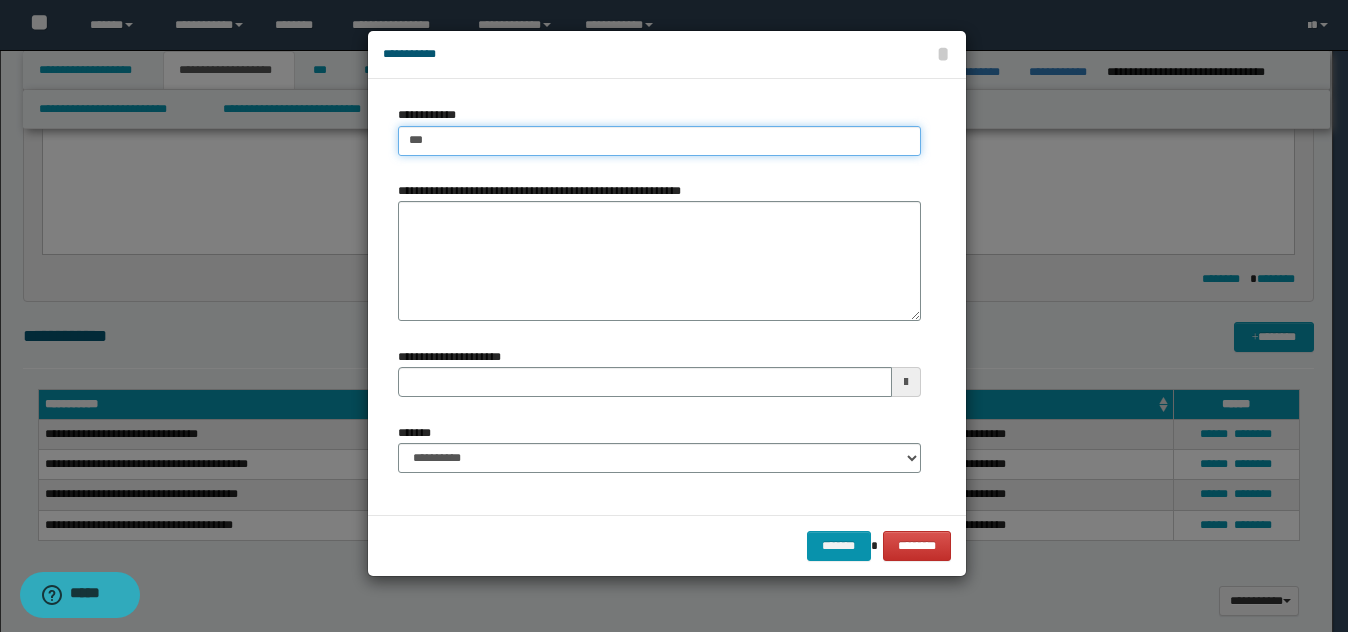 type on "****" 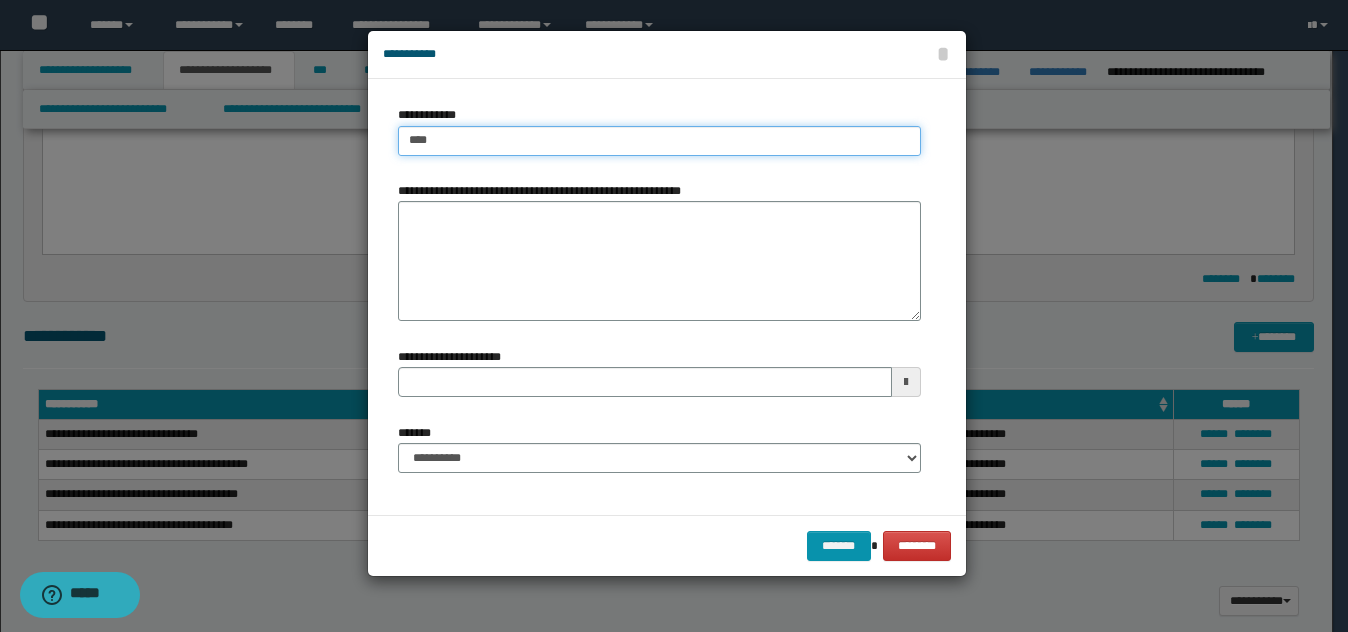 type on "****" 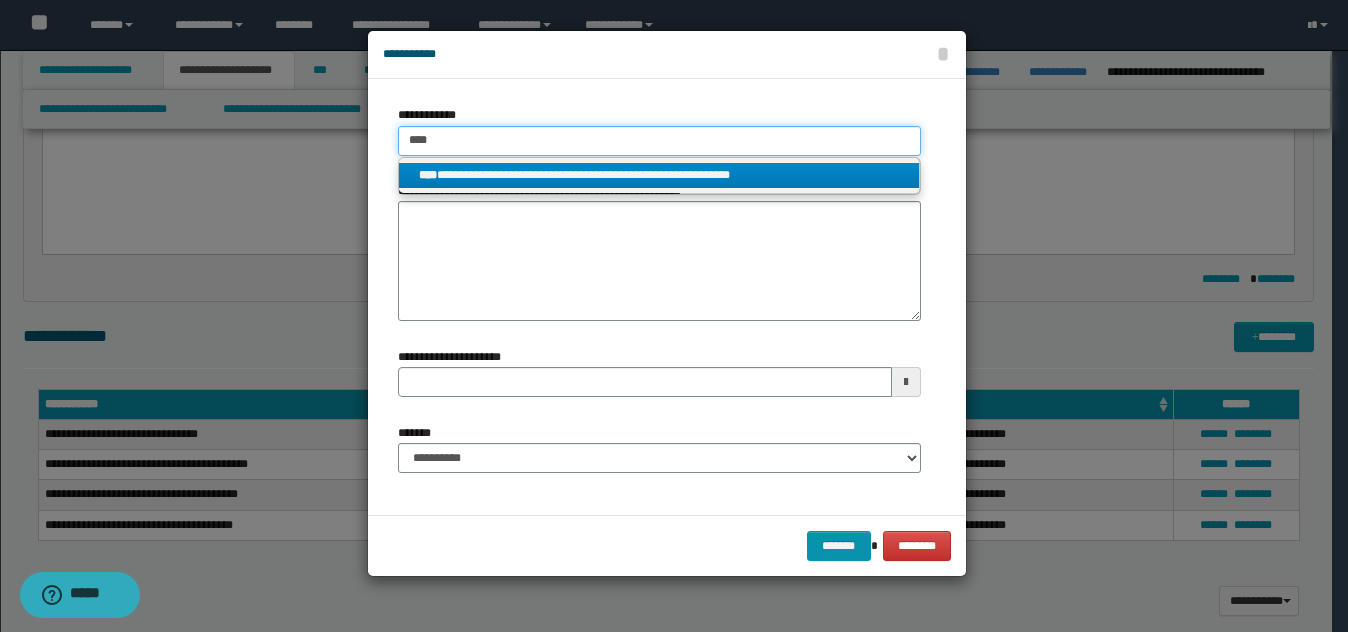 type on "****" 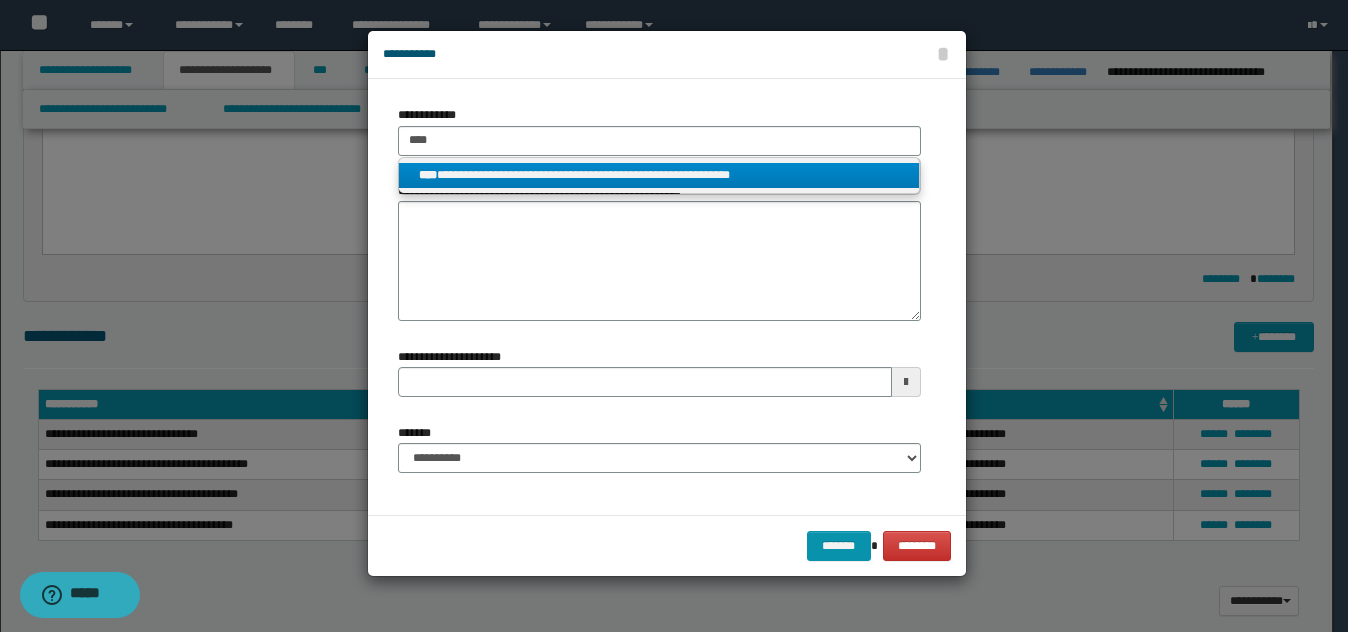 click on "**********" at bounding box center [659, 175] 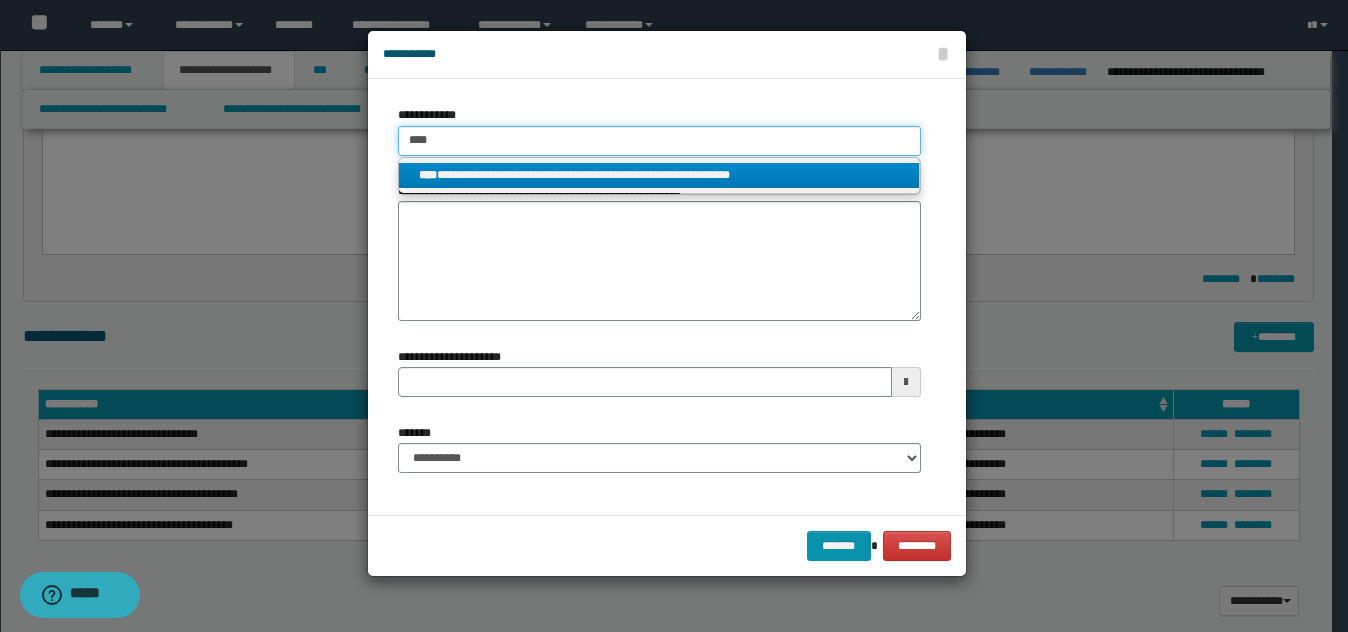 type 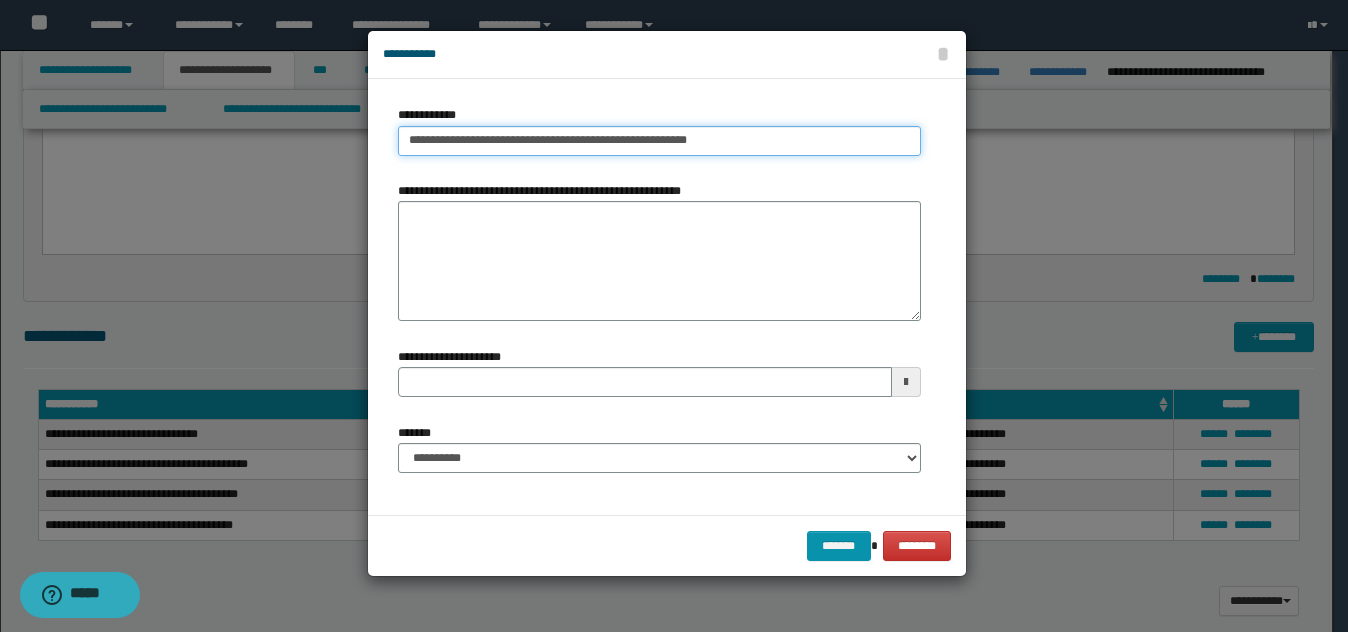 type on "**********" 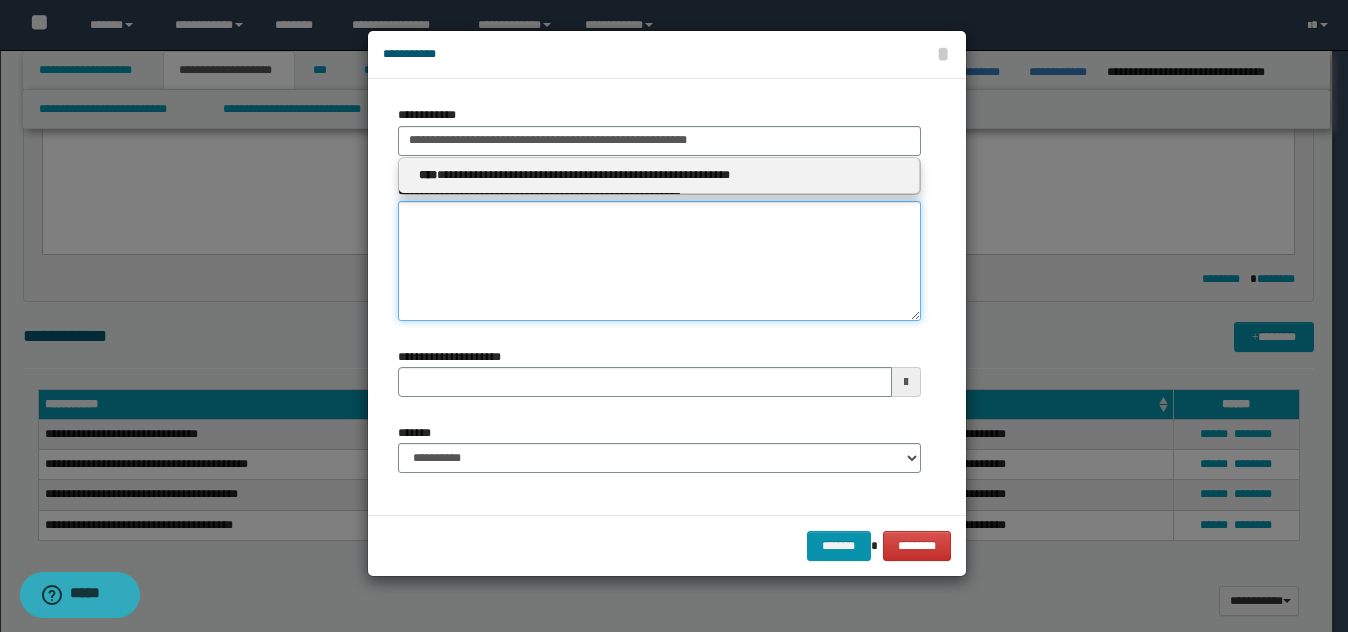 type 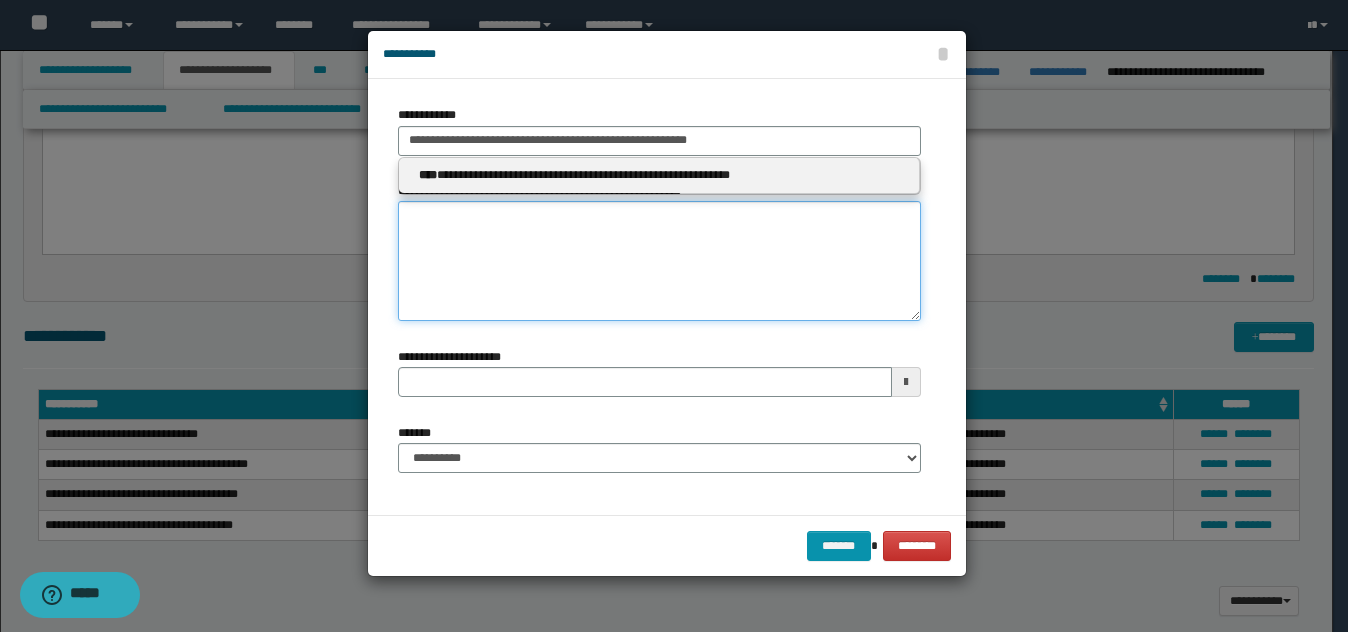 click on "**********" at bounding box center (659, 261) 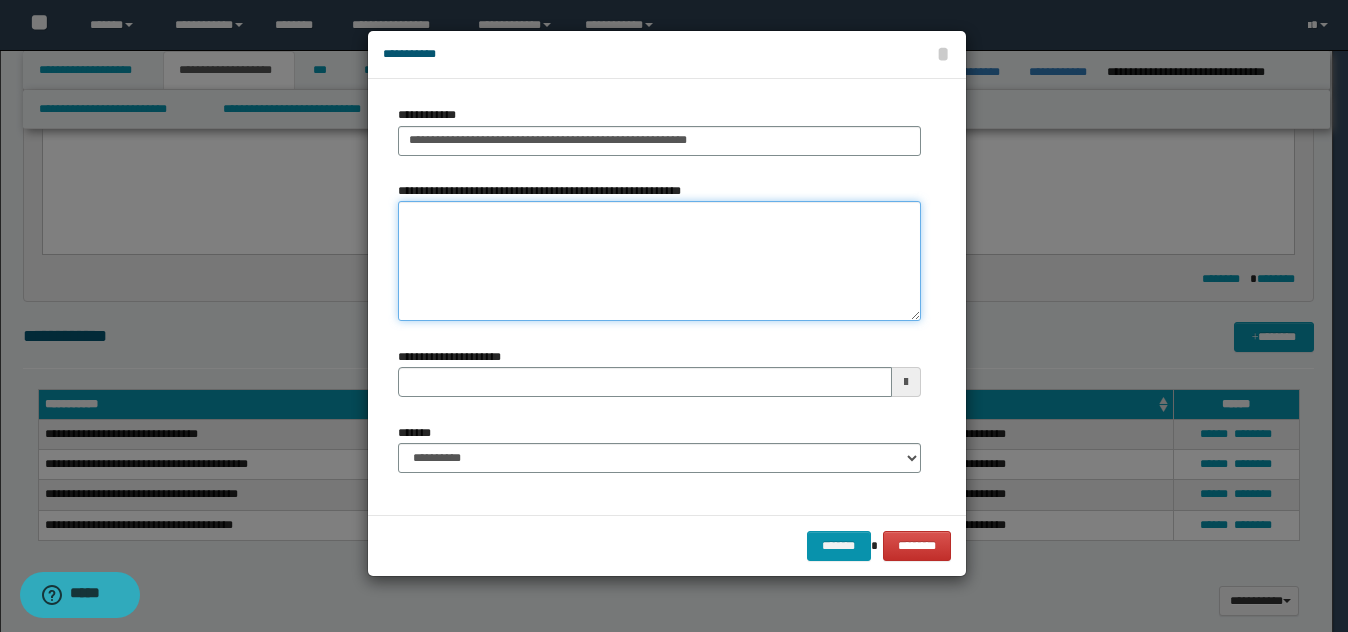 type 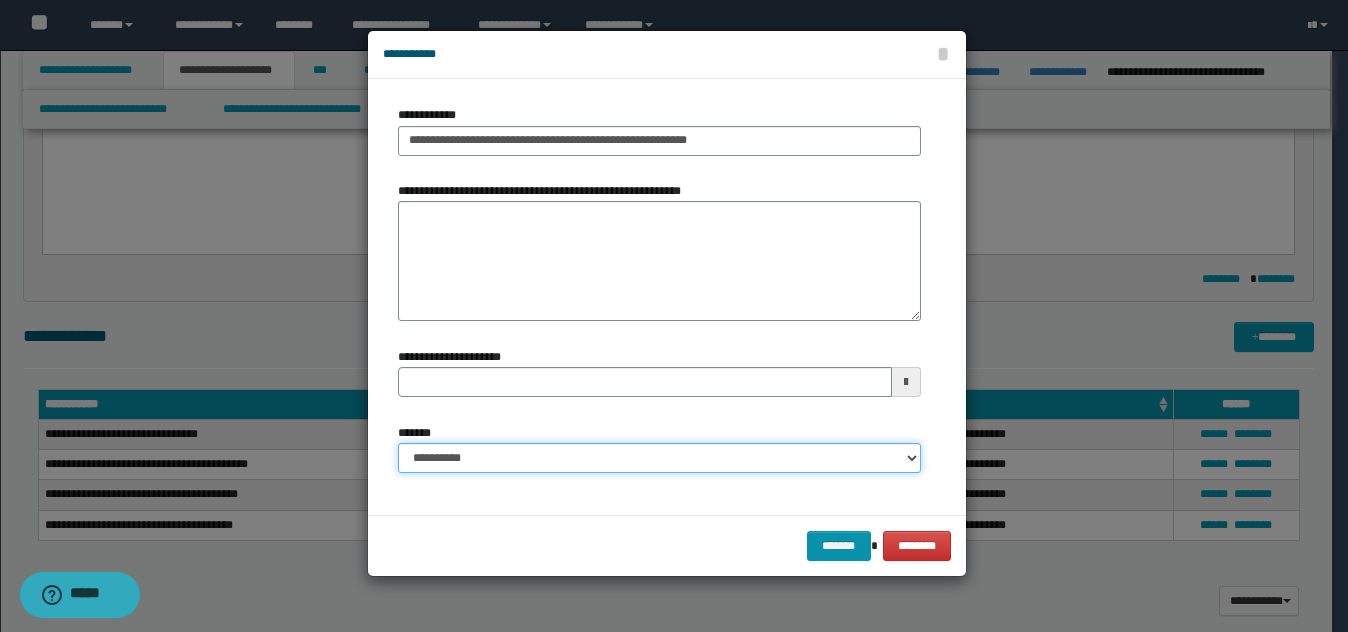 drag, startPoint x: 516, startPoint y: 456, endPoint x: 515, endPoint y: 445, distance: 11.045361 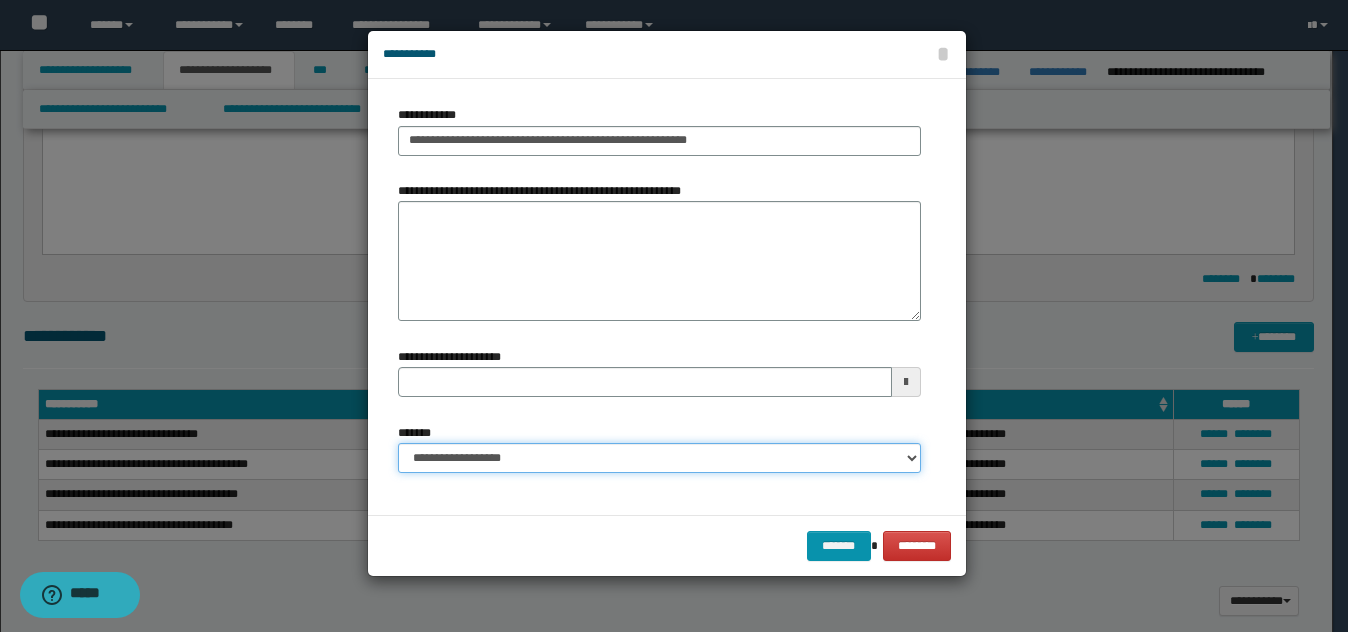 type 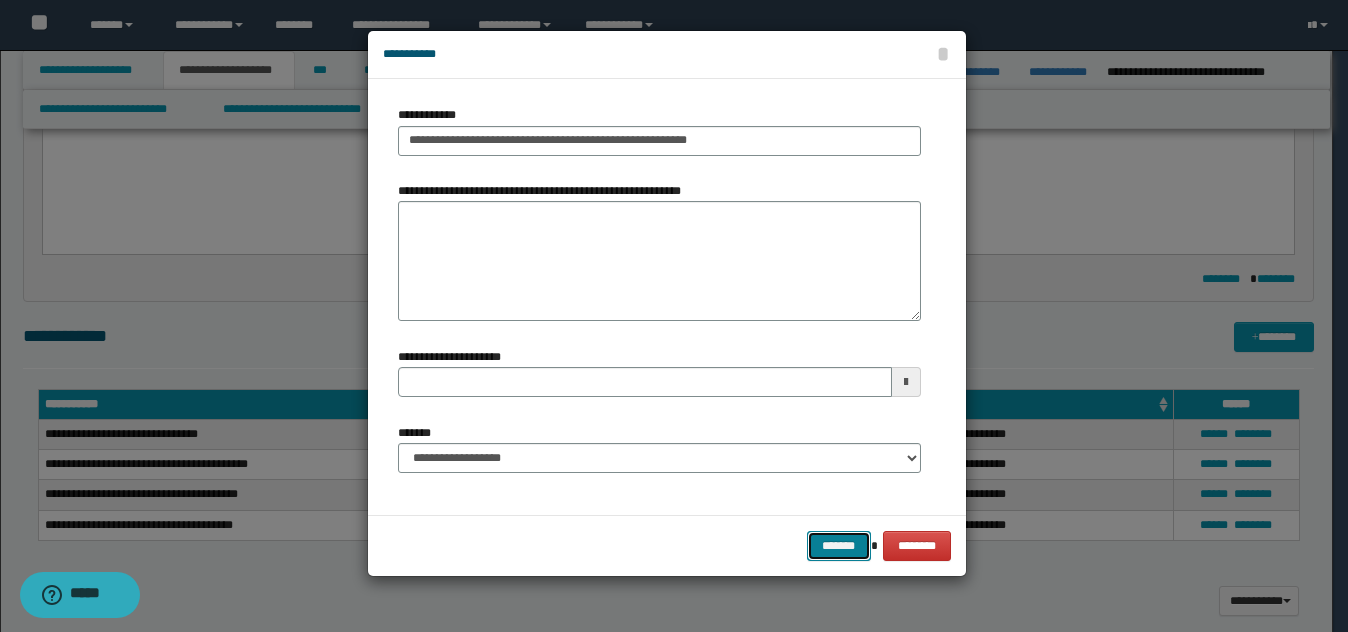 click on "*******" at bounding box center (839, 546) 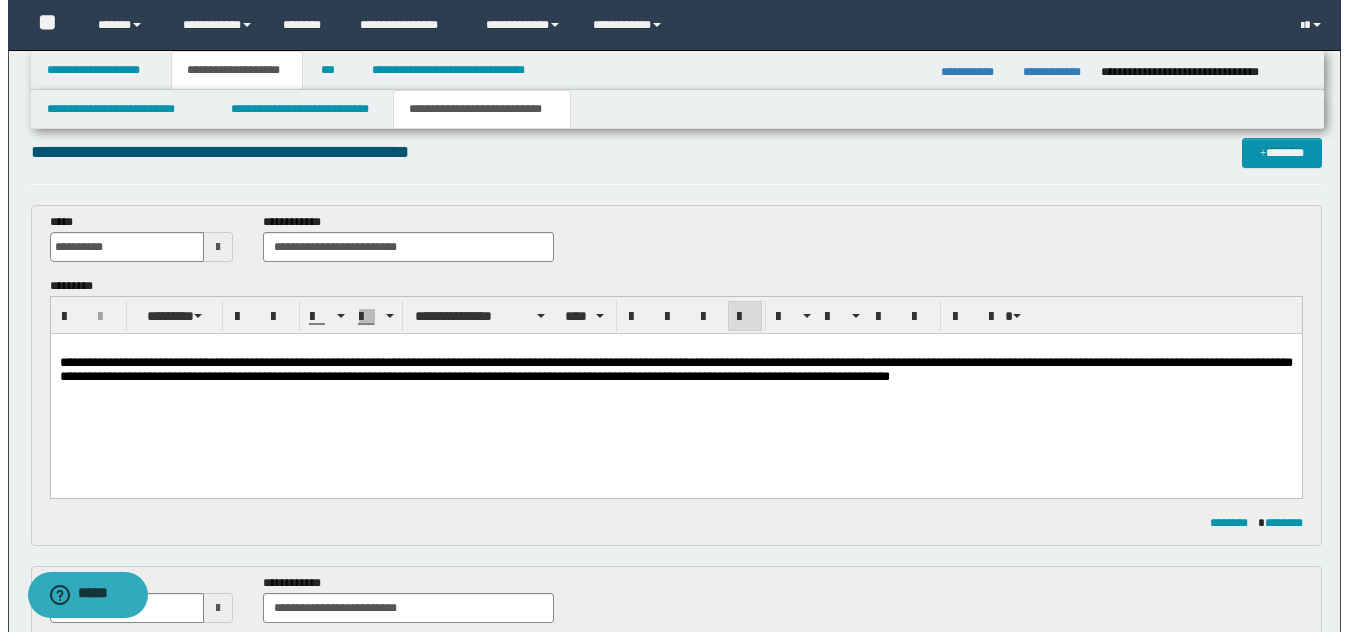 scroll, scrollTop: 0, scrollLeft: 0, axis: both 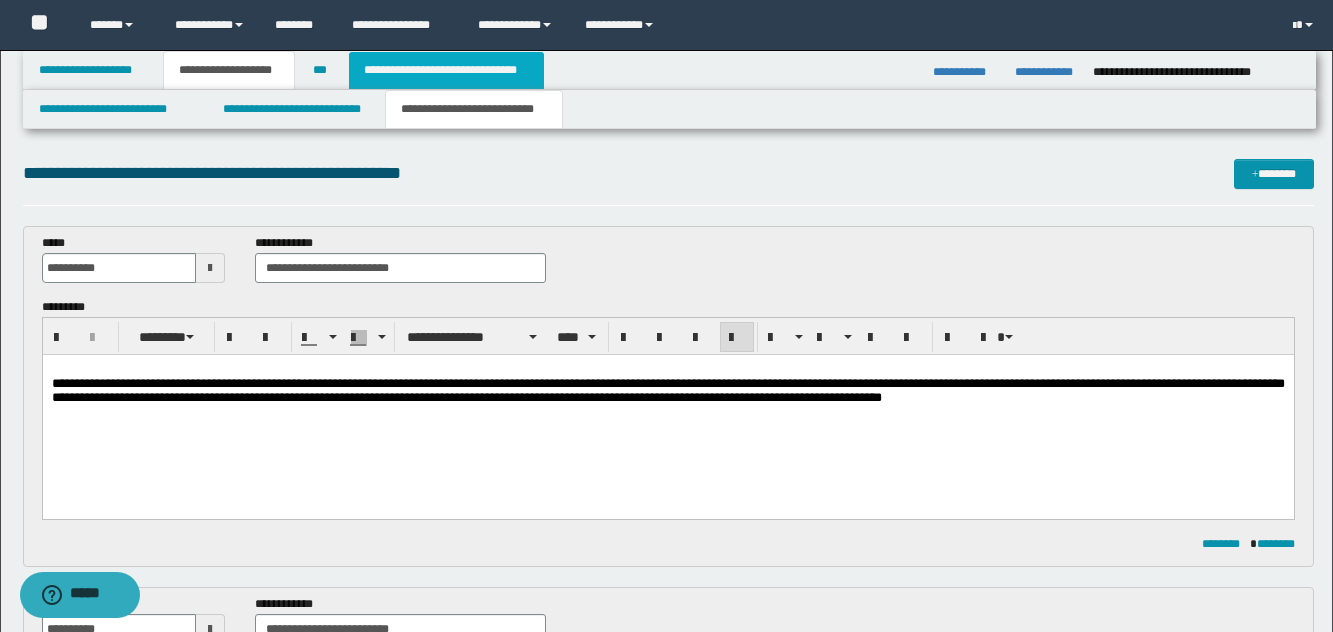 click on "**********" at bounding box center [446, 70] 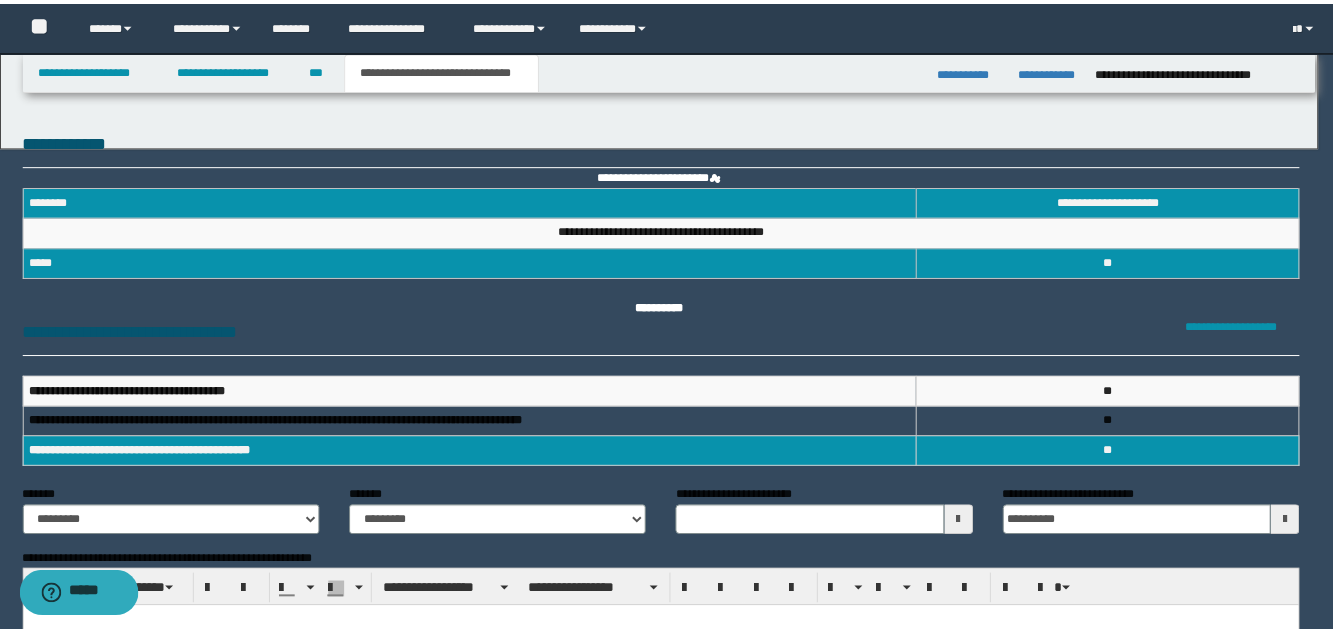 scroll, scrollTop: 0, scrollLeft: 0, axis: both 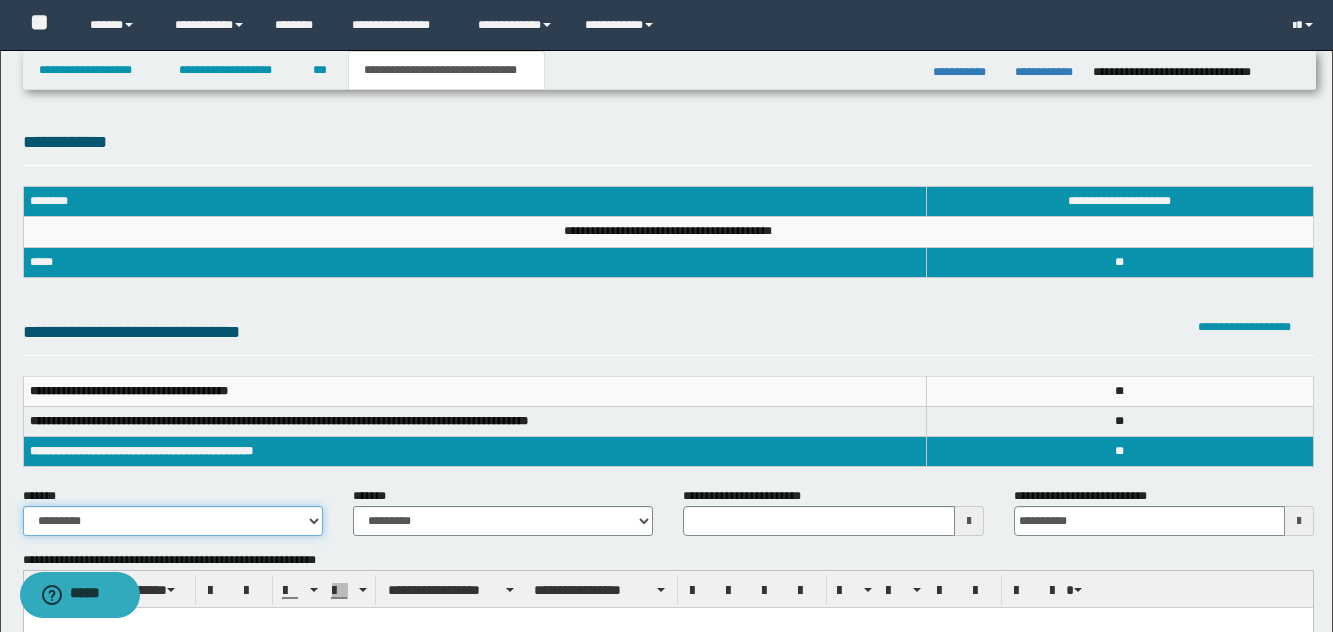 click on "**********" at bounding box center (173, 521) 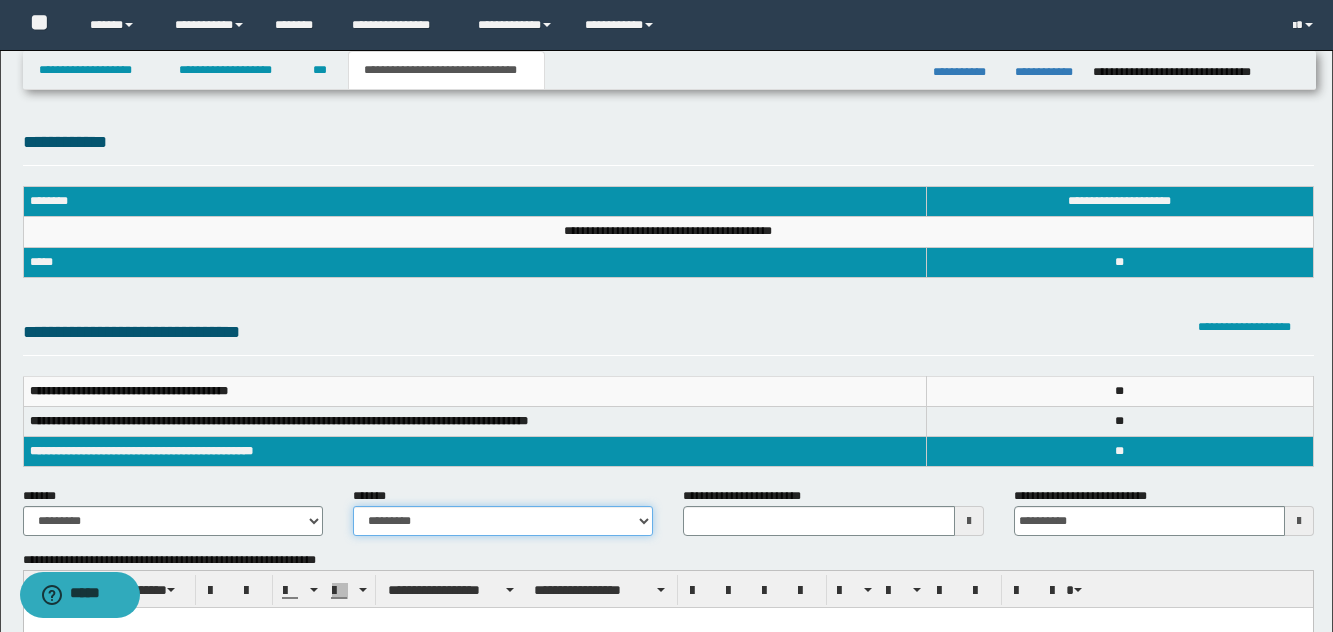click on "**********" at bounding box center (503, 521) 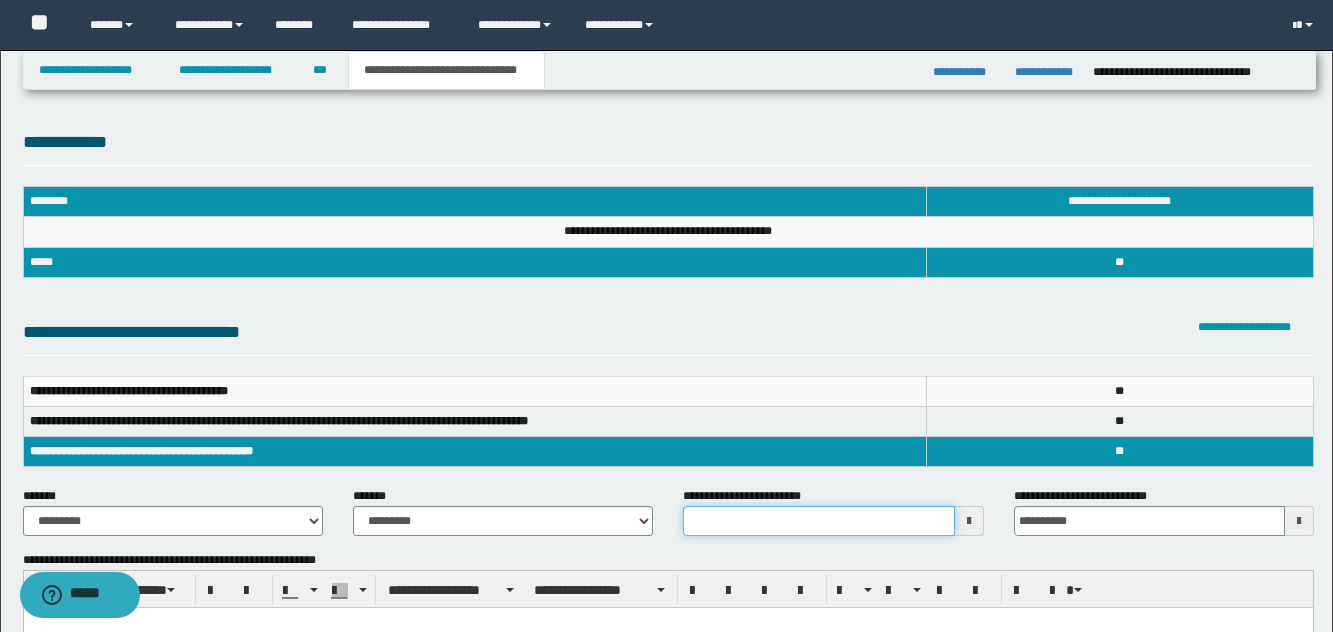 click on "**********" at bounding box center [818, 521] 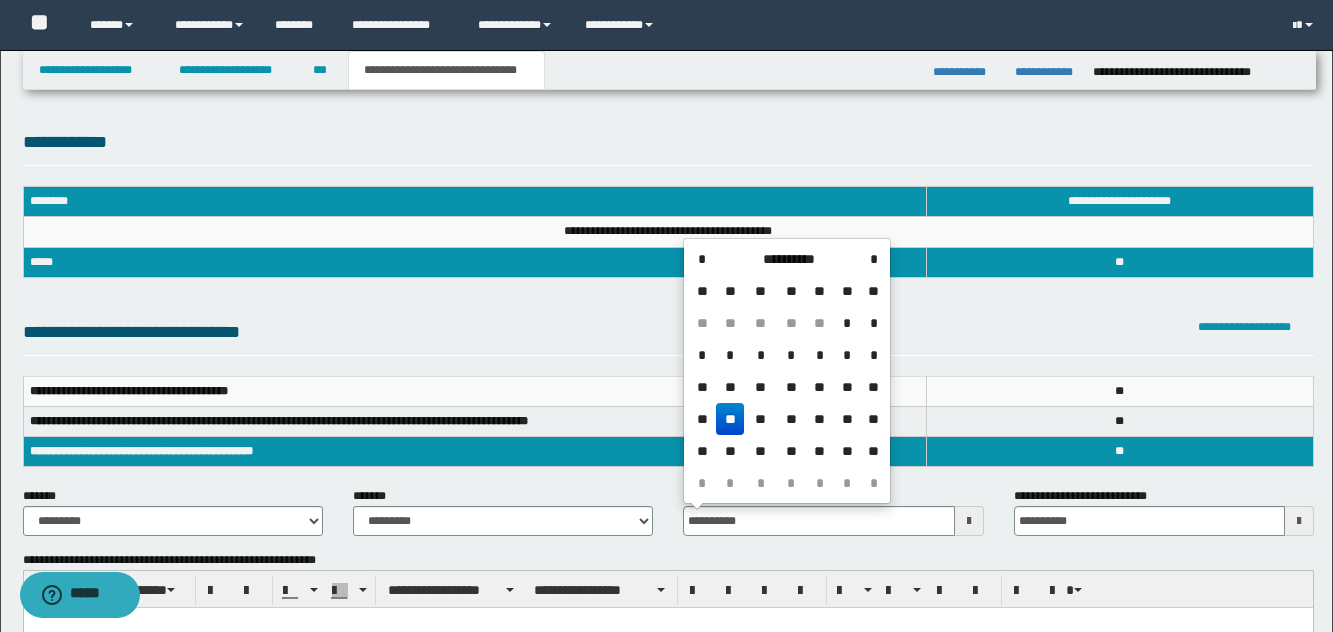 click on "**" at bounding box center [730, 419] 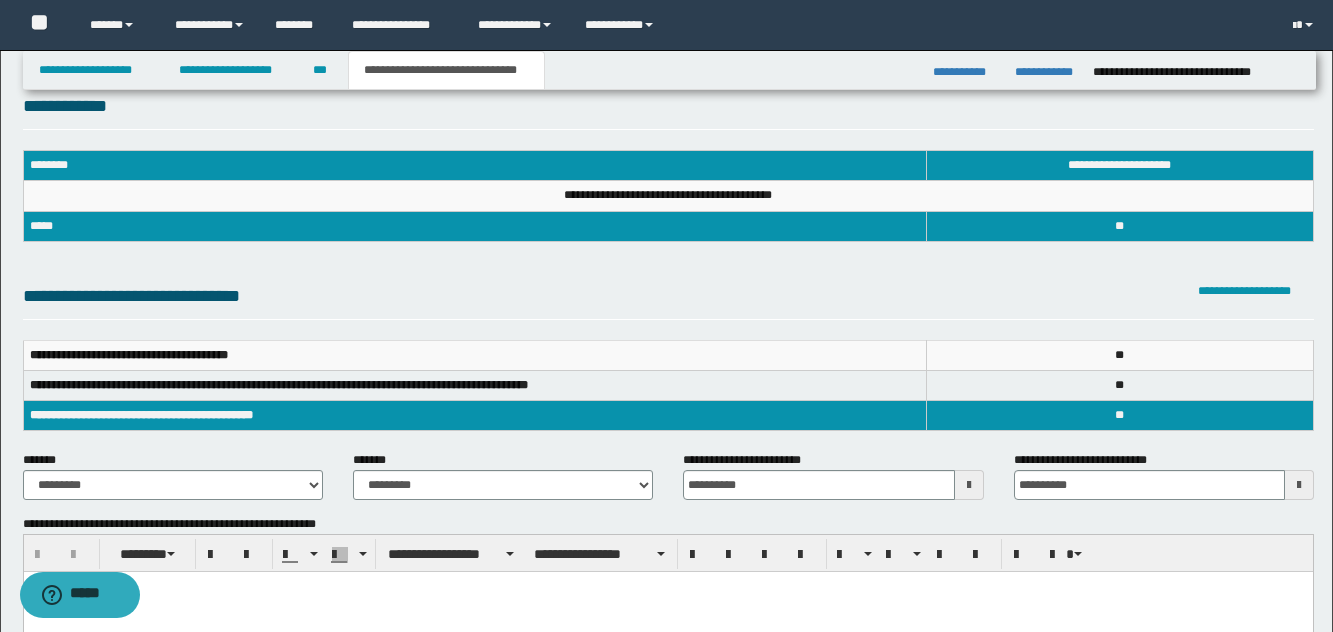 scroll, scrollTop: 0, scrollLeft: 0, axis: both 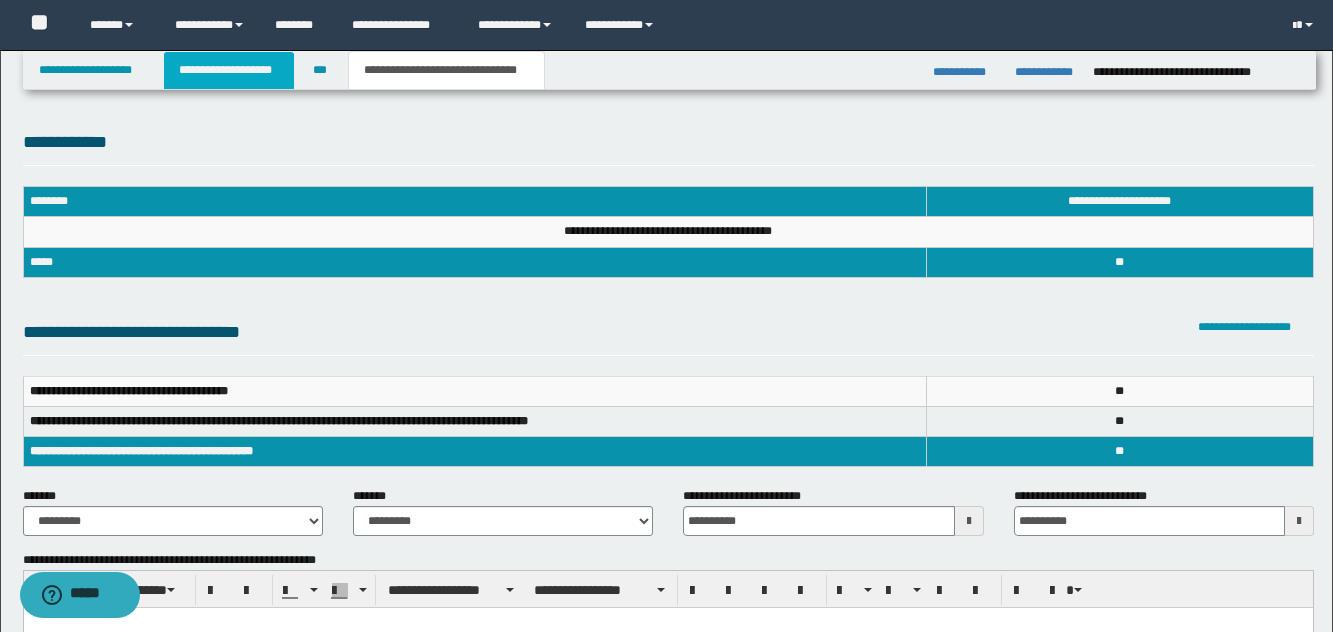 click on "**********" at bounding box center [229, 70] 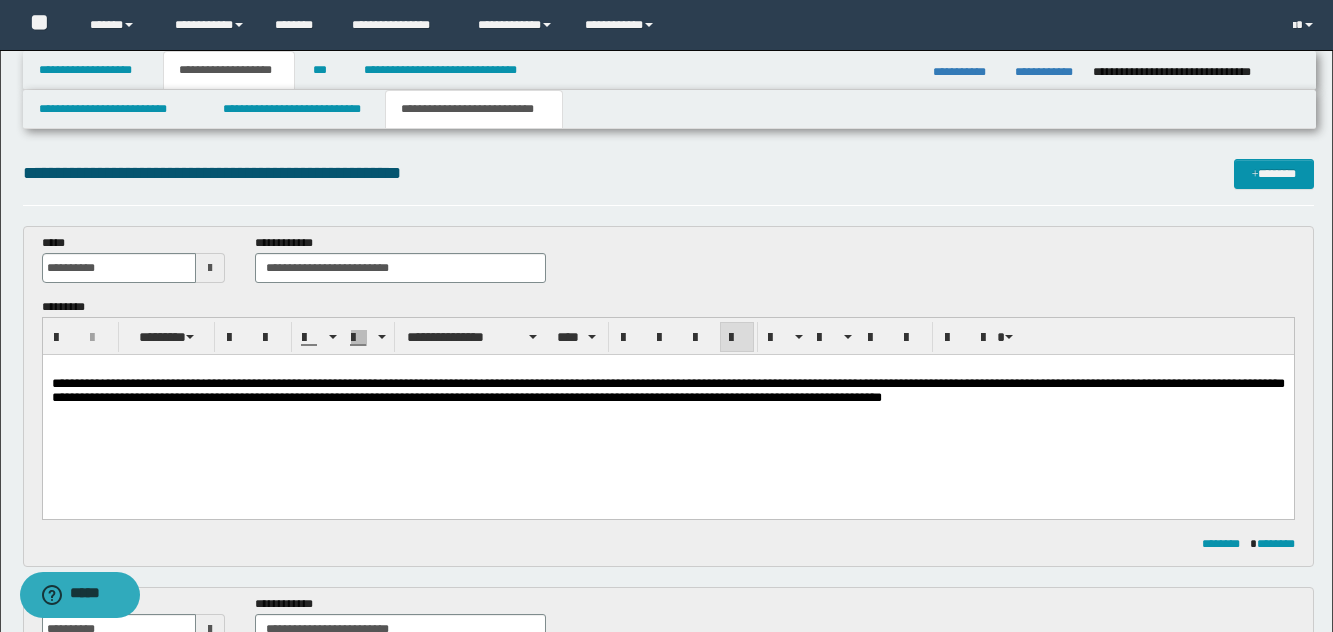 click on "**********" at bounding box center [667, 409] 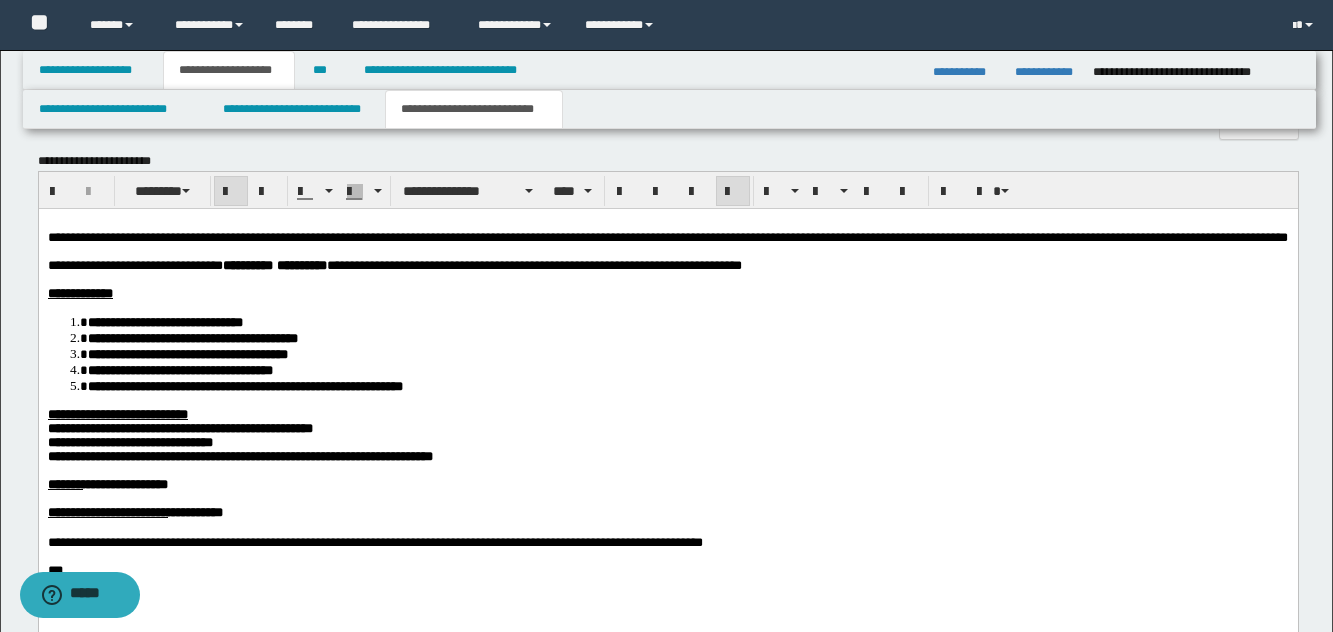 click on "**********" at bounding box center (667, 415) 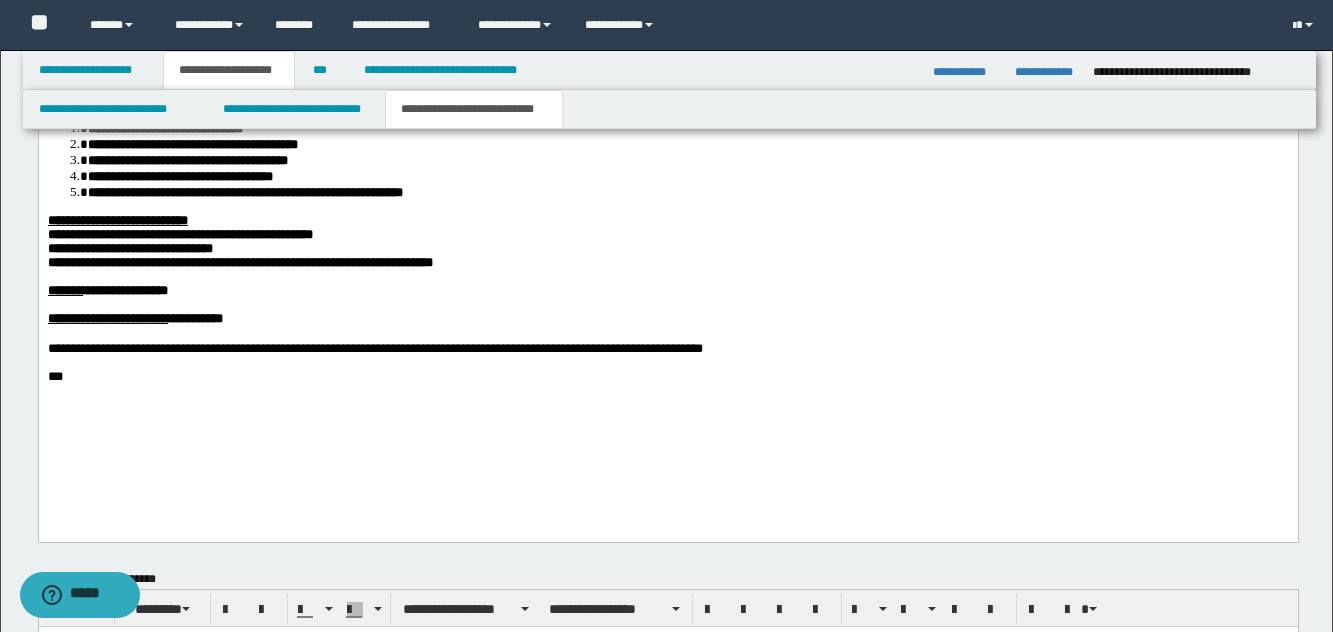scroll, scrollTop: 1300, scrollLeft: 0, axis: vertical 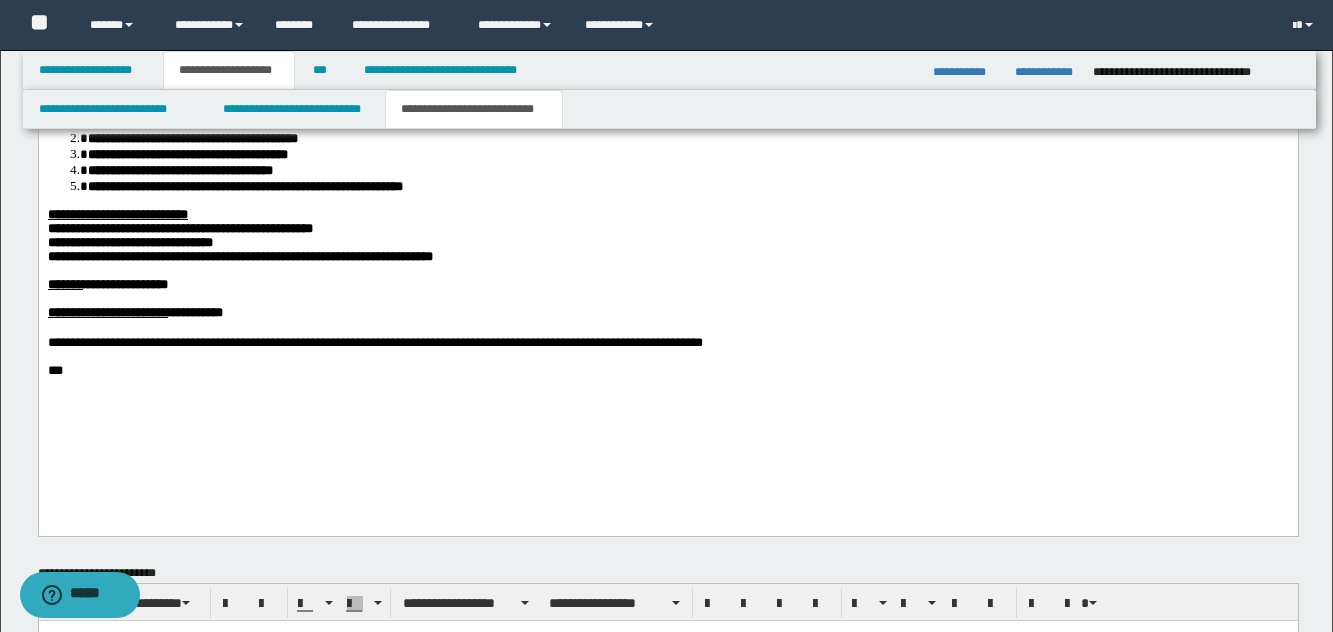 click on "**********" at bounding box center [667, 222] 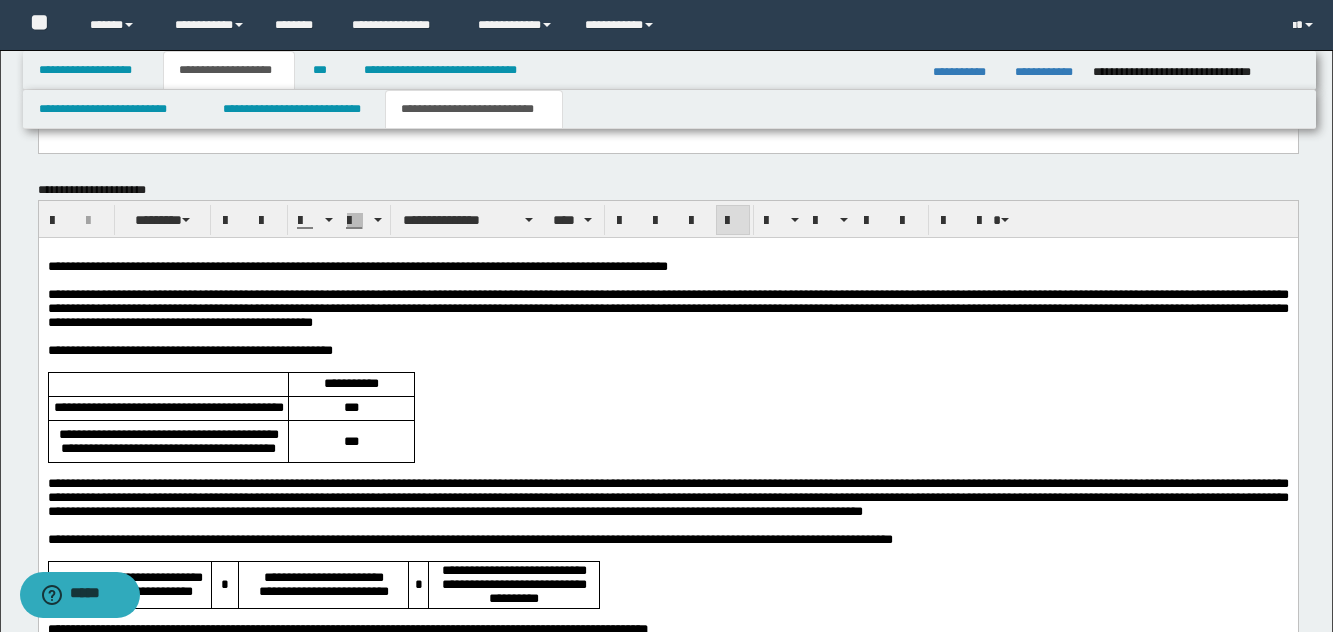 click on "**********" at bounding box center (667, 350) 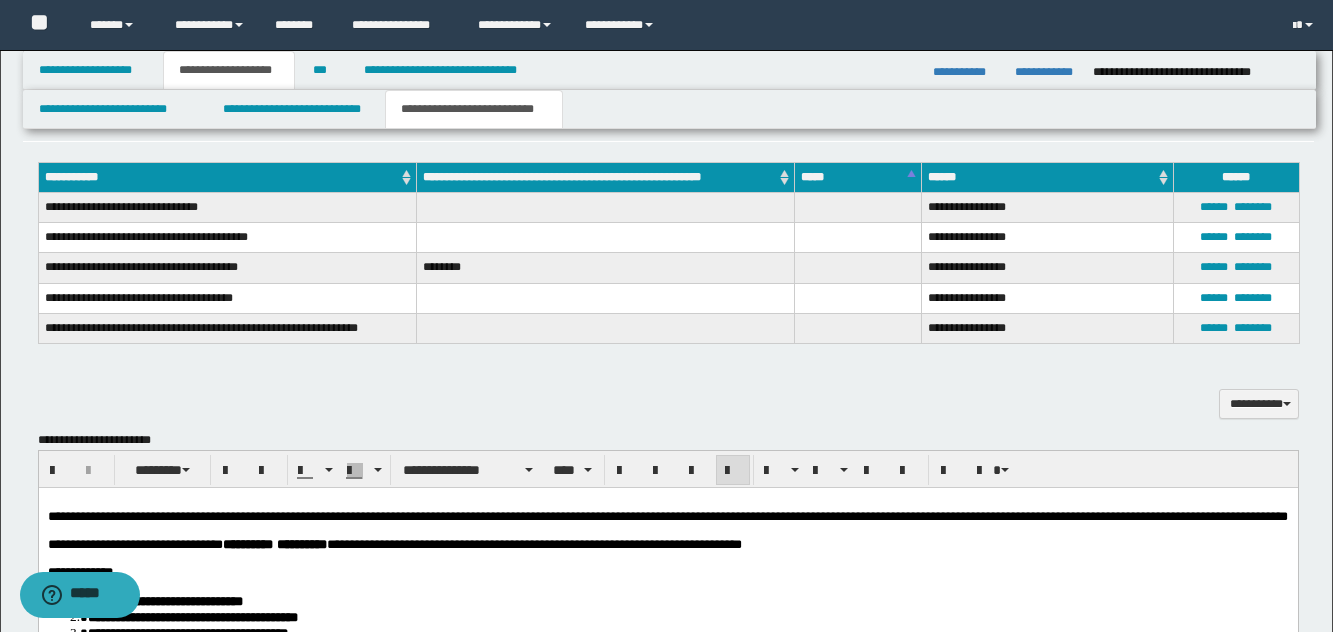scroll, scrollTop: 815, scrollLeft: 0, axis: vertical 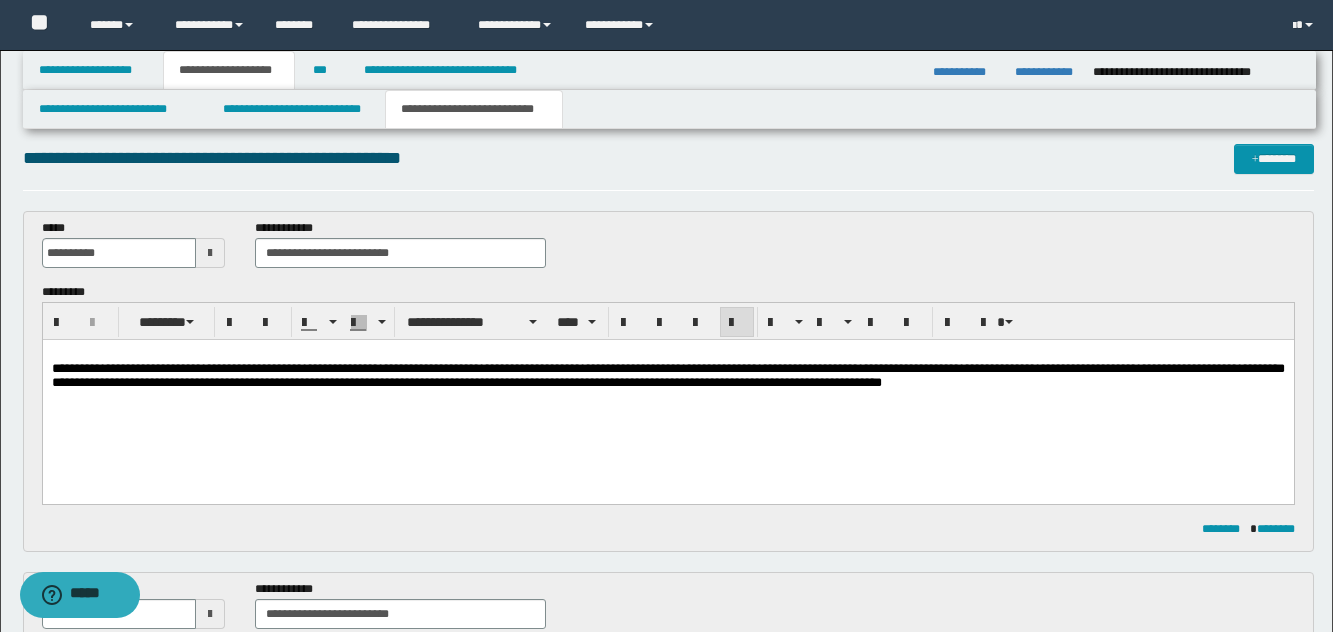 click on "**********" at bounding box center (667, 394) 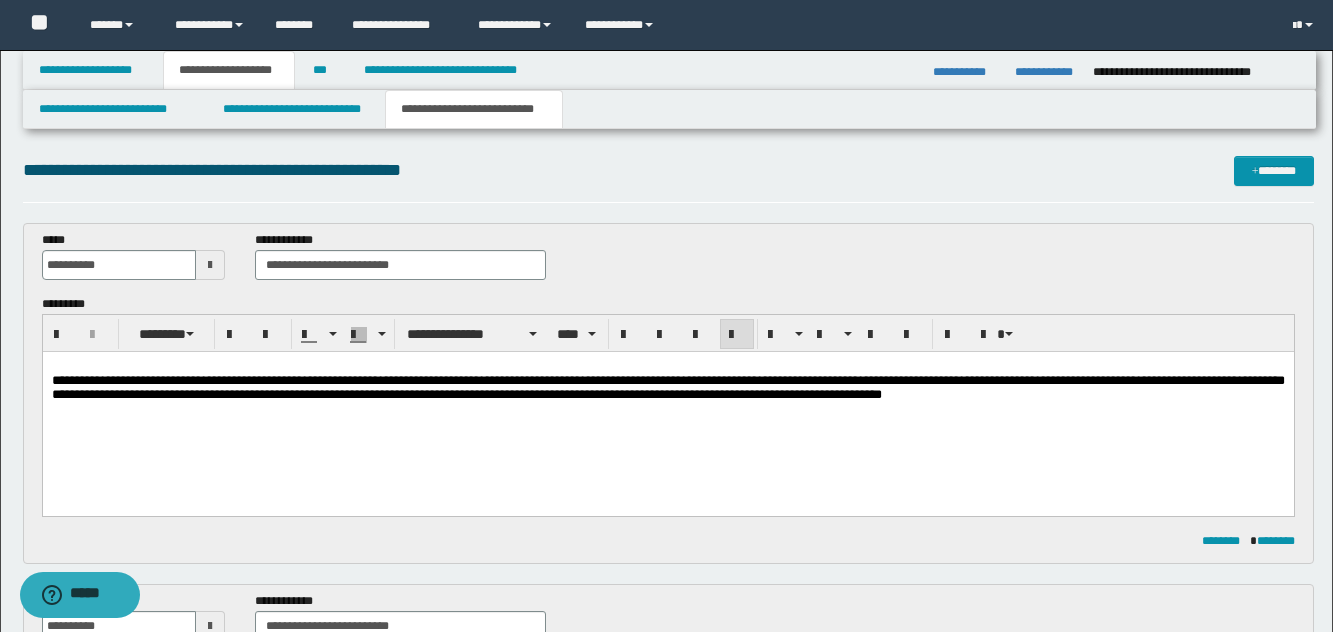scroll, scrollTop: 0, scrollLeft: 0, axis: both 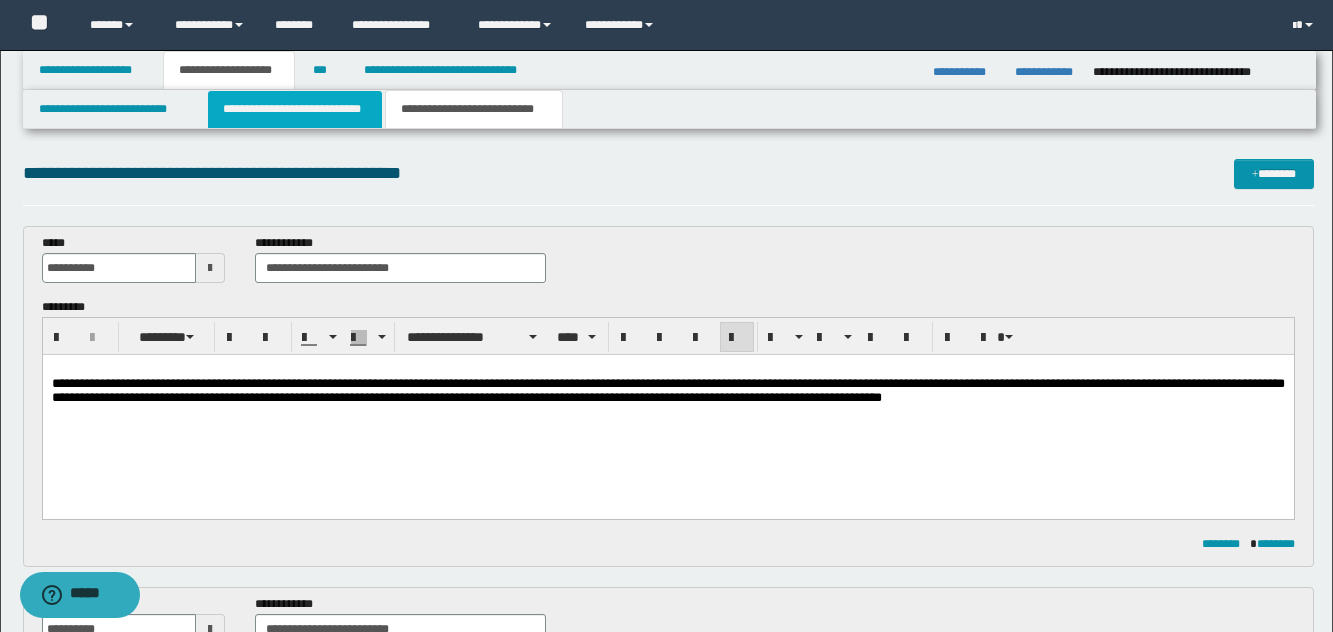 click on "**********" at bounding box center (295, 109) 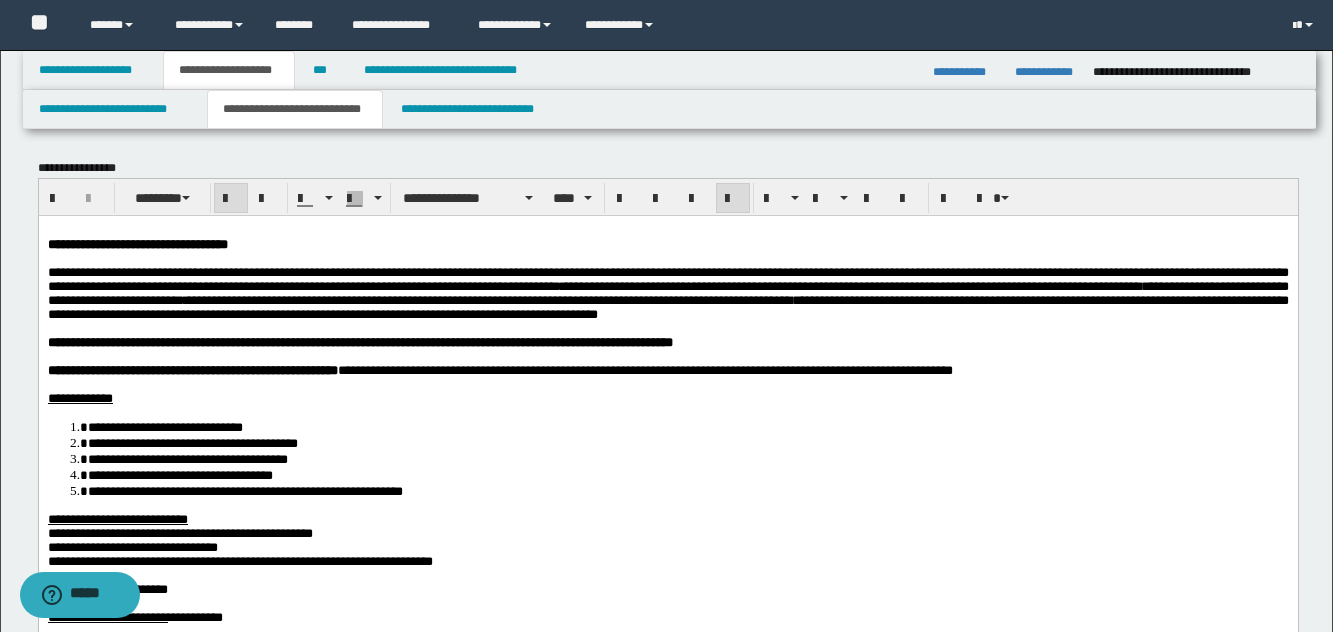 click on "**********" at bounding box center [359, 341] 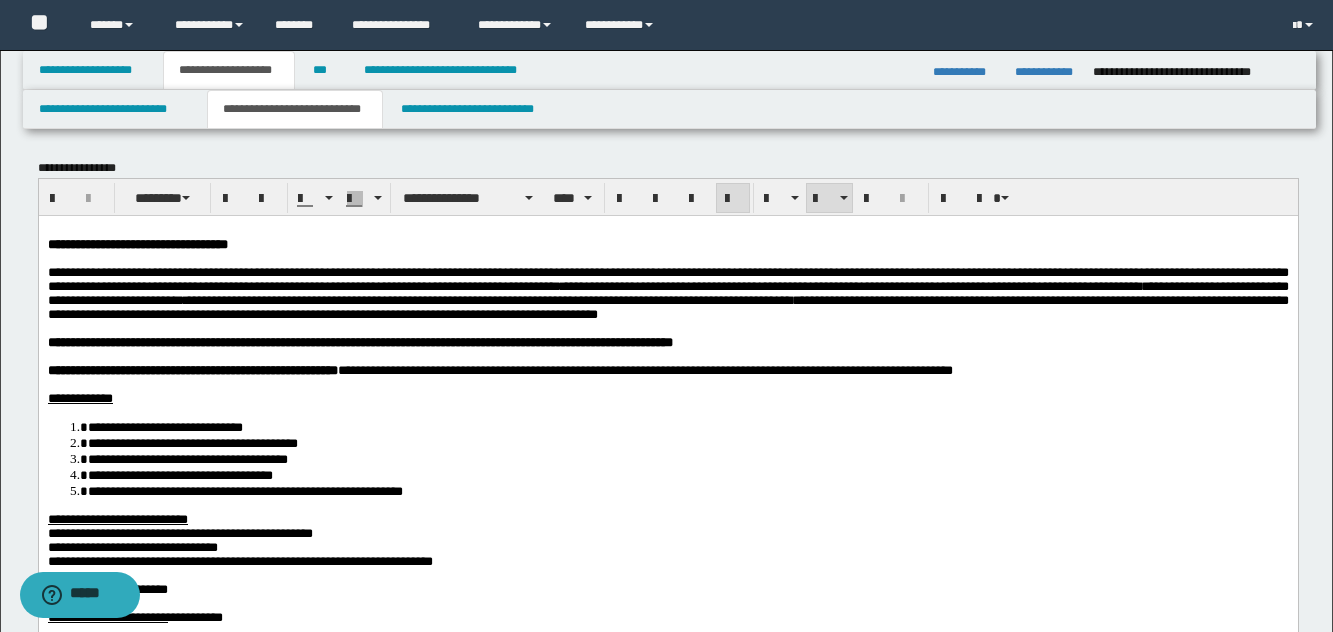 click on "**********" at bounding box center [667, 398] 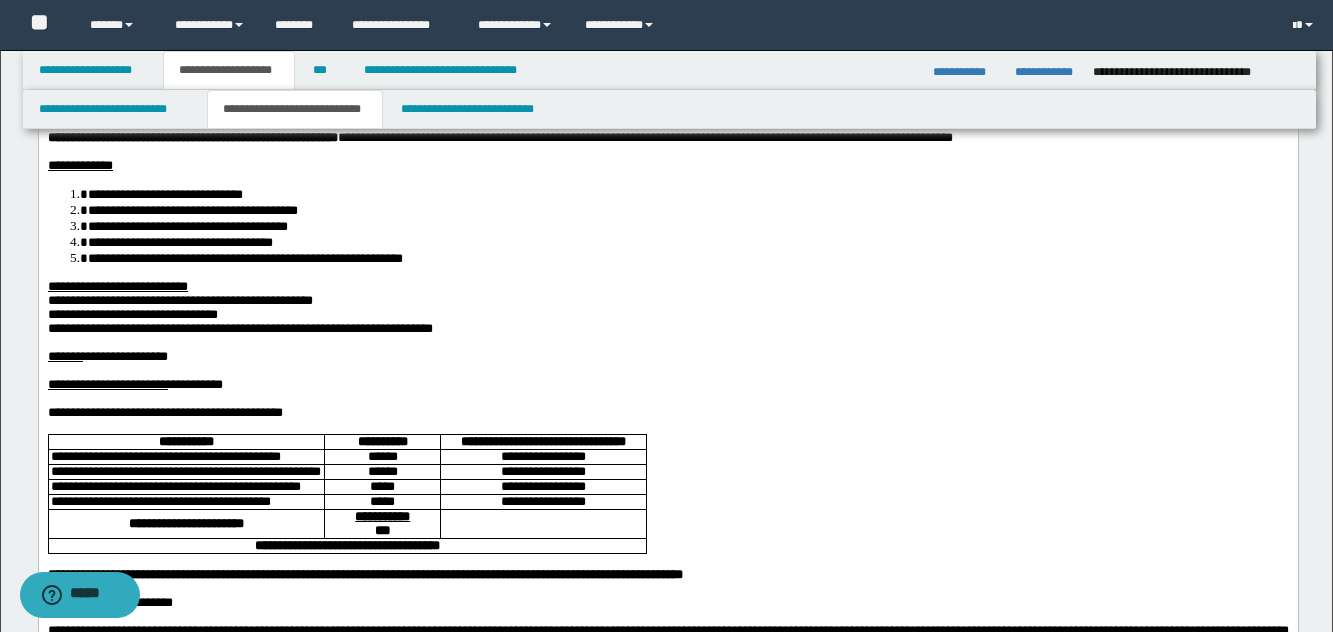 scroll, scrollTop: 300, scrollLeft: 0, axis: vertical 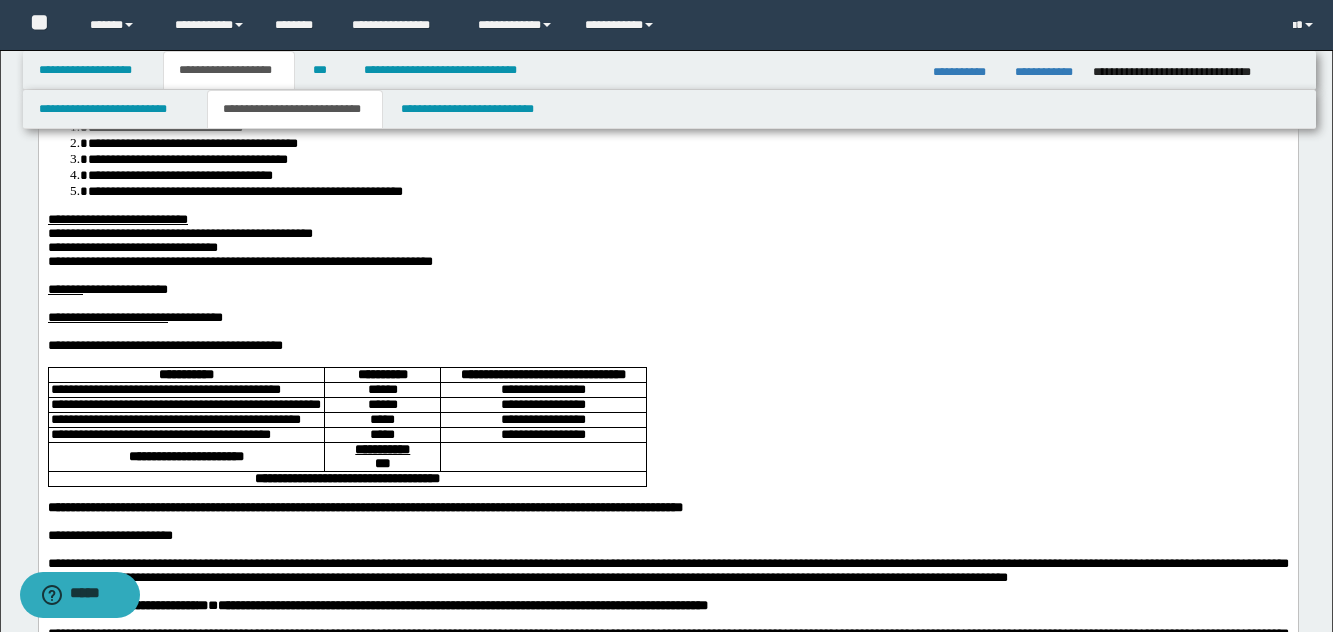 click on "**********" at bounding box center (192, 143) 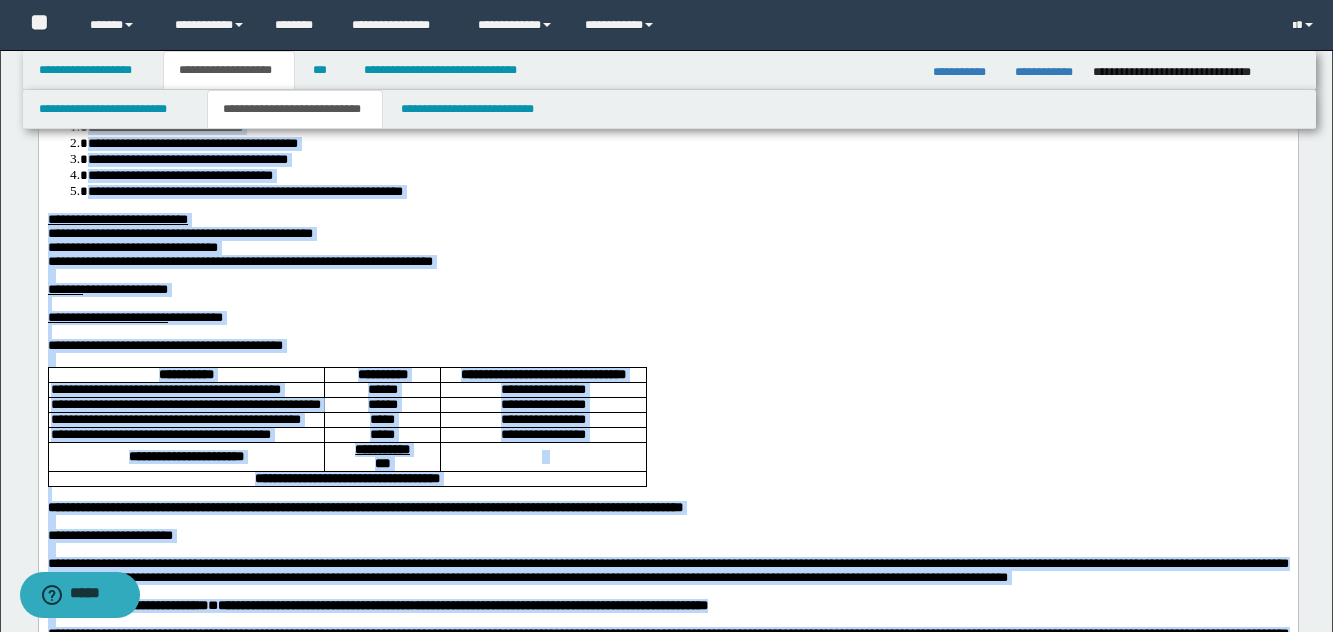 click on "**********" at bounding box center (187, 159) 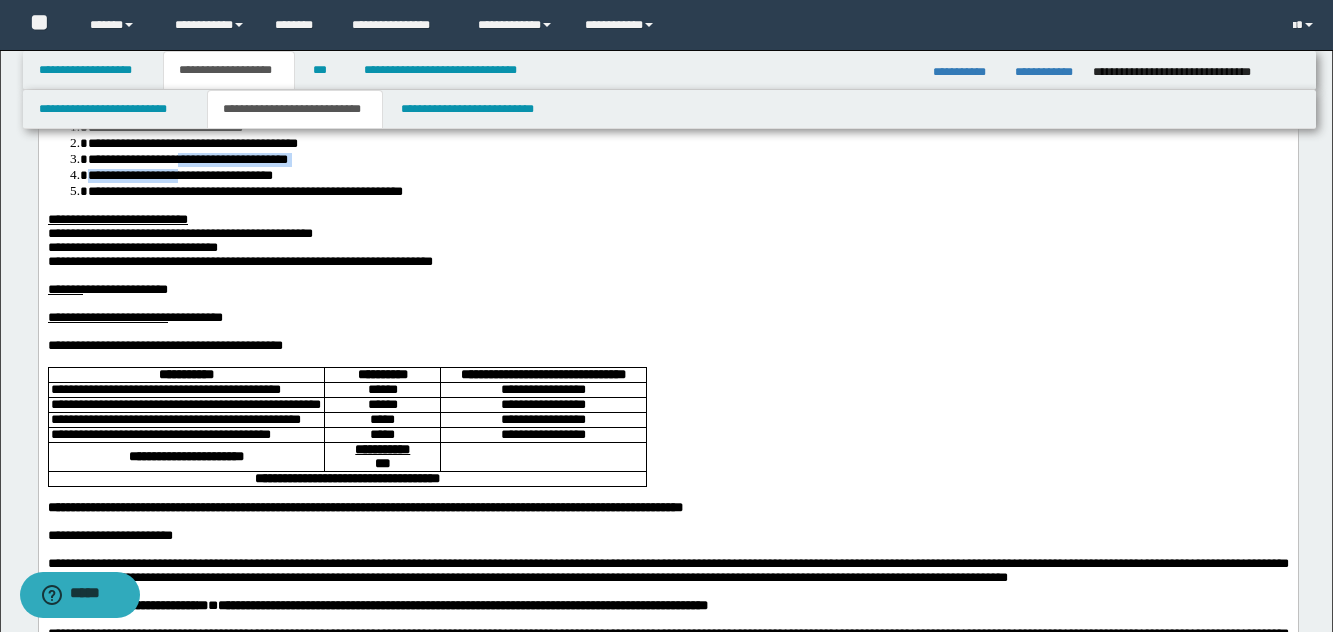 click on "**********" at bounding box center [667, 159] 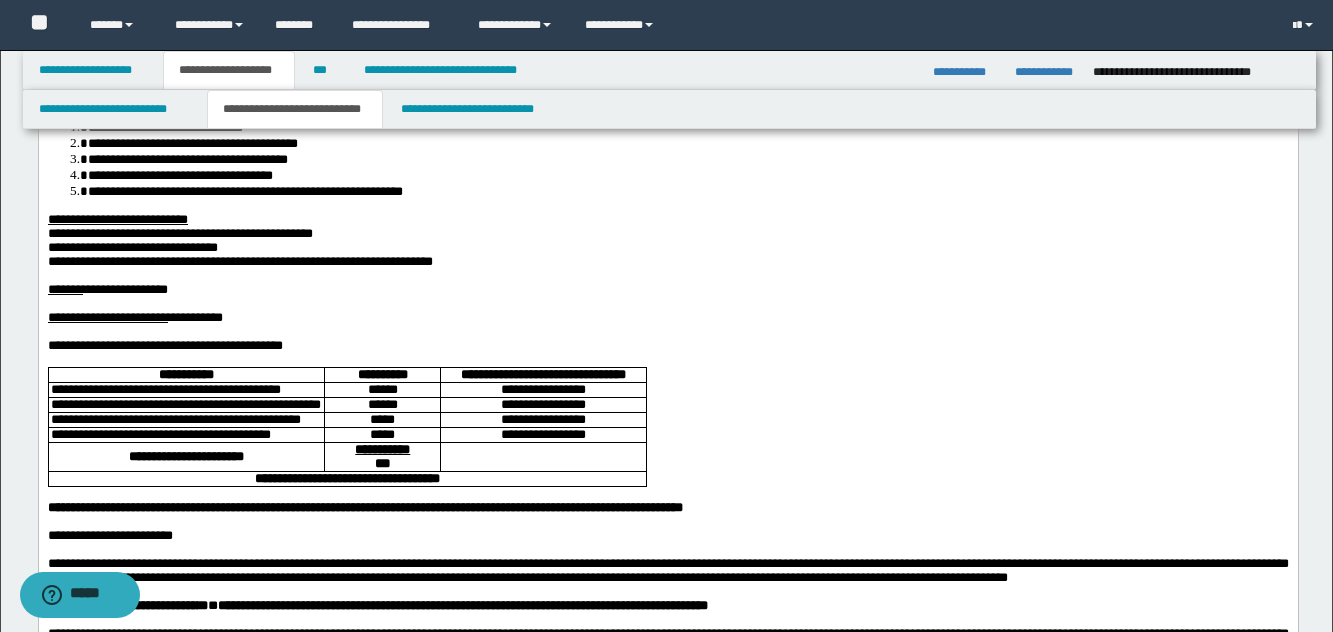 click on "**********" at bounding box center (667, 447) 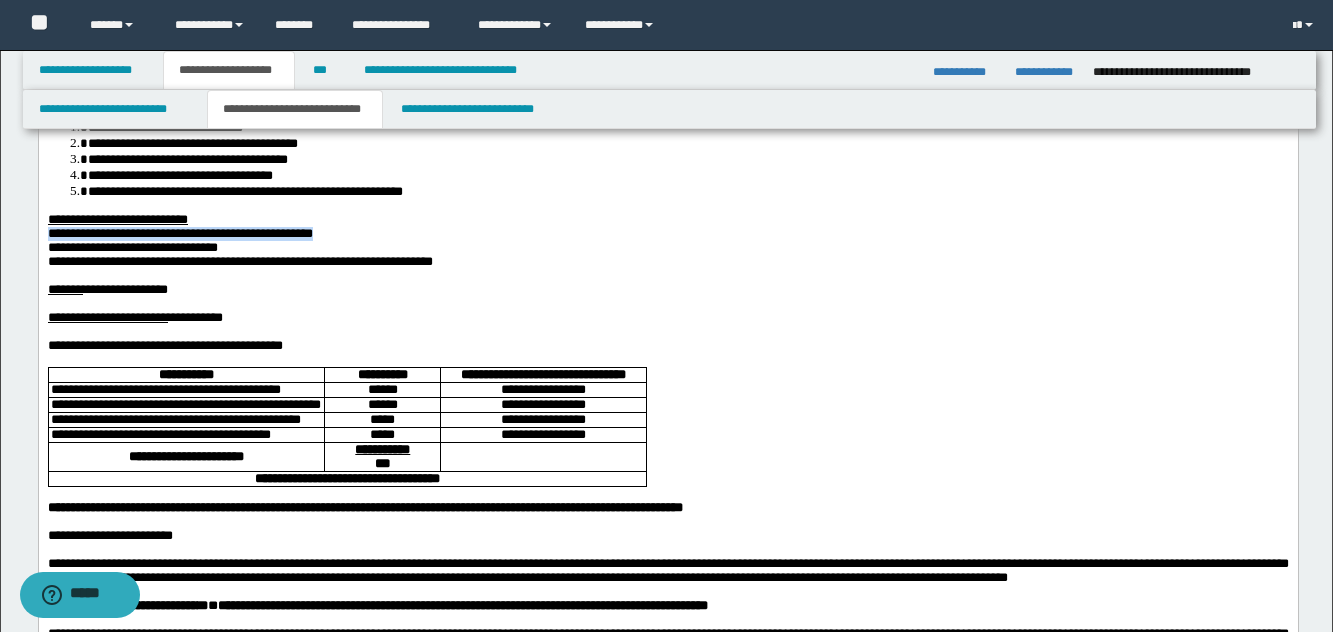 click on "**********" at bounding box center [667, 447] 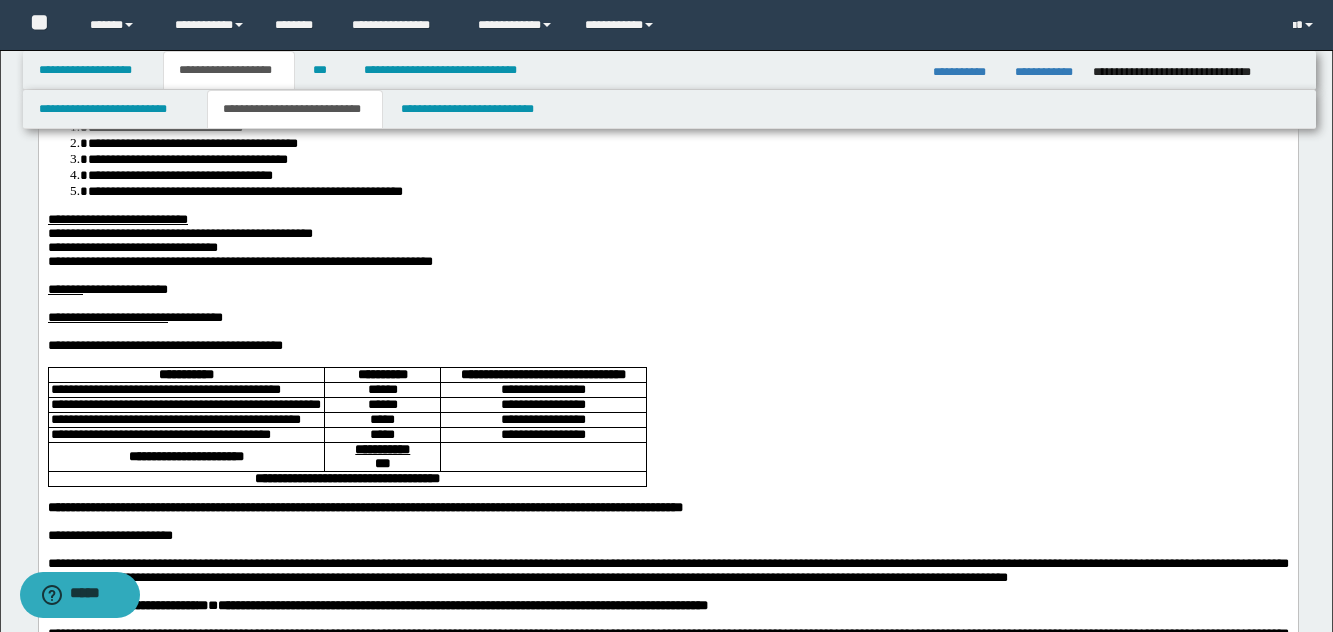 click on "**********" at bounding box center (239, 261) 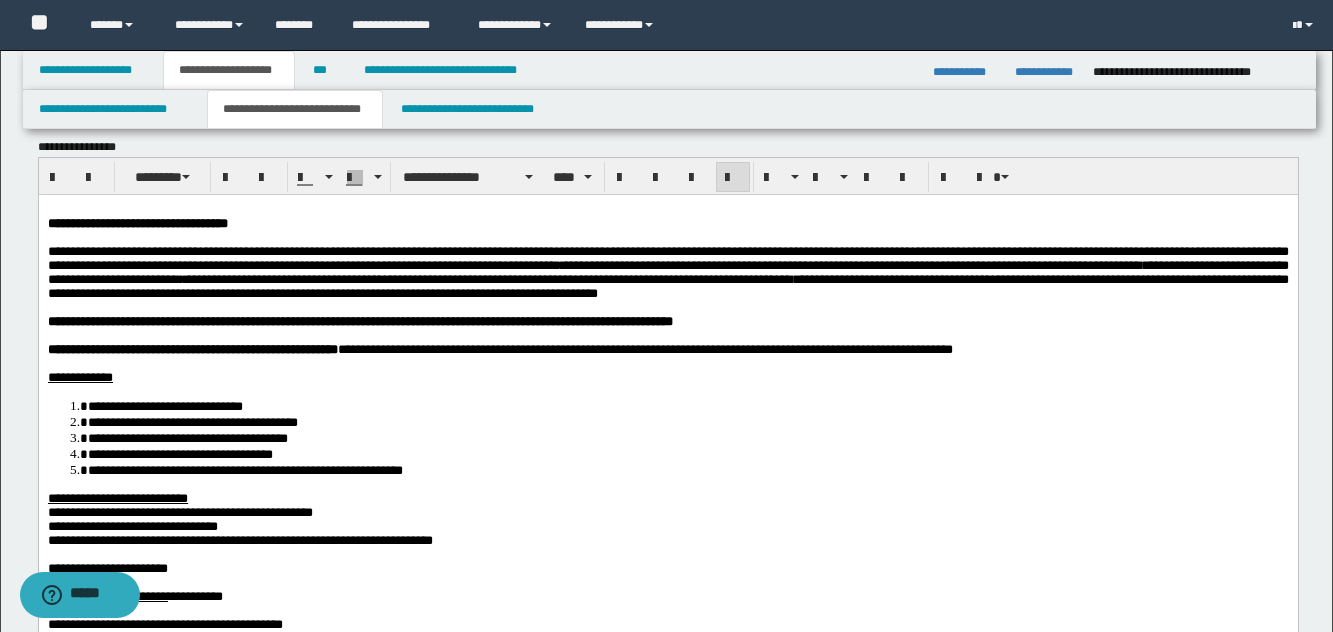 scroll, scrollTop: 2, scrollLeft: 0, axis: vertical 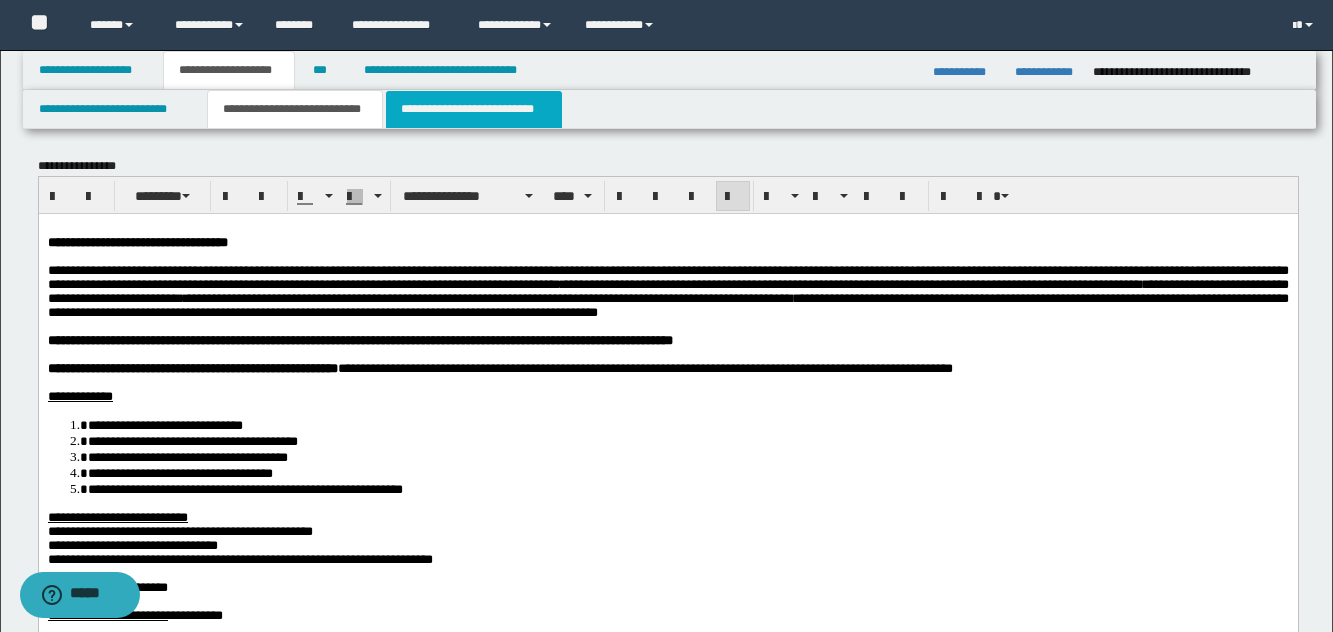 click on "**********" at bounding box center [474, 109] 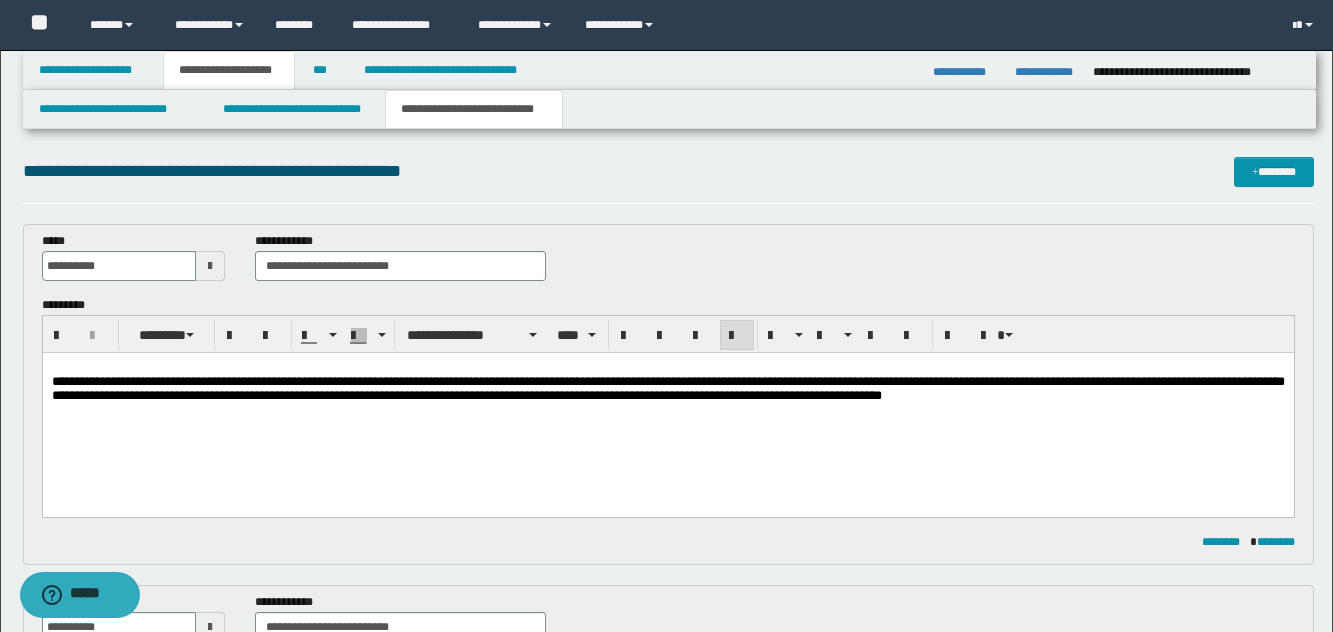 click on "**********" at bounding box center (667, 388) 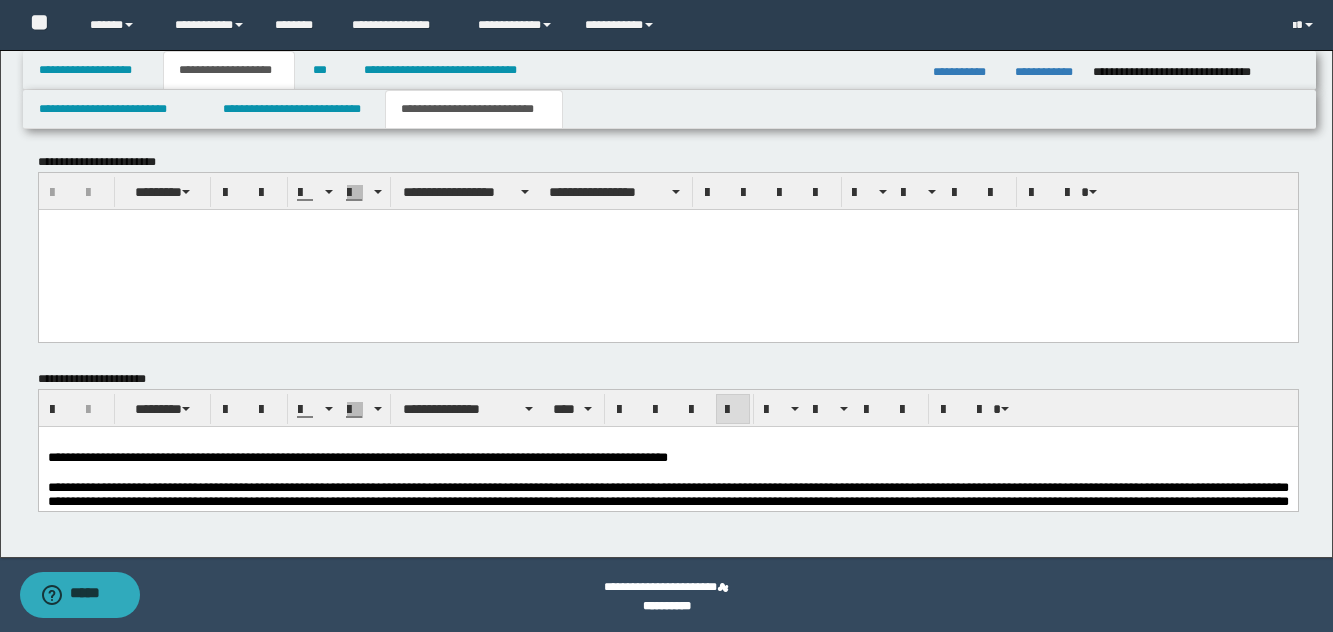 scroll, scrollTop: 1715, scrollLeft: 0, axis: vertical 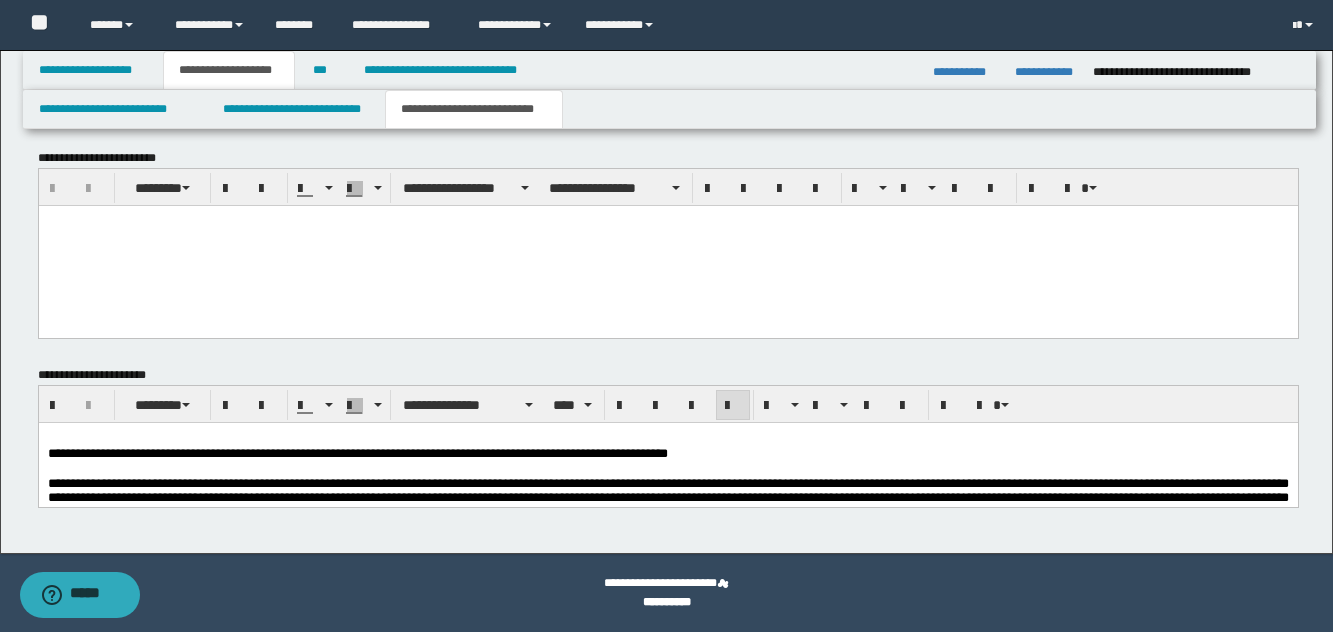 click at bounding box center [667, 468] 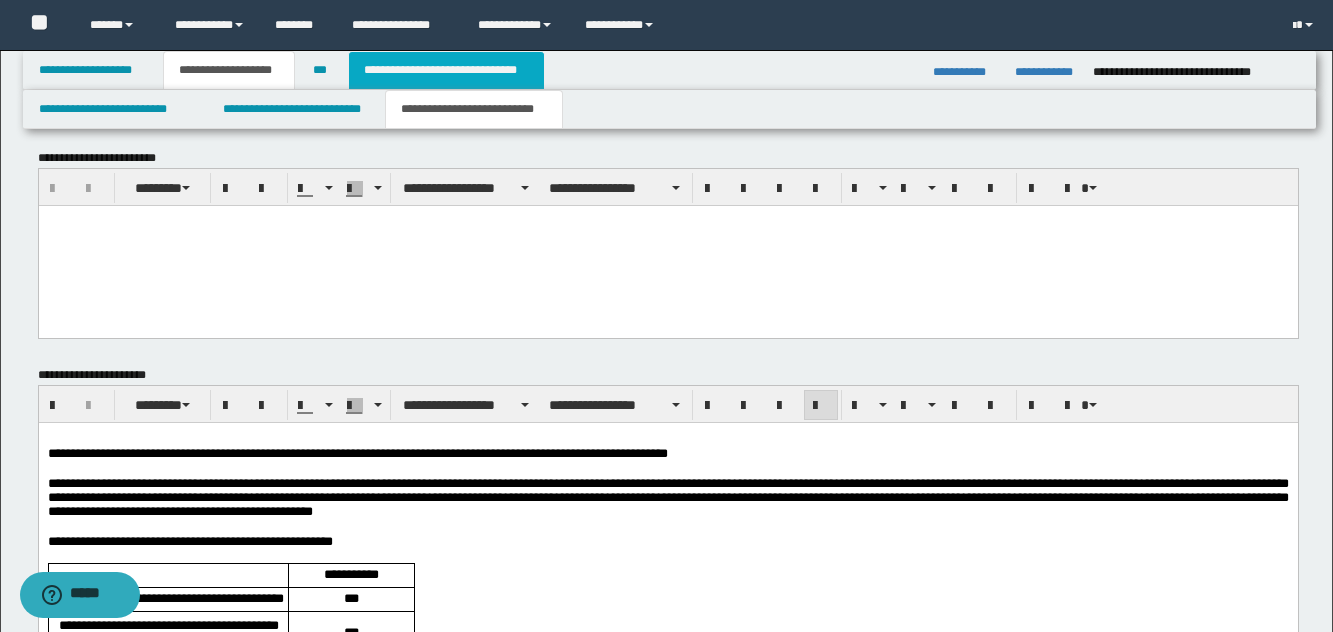 click on "**********" at bounding box center [446, 70] 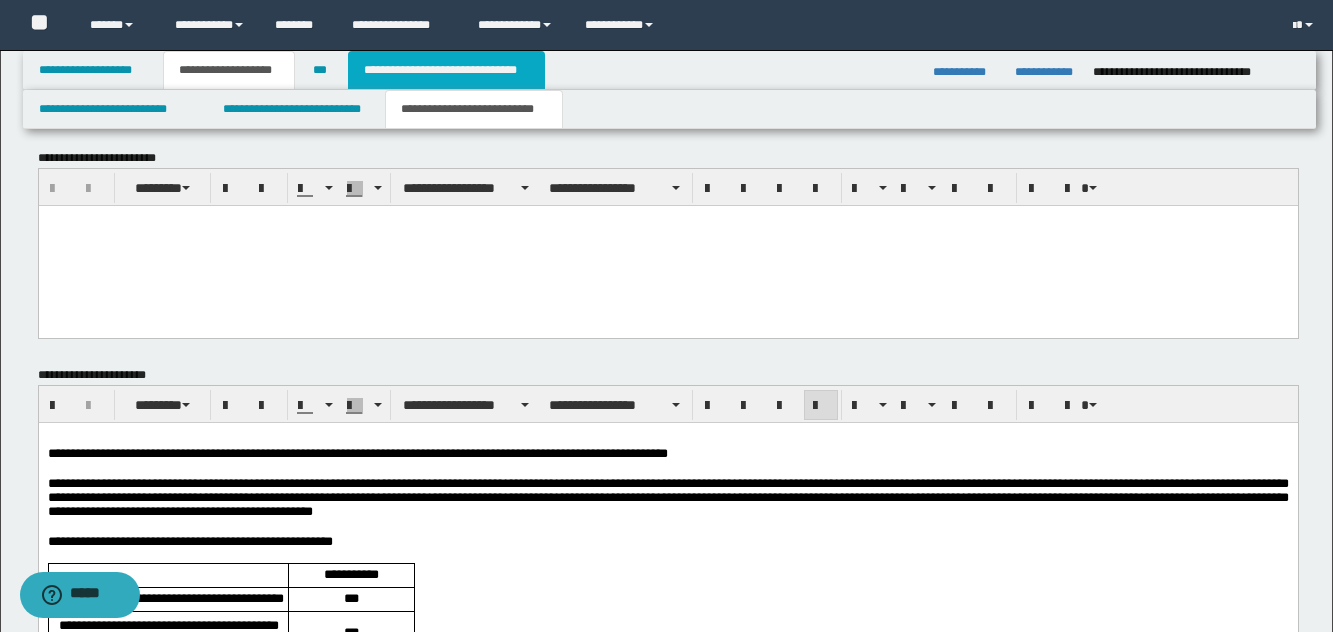 type on "**********" 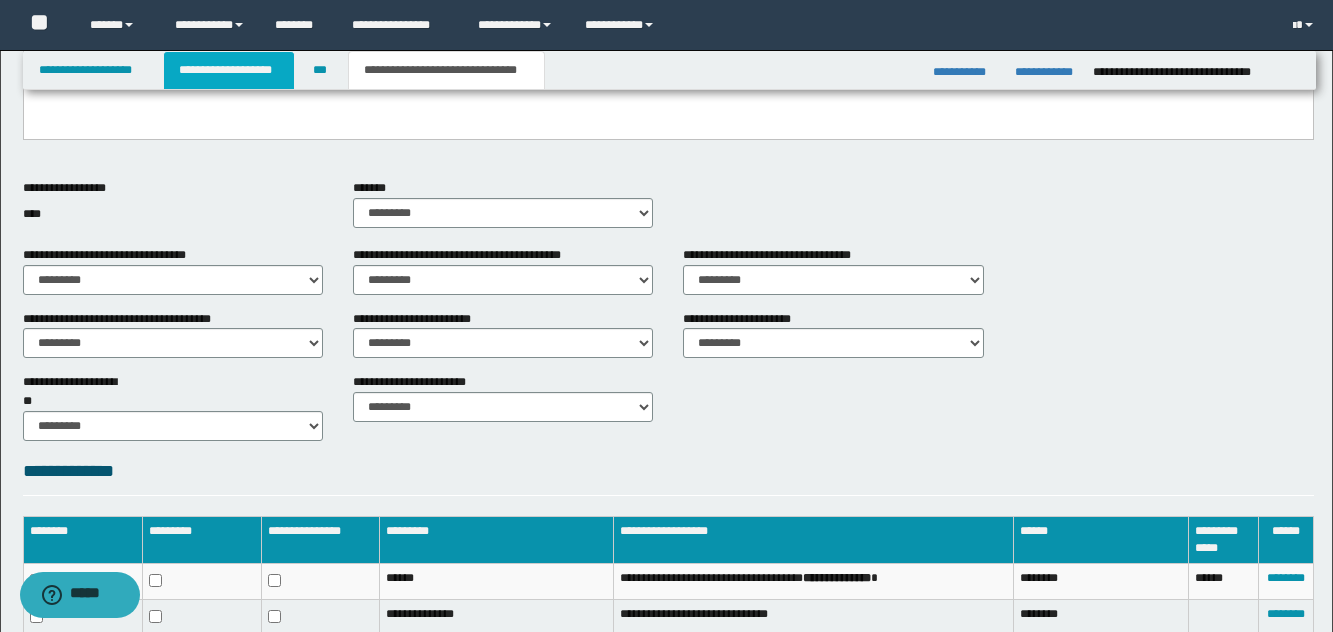 click on "**********" at bounding box center [229, 70] 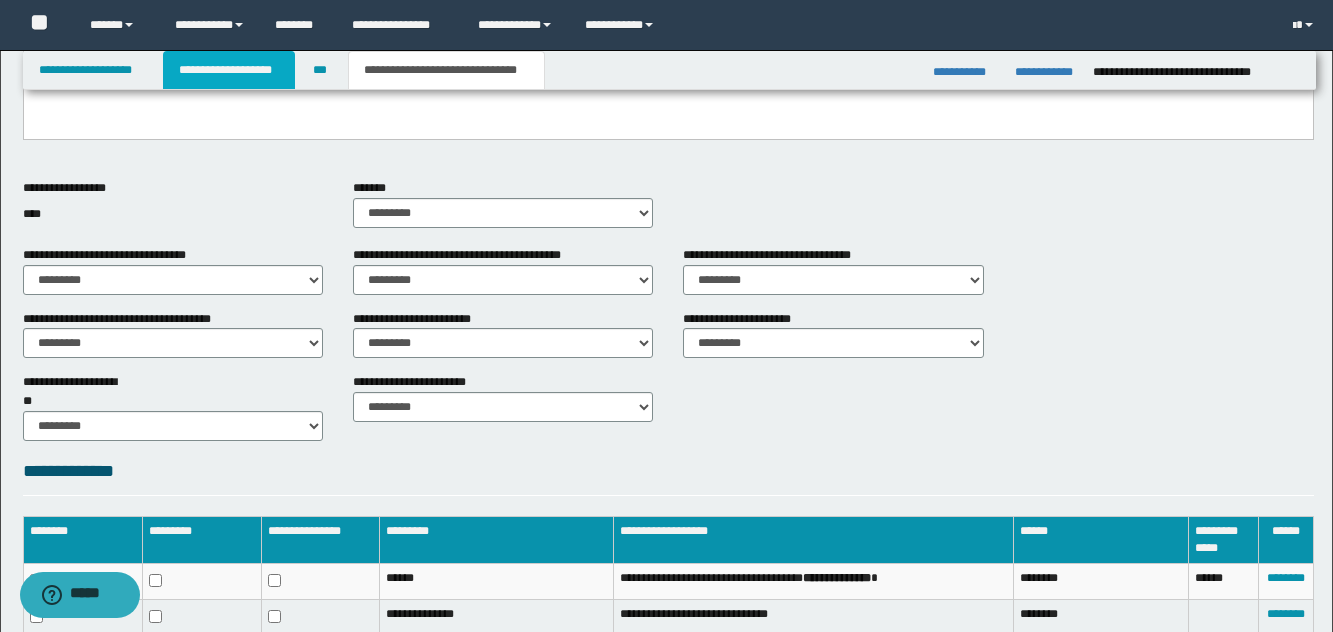 type 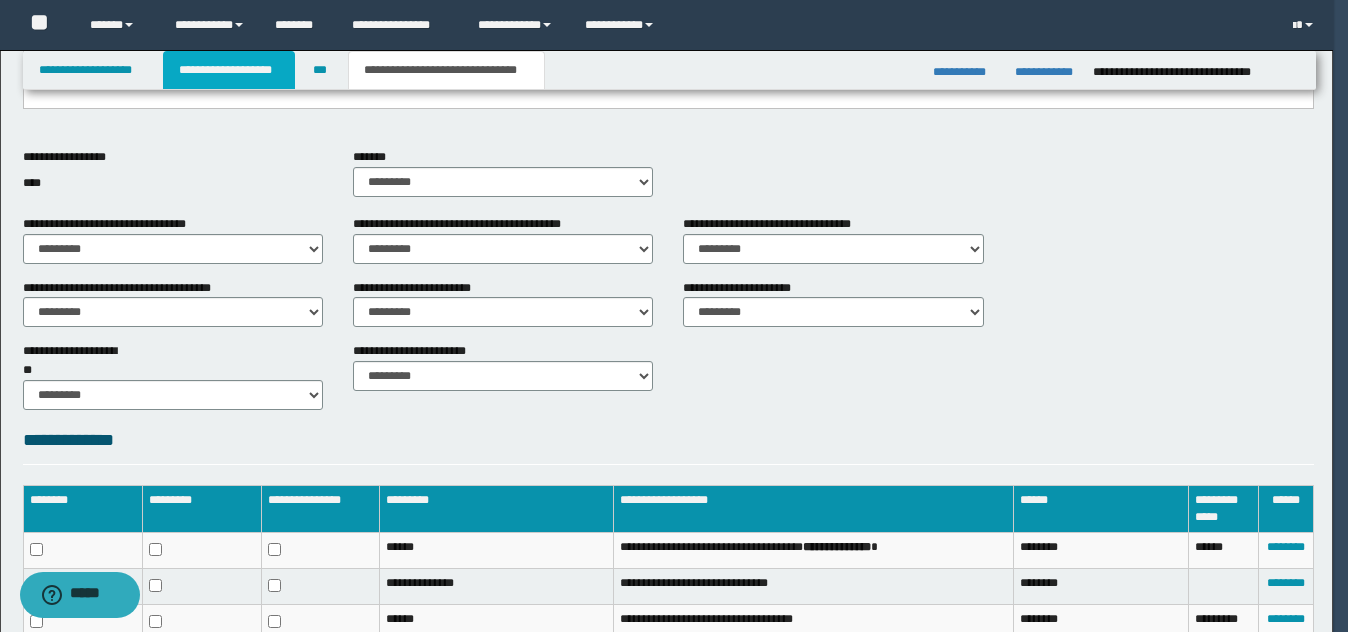type 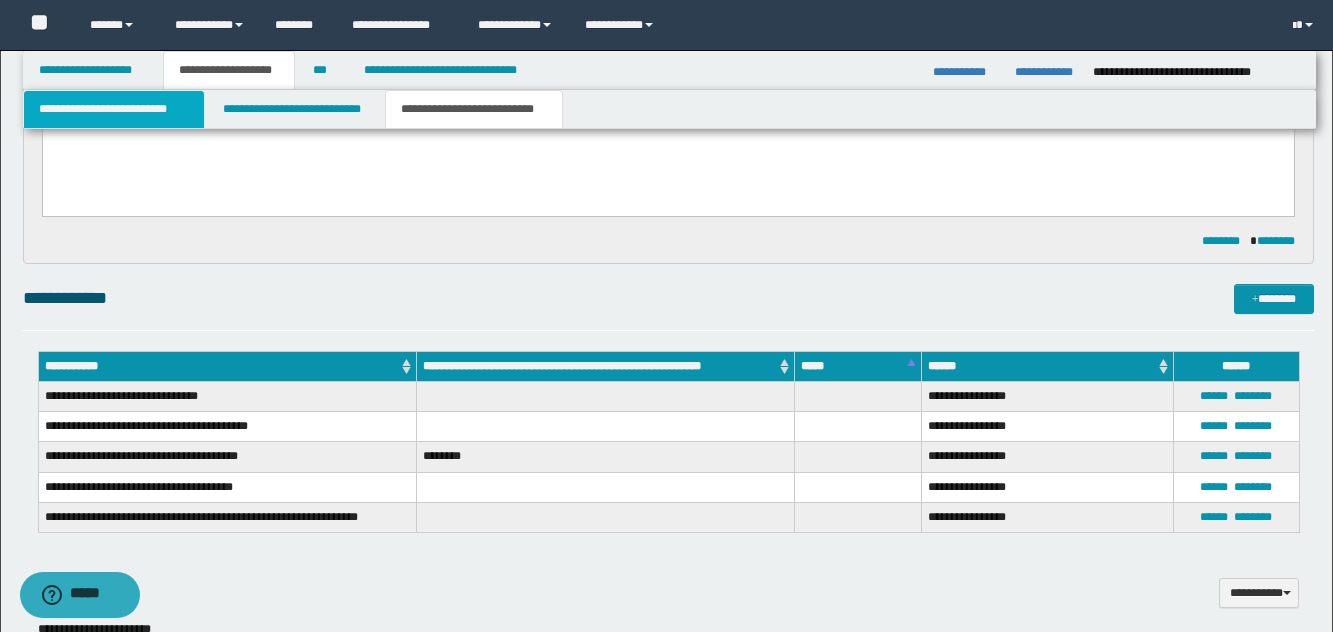 click on "**********" at bounding box center (114, 109) 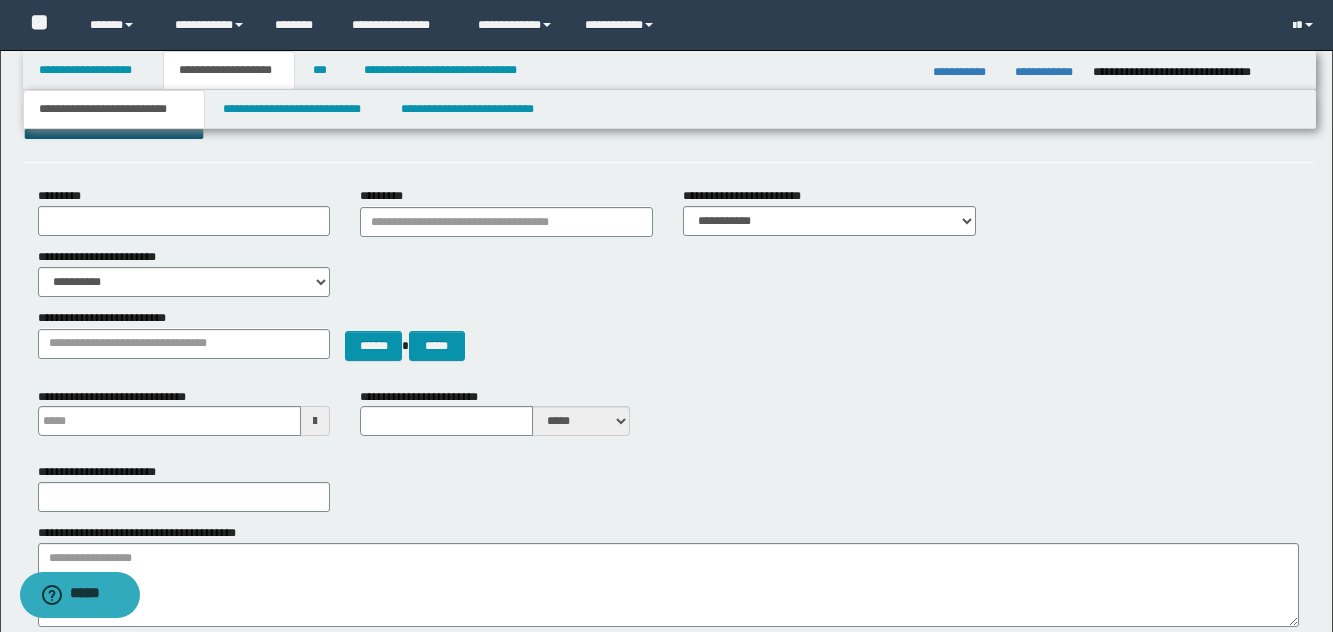 scroll, scrollTop: 0, scrollLeft: 0, axis: both 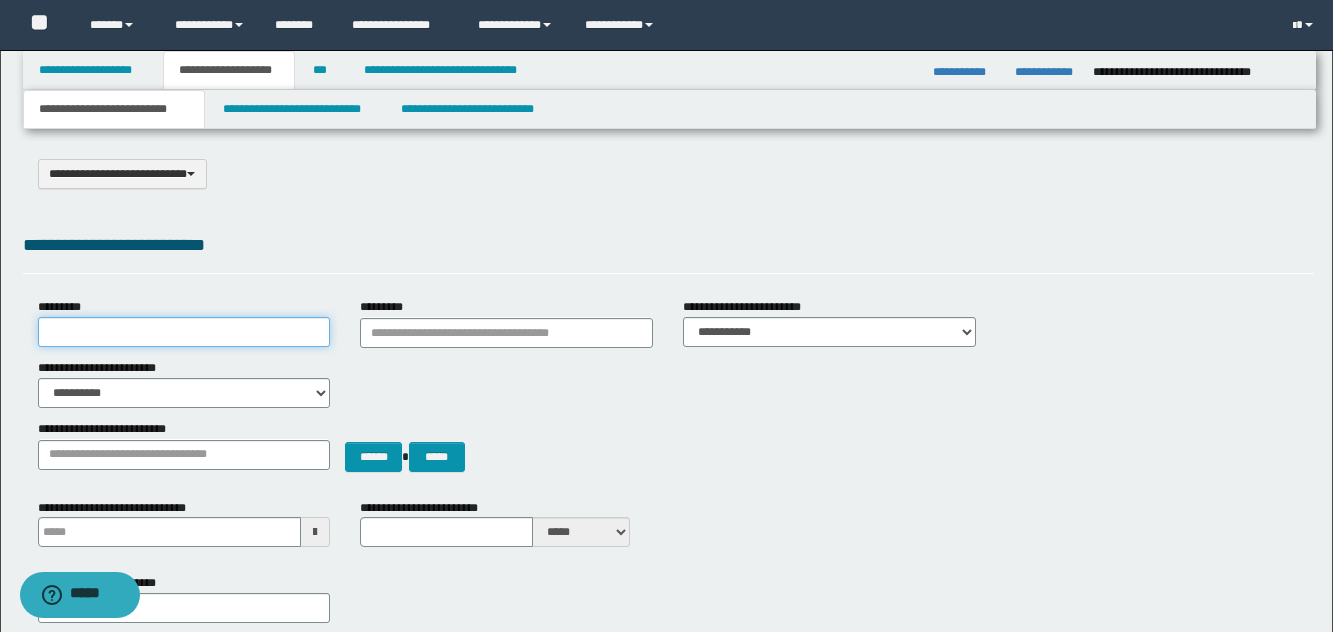 click on "*********" at bounding box center (184, 332) 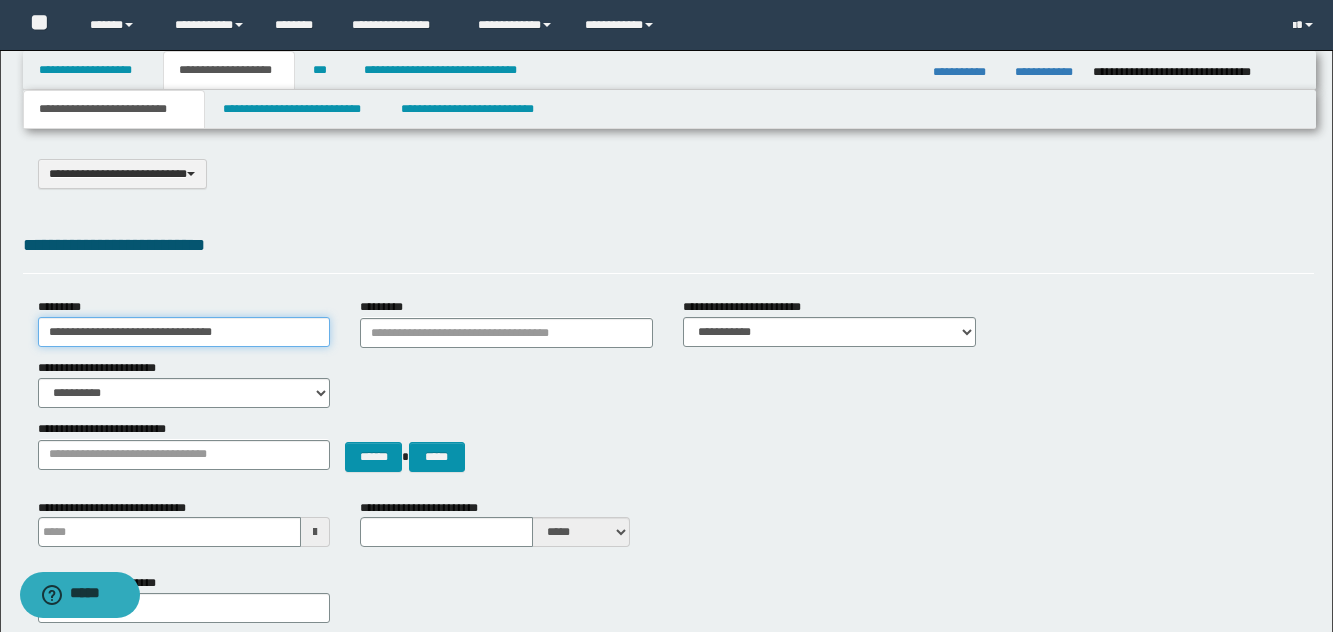 drag, startPoint x: 275, startPoint y: 330, endPoint x: -17, endPoint y: 344, distance: 292.33542 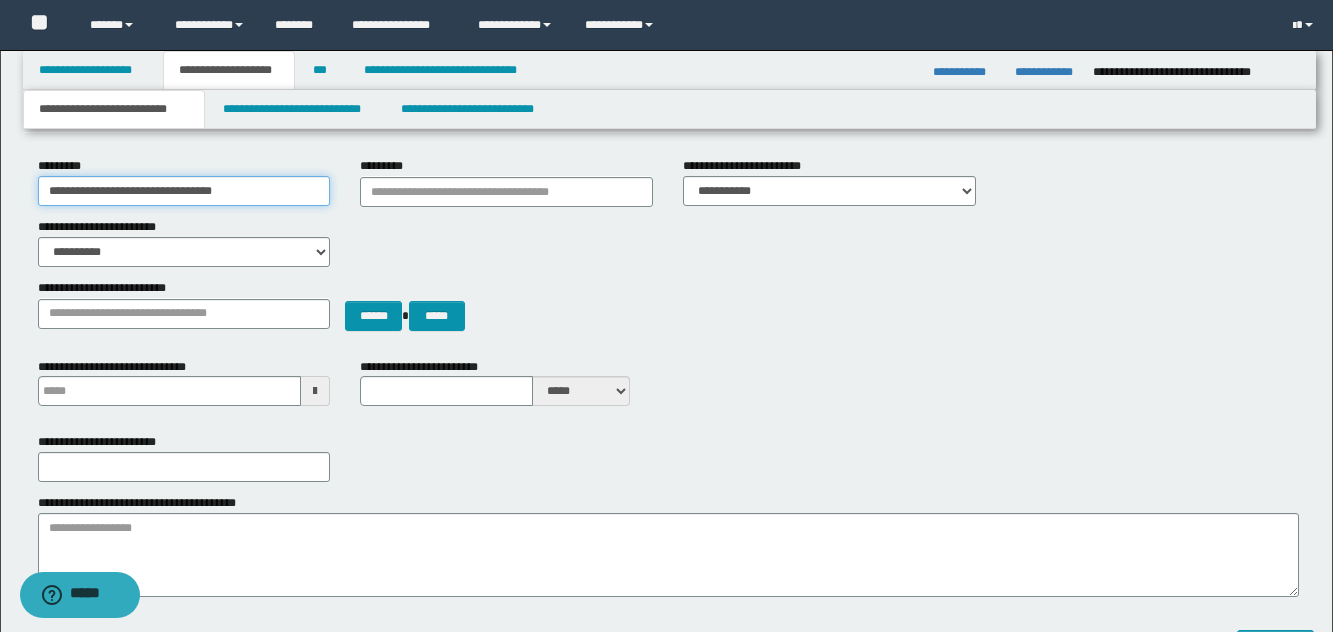 scroll, scrollTop: 300, scrollLeft: 0, axis: vertical 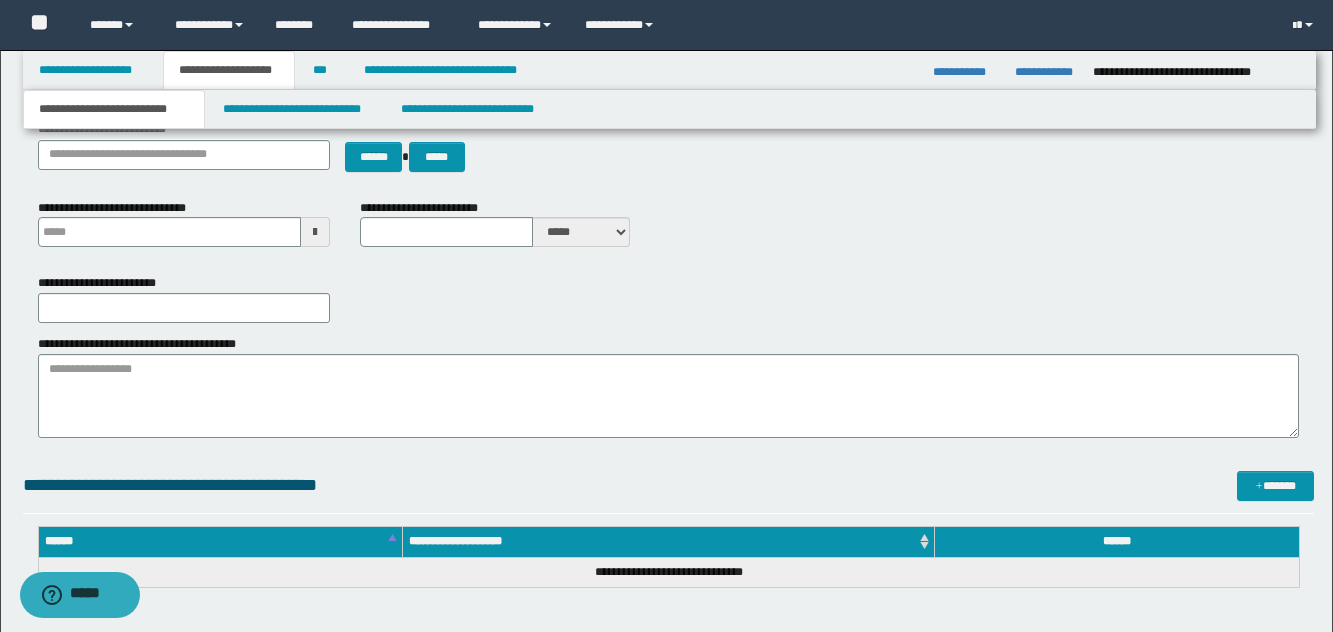 type on "**********" 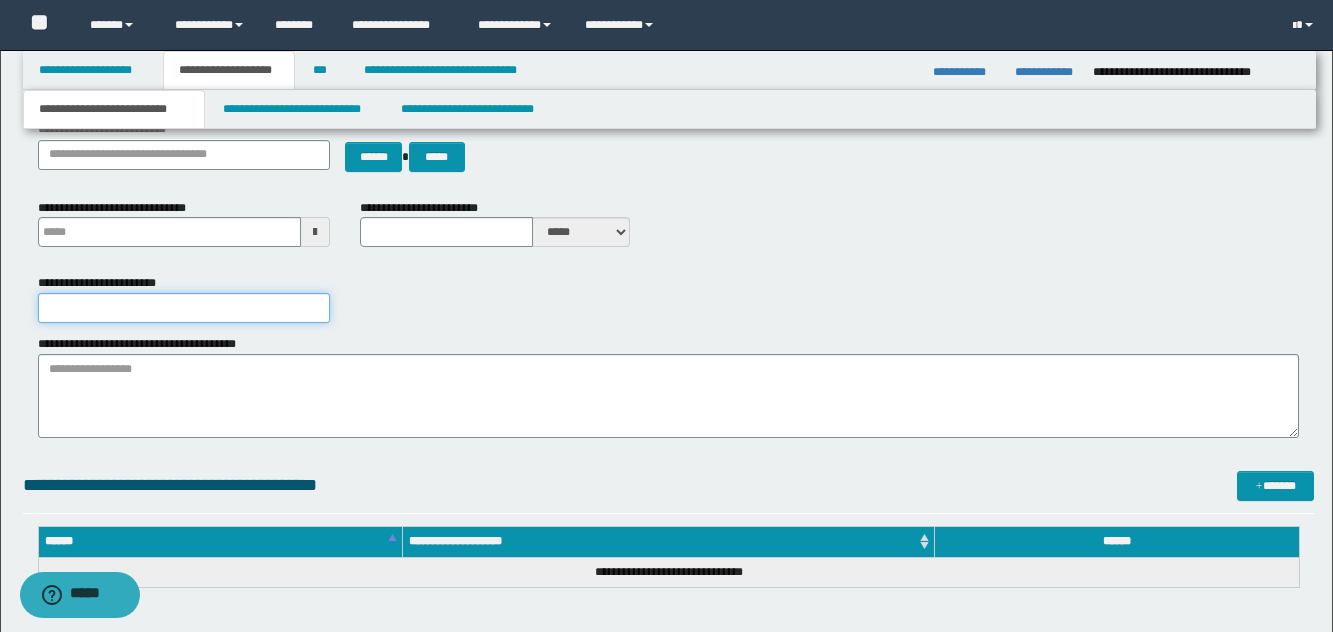 click on "**********" at bounding box center [184, 308] 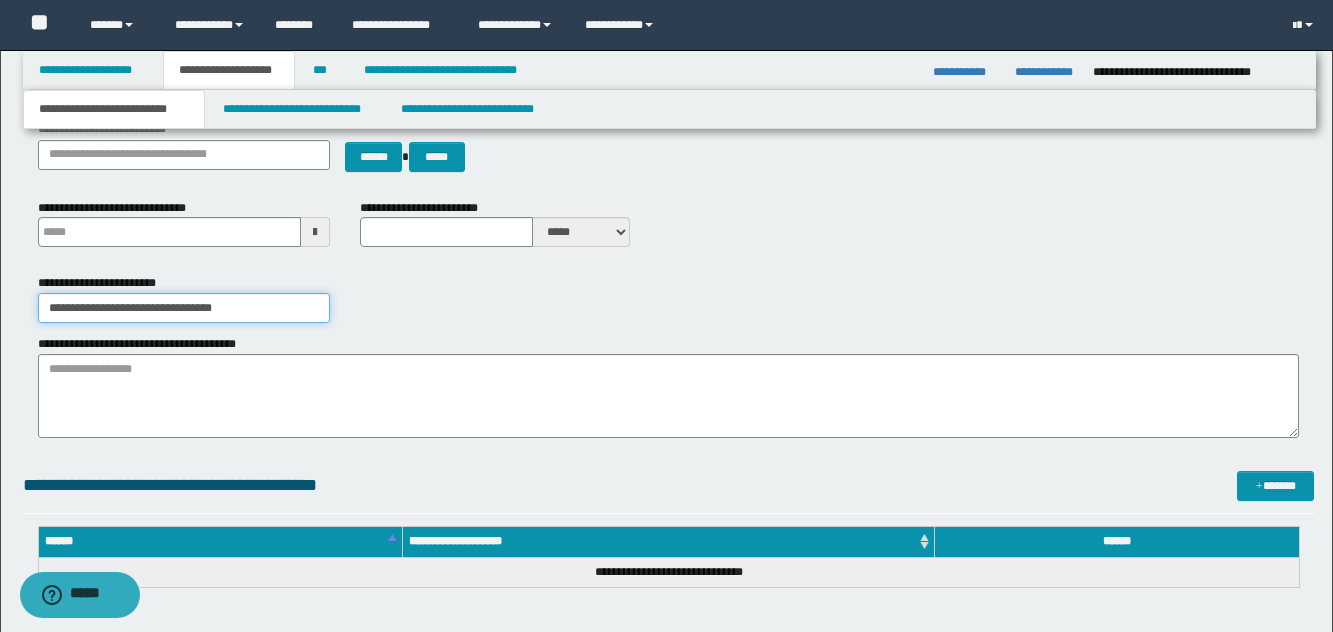 type on "**********" 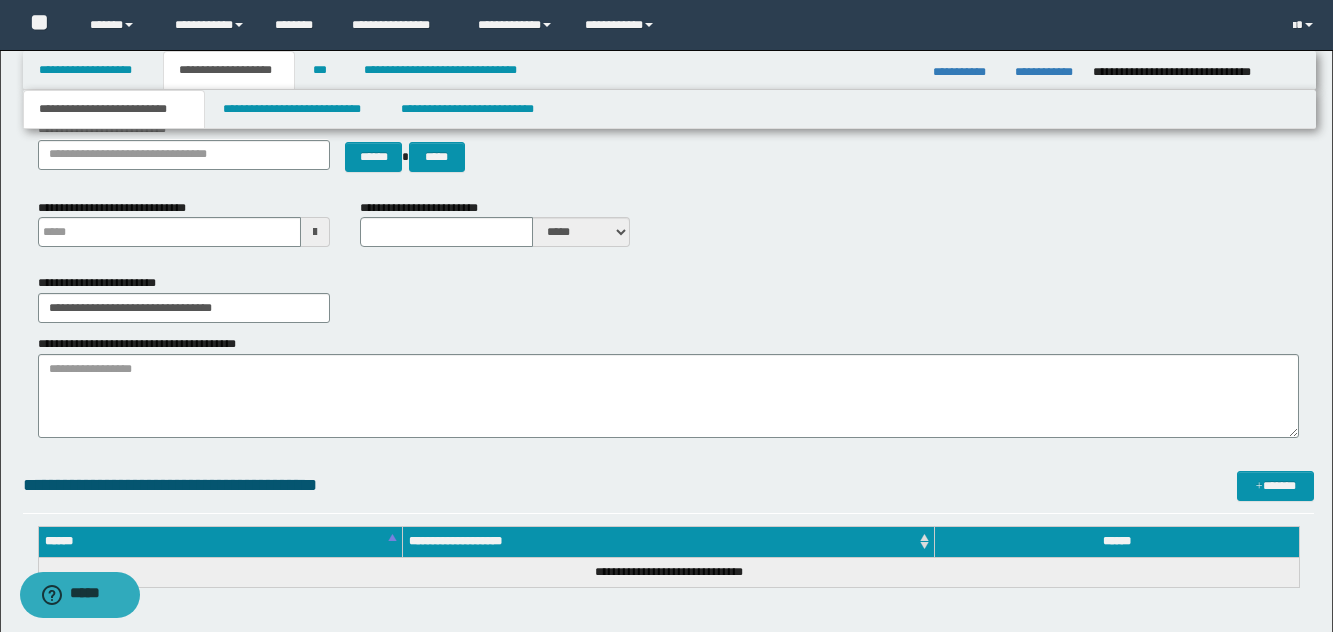 click on "**********" at bounding box center [668, 329] 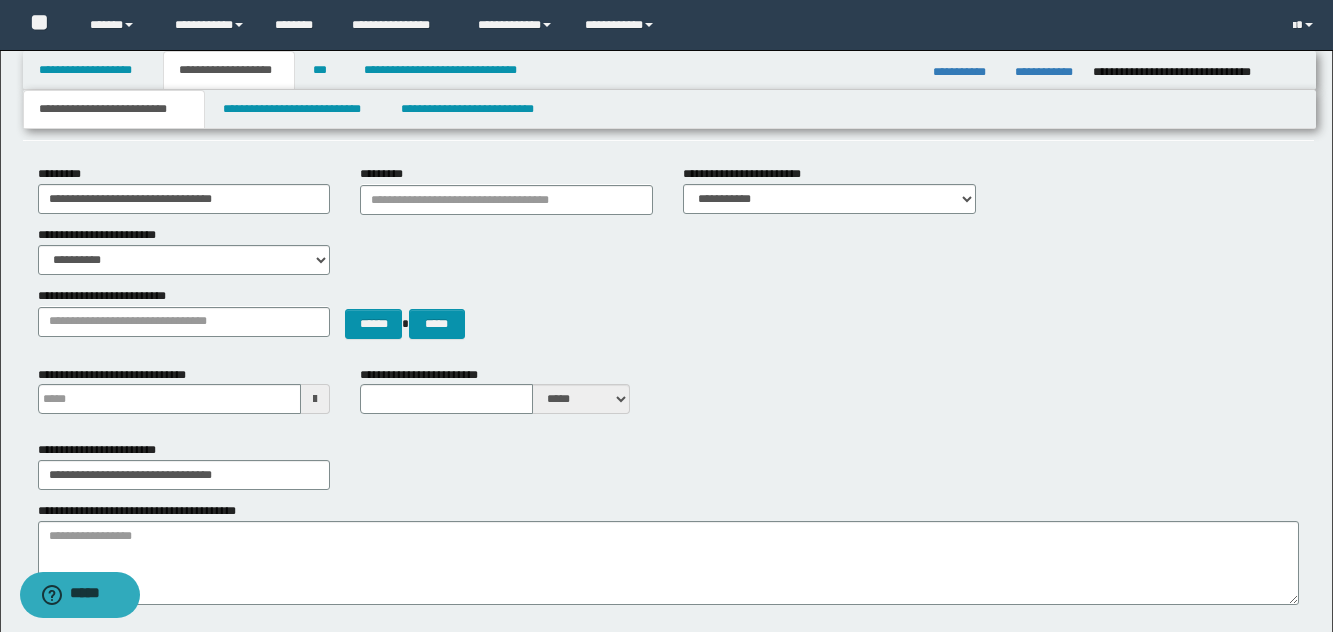 scroll, scrollTop: 0, scrollLeft: 0, axis: both 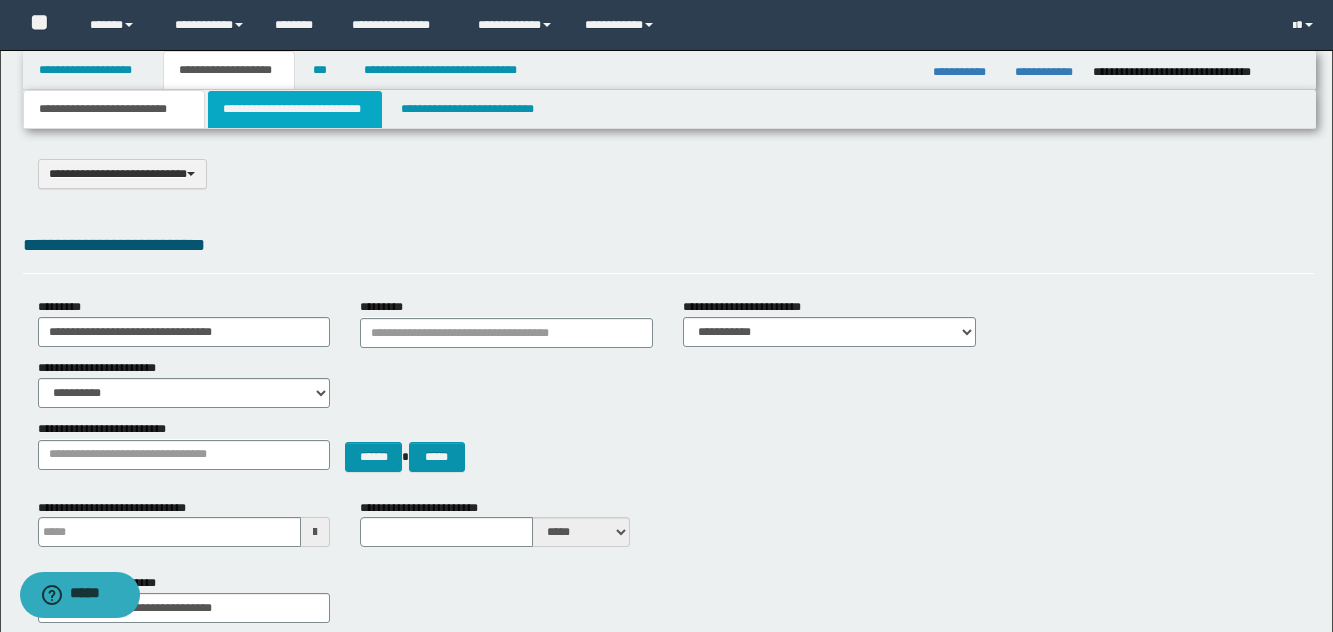 click on "**********" at bounding box center [295, 109] 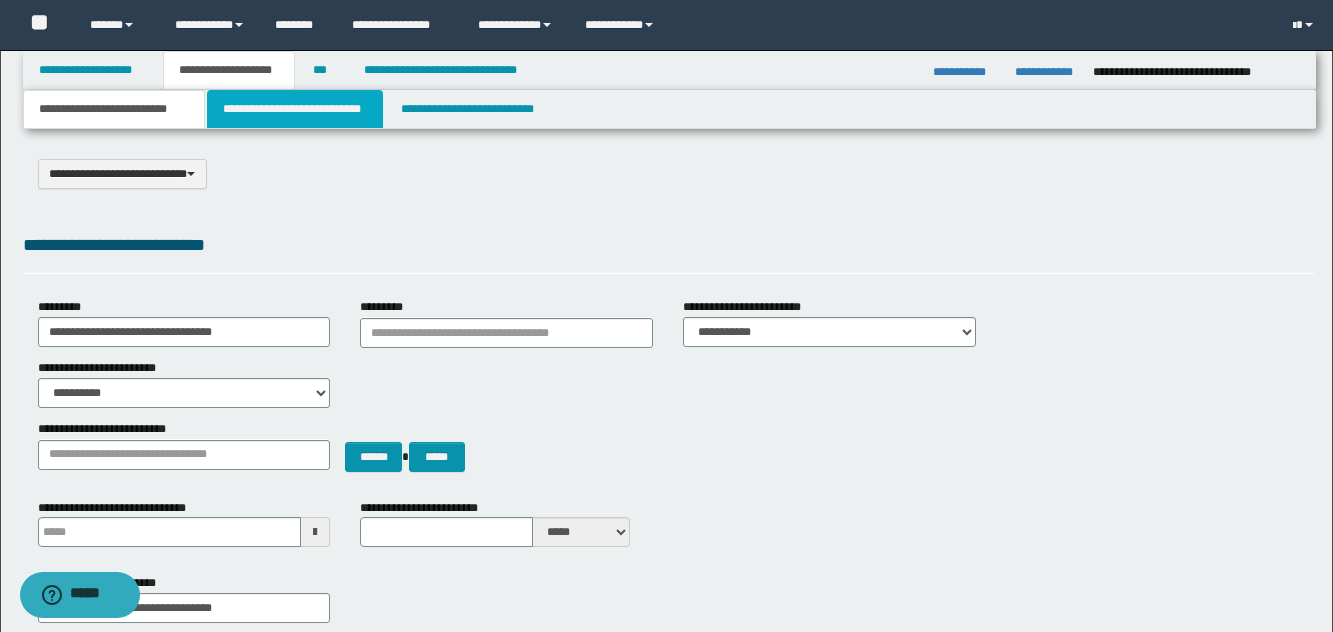 type 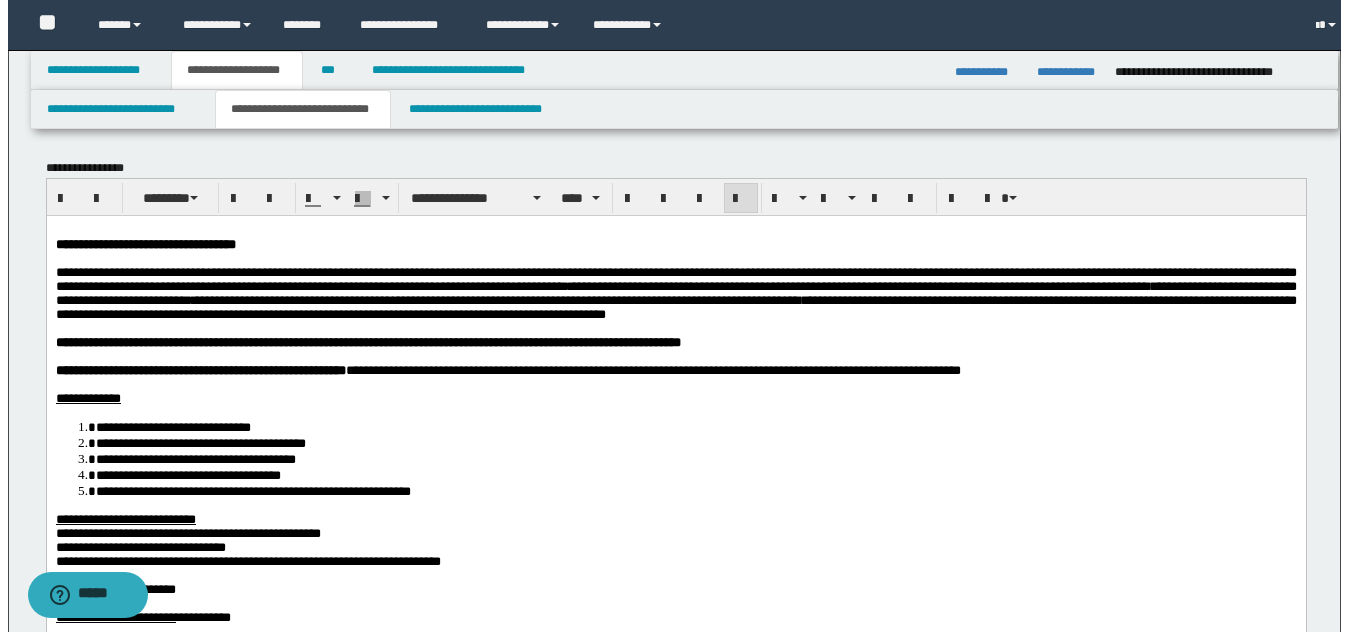 click at bounding box center (675, 356) 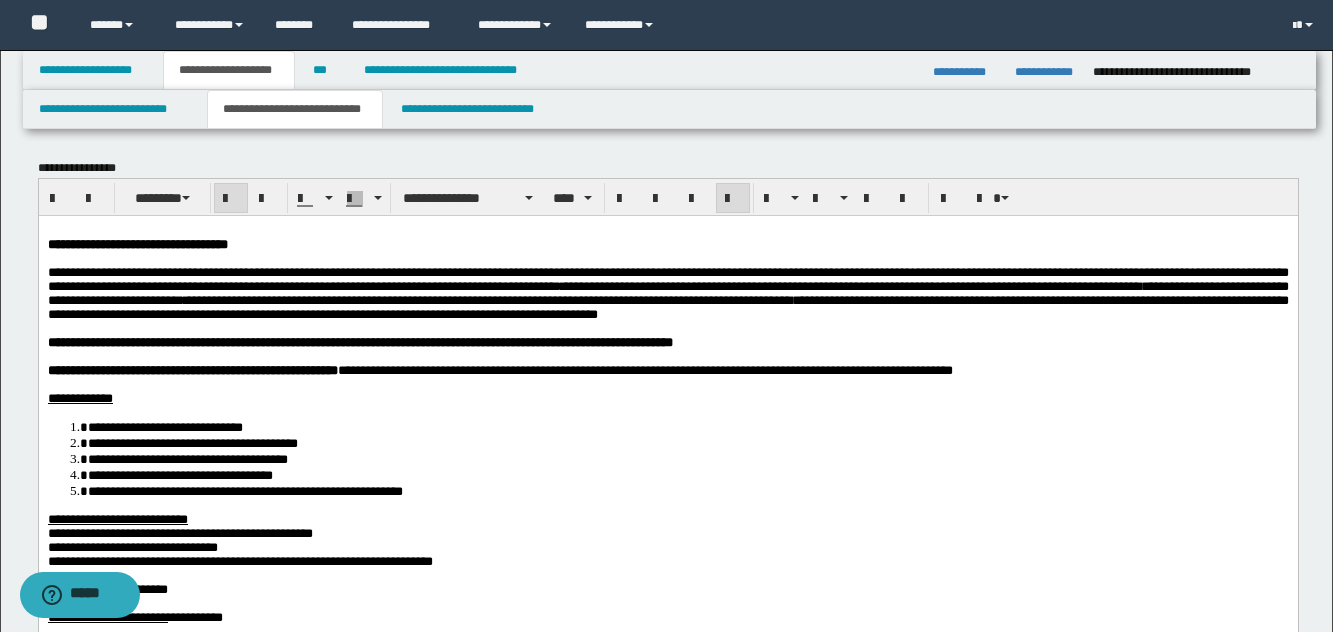 click on "**********" at bounding box center (644, 369) 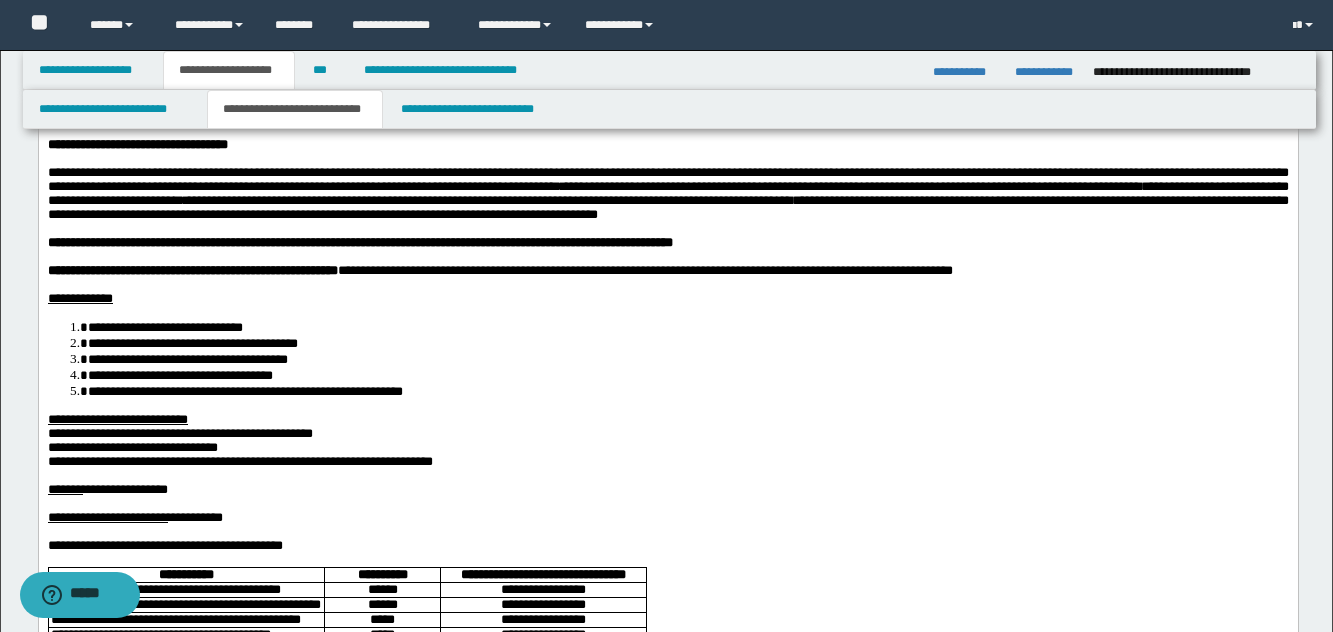 click on "**********" at bounding box center (687, 374) 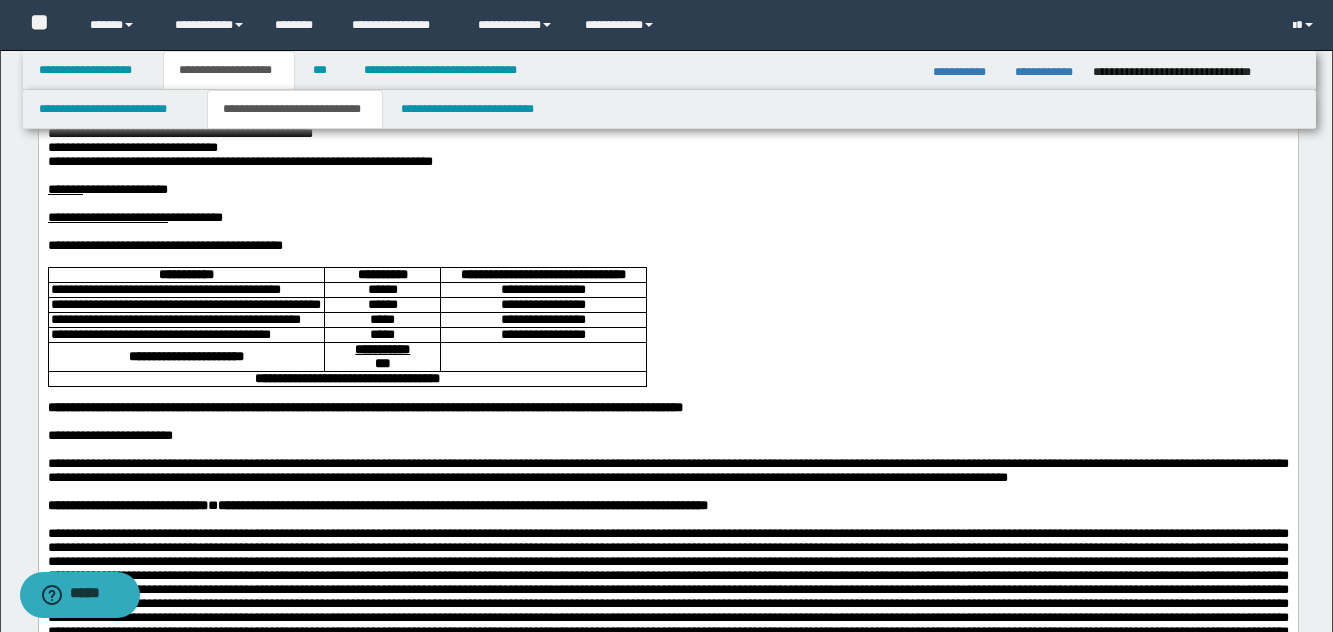 click on "**********" at bounding box center [542, 334] 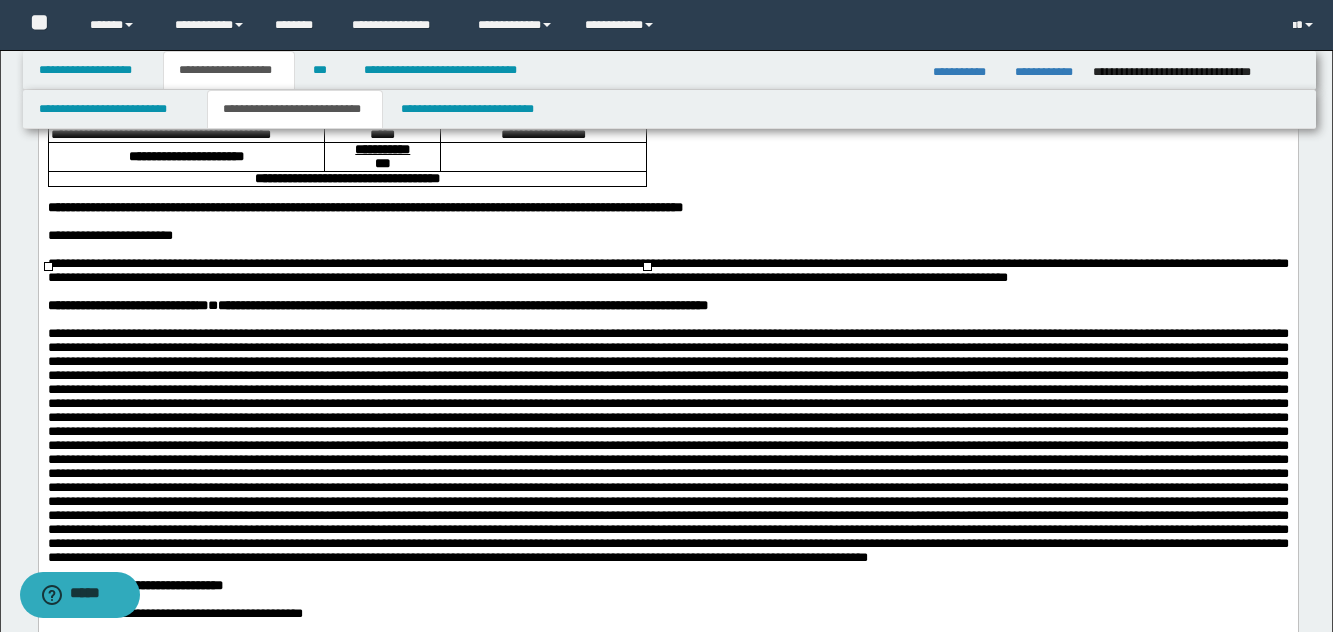 click on "**********" at bounding box center [559, 305] 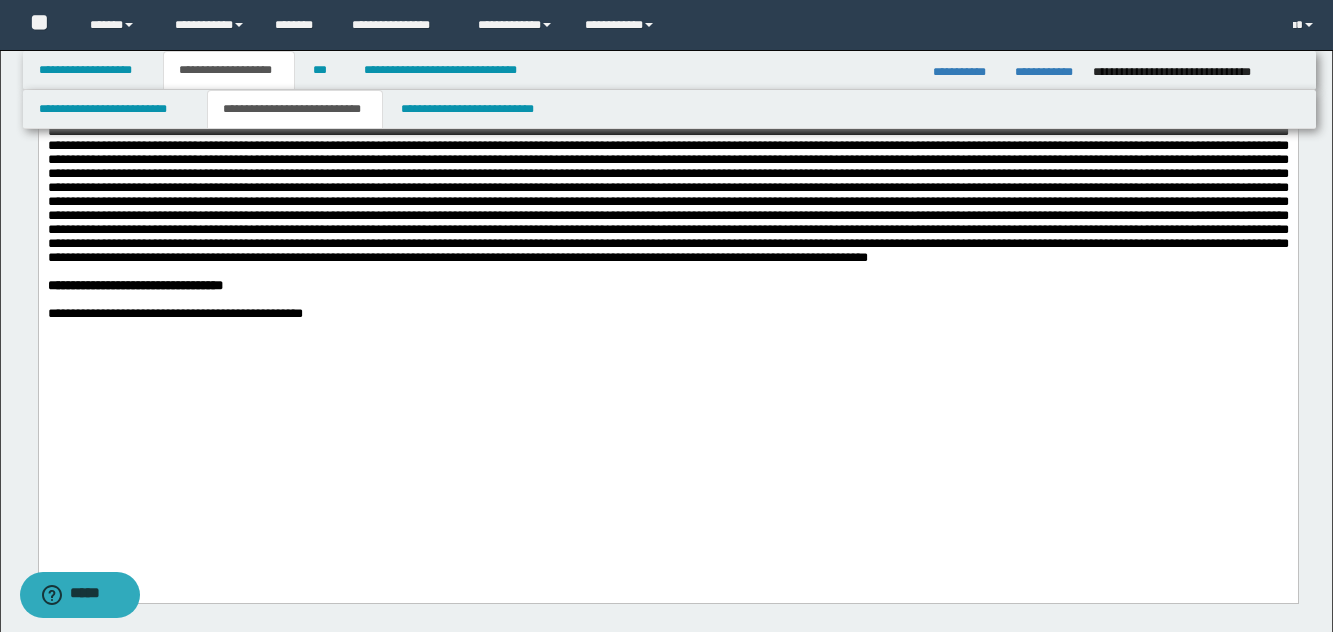 click at bounding box center [667, 145] 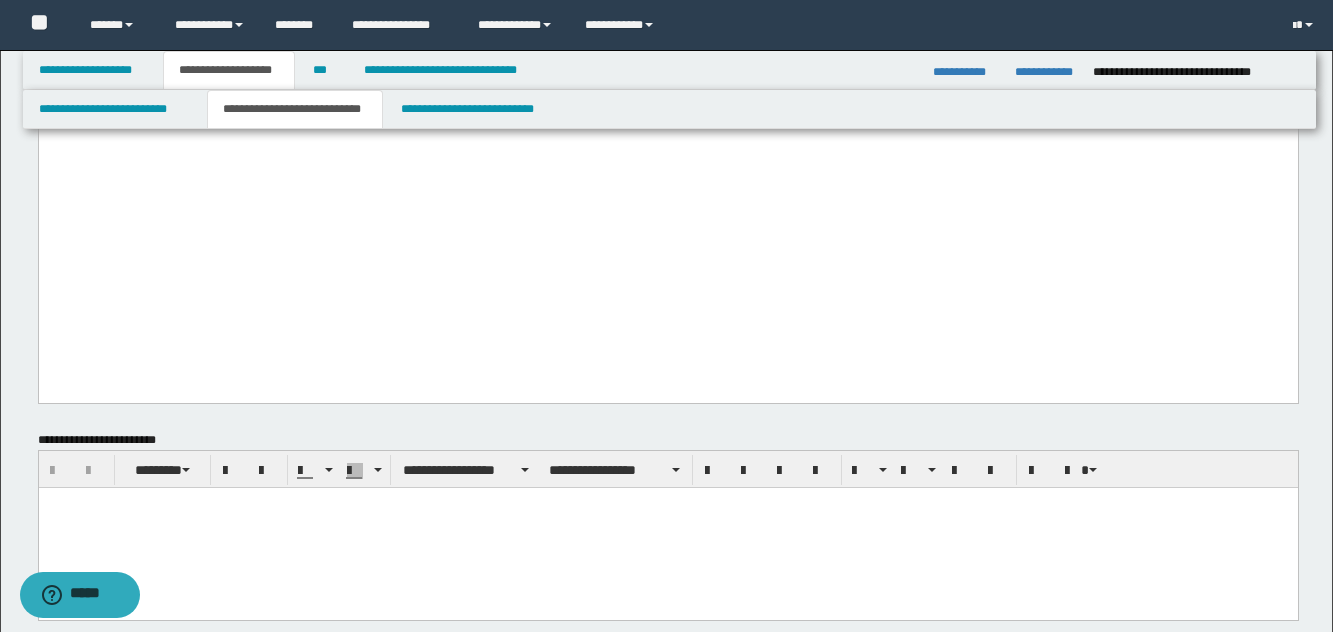 click on "**********" at bounding box center (667, -353) 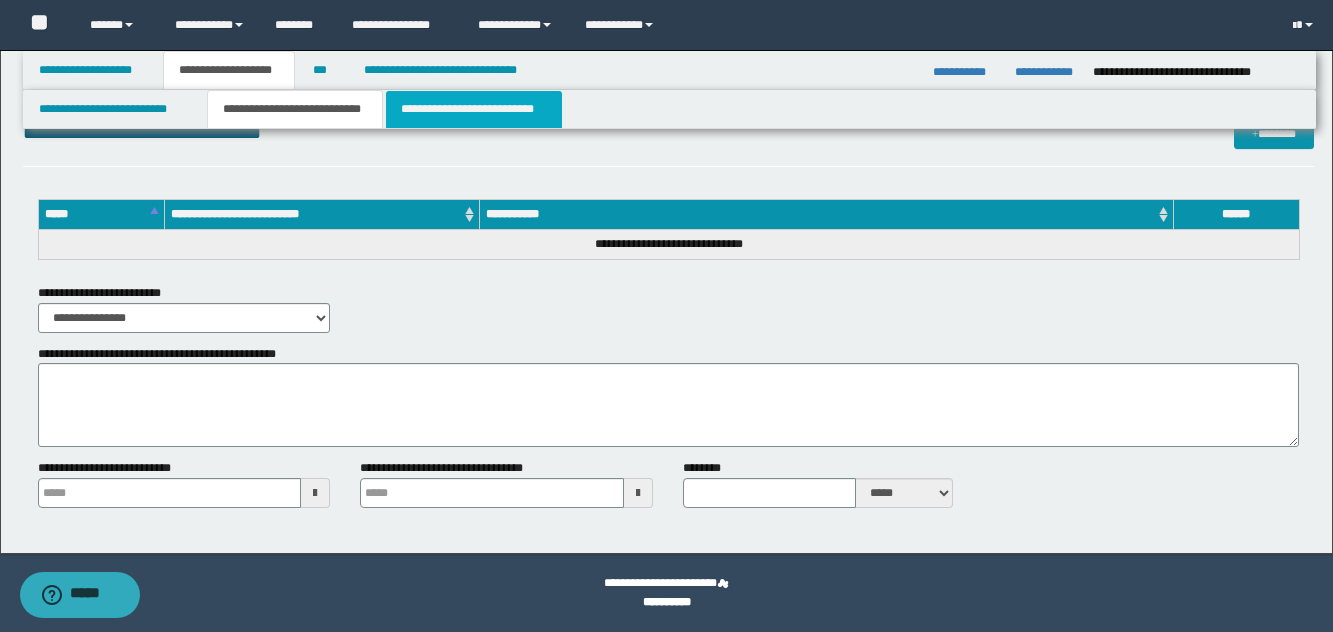 click on "**********" at bounding box center [474, 109] 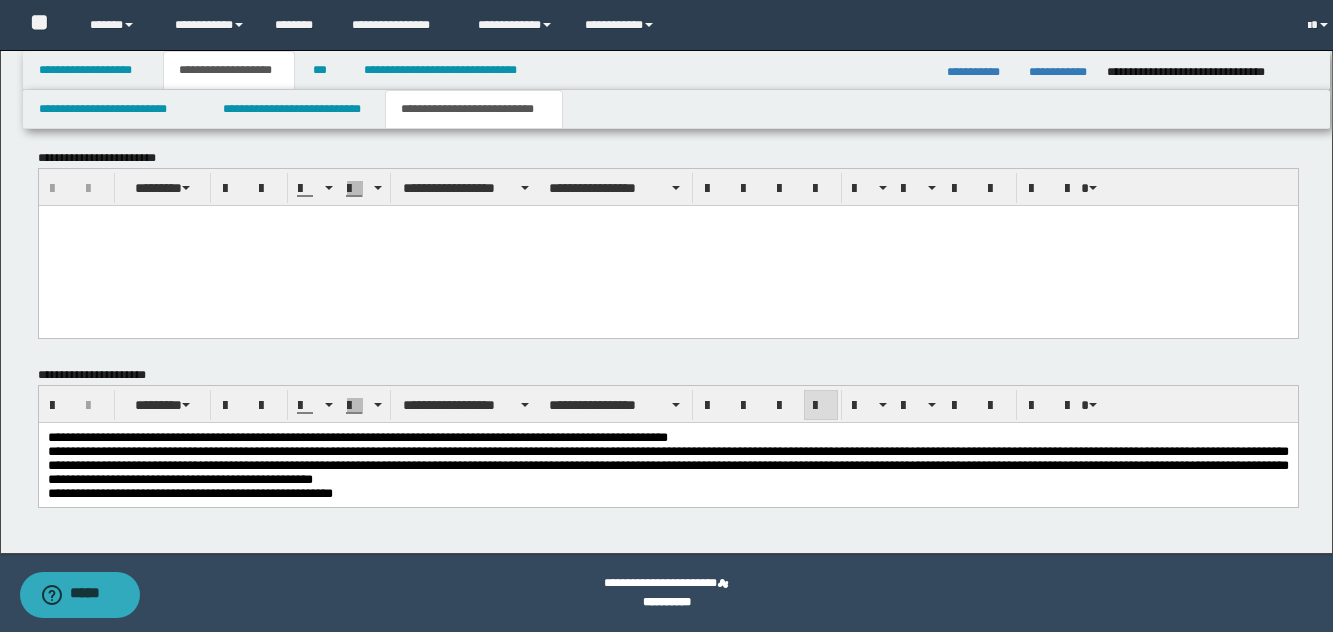scroll, scrollTop: 1715, scrollLeft: 0, axis: vertical 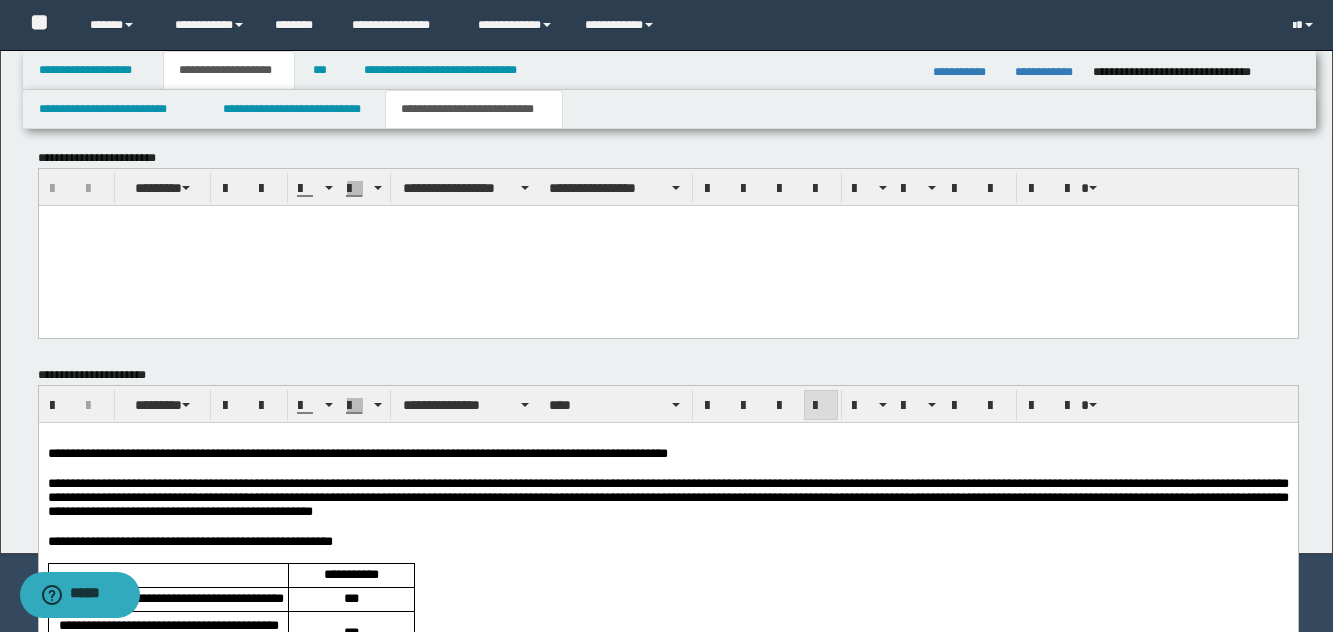 click on "**********" at bounding box center [667, 496] 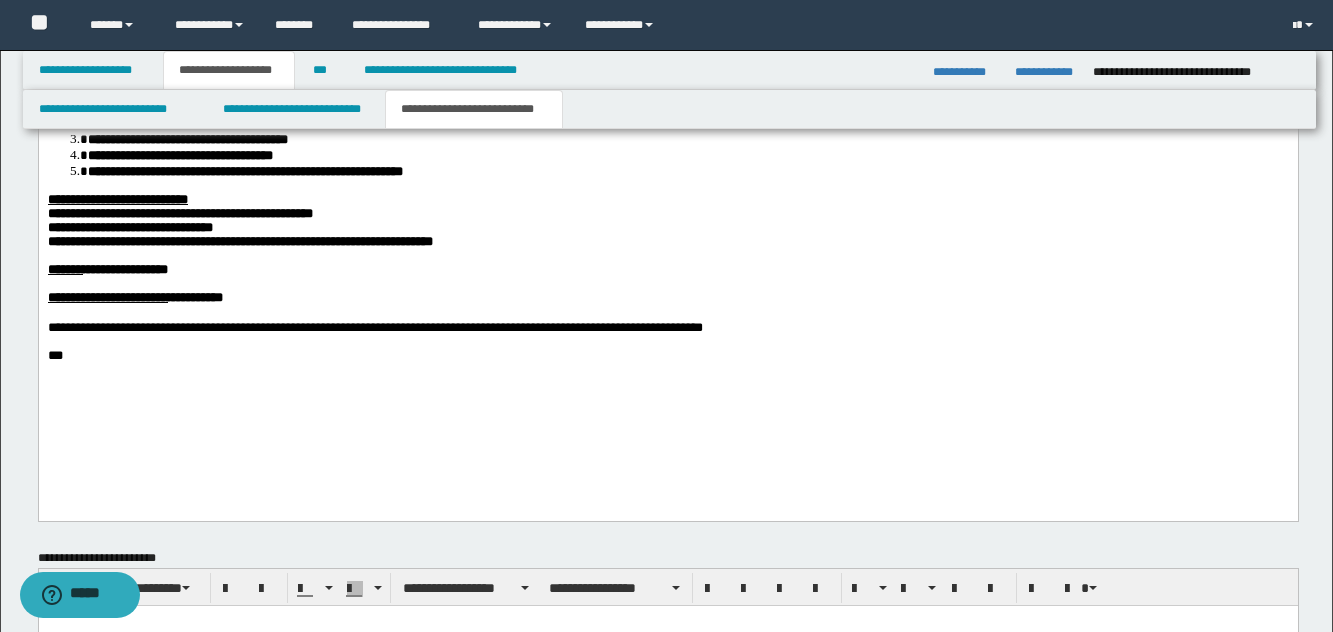 click on "**********" at bounding box center [667, 208] 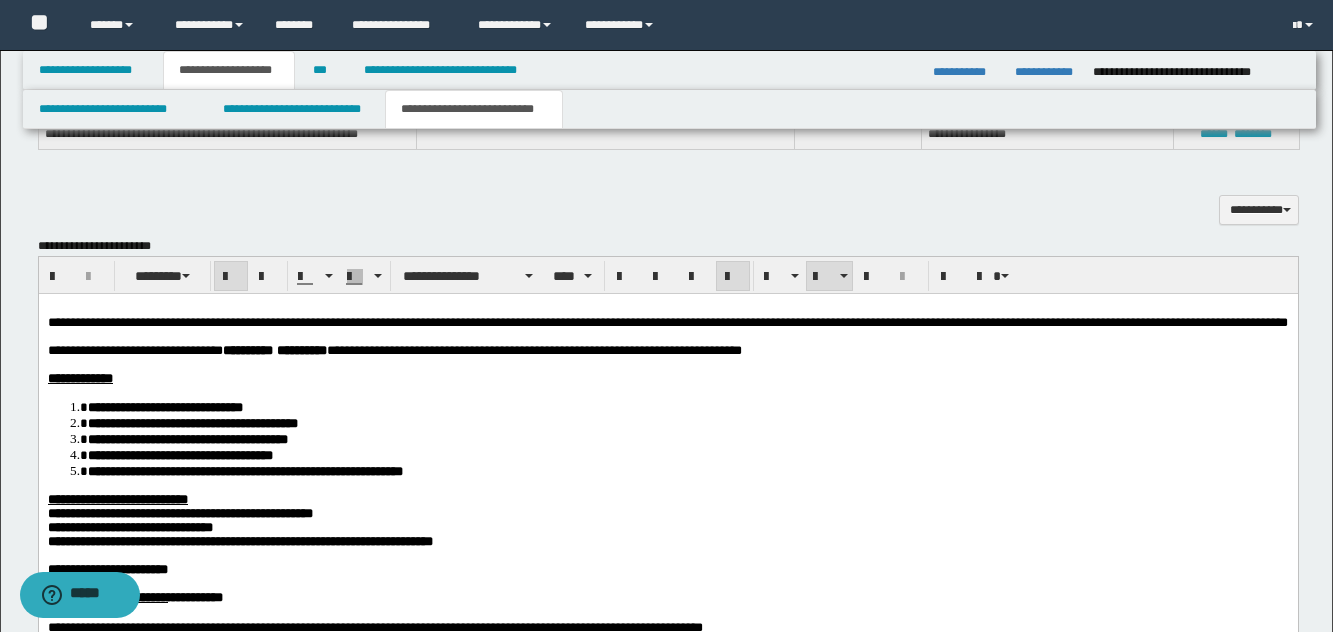 click on "**********" at bounding box center [667, 507] 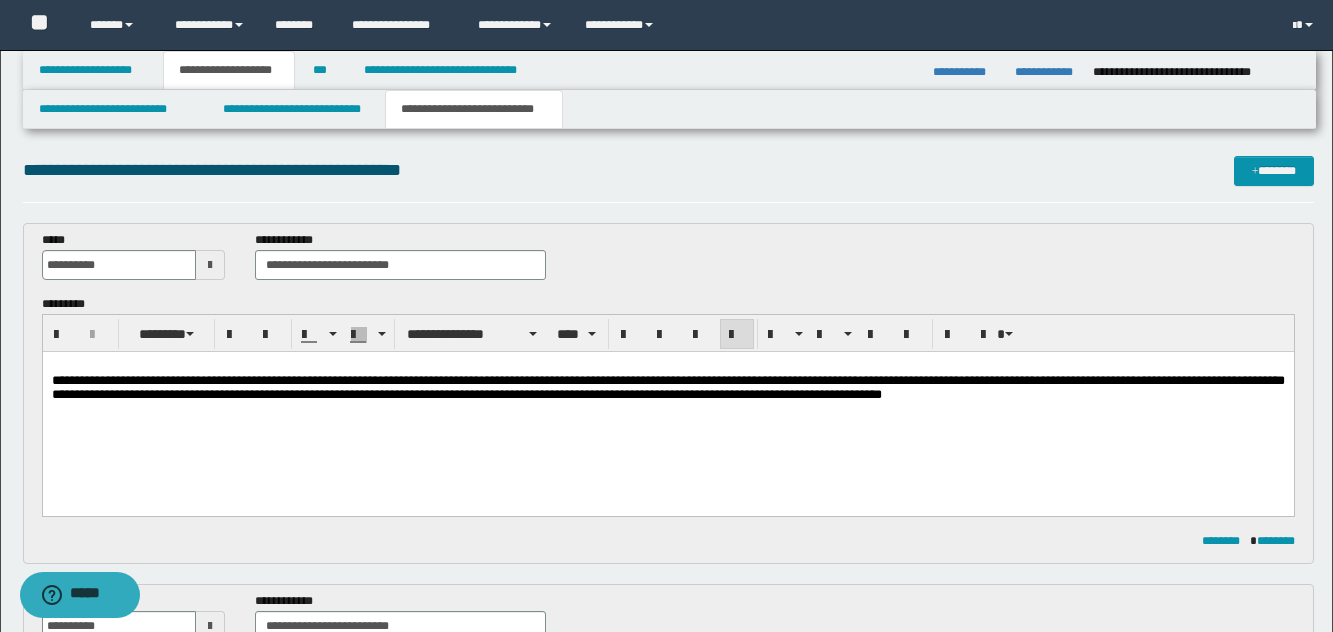scroll, scrollTop: 0, scrollLeft: 0, axis: both 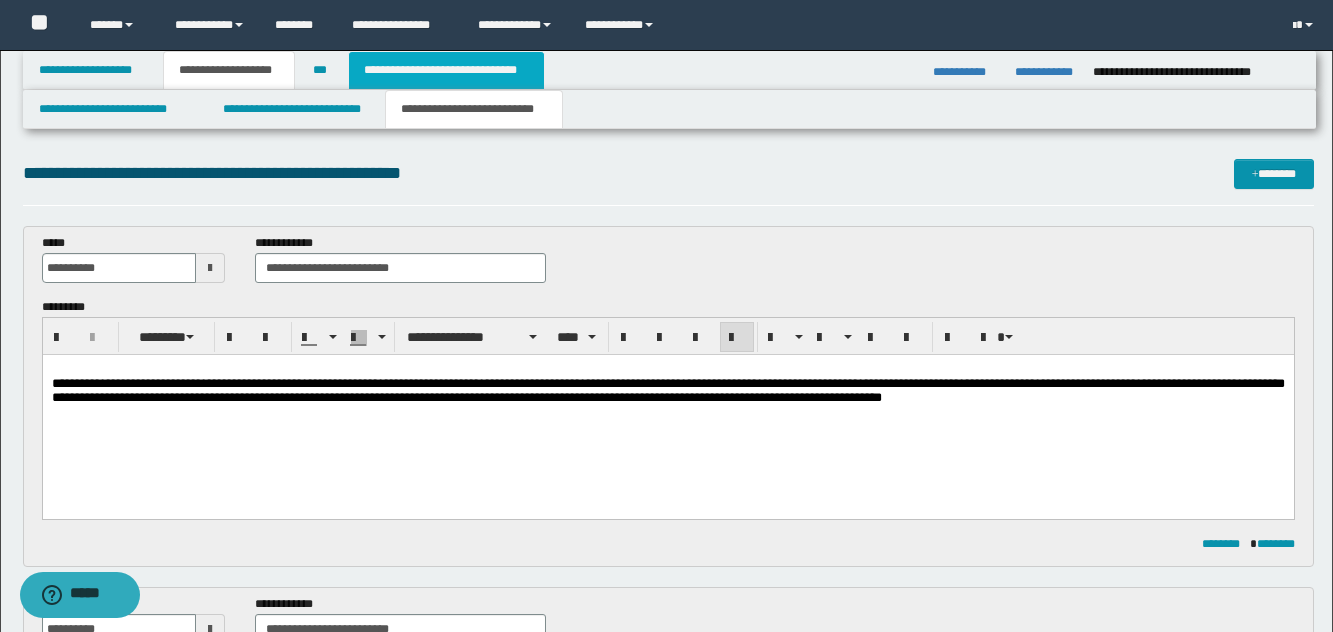 click on "**********" at bounding box center [446, 70] 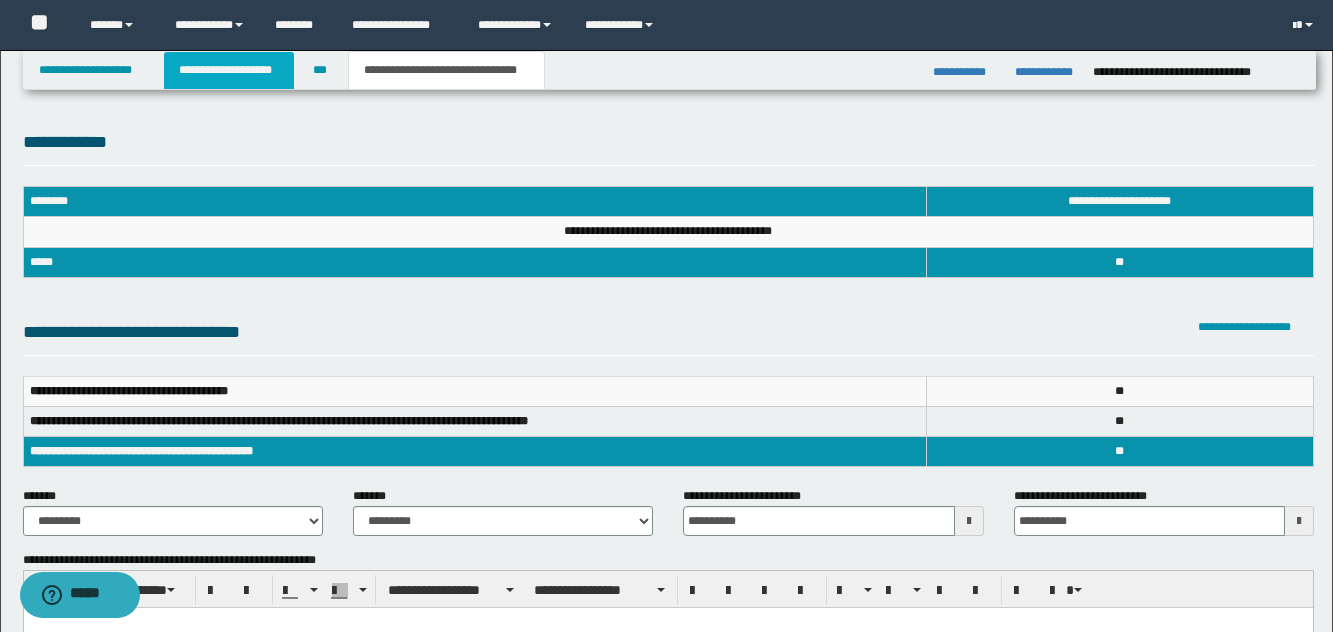click on "**********" at bounding box center [229, 70] 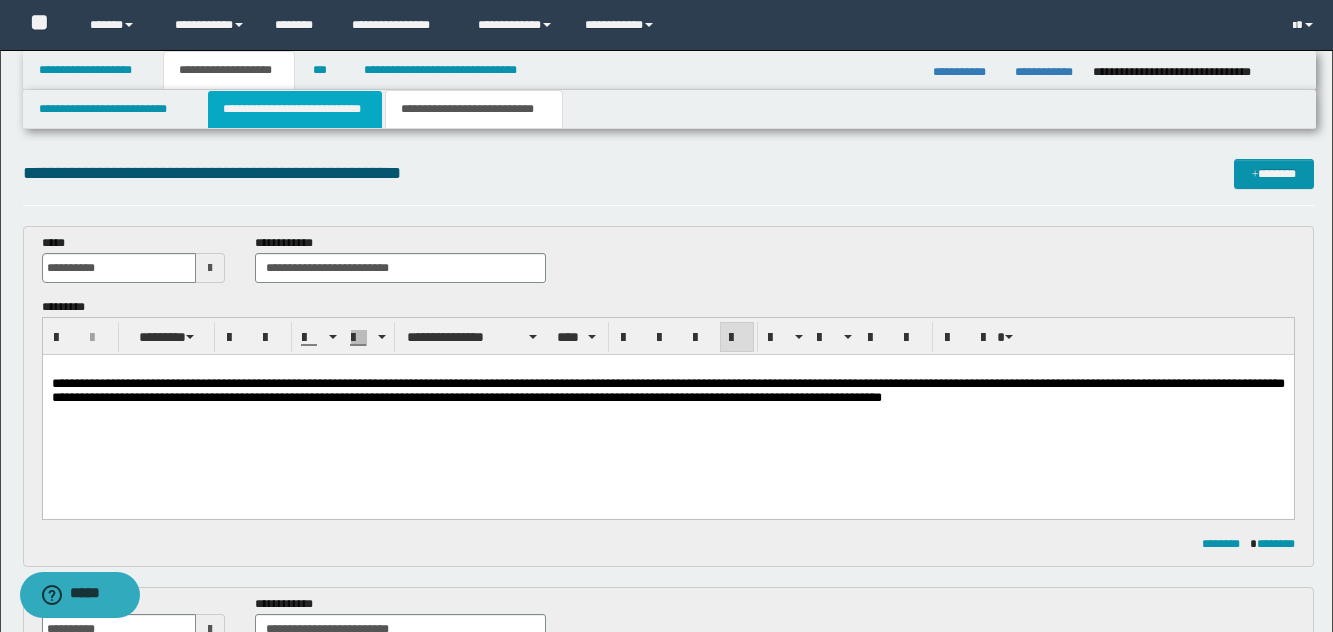 click on "**********" at bounding box center [295, 109] 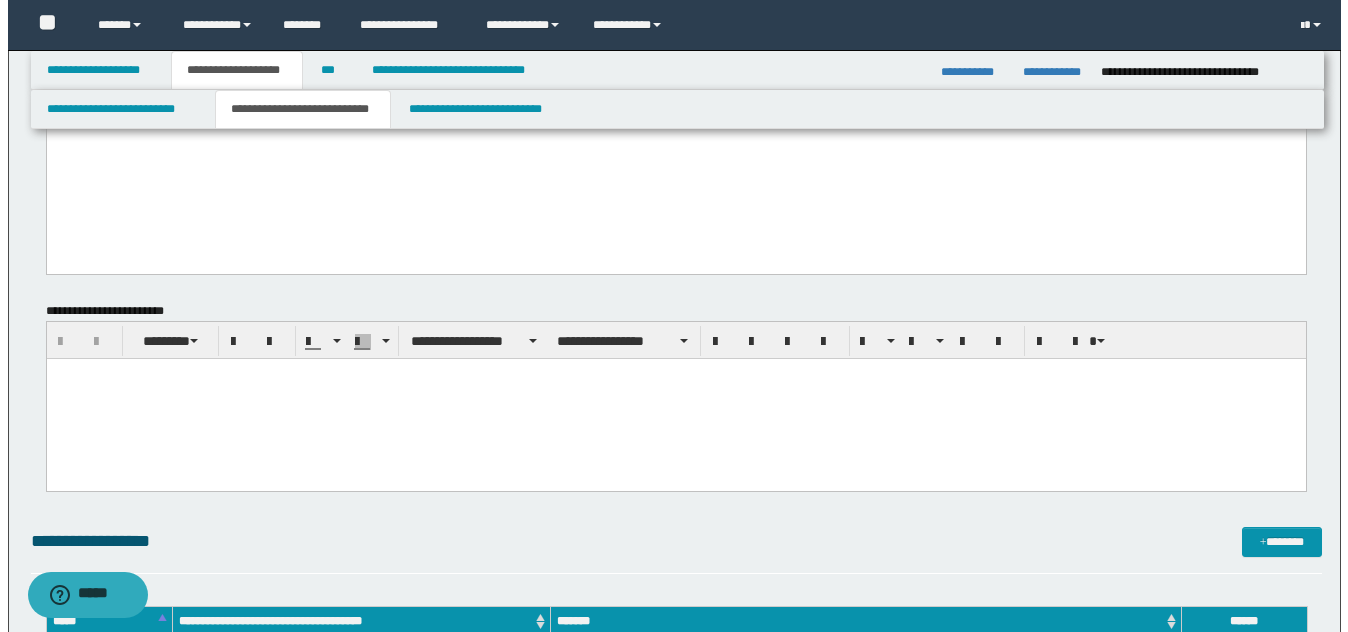 scroll, scrollTop: 1400, scrollLeft: 0, axis: vertical 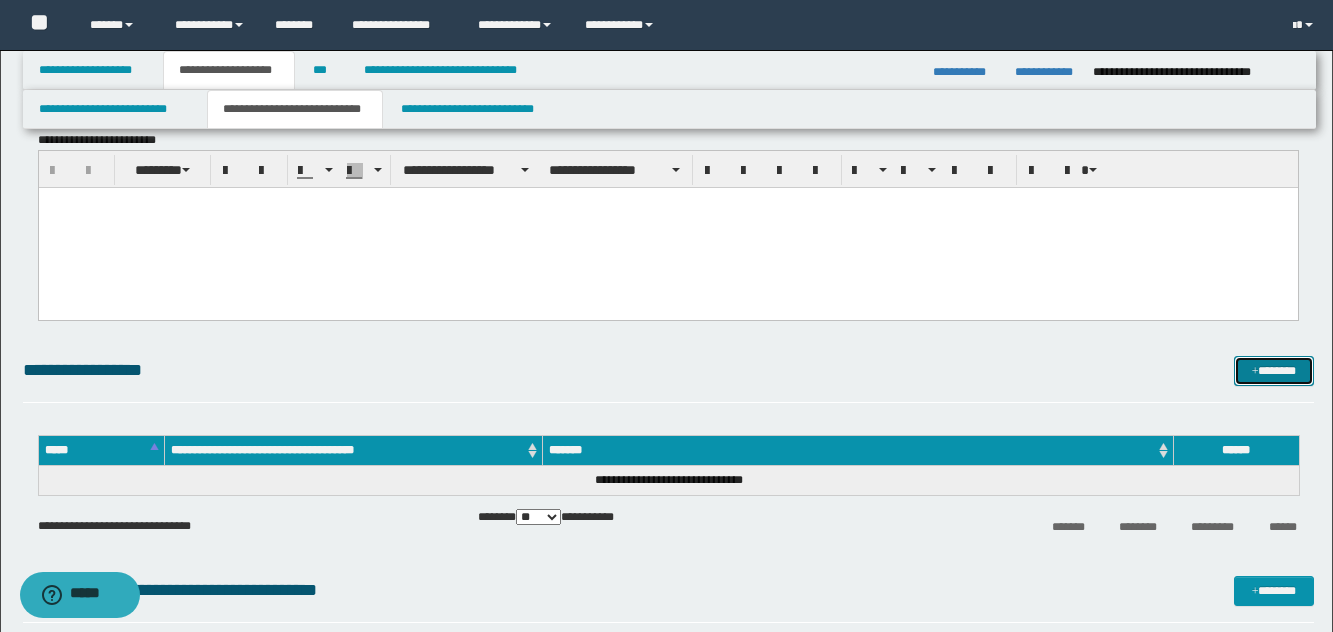 click at bounding box center [1255, 372] 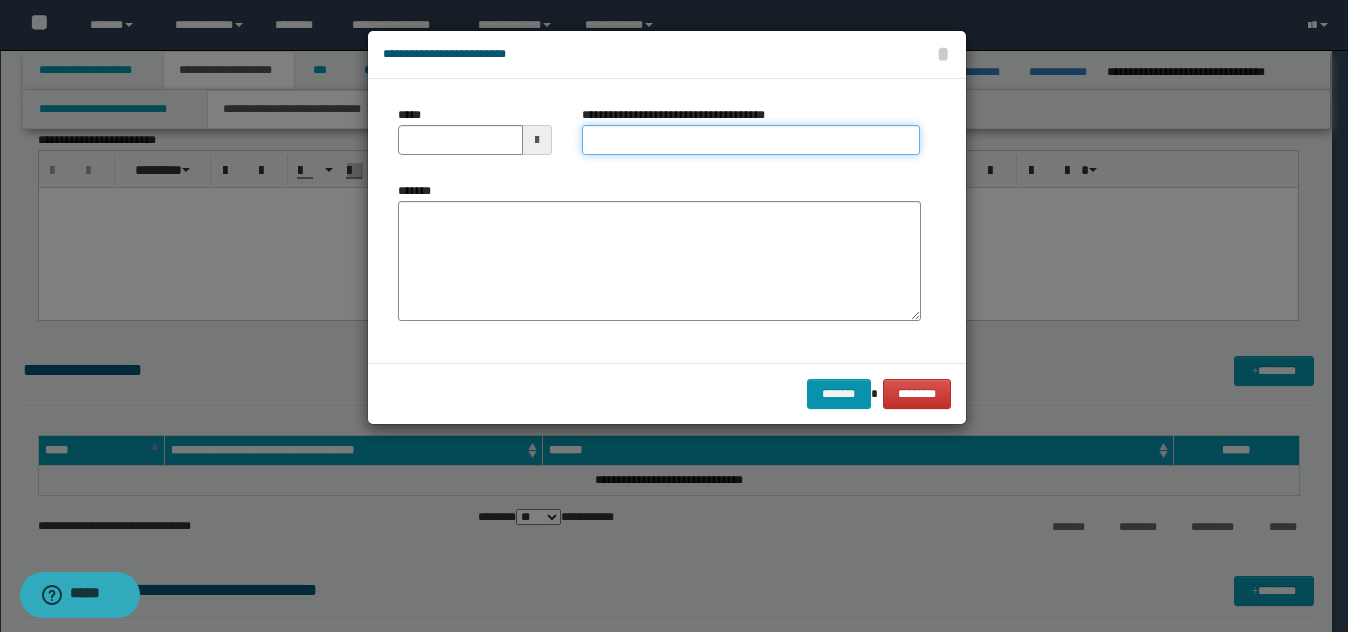 click on "**********" at bounding box center (751, 140) 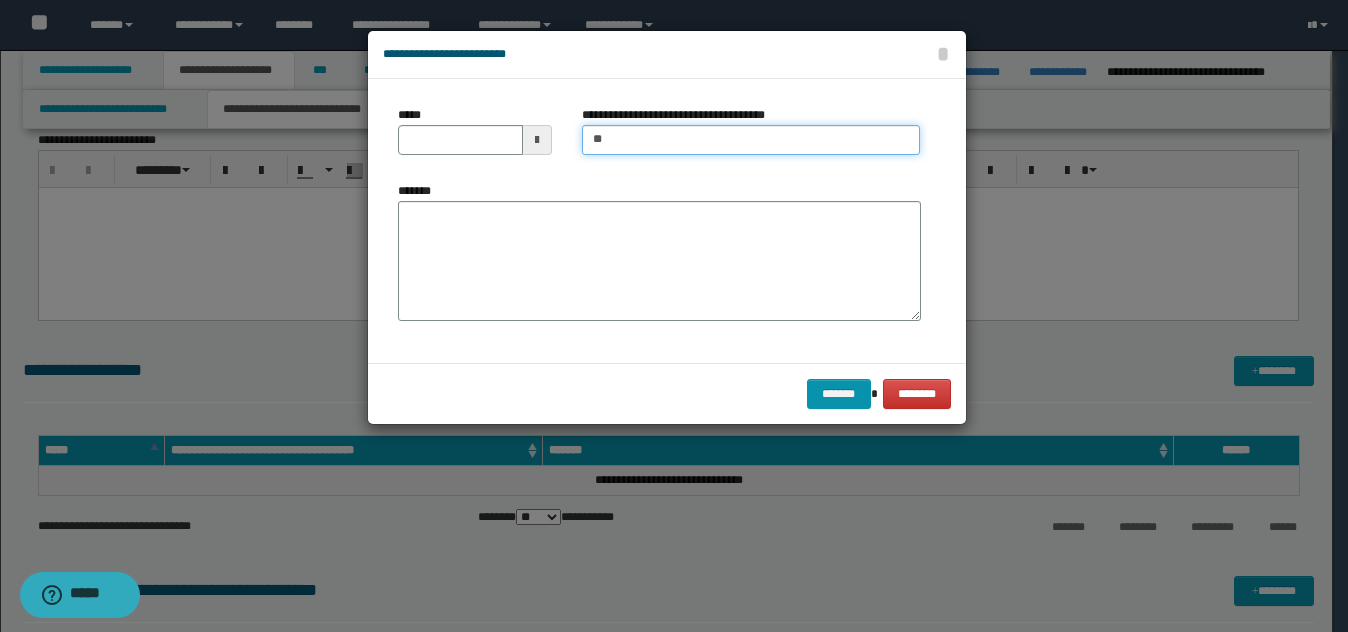 type on "*" 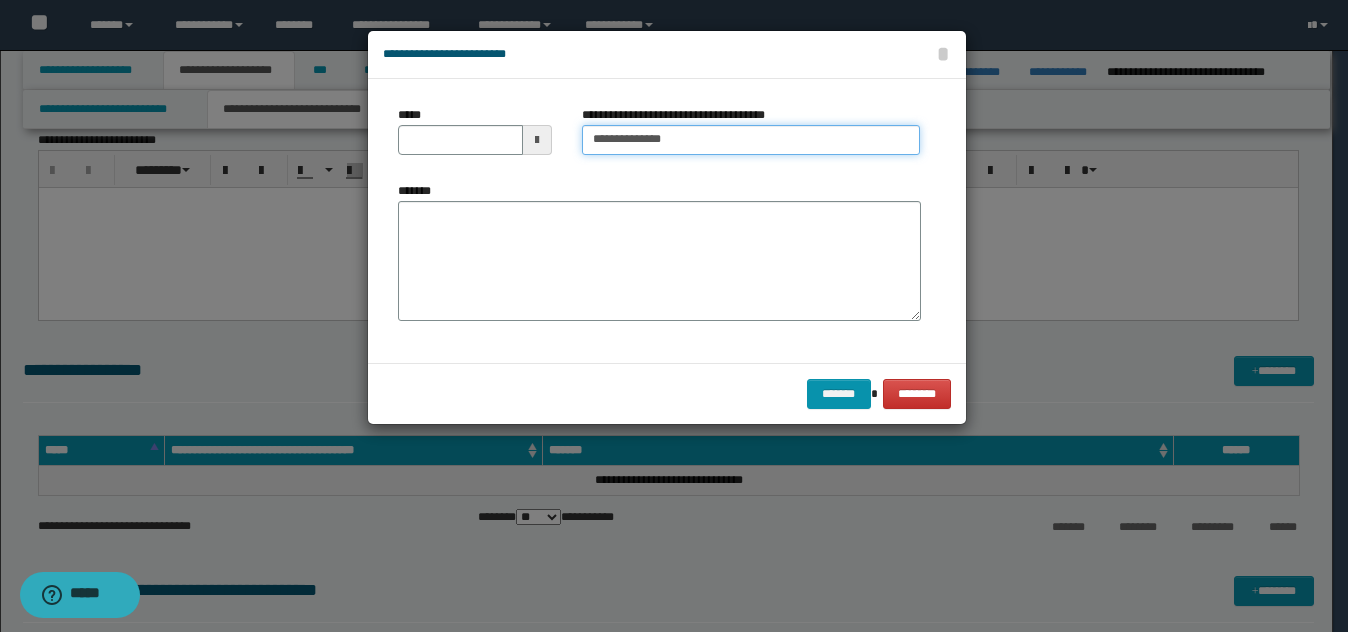 type on "**********" 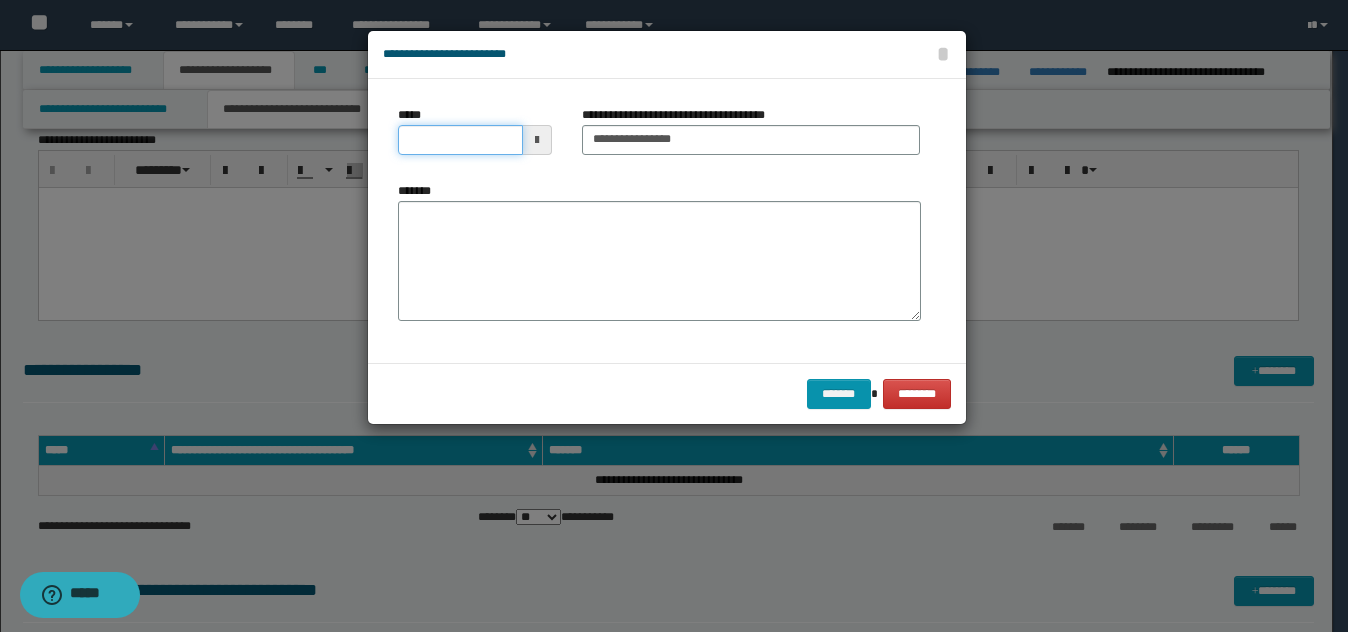 click on "*****" at bounding box center (460, 140) 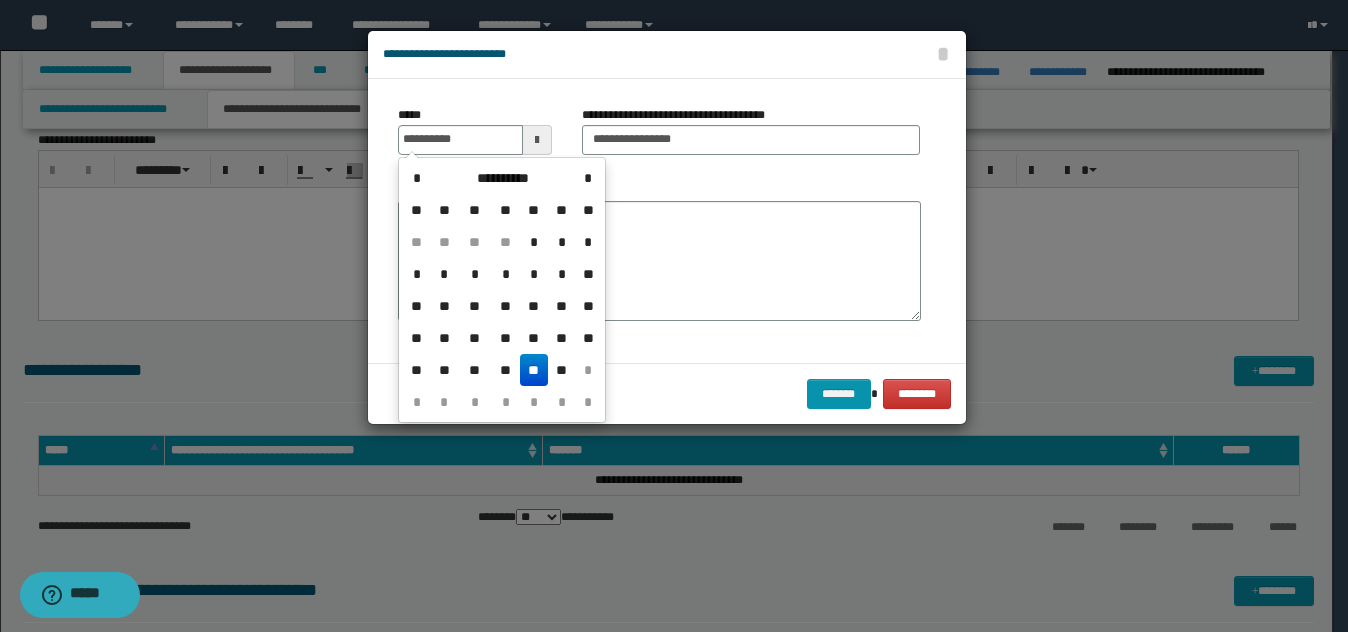 drag, startPoint x: 532, startPoint y: 373, endPoint x: 571, endPoint y: 290, distance: 91.706055 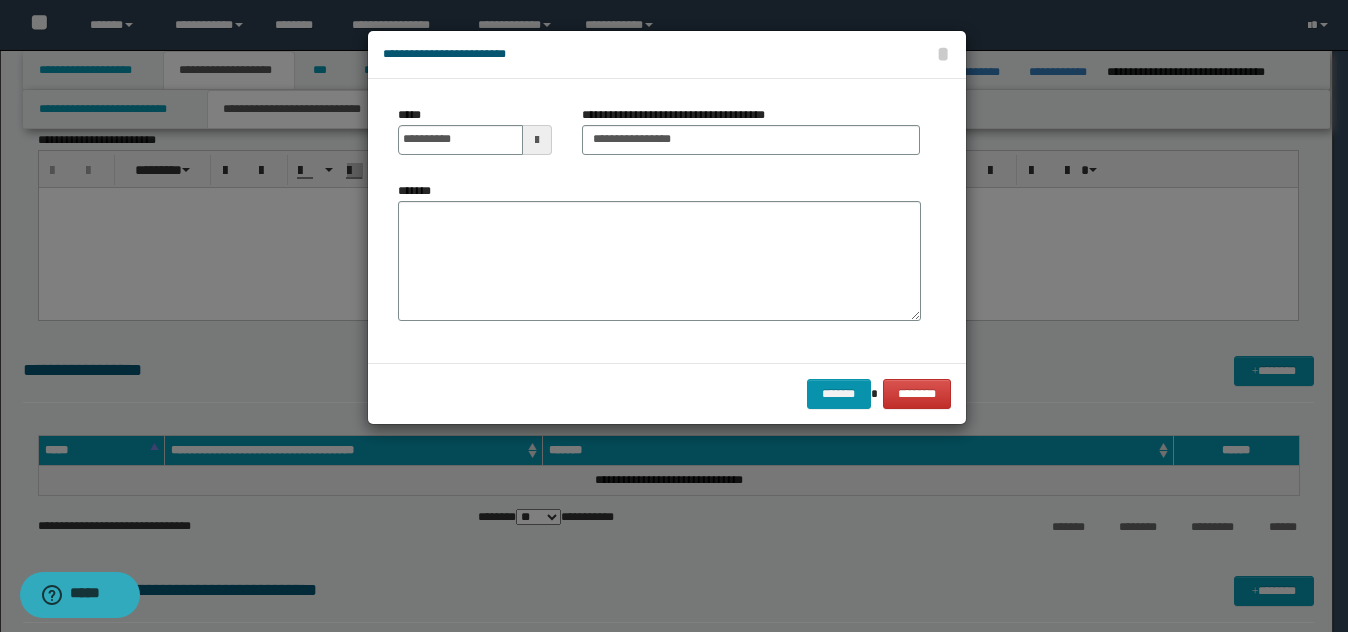 drag, startPoint x: 571, startPoint y: 289, endPoint x: 732, endPoint y: 303, distance: 161.60754 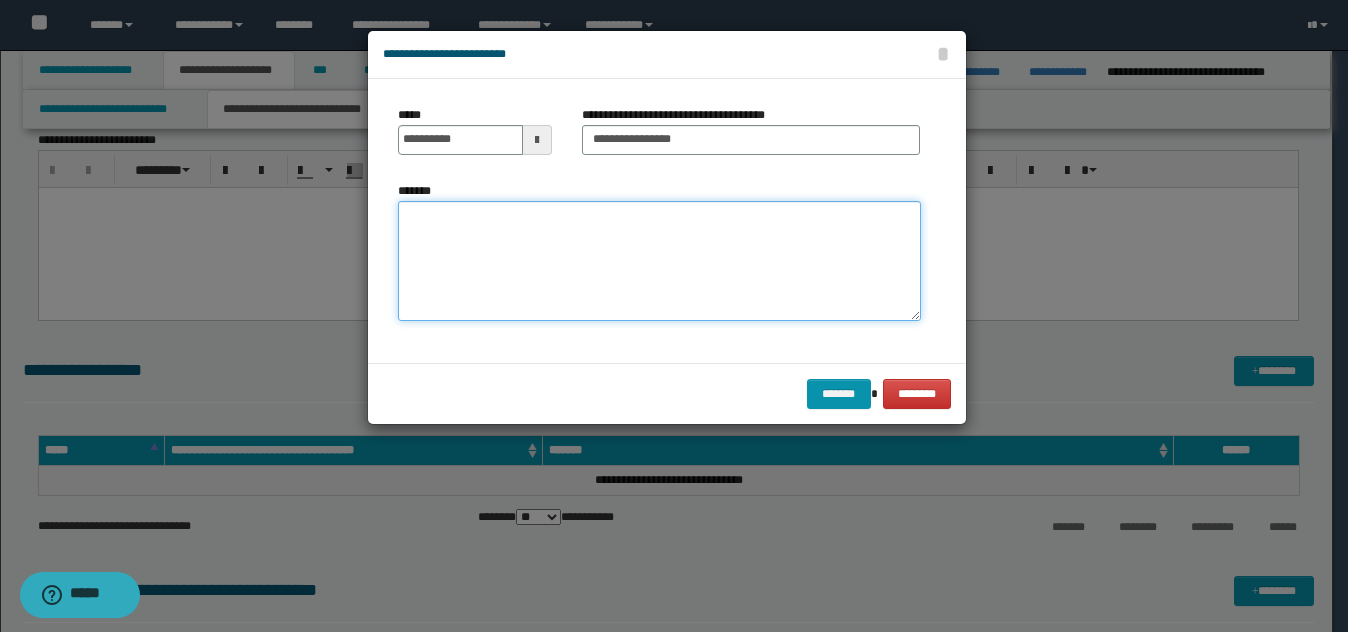 paste on "**********" 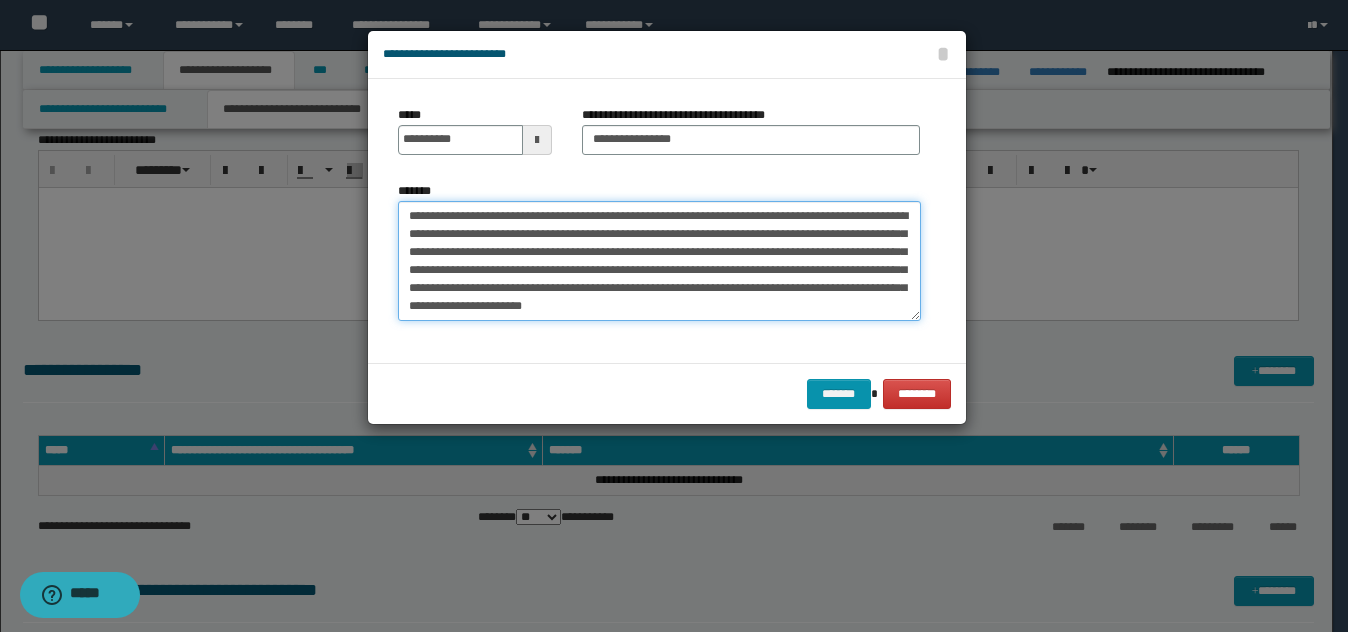 click on "**********" at bounding box center [659, 261] 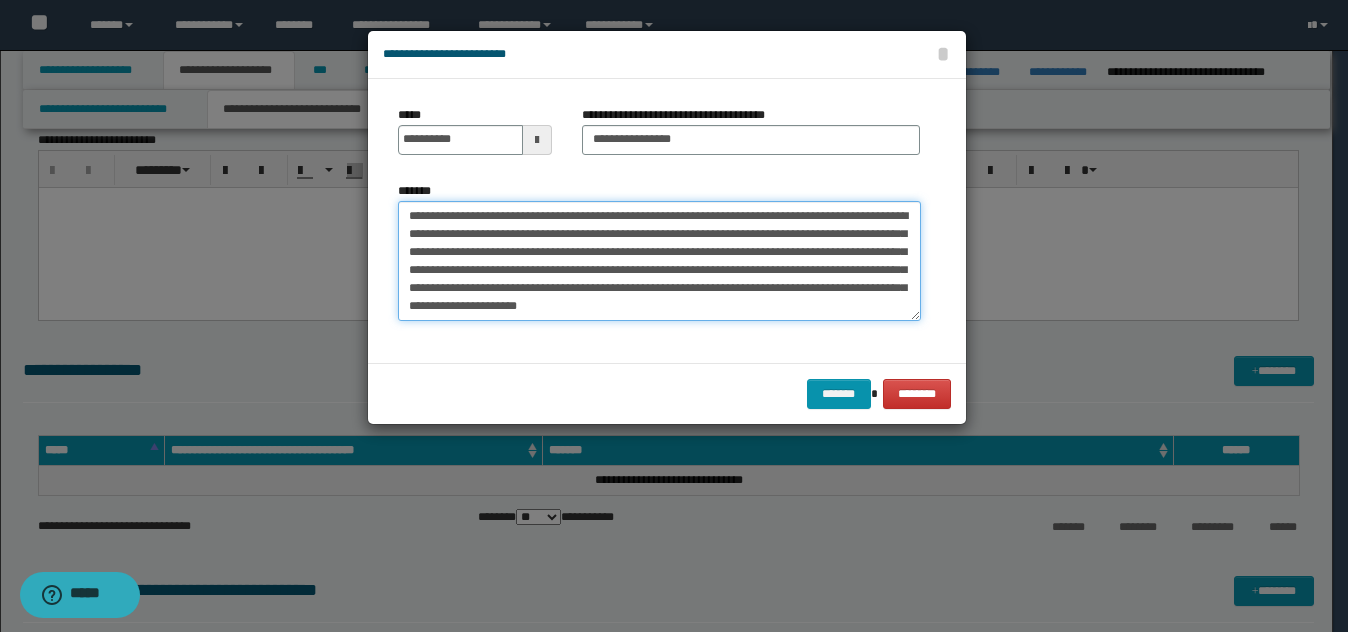click on "**********" at bounding box center [659, 261] 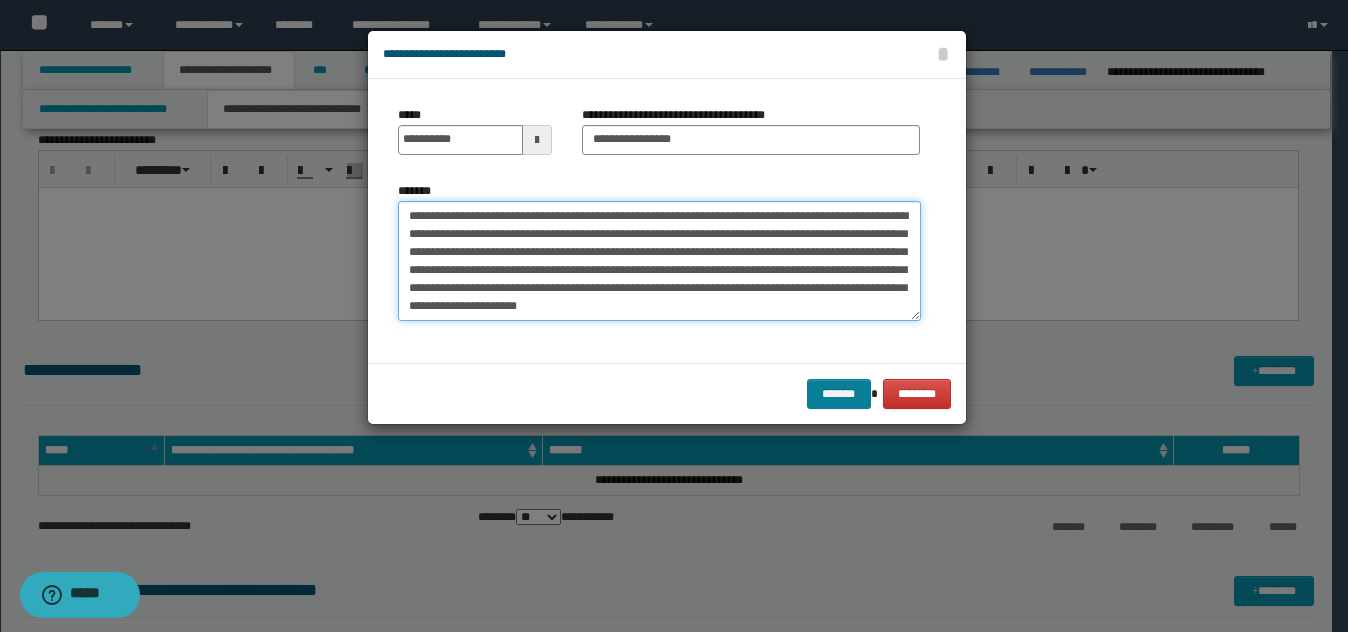 type on "**********" 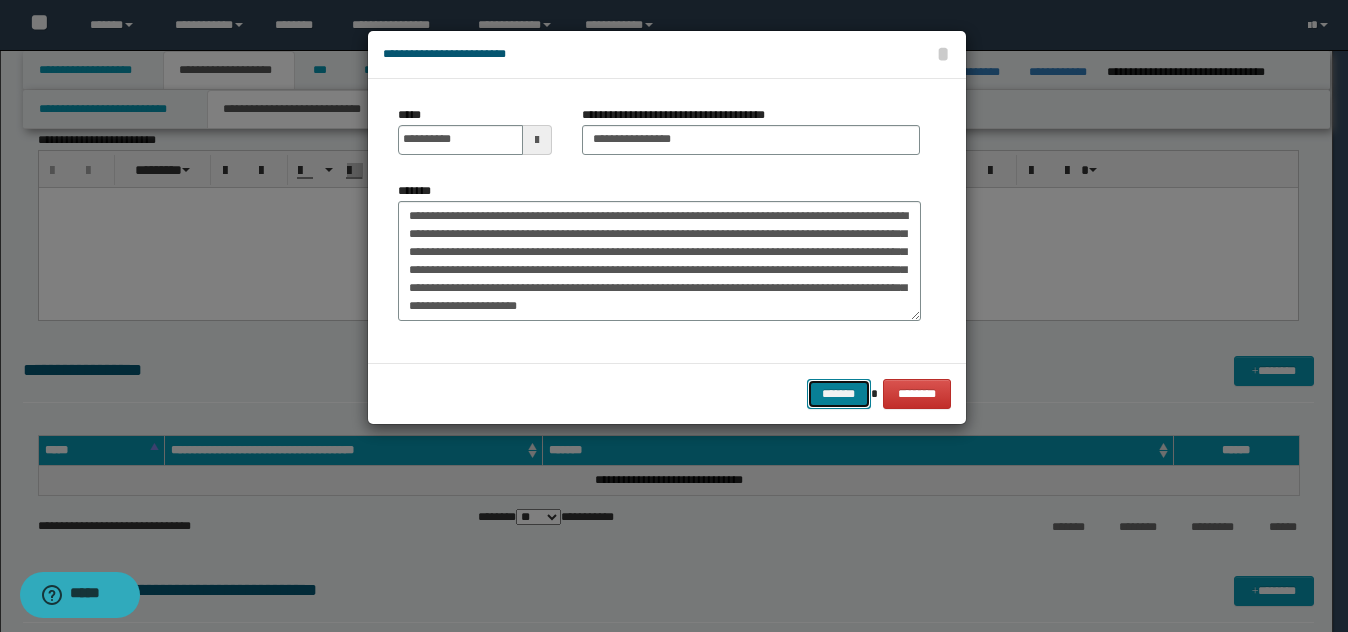 click on "*******" at bounding box center (839, 394) 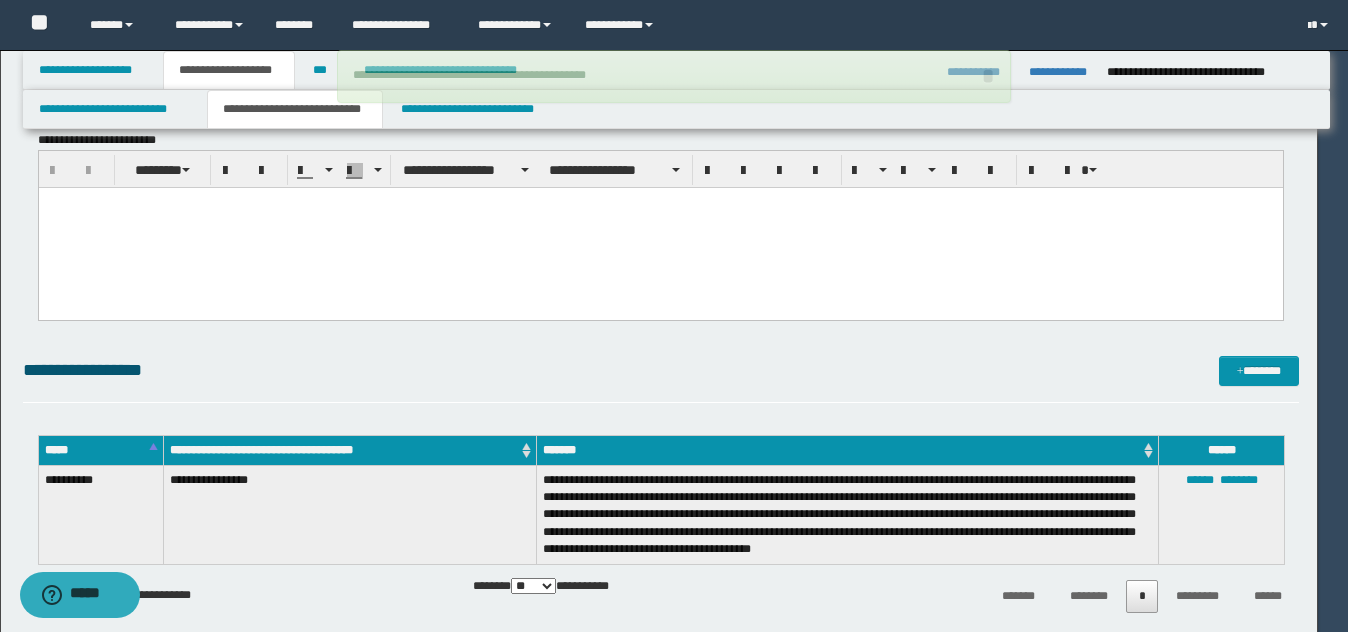 type 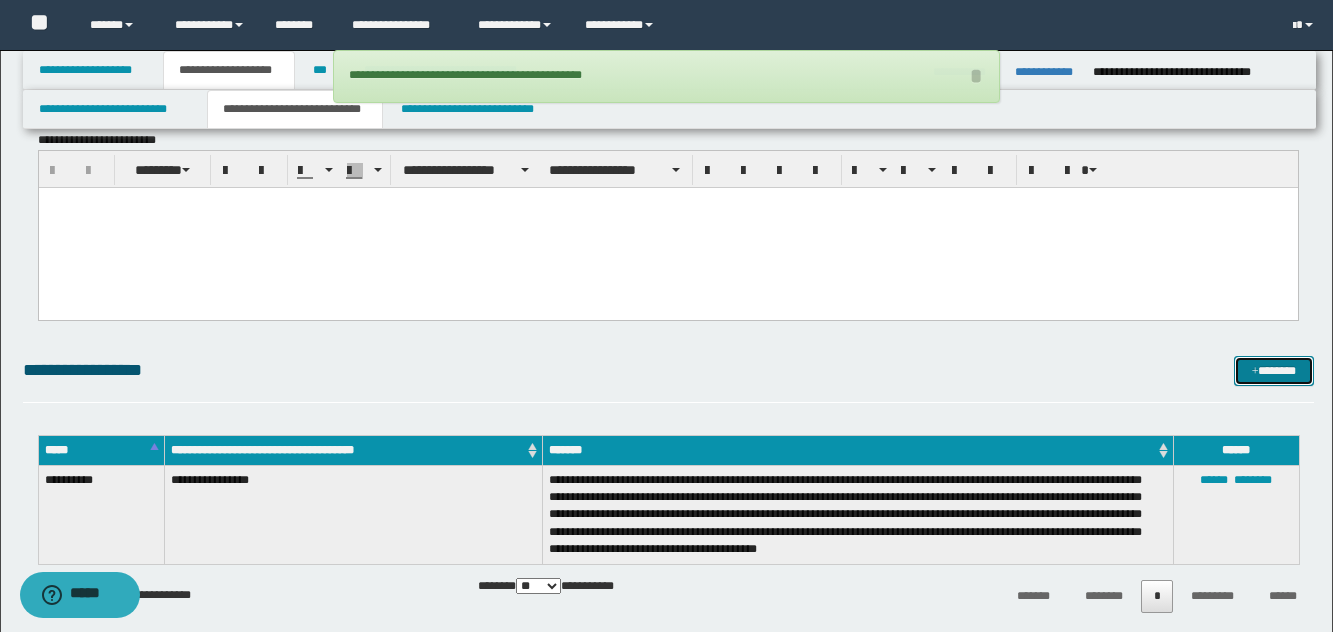 click on "*******" at bounding box center [1274, 371] 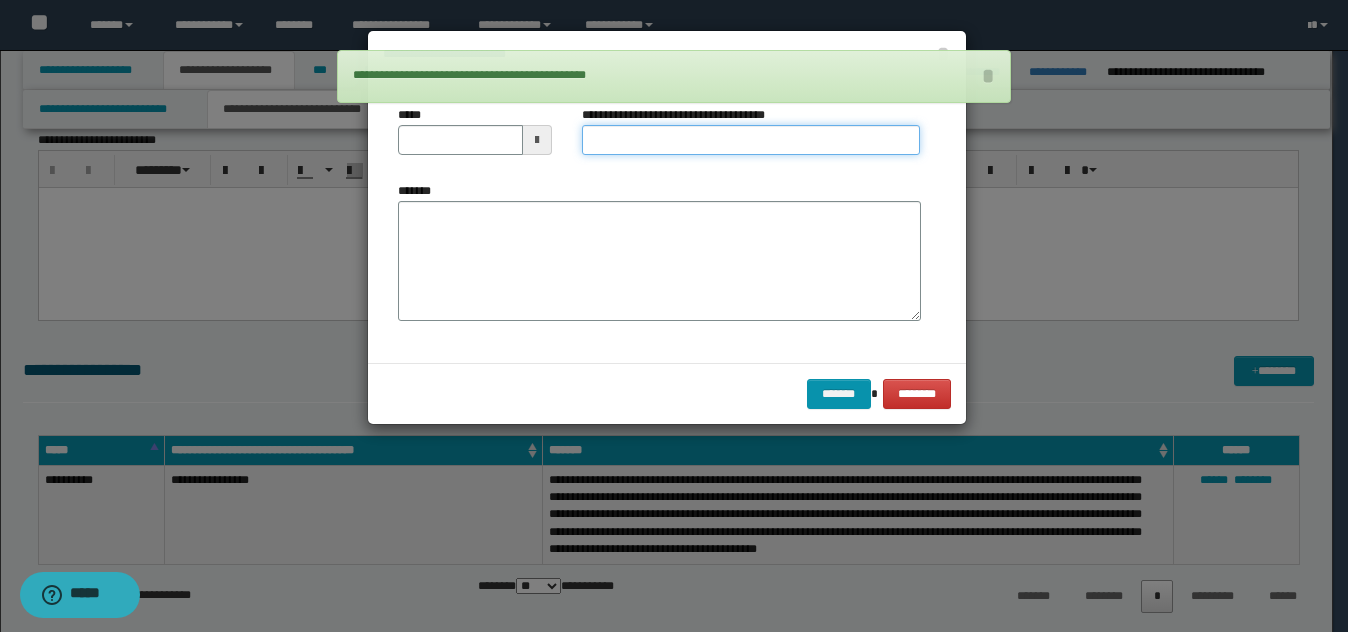 click on "**********" at bounding box center [751, 140] 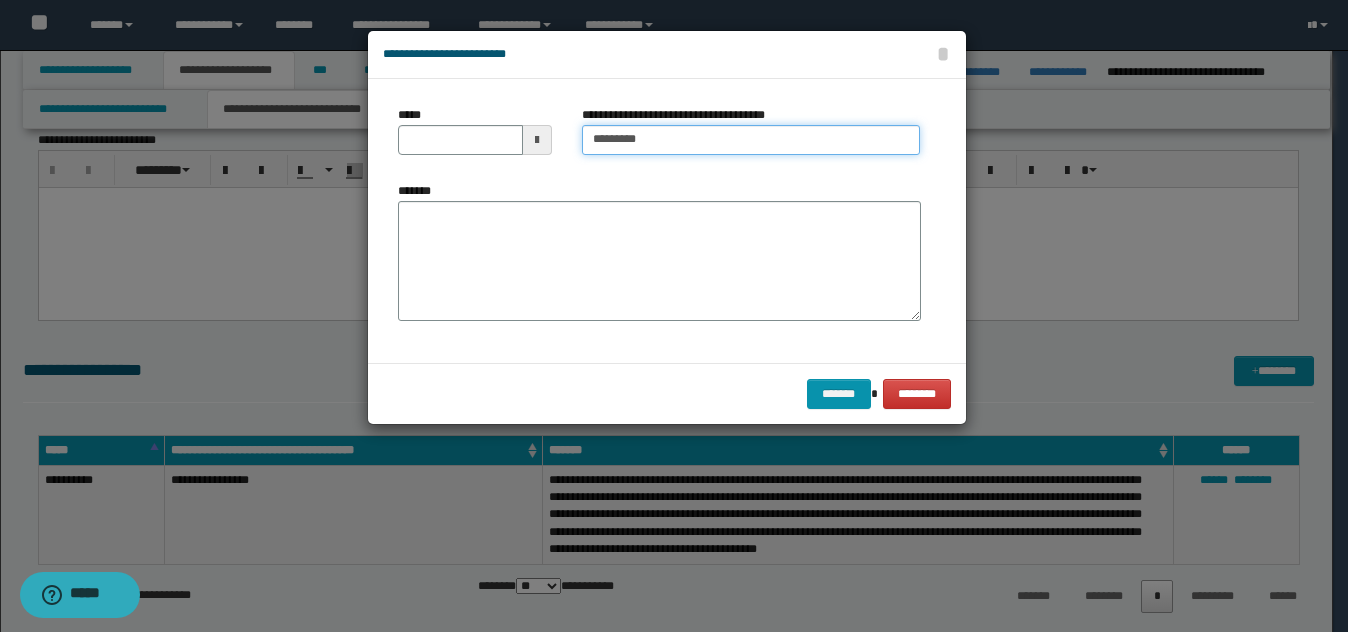 type on "**********" 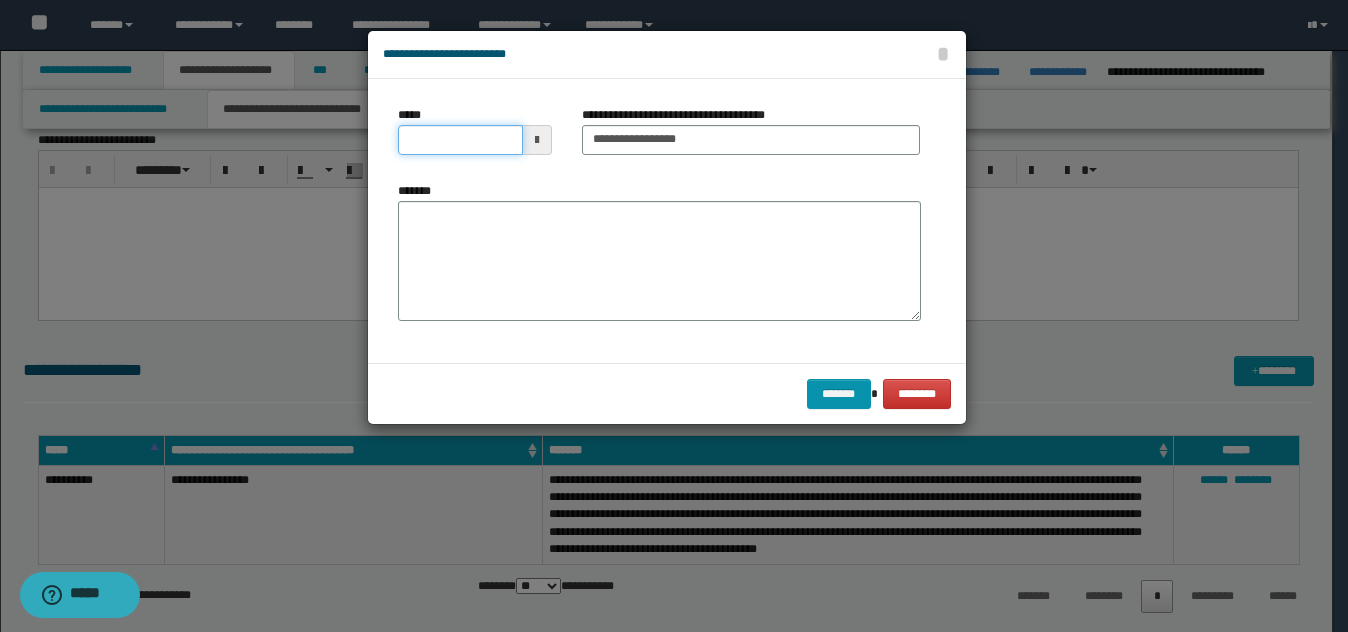click on "*****" at bounding box center [460, 140] 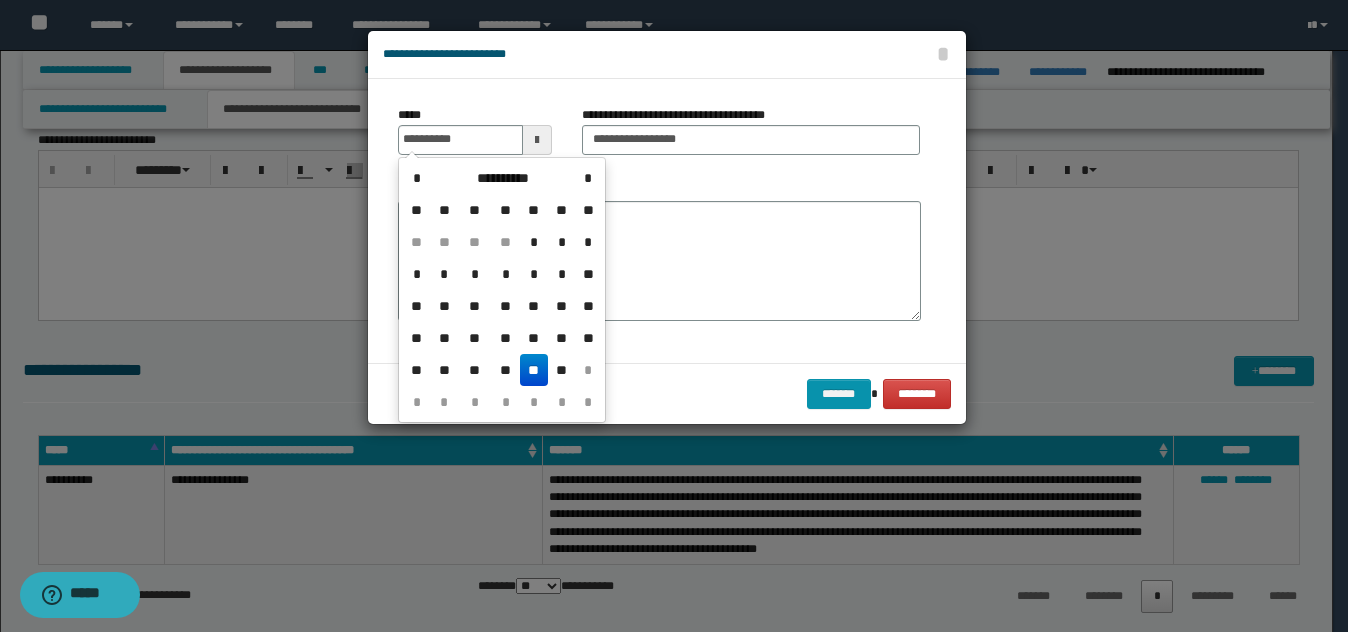click on "**" at bounding box center [534, 370] 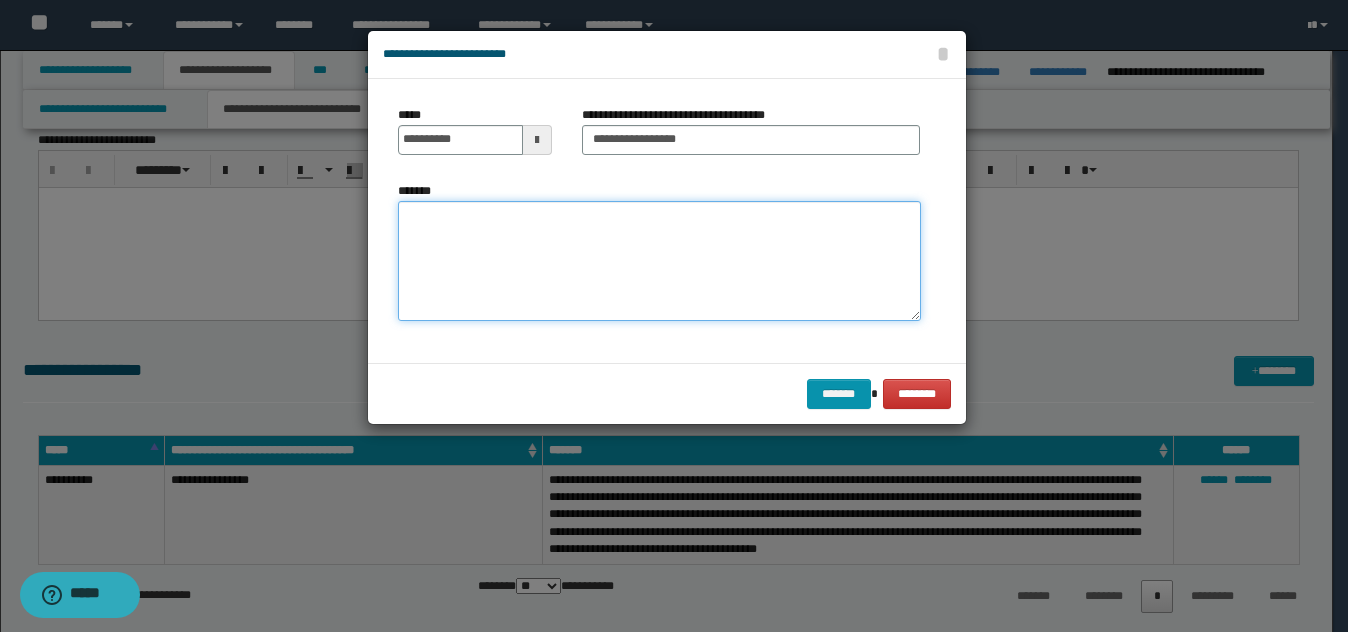 click on "*******" at bounding box center (659, 261) 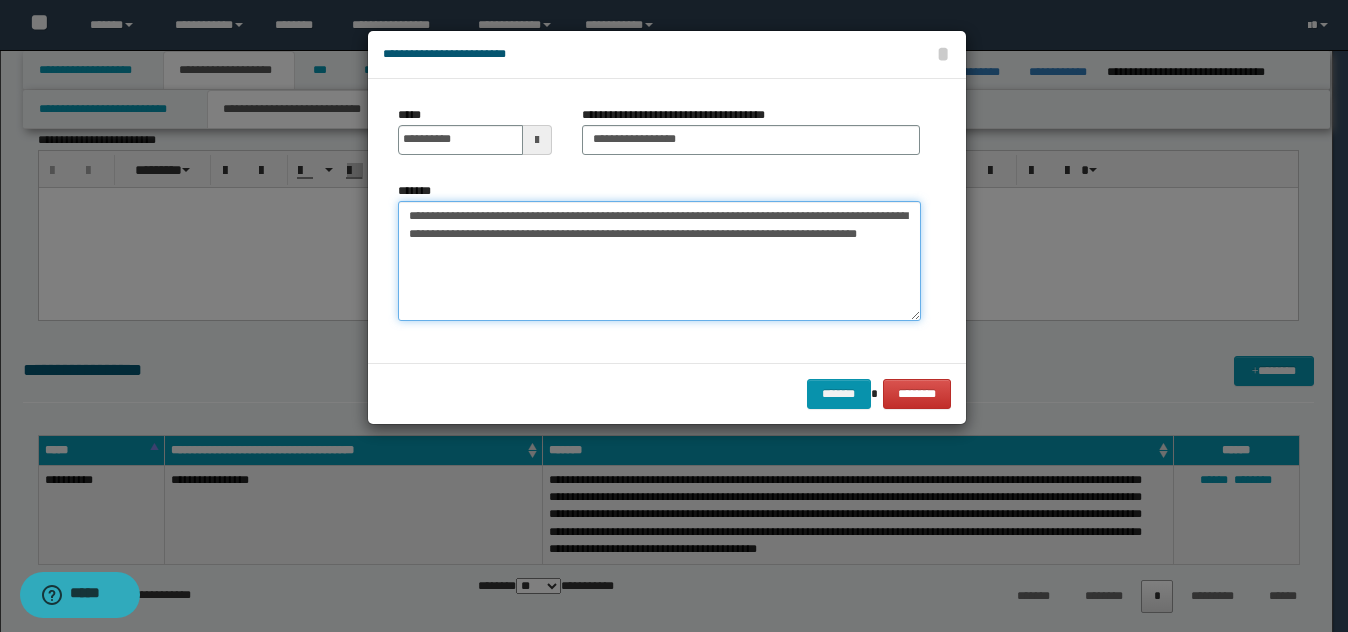 click on "**********" at bounding box center (659, 261) 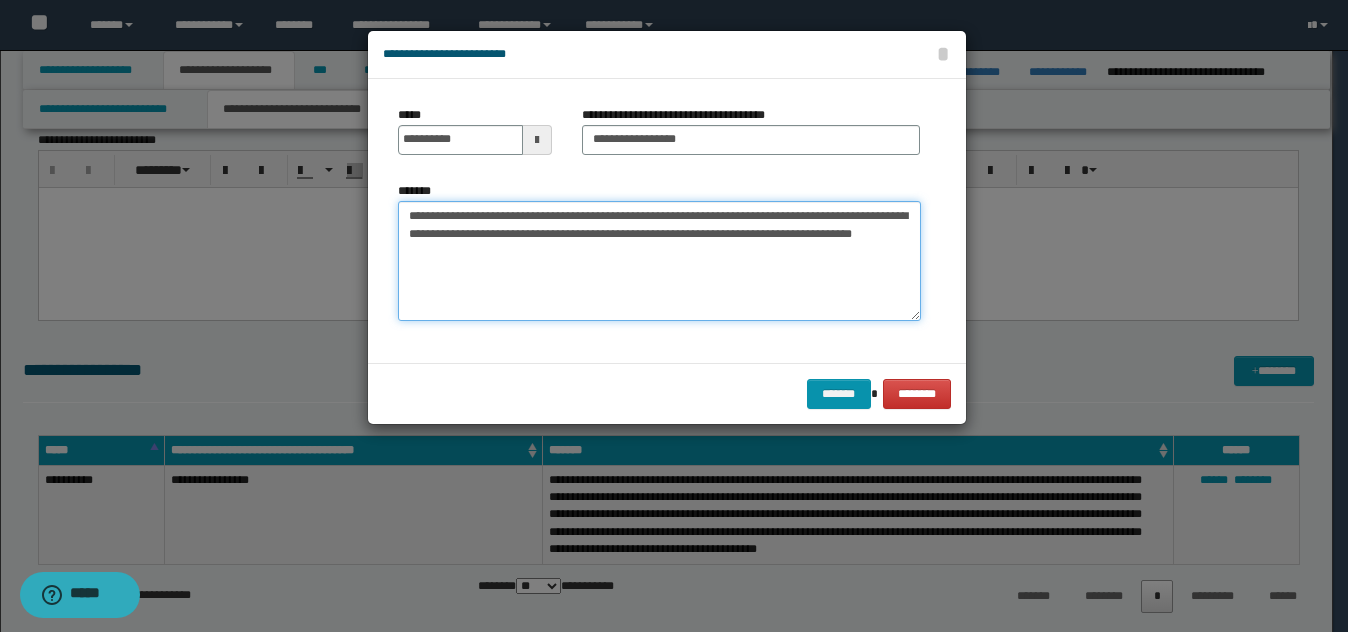 click on "**********" at bounding box center [659, 261] 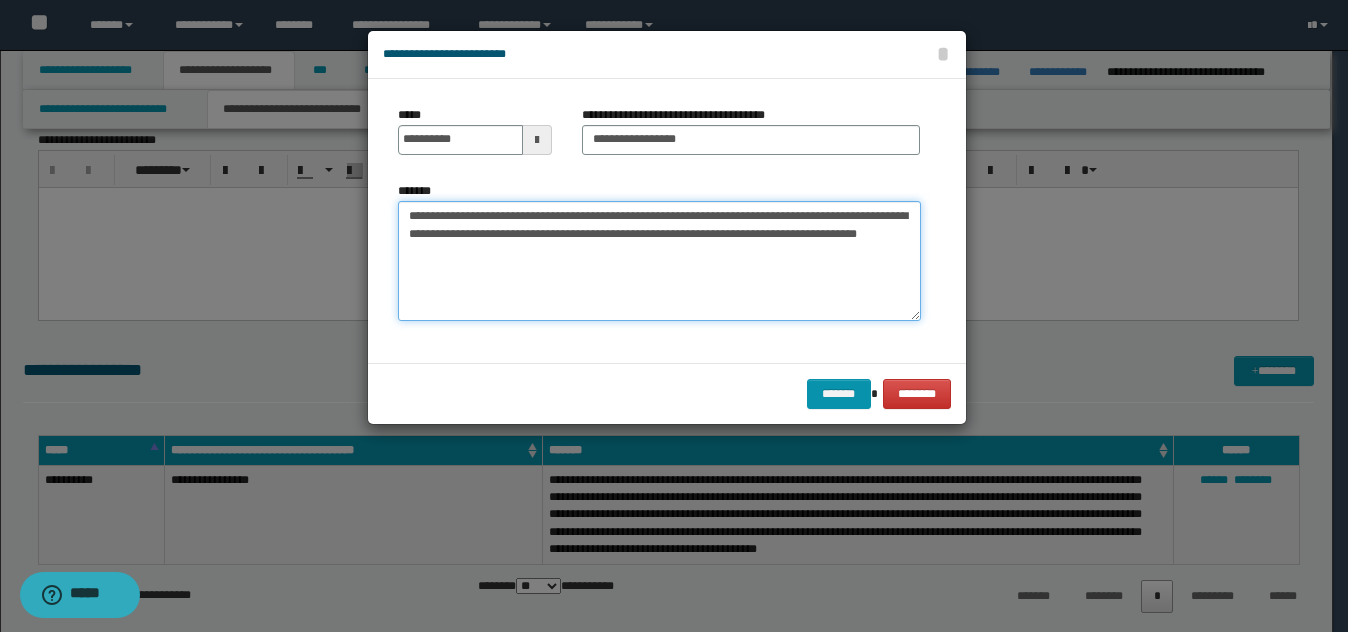 click on "**********" at bounding box center (659, 261) 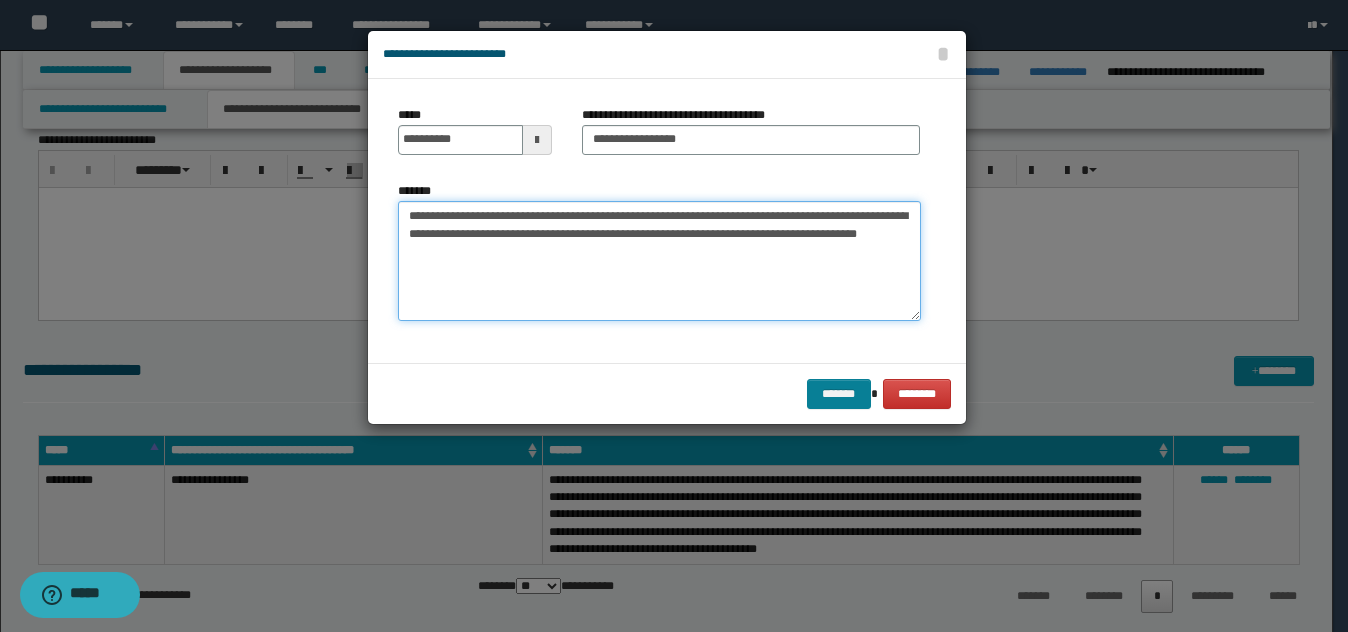 type on "**********" 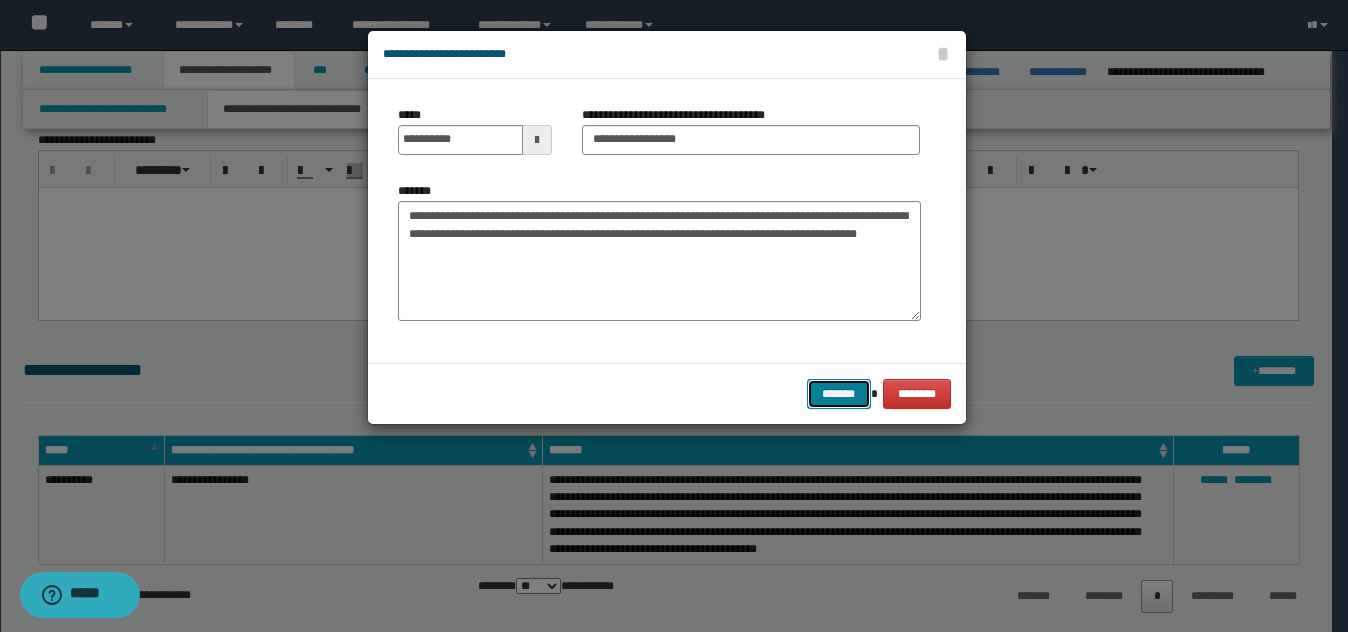 click on "*******" at bounding box center (839, 394) 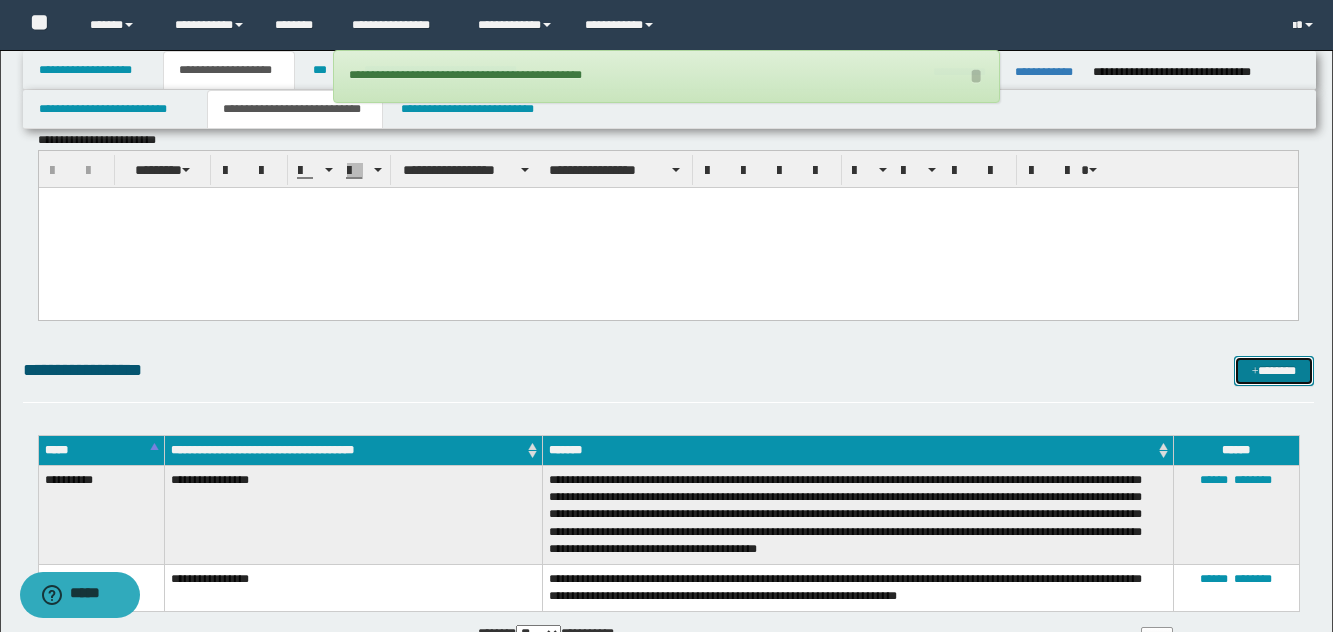 click at bounding box center [1255, 372] 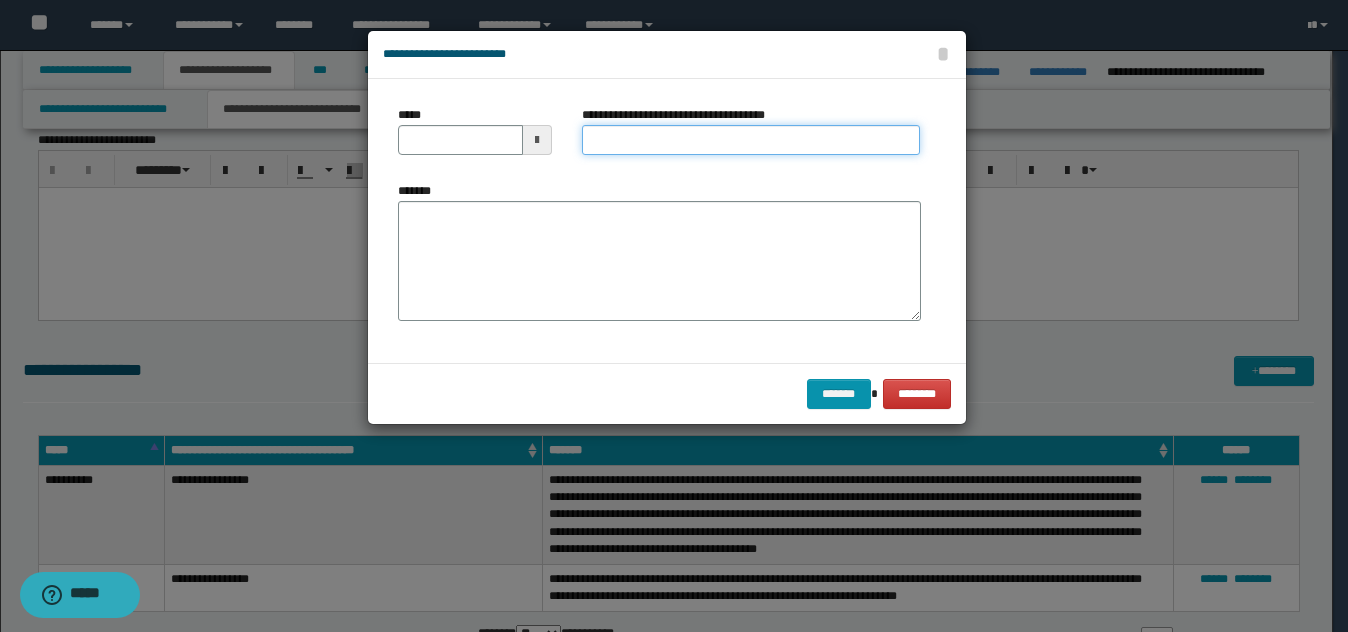 click on "**********" at bounding box center (751, 140) 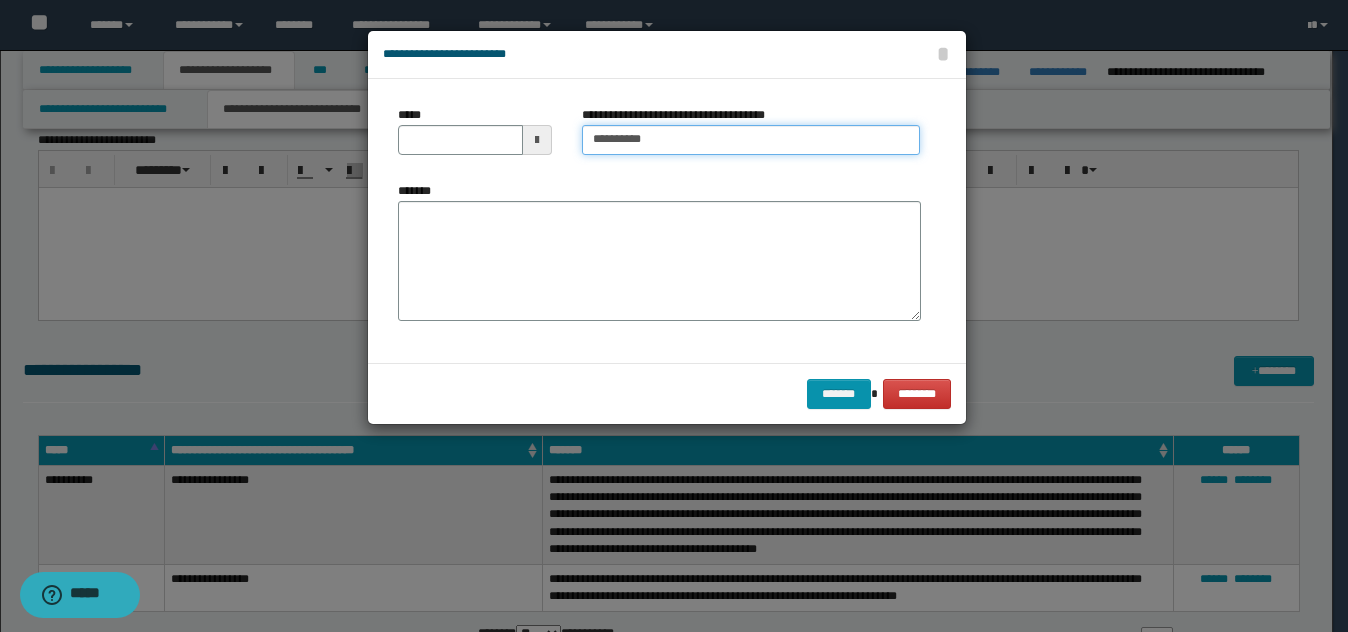 type on "**********" 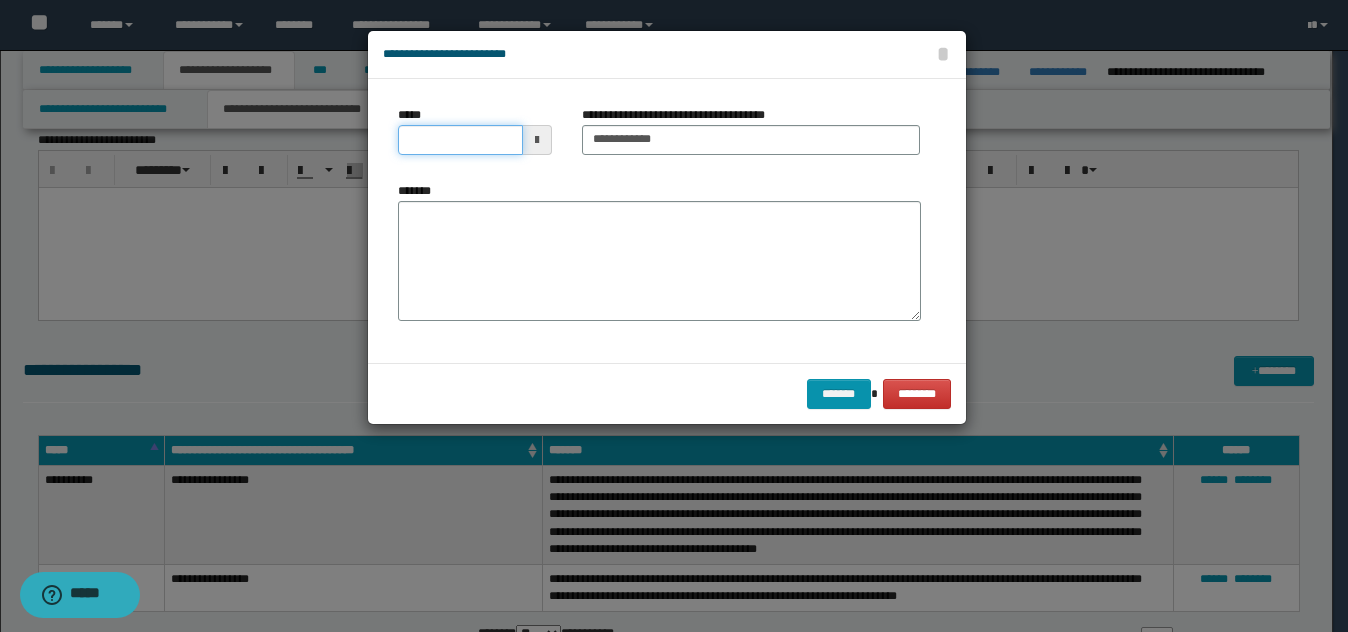 click on "*****" at bounding box center (460, 140) 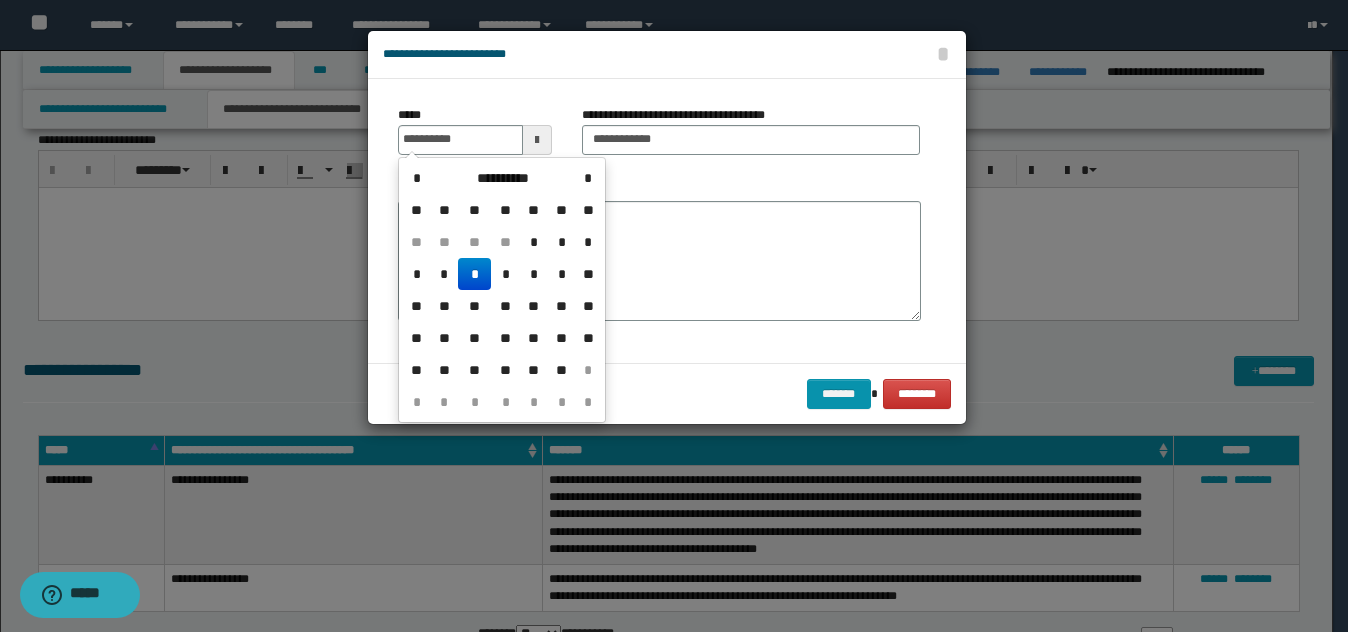 click on "*" at bounding box center [474, 274] 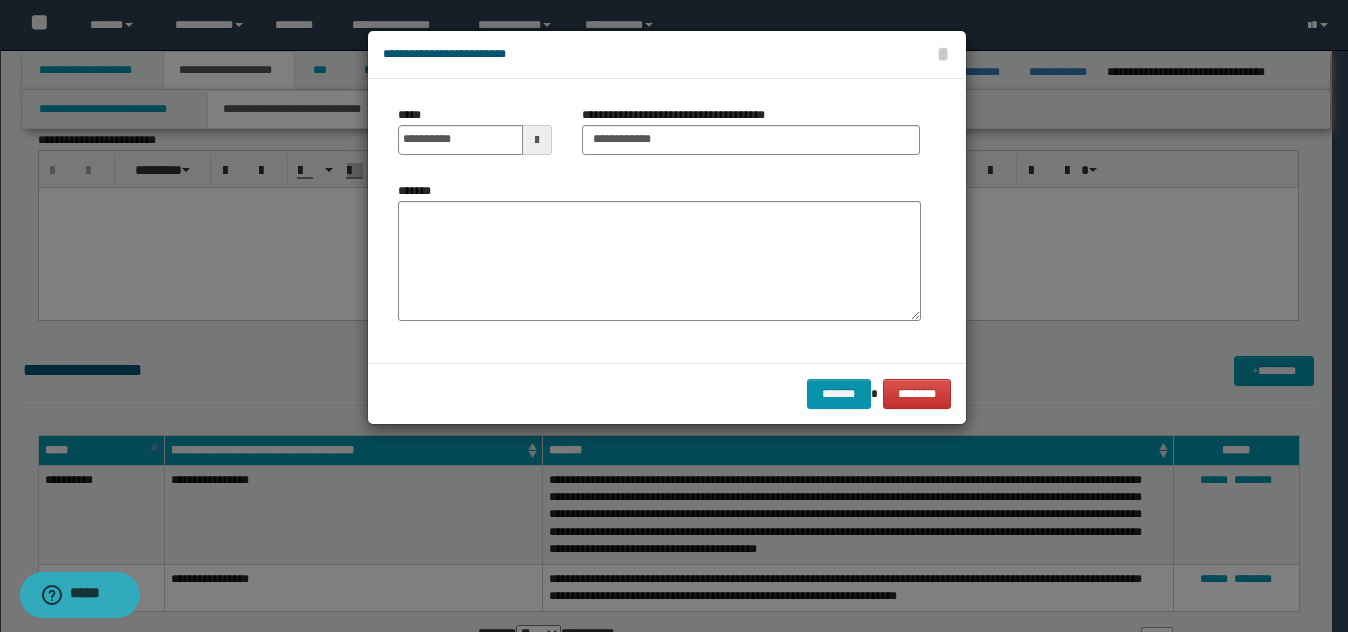 click on "*******" at bounding box center [659, 261] 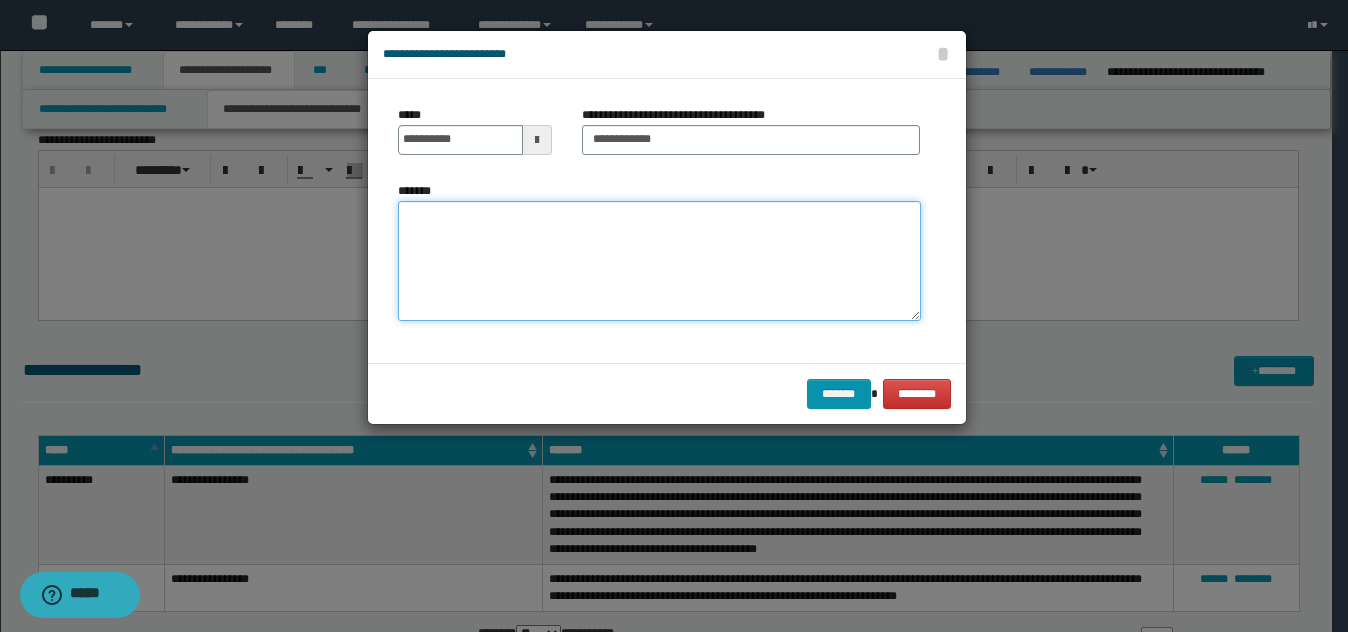 paste on "**********" 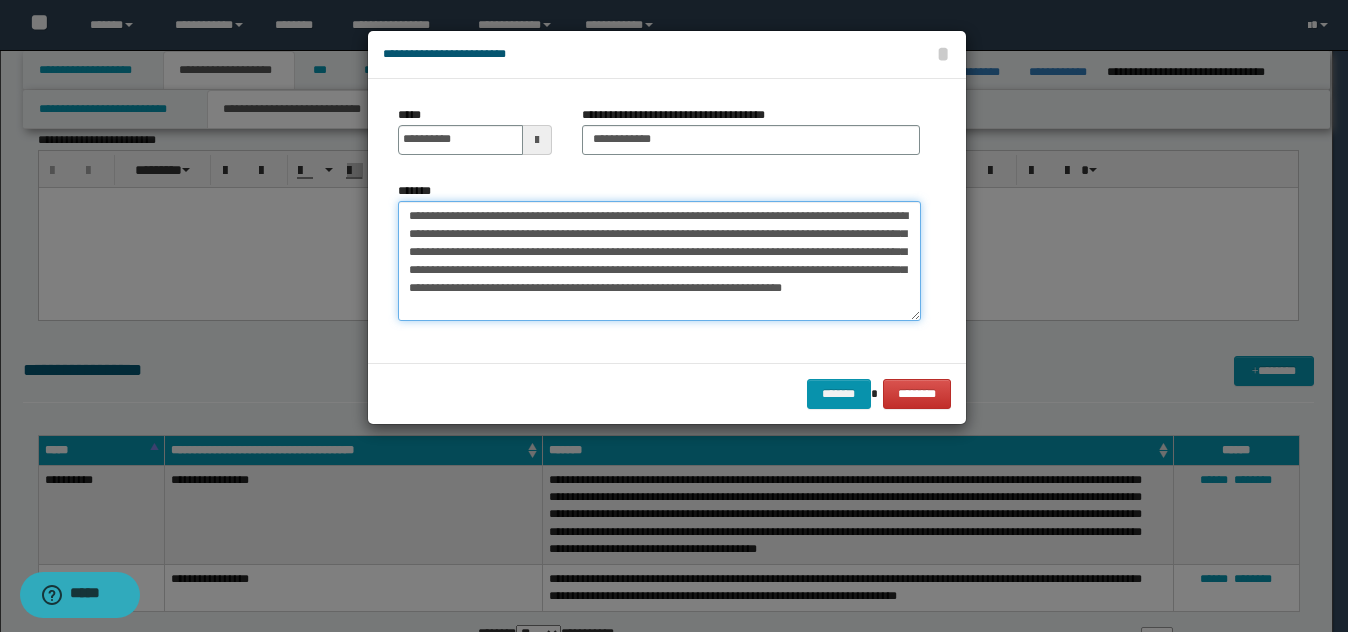 click on "**********" at bounding box center (659, 261) 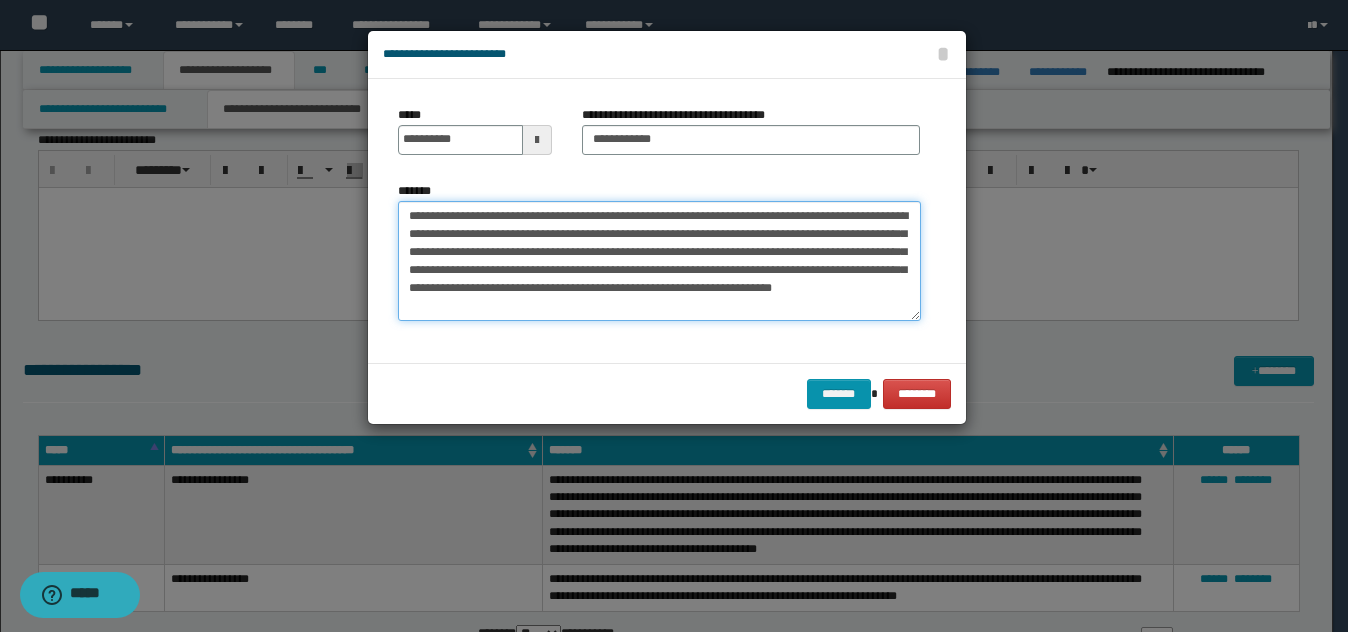 drag, startPoint x: 604, startPoint y: 294, endPoint x: 614, endPoint y: 288, distance: 11.661903 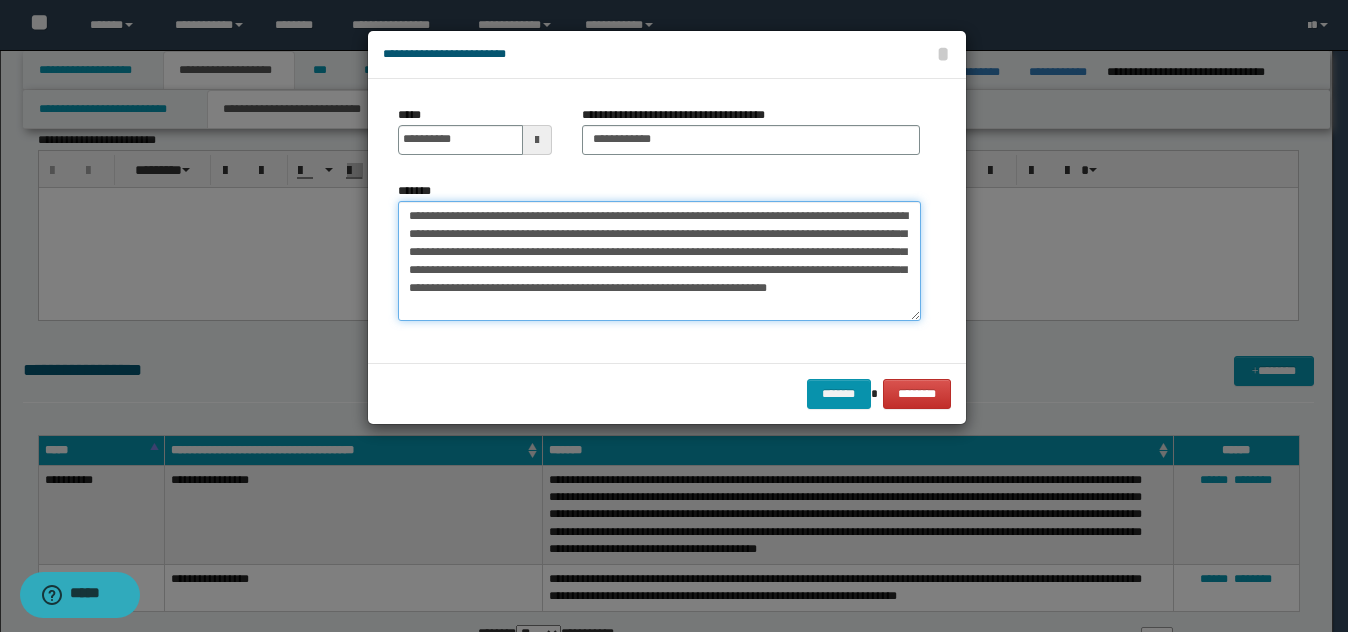 drag, startPoint x: 542, startPoint y: 283, endPoint x: 567, endPoint y: 290, distance: 25.96151 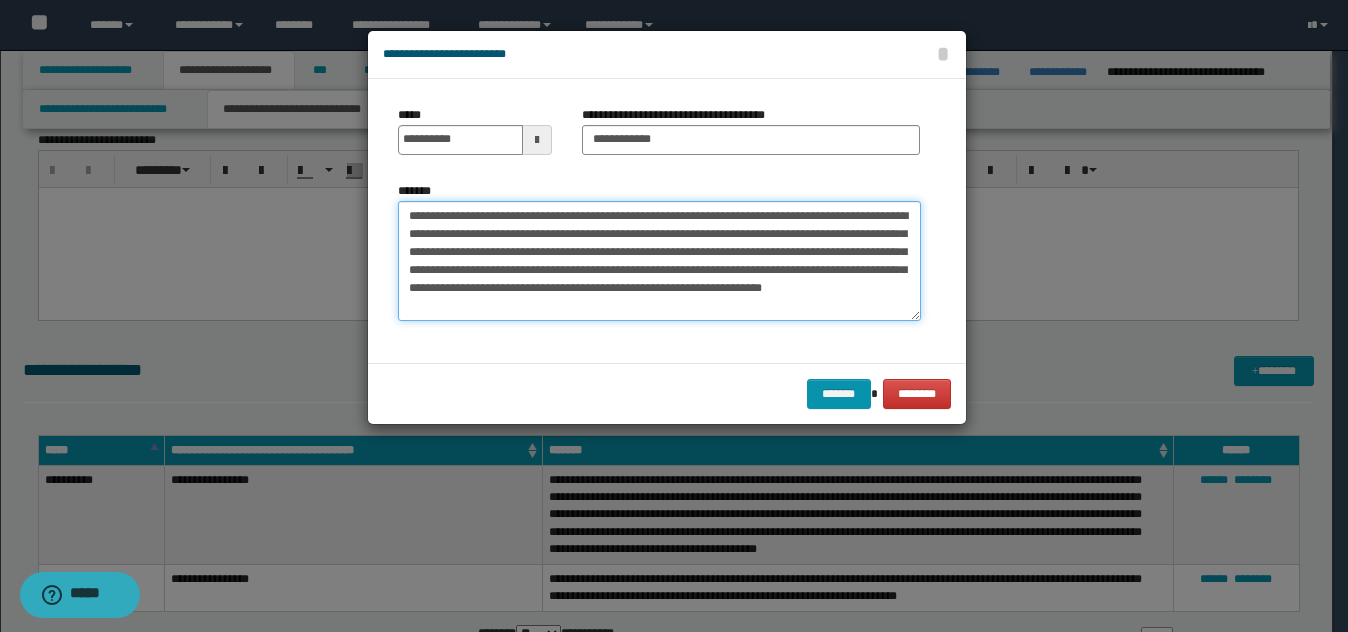 click on "**********" at bounding box center [659, 261] 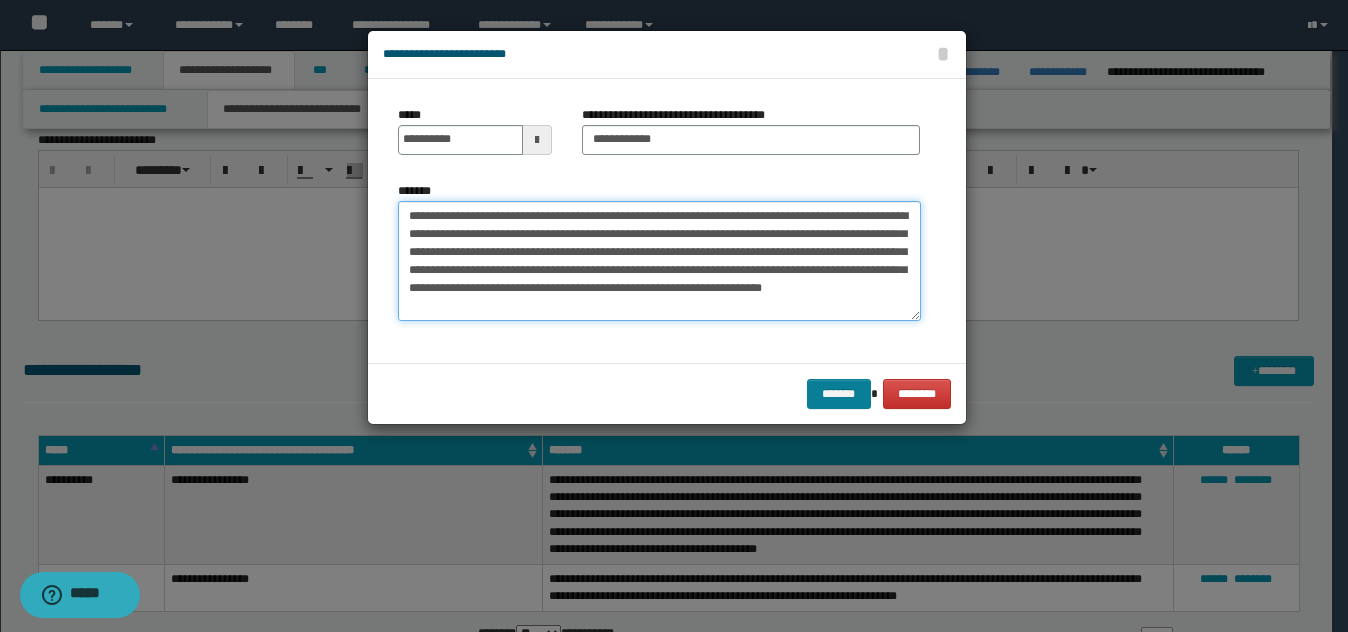 type on "**********" 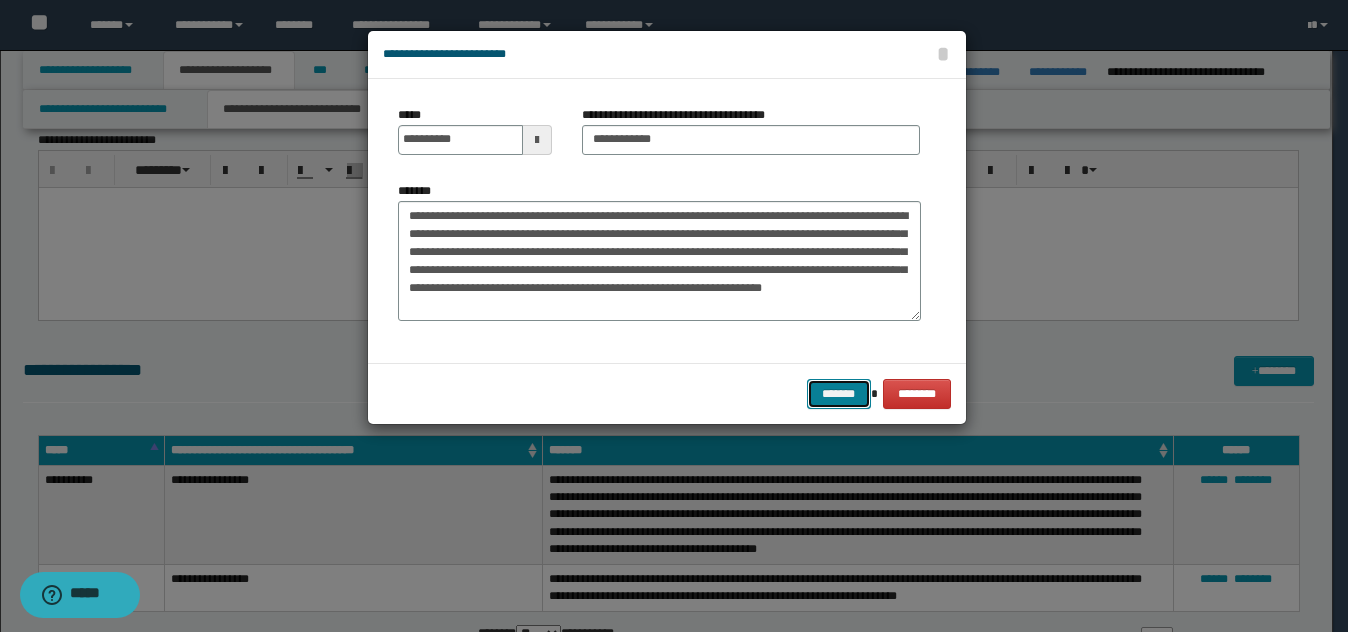 click on "*******" at bounding box center [839, 394] 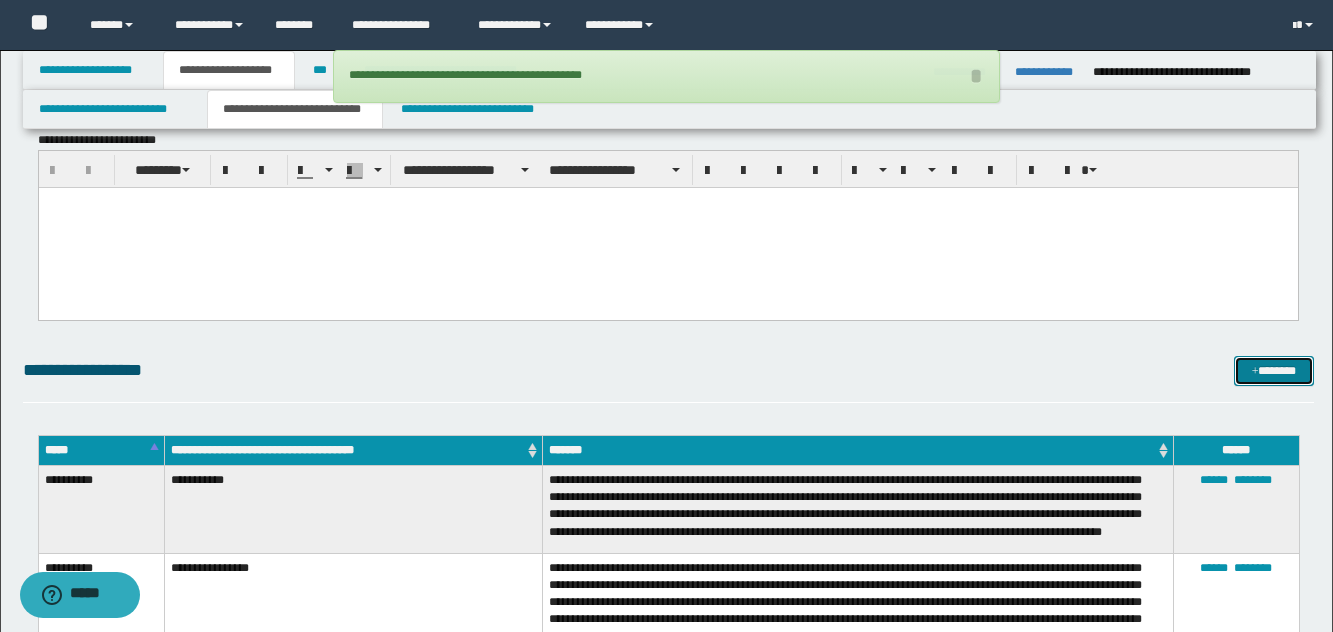 click on "*******" at bounding box center [1274, 371] 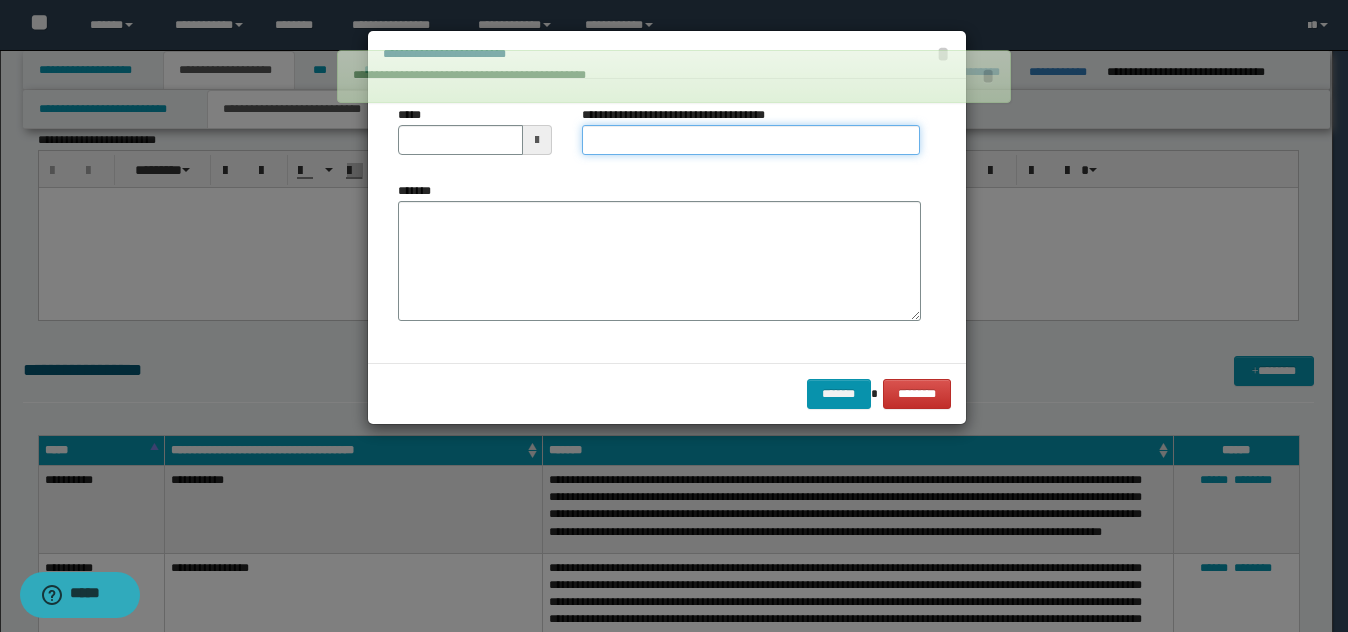 click on "**********" at bounding box center (751, 140) 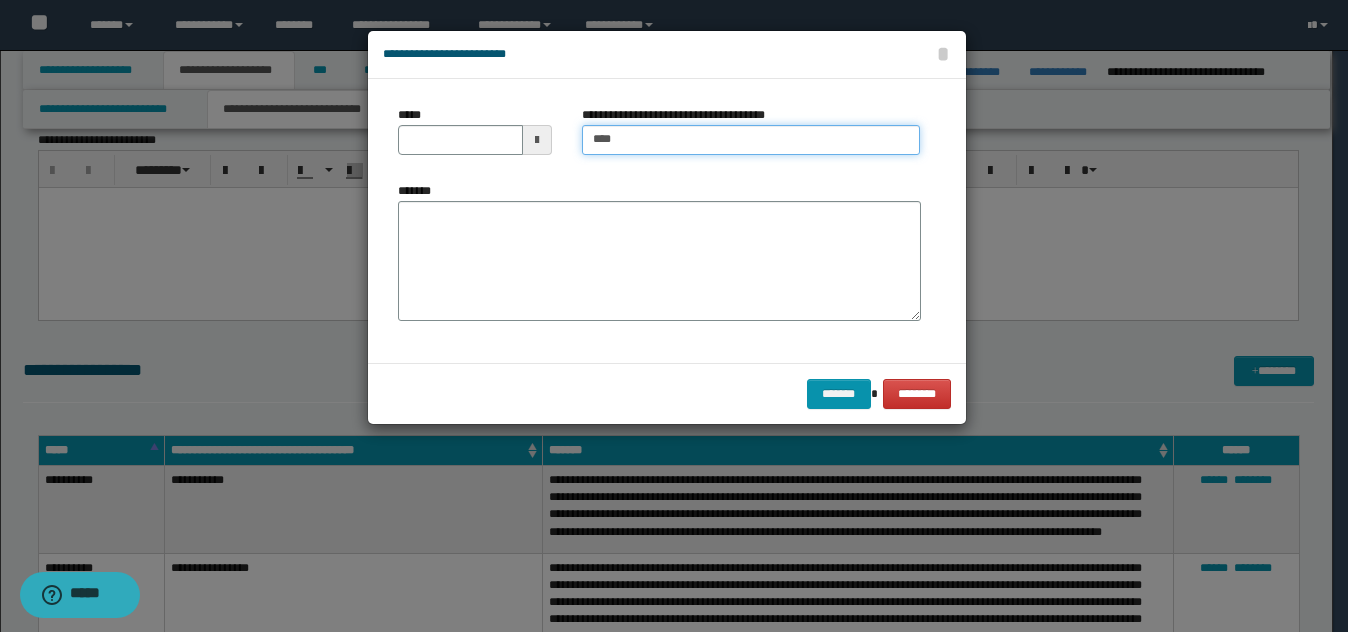 type on "**********" 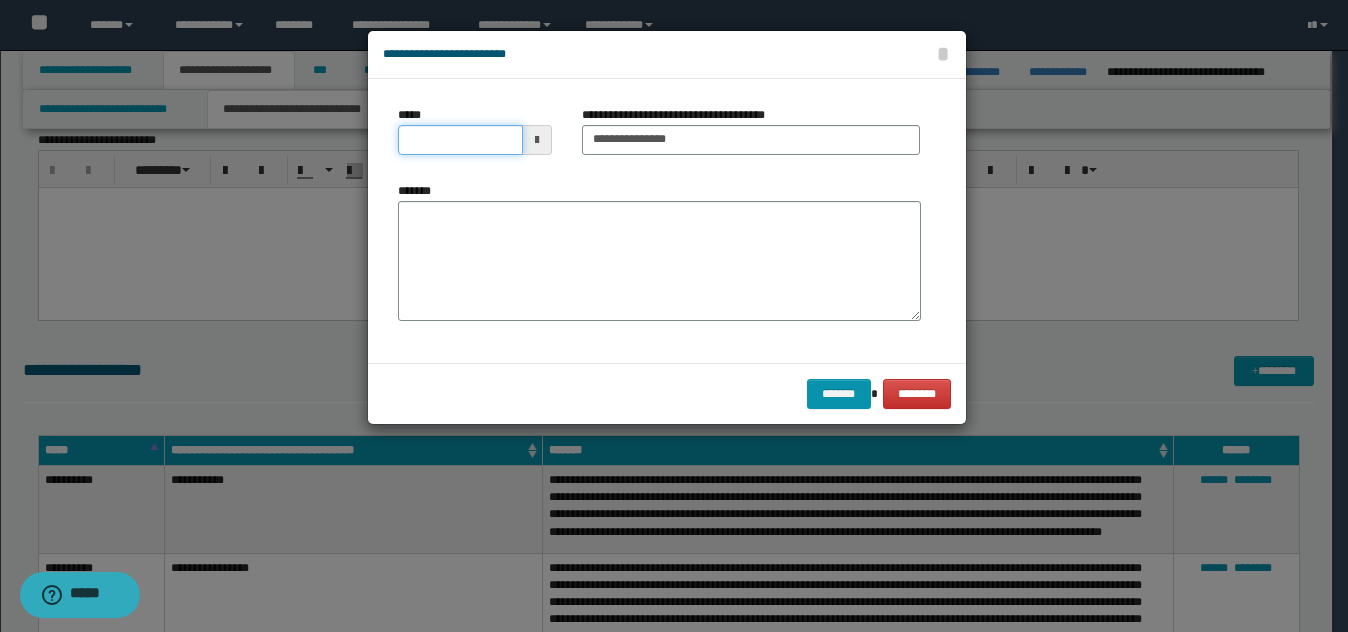 click on "*****" at bounding box center [460, 140] 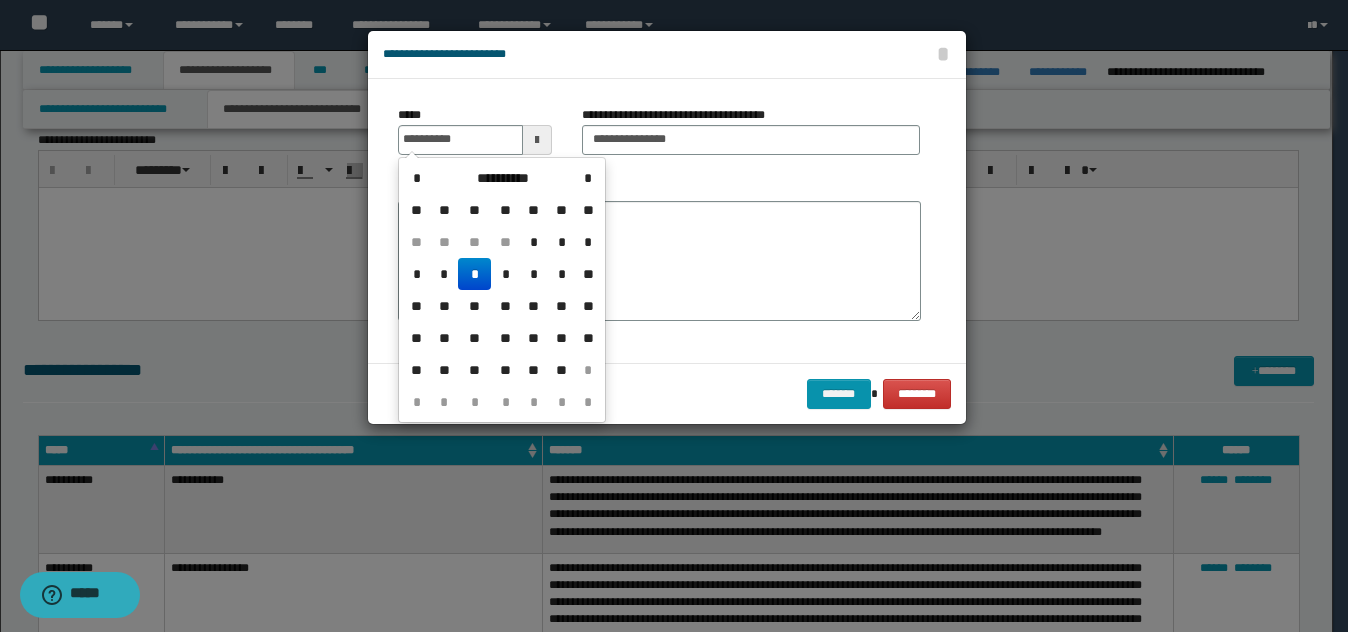 drag, startPoint x: 479, startPoint y: 268, endPoint x: 518, endPoint y: 255, distance: 41.109608 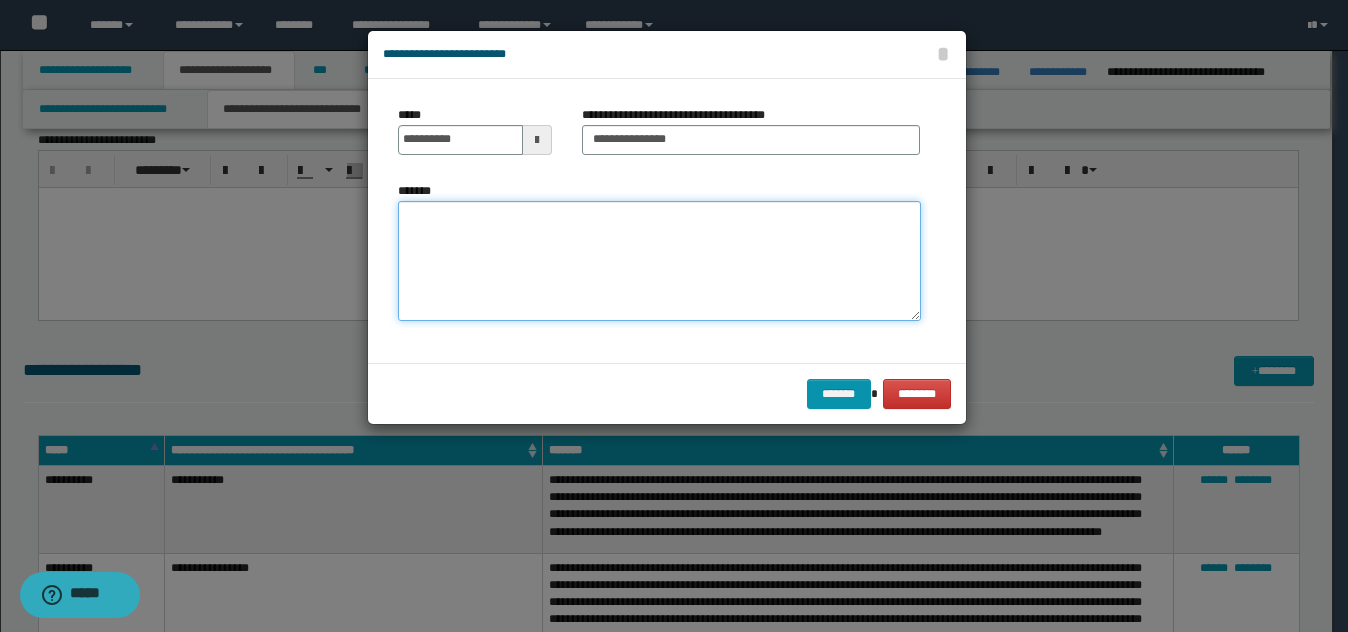 click on "*******" at bounding box center [659, 261] 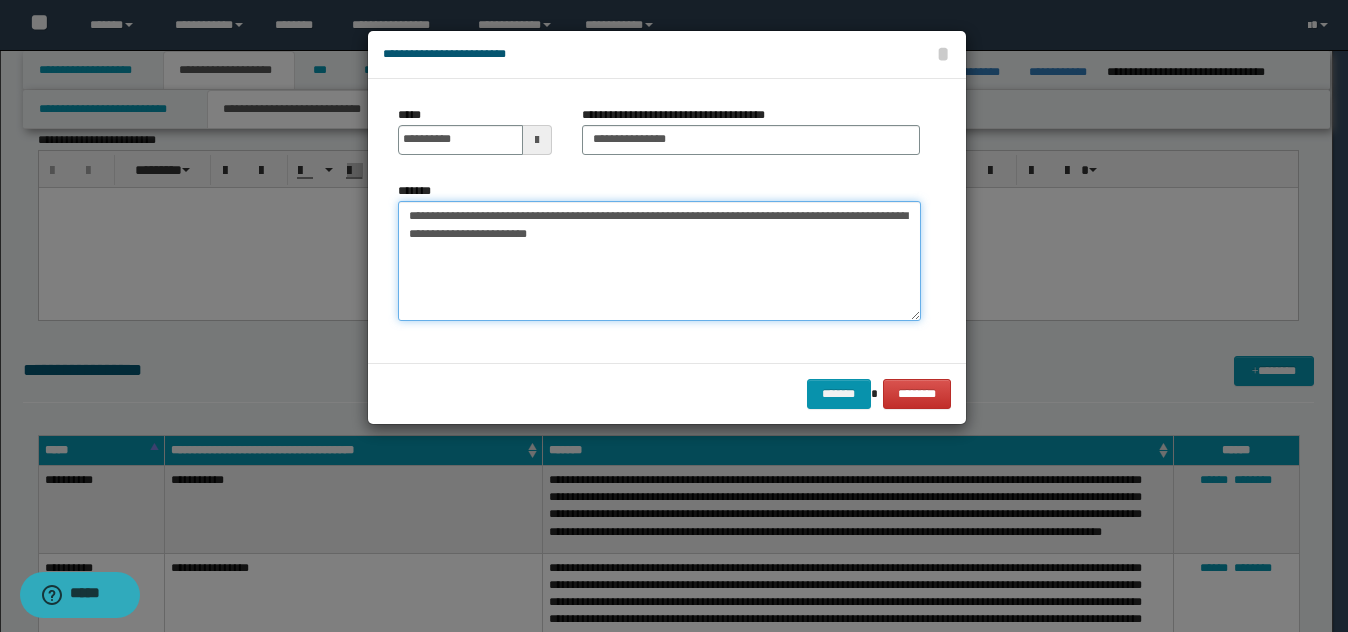 click on "**********" at bounding box center (659, 261) 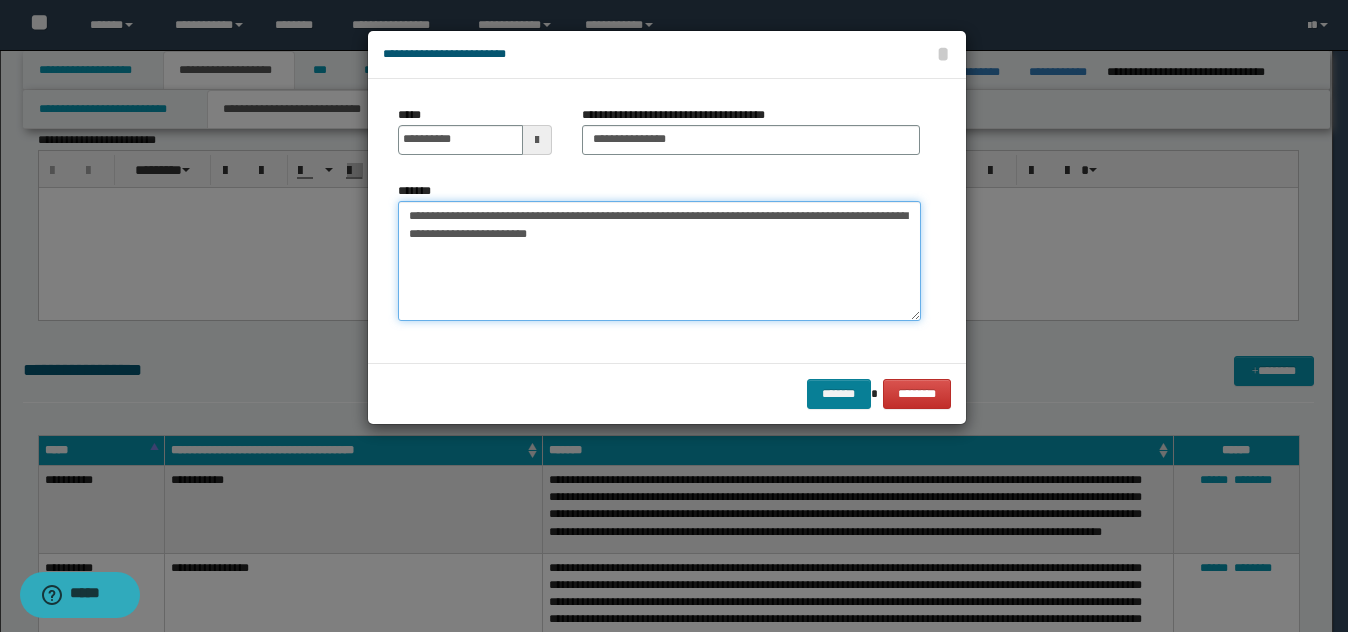 type on "**********" 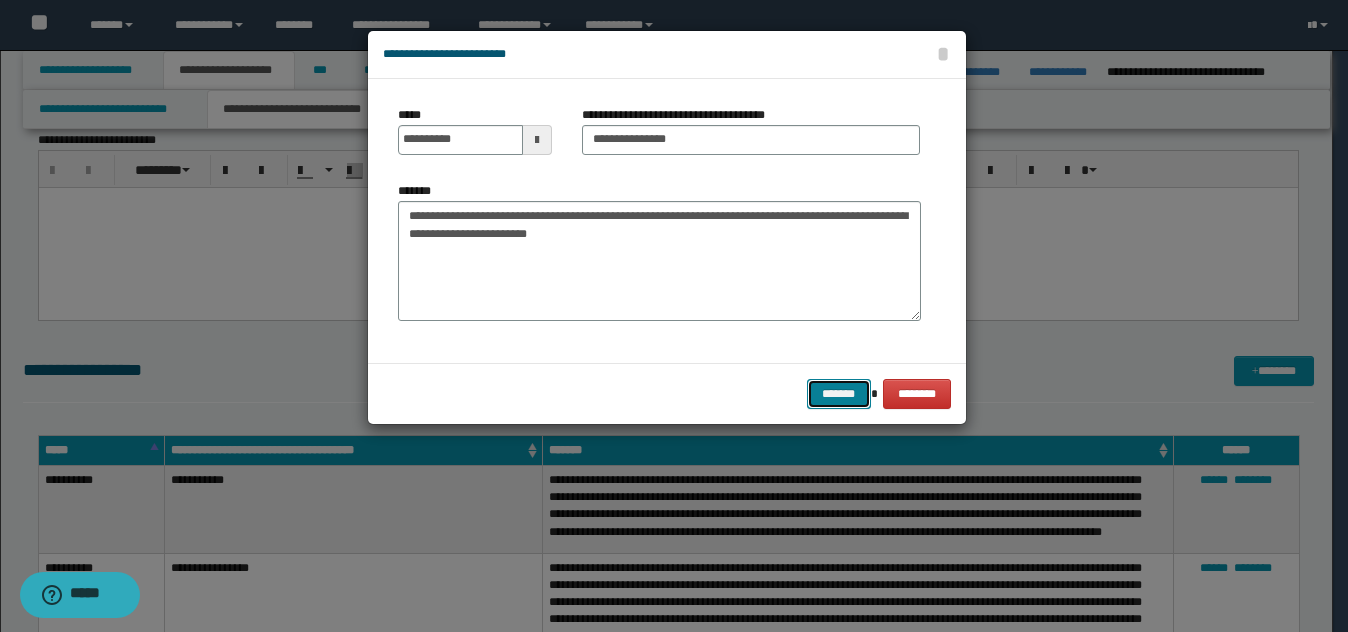 click on "*******" at bounding box center (839, 394) 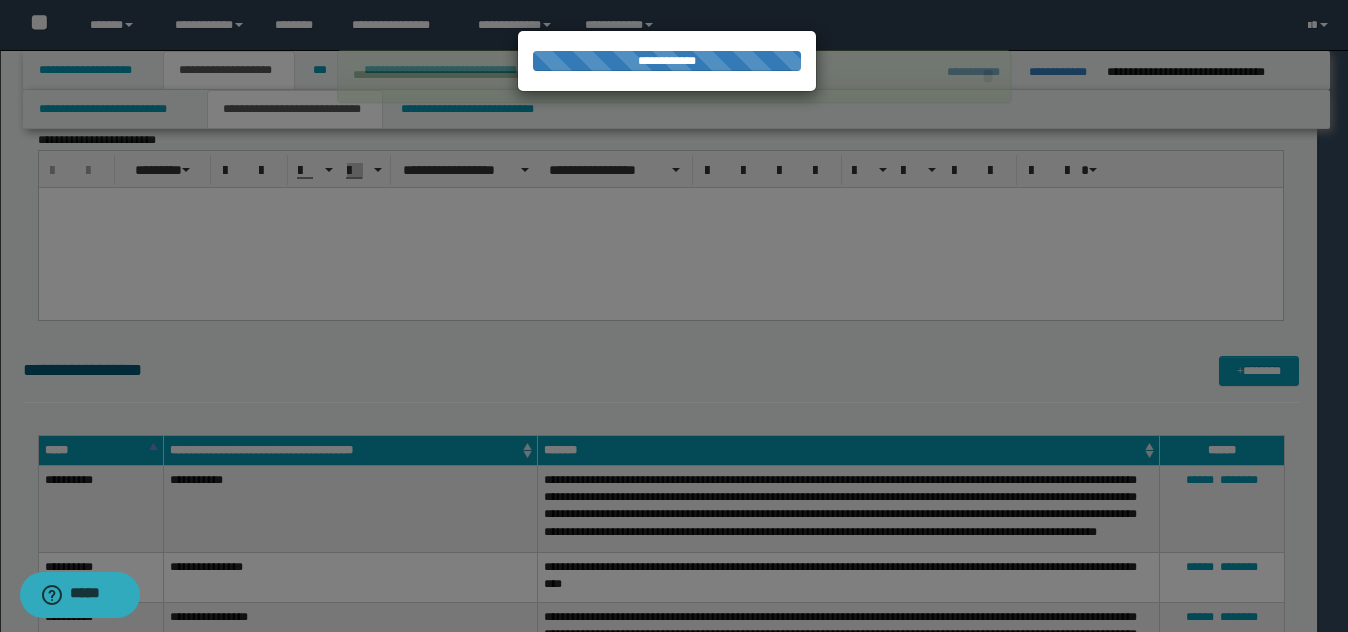 type 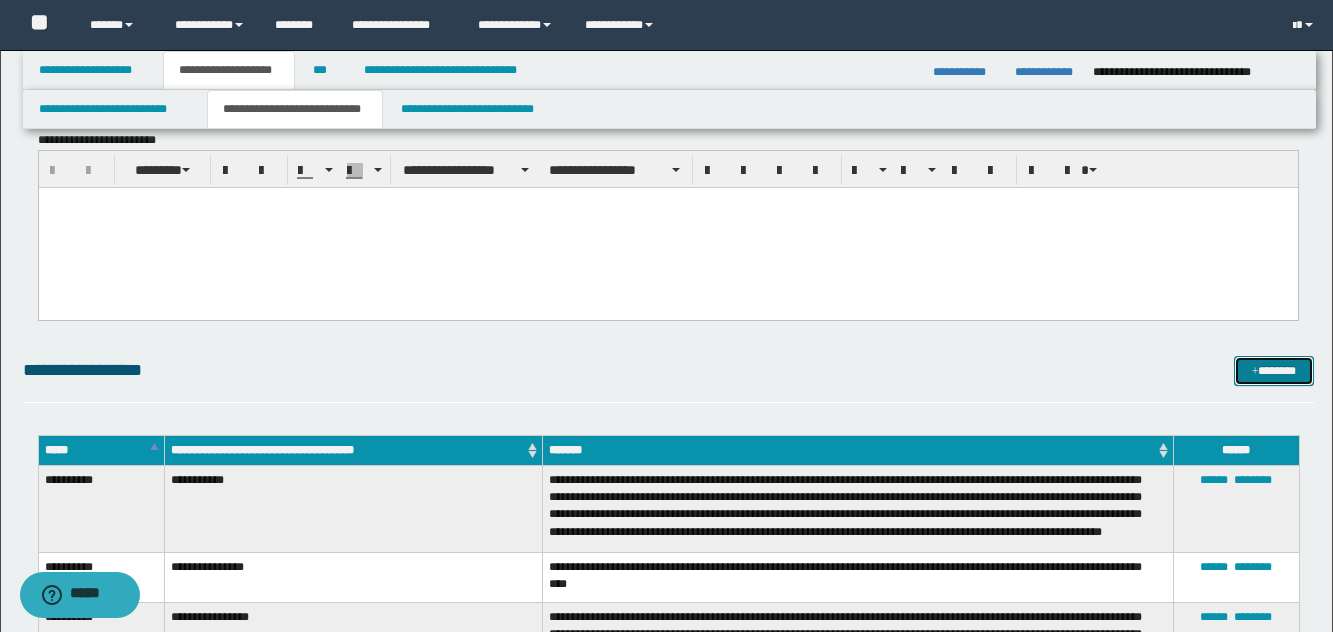 click on "*******" at bounding box center (1274, 371) 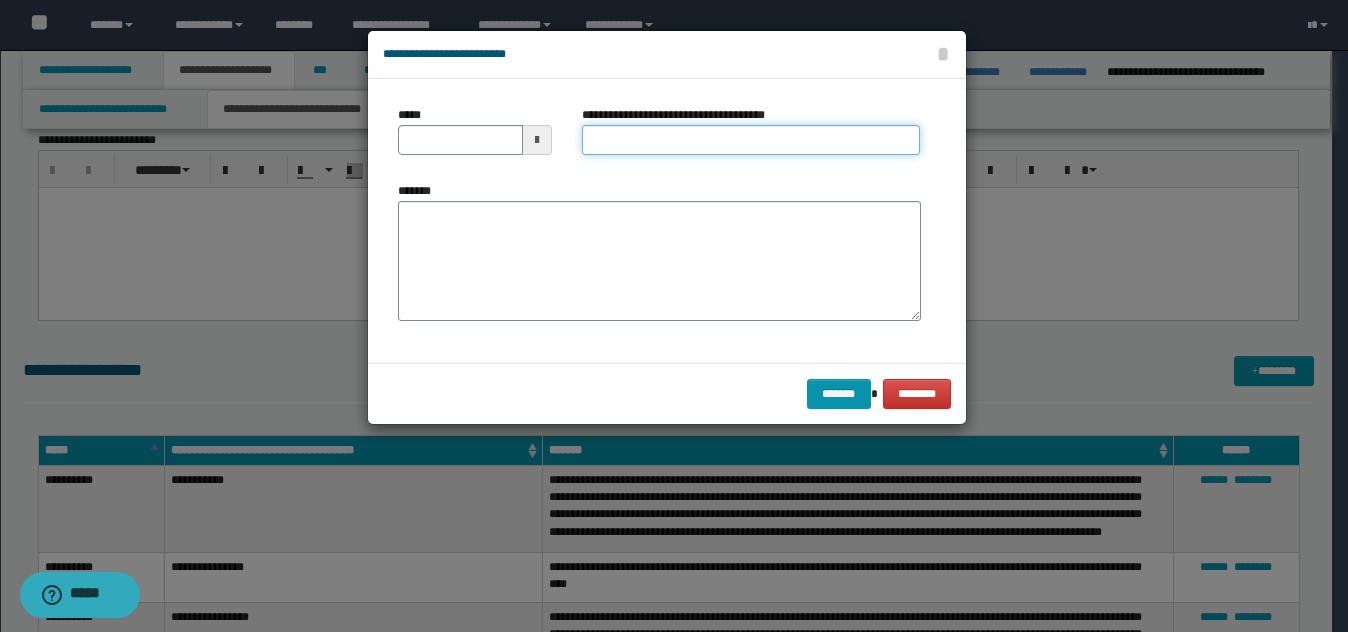click on "**********" at bounding box center [751, 140] 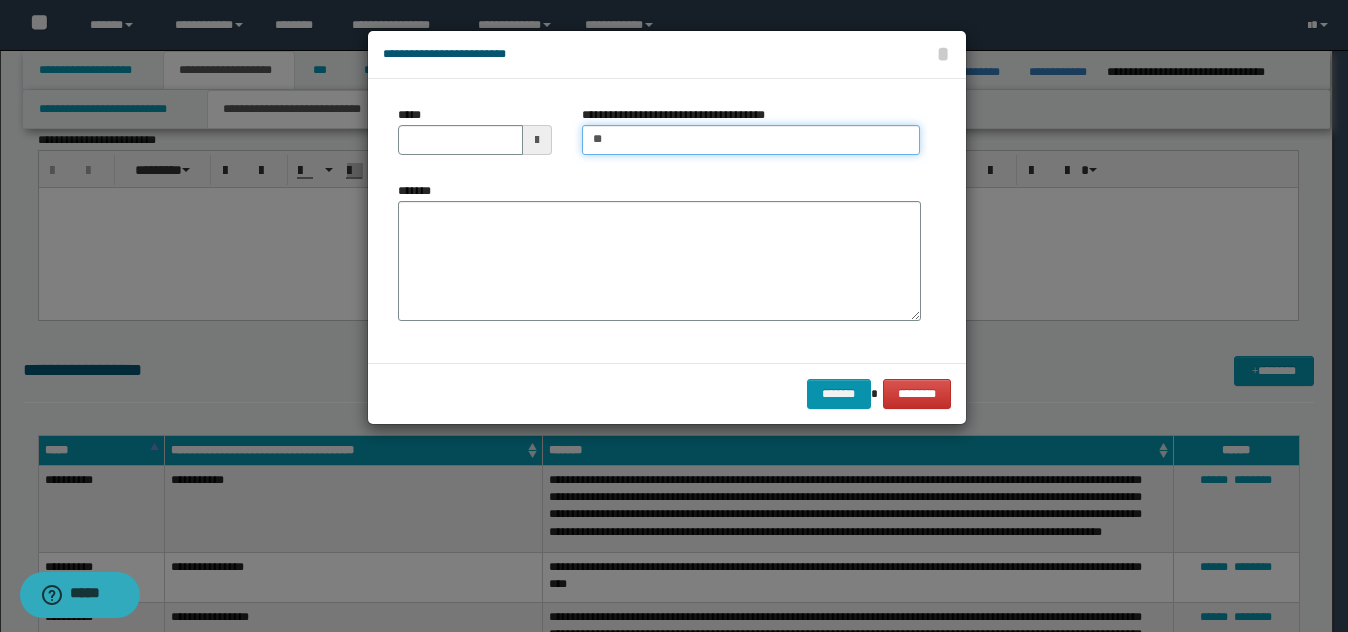 click on "**" at bounding box center (751, 140) 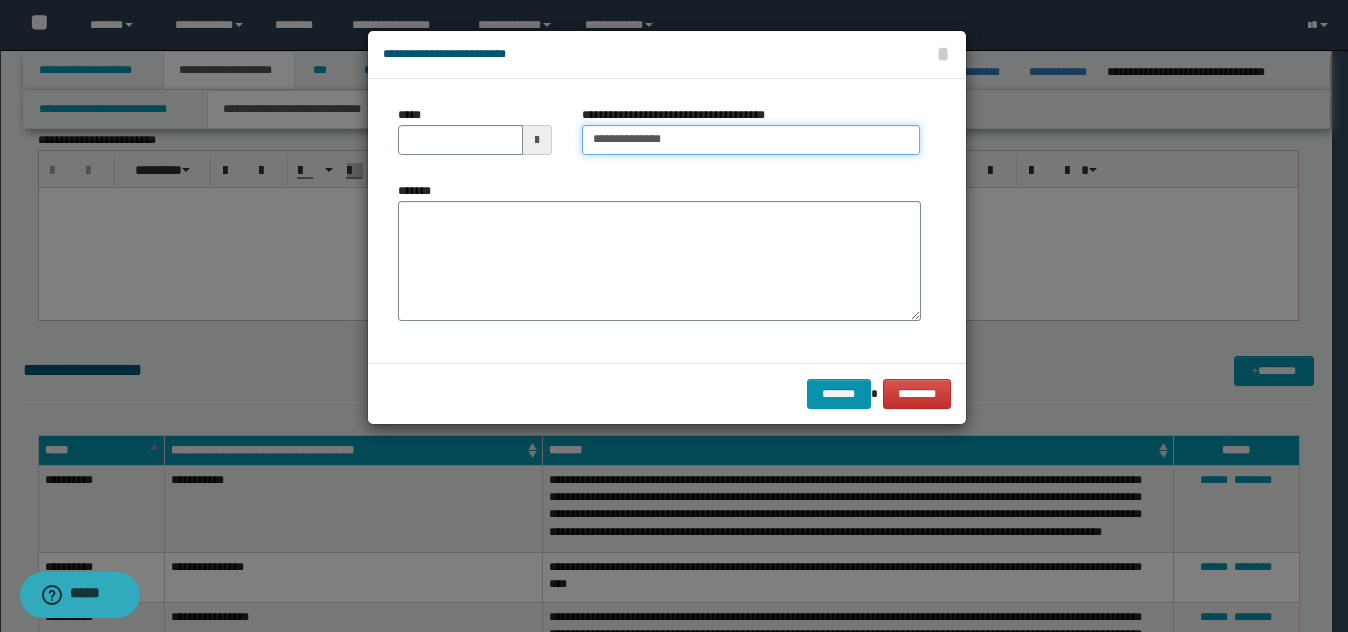 click on "**********" at bounding box center [751, 140] 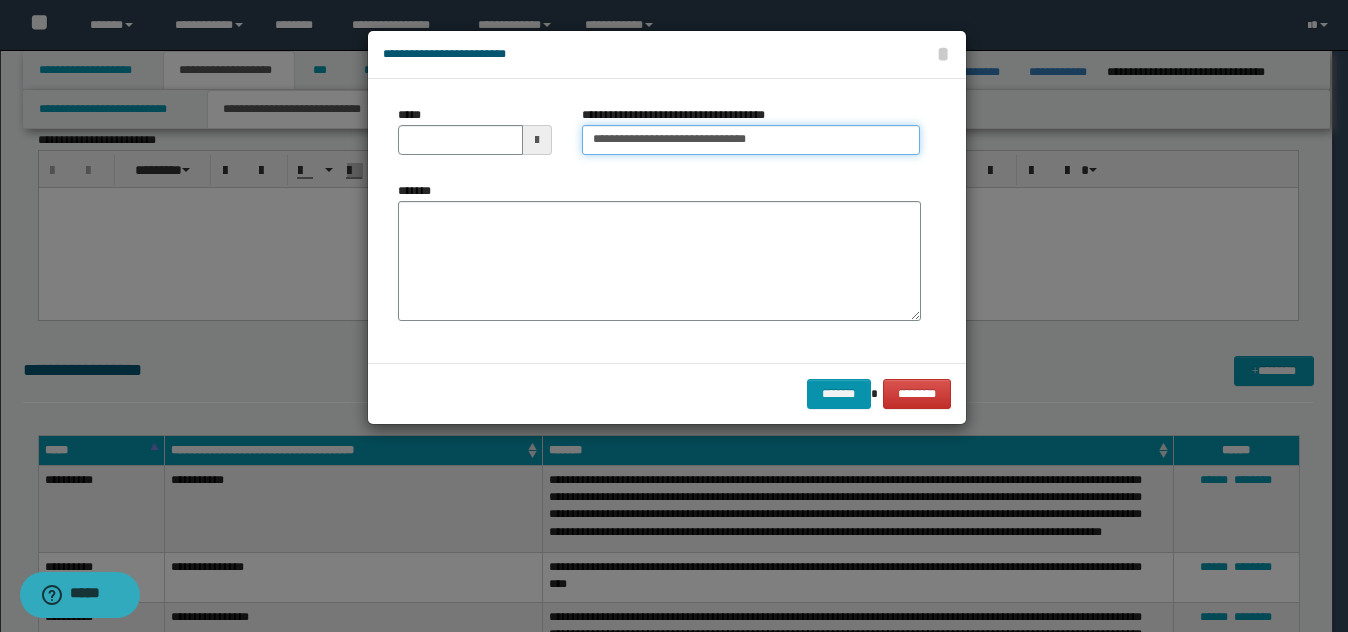 type on "**********" 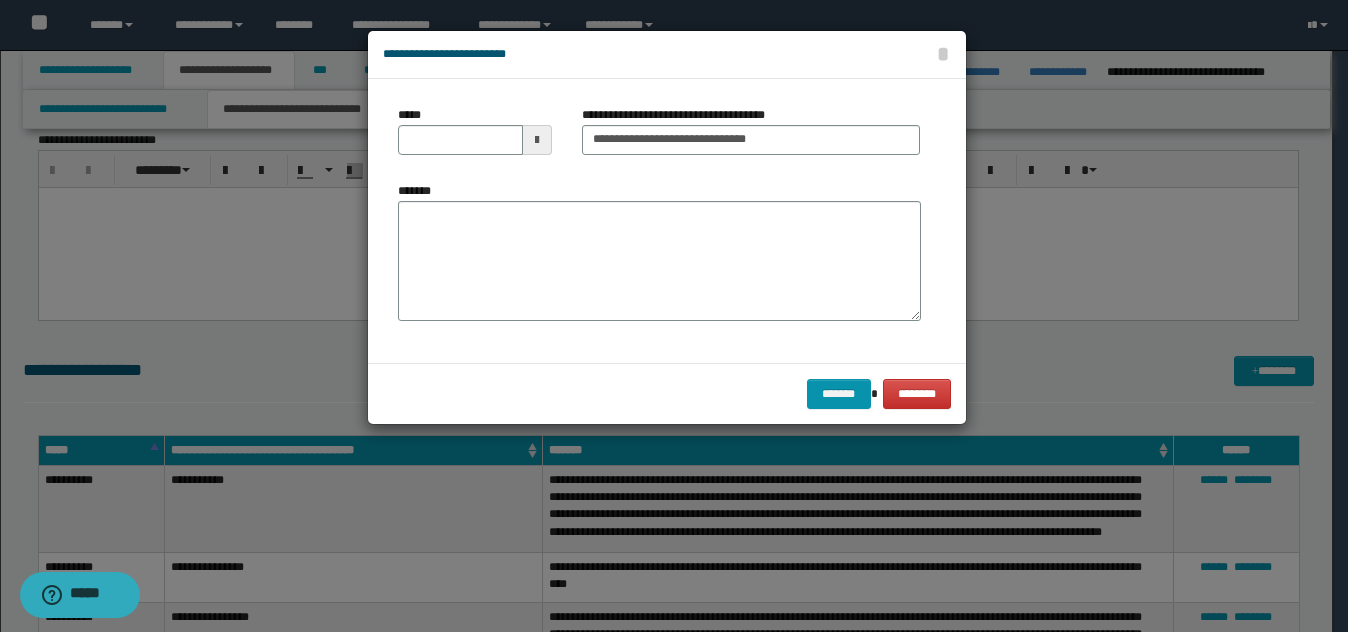 click on "**********" at bounding box center [659, 221] 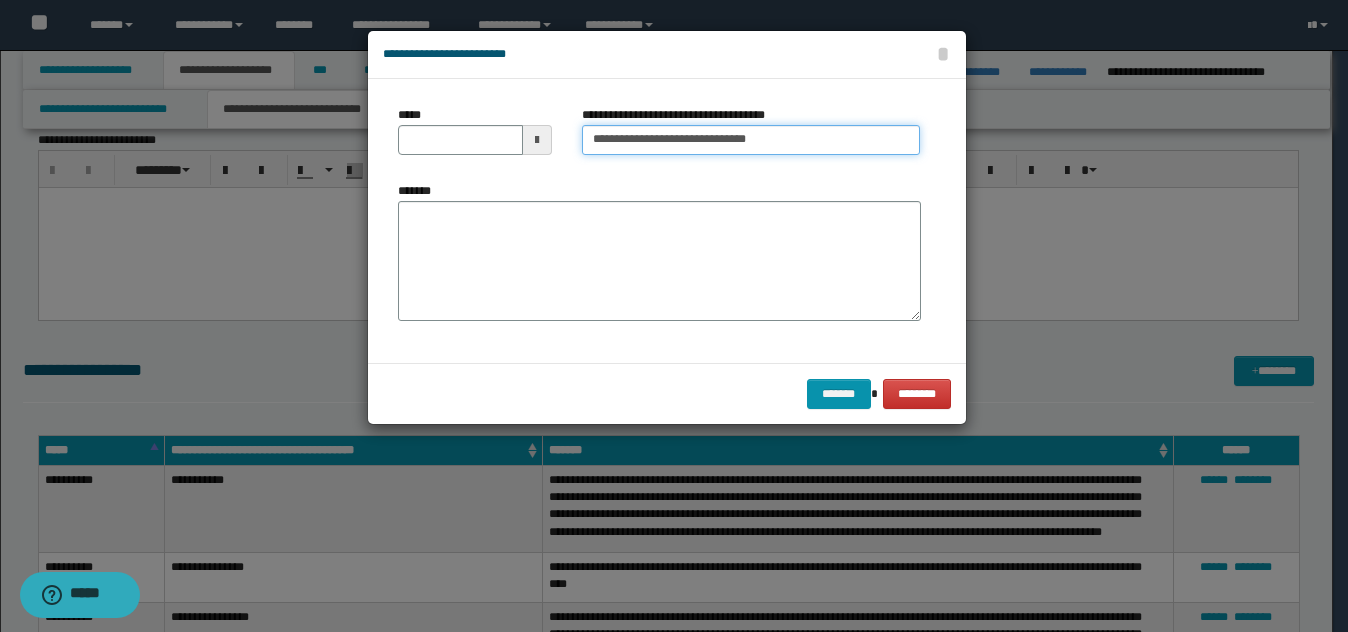 click on "**********" at bounding box center (751, 140) 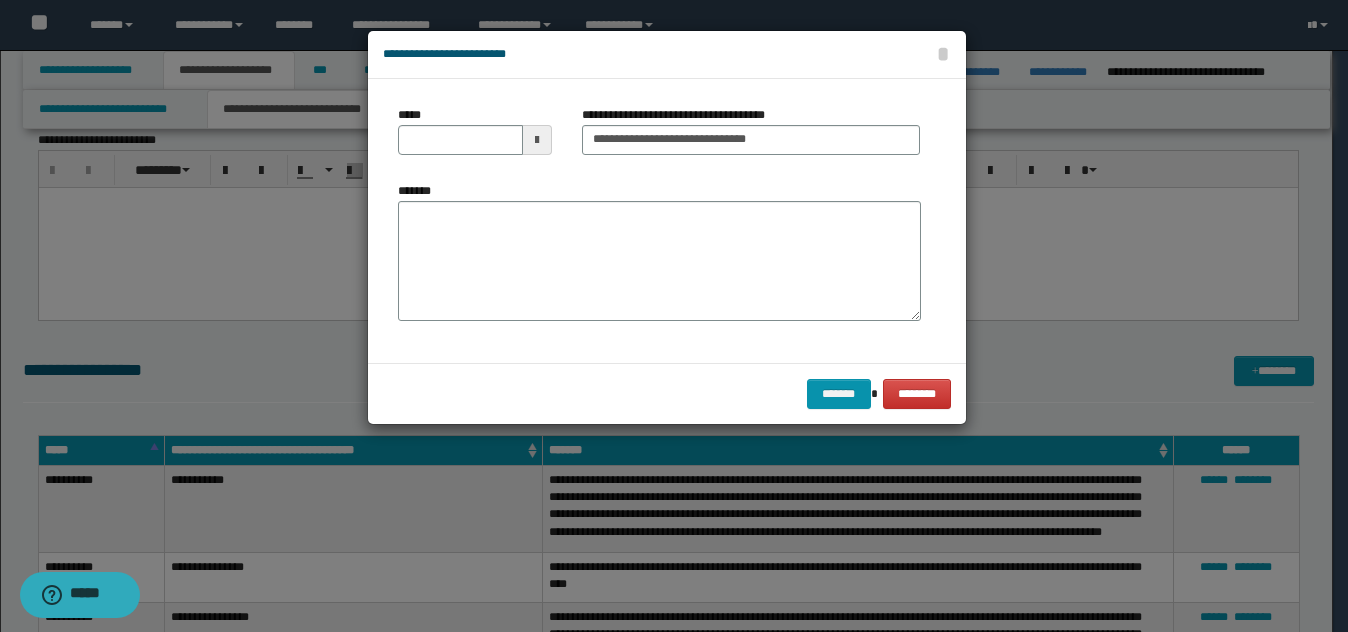 click on "*******" at bounding box center (659, 251) 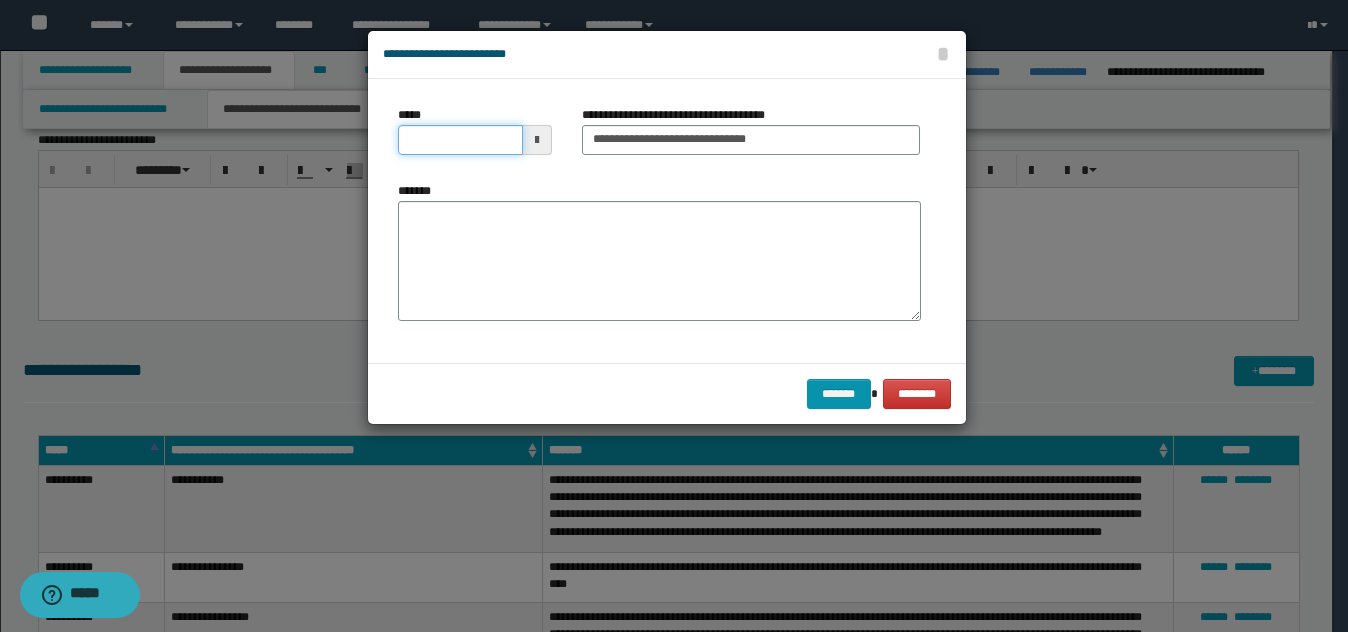 click on "*****" at bounding box center (460, 140) 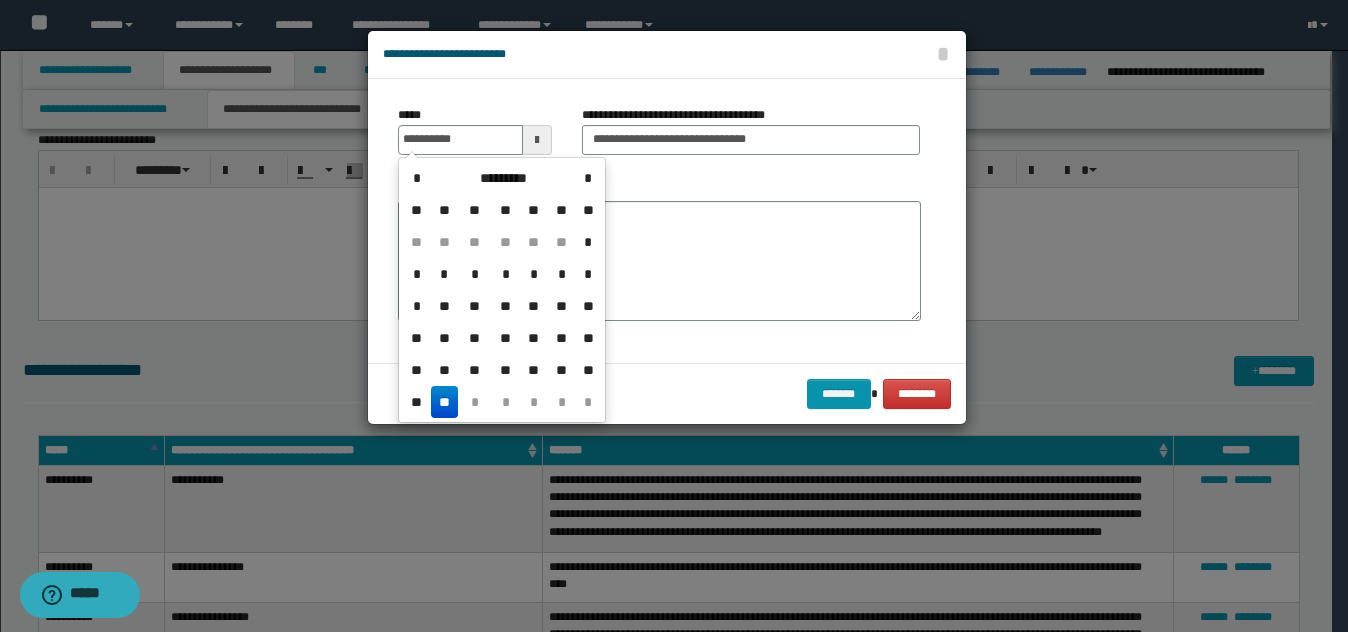 click on "**" at bounding box center (445, 402) 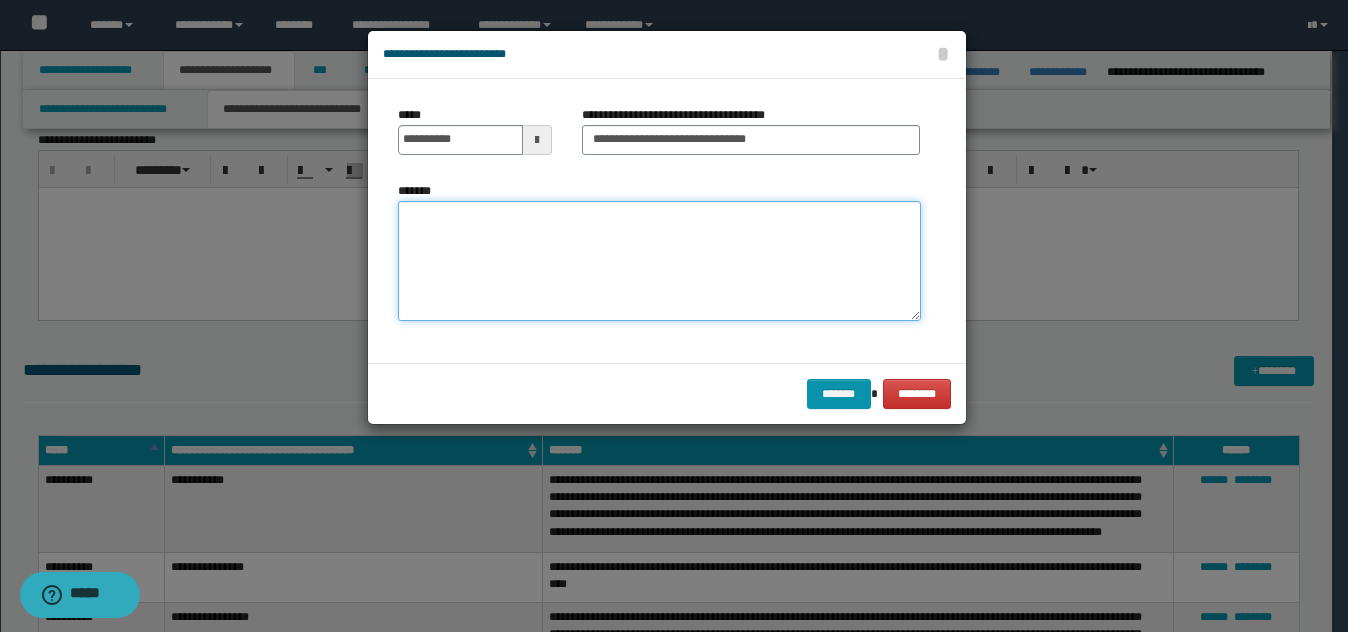 click on "*******" at bounding box center [659, 261] 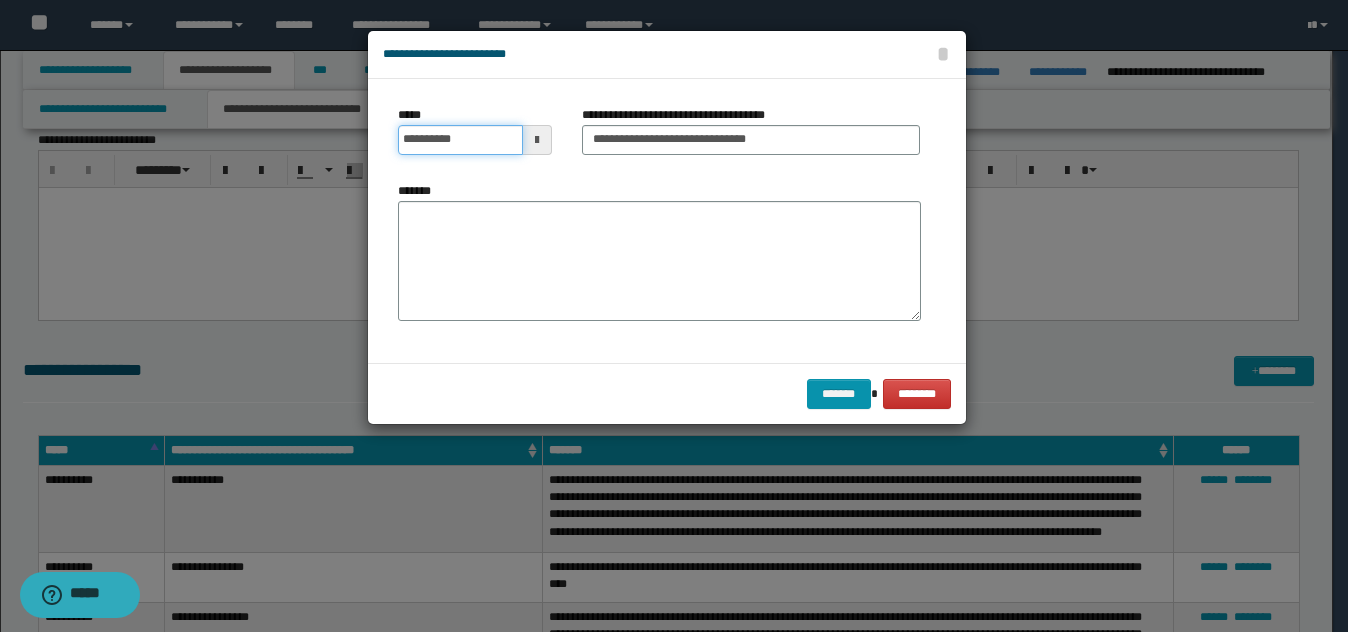 click on "**********" at bounding box center (460, 140) 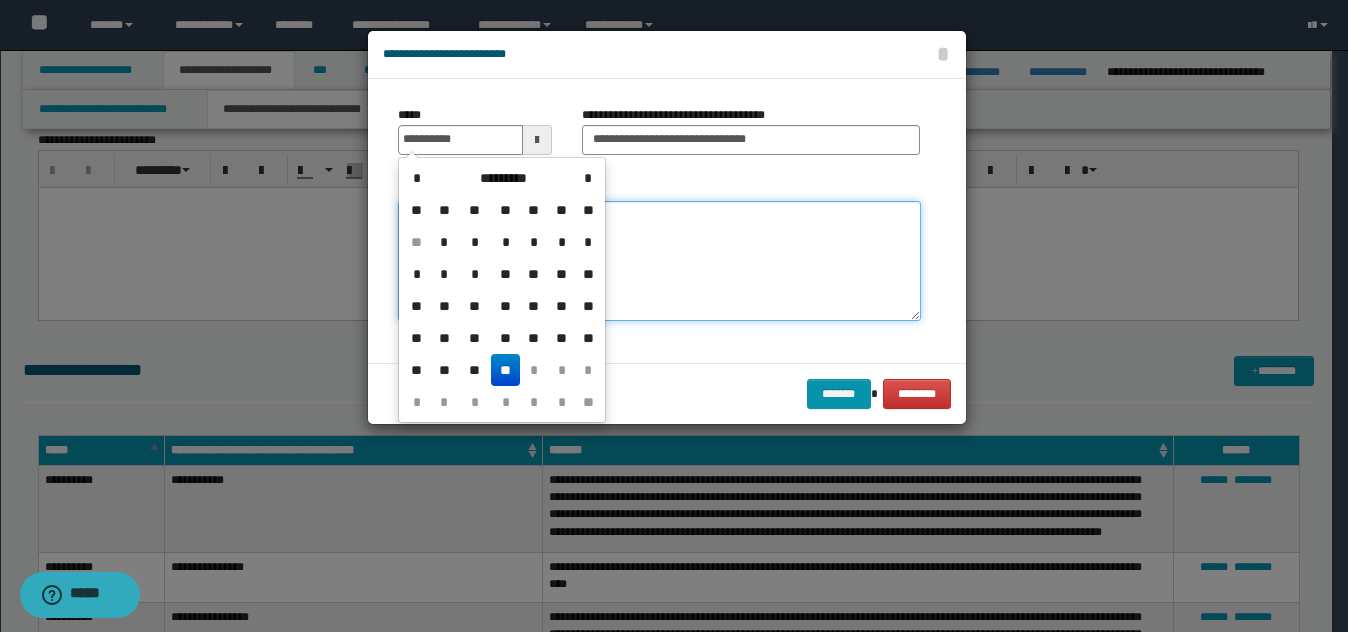 type on "**********" 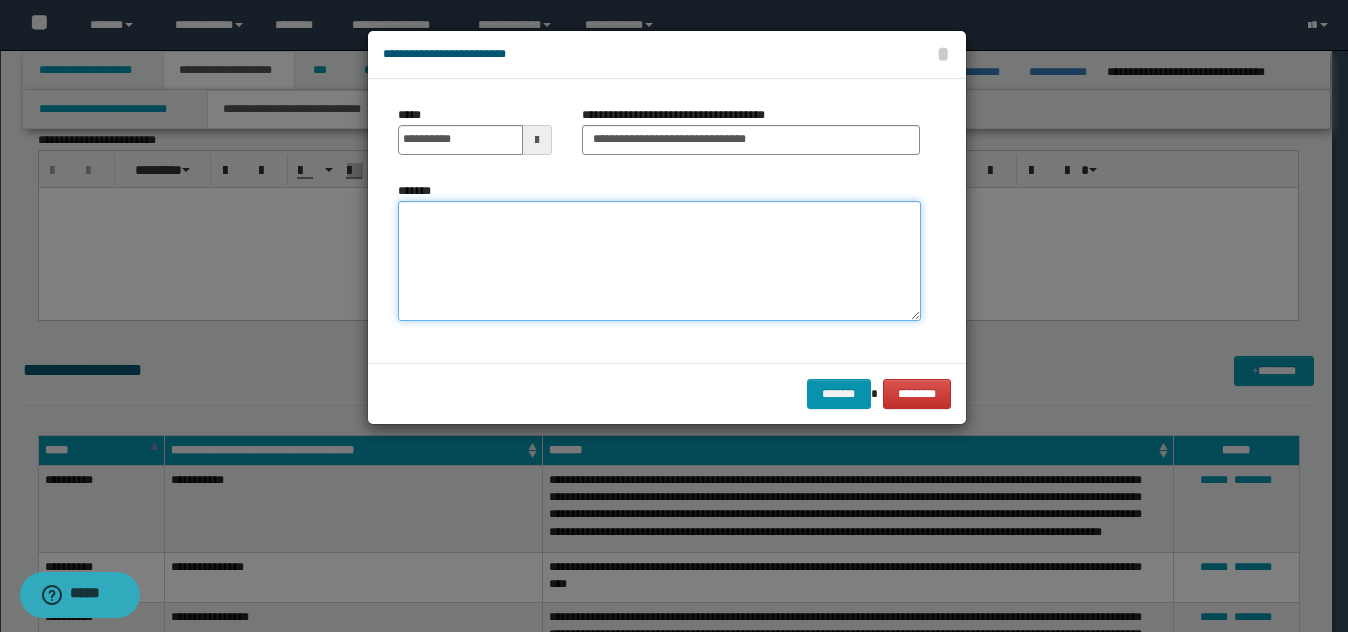 click on "*******" at bounding box center (659, 261) 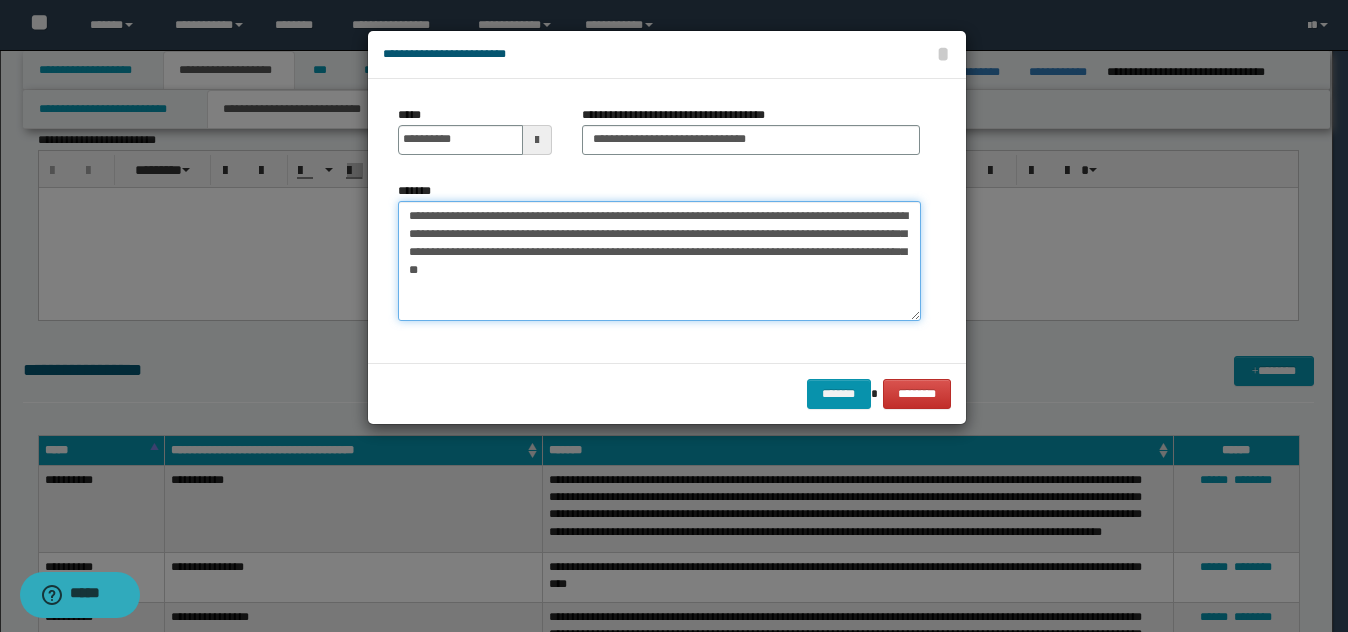 click on "**********" at bounding box center (659, 261) 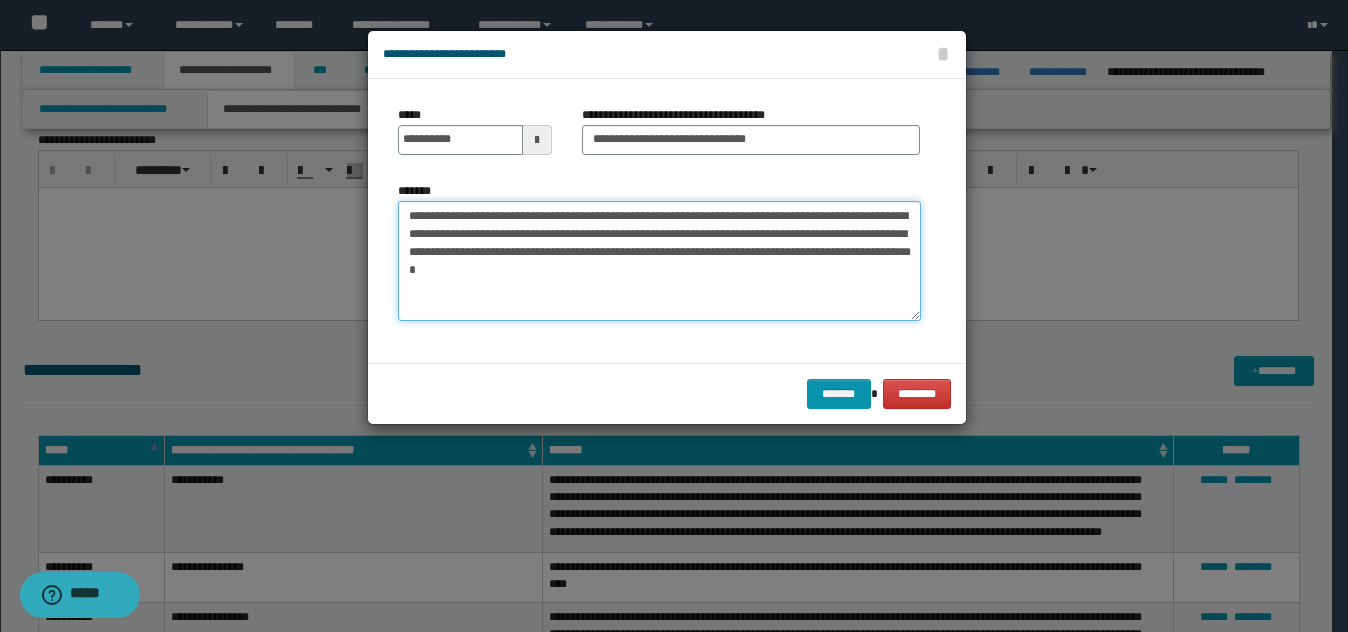 click on "**********" at bounding box center (659, 261) 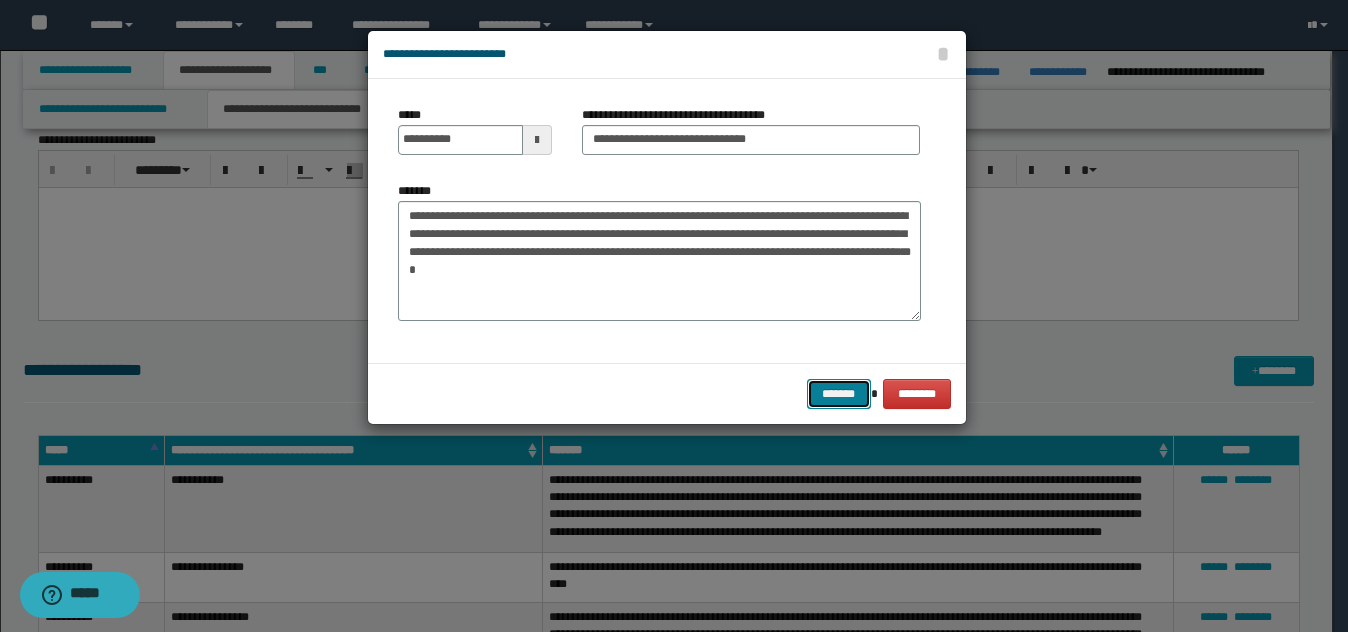 click on "*******" at bounding box center [839, 394] 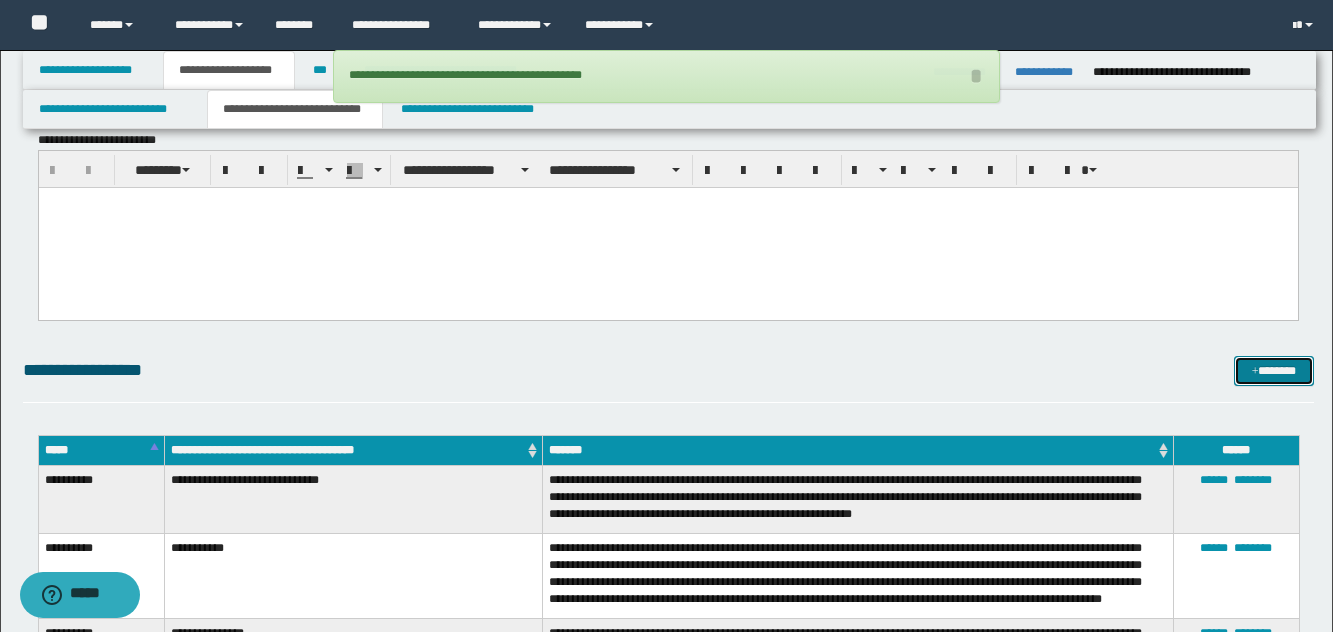 click on "*******" at bounding box center (1274, 371) 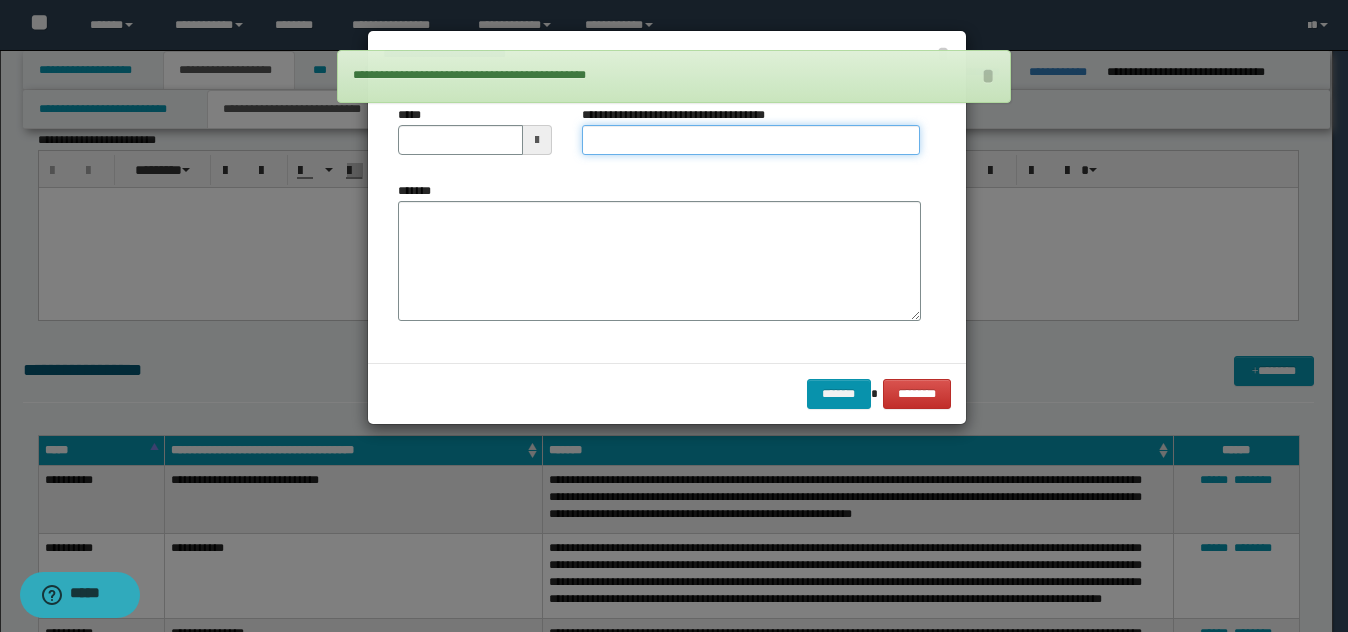 click on "**********" at bounding box center (751, 140) 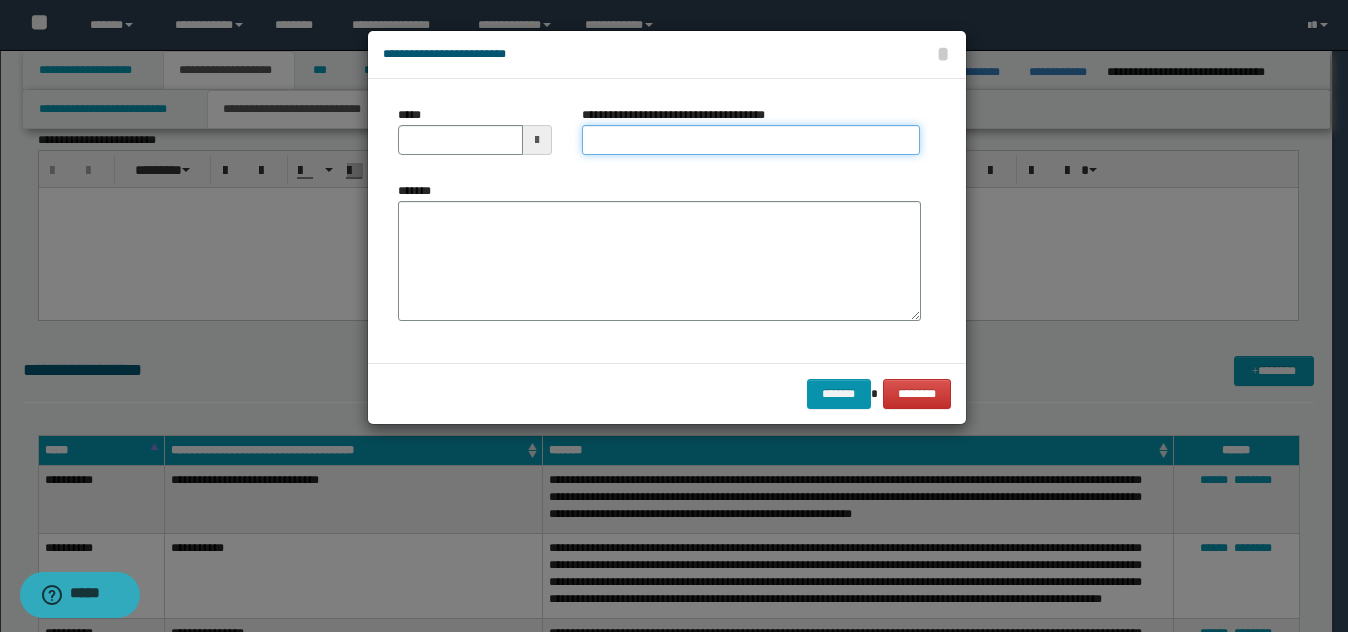 type on "*" 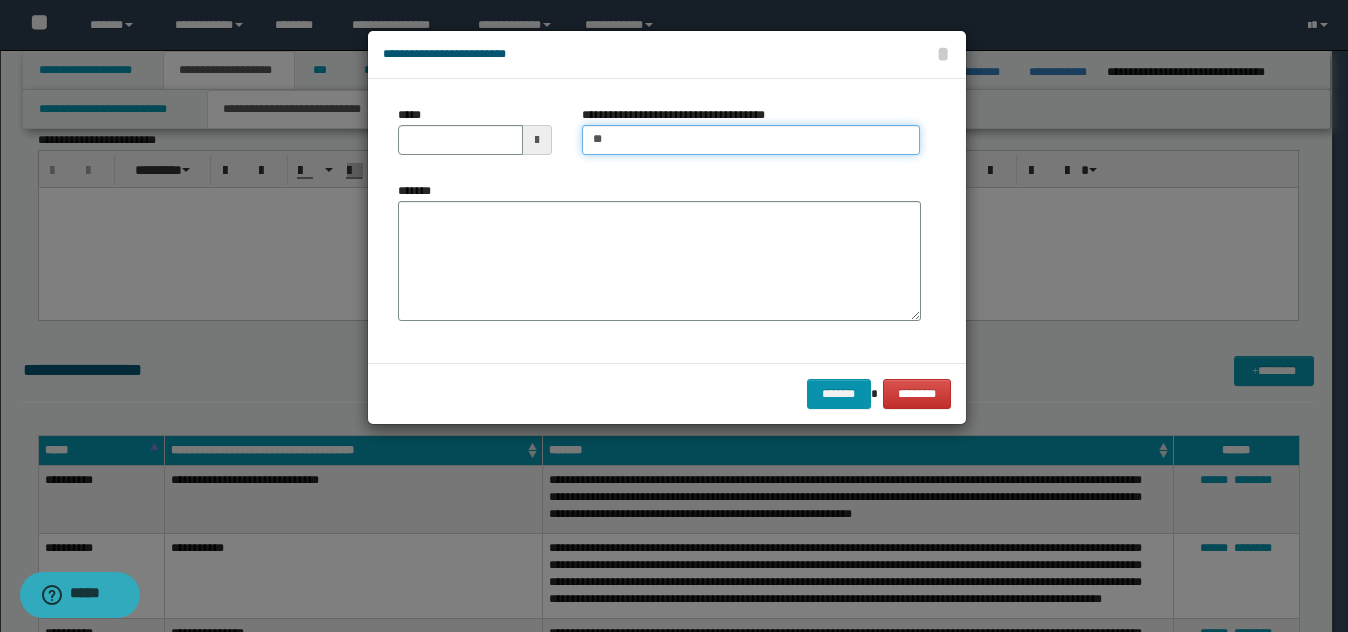 type on "**********" 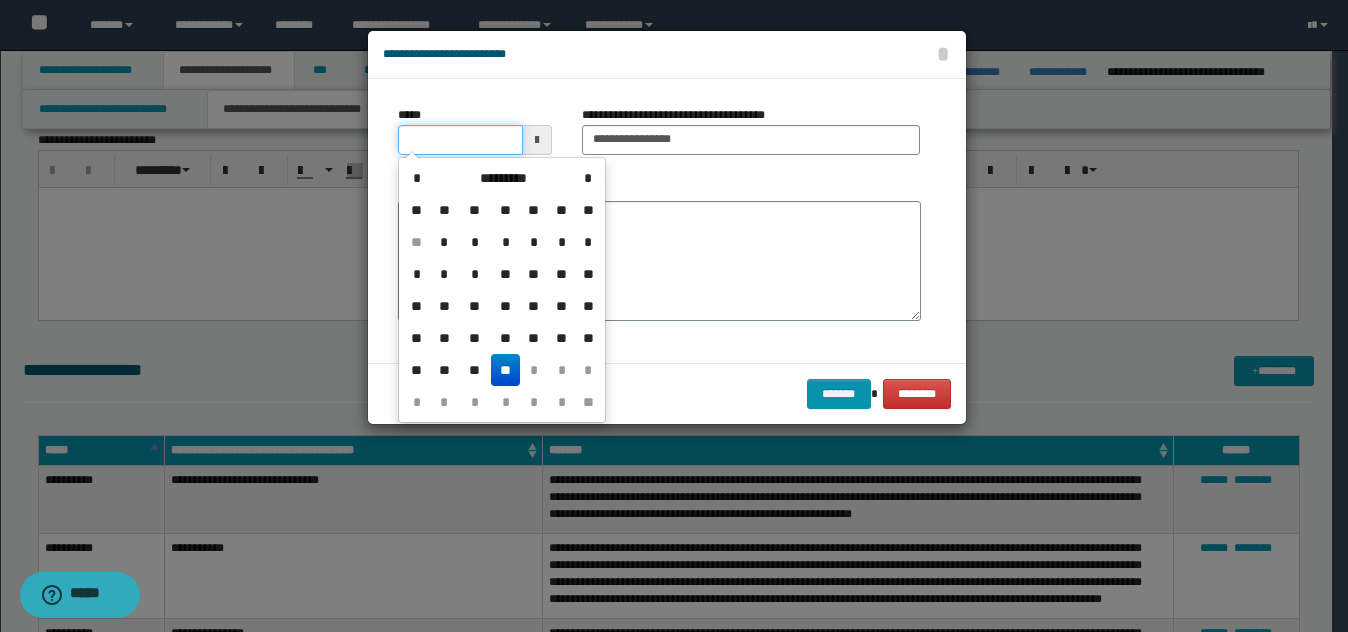 click on "*****" at bounding box center [460, 140] 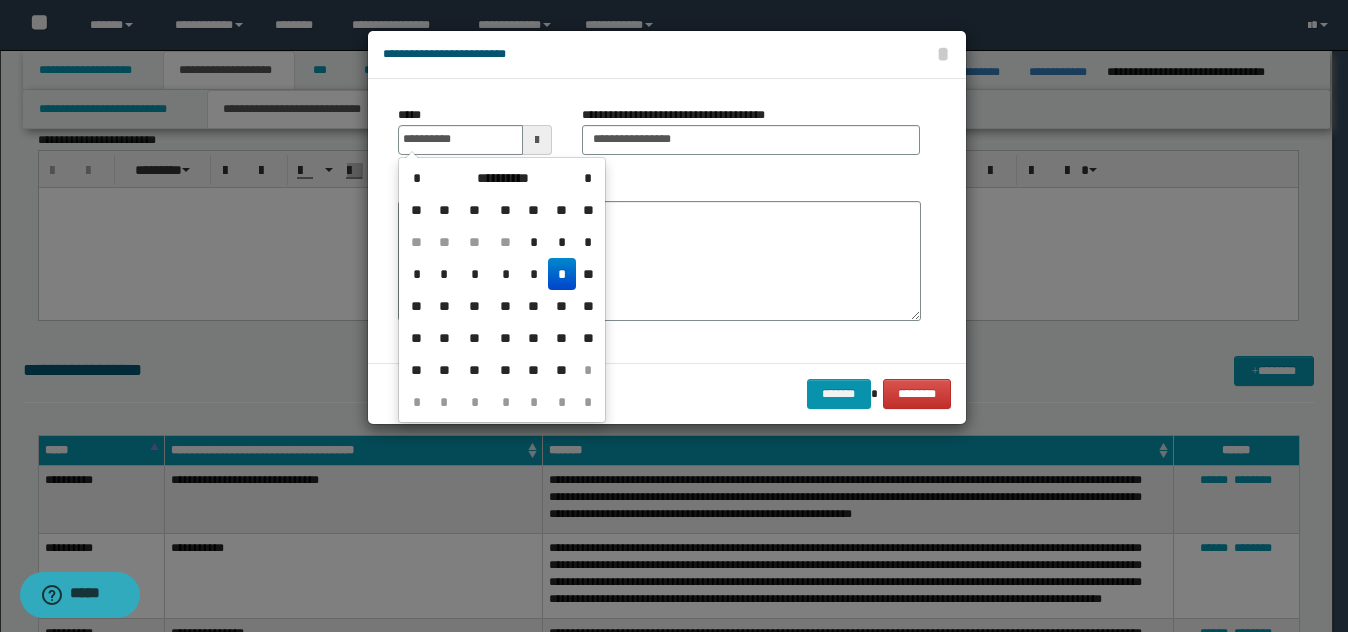 drag, startPoint x: 561, startPoint y: 271, endPoint x: 583, endPoint y: 255, distance: 27.202942 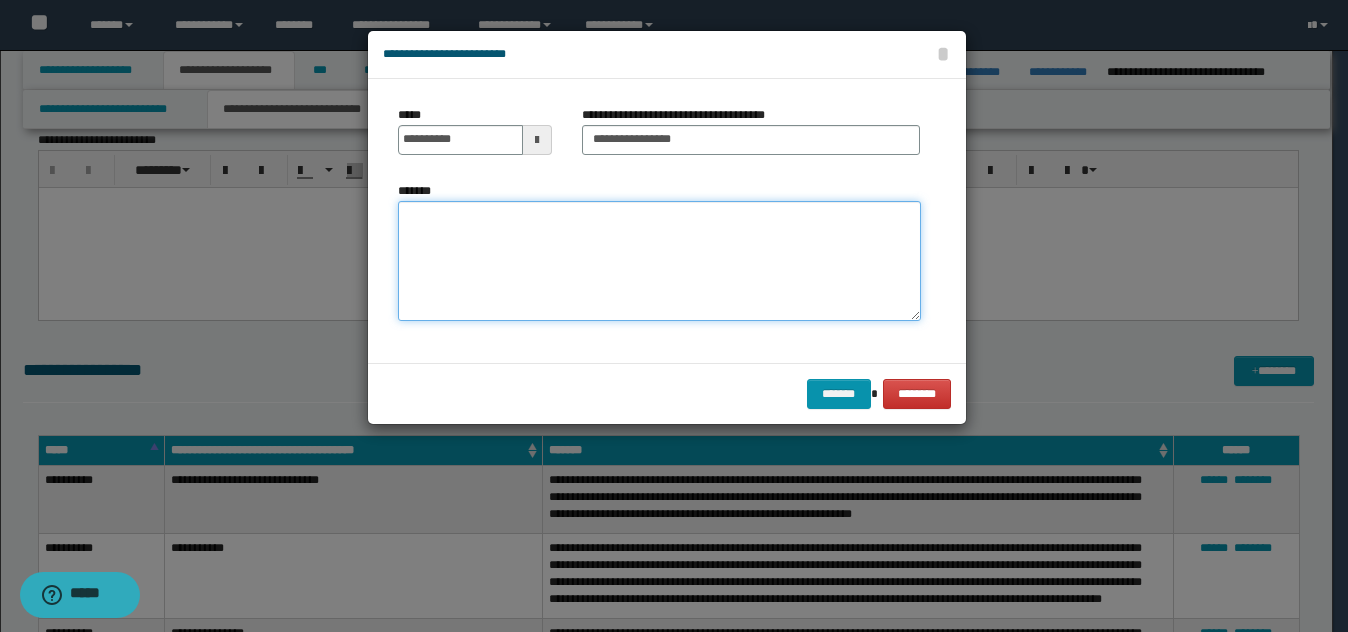 drag, startPoint x: 585, startPoint y: 254, endPoint x: 617, endPoint y: 265, distance: 33.83785 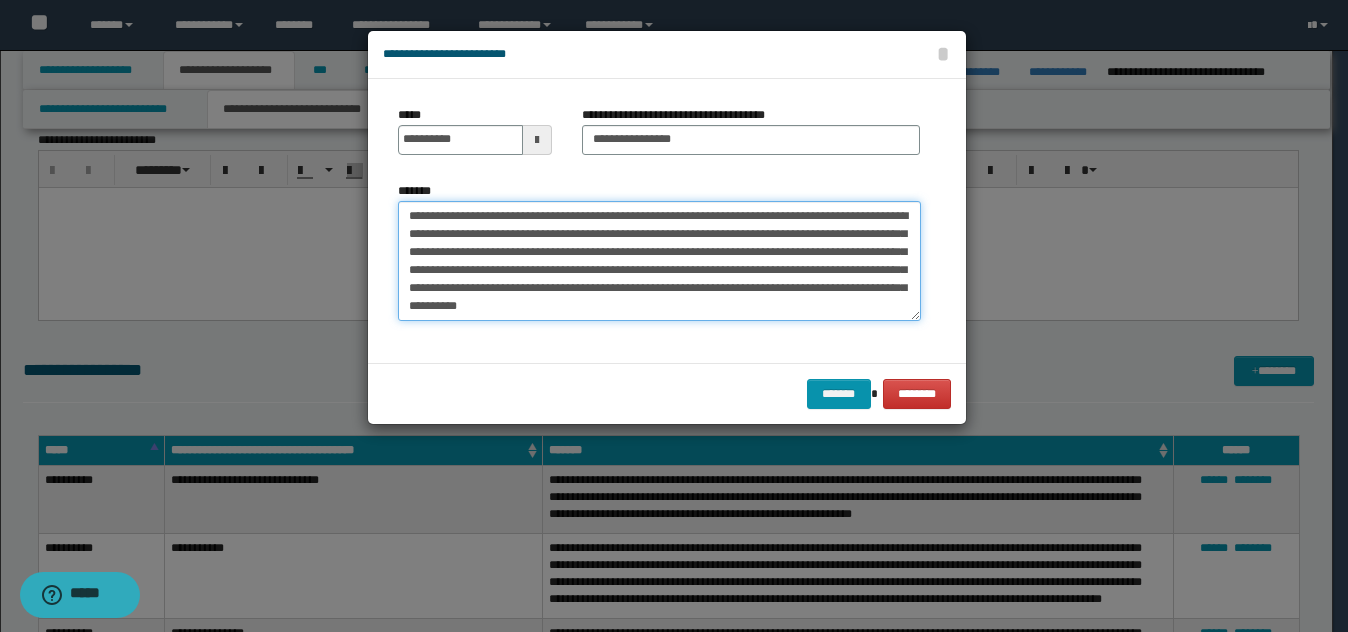 click on "**********" at bounding box center [659, 261] 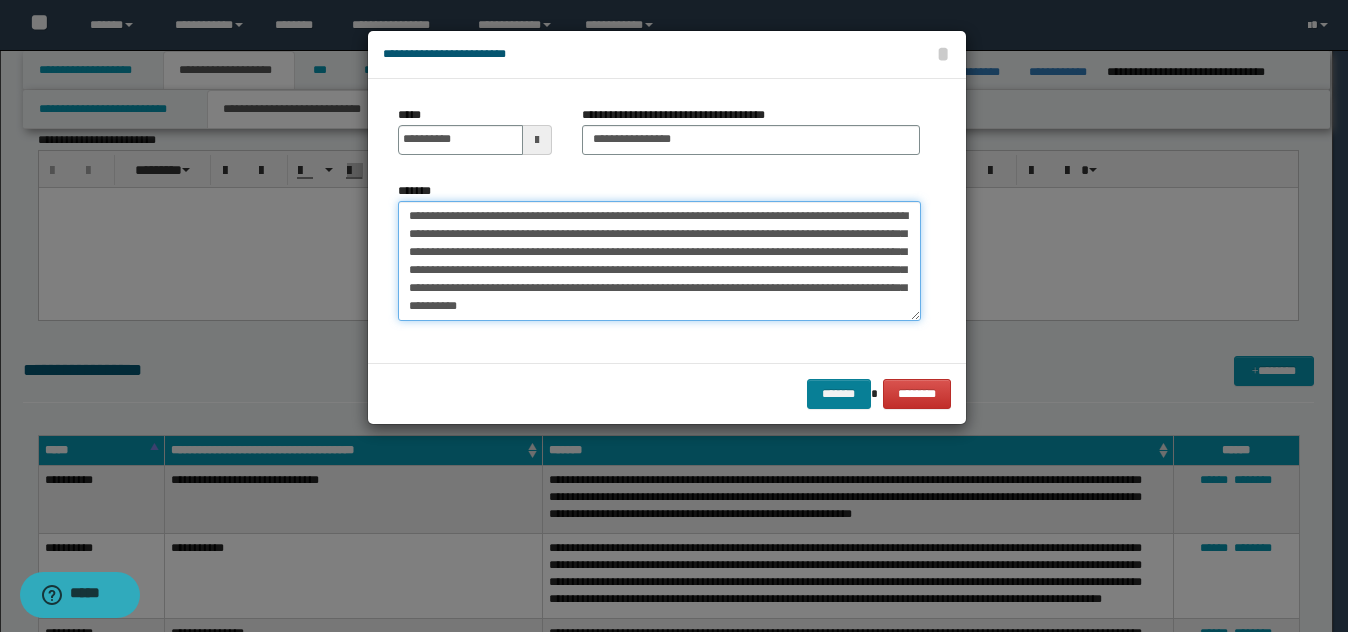 type on "**********" 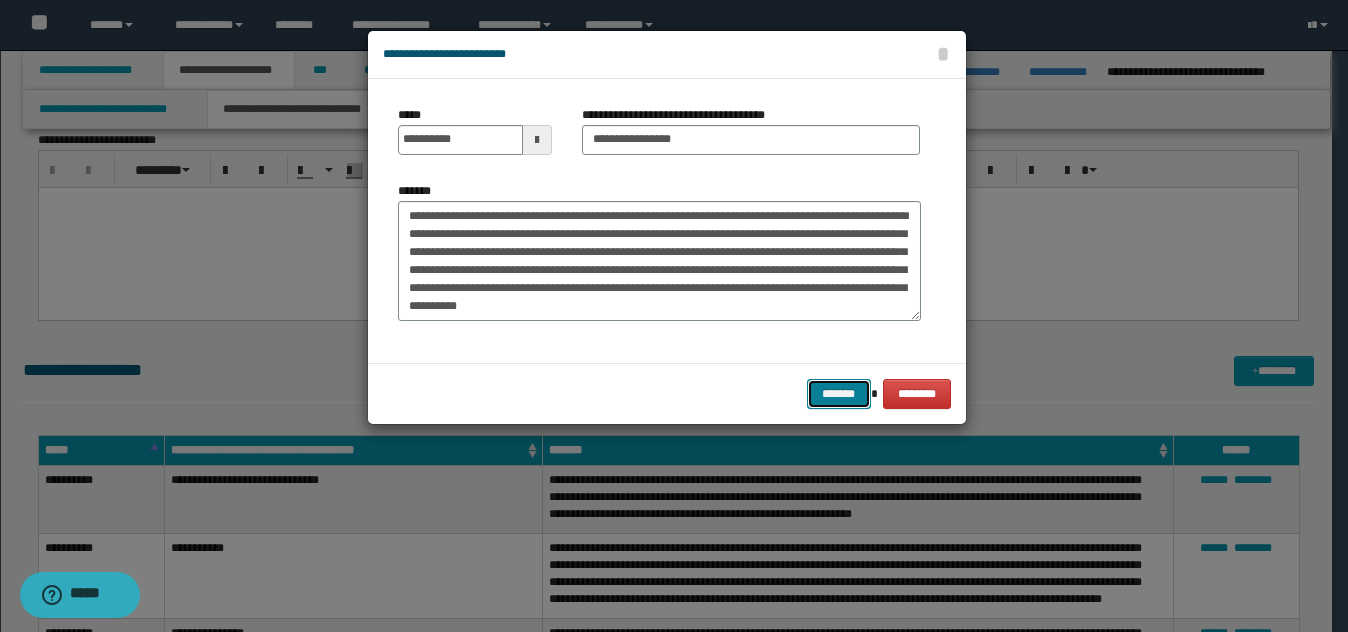 click on "*******" at bounding box center (839, 394) 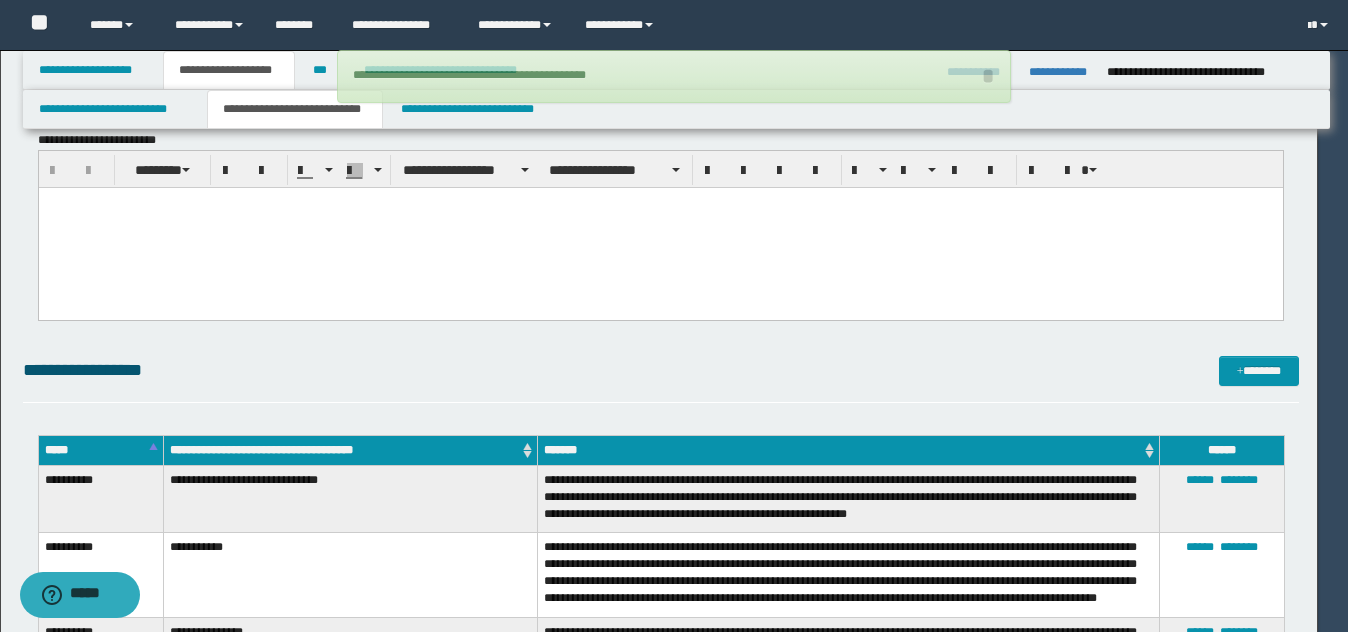 type 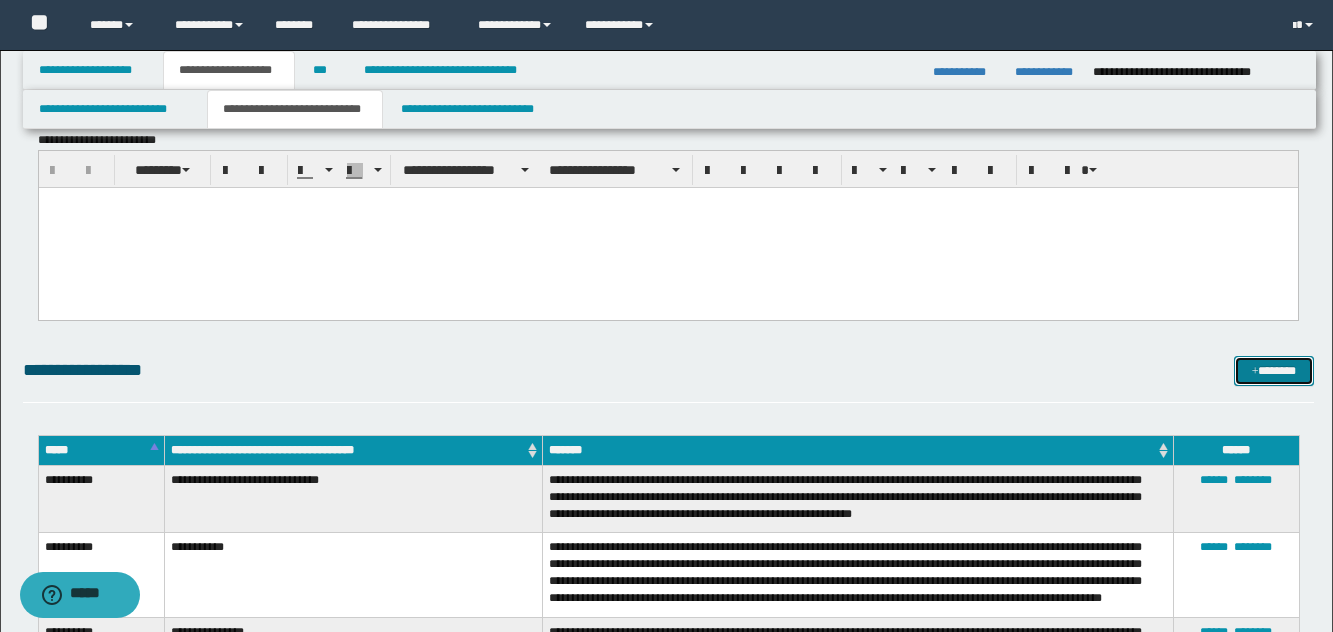 click on "*******" at bounding box center [1274, 371] 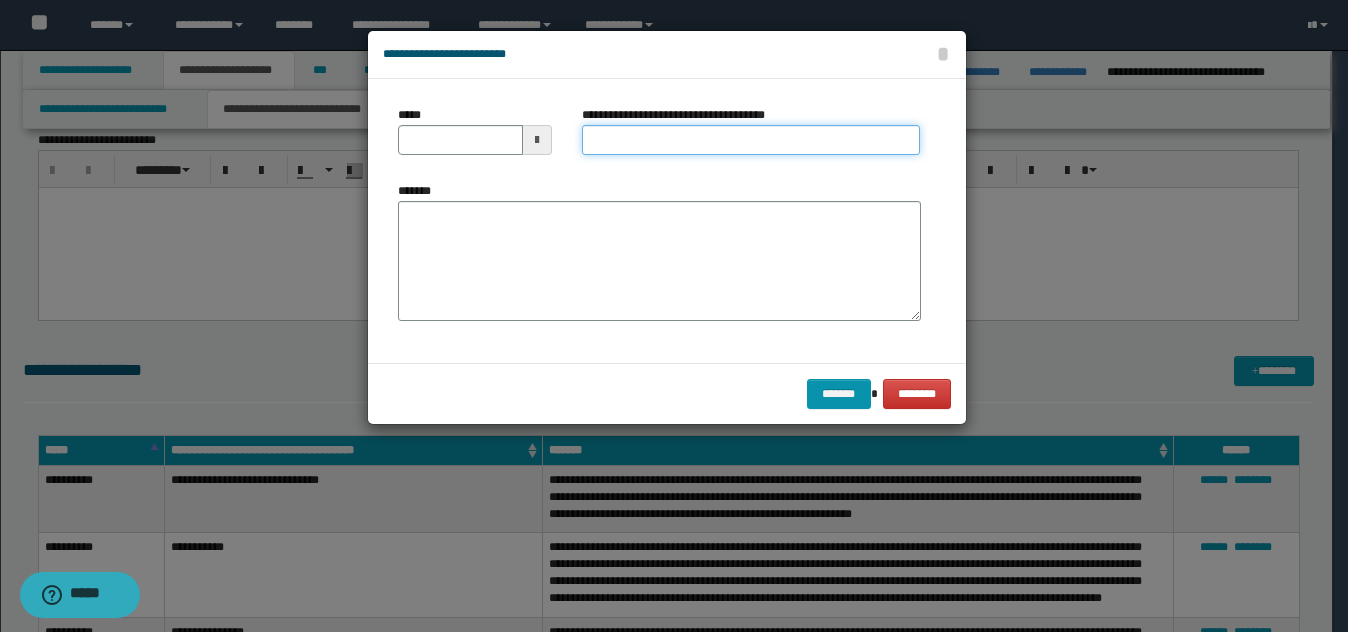 click on "**********" at bounding box center [751, 140] 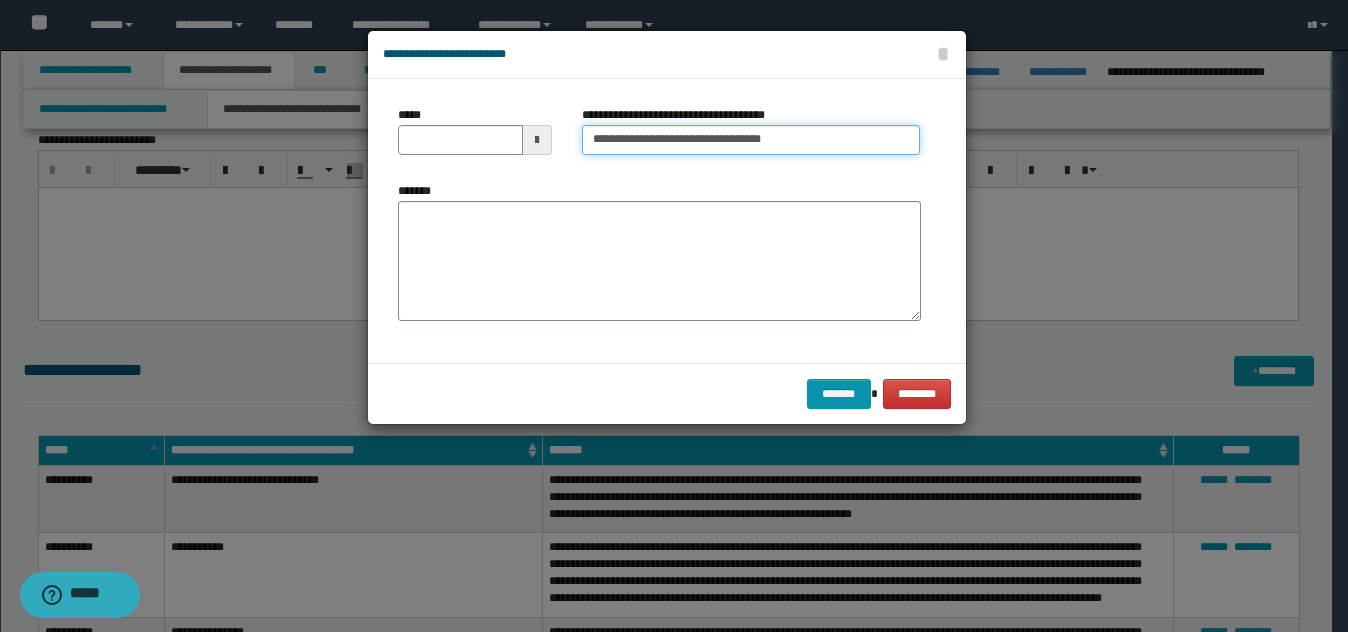 type on "**********" 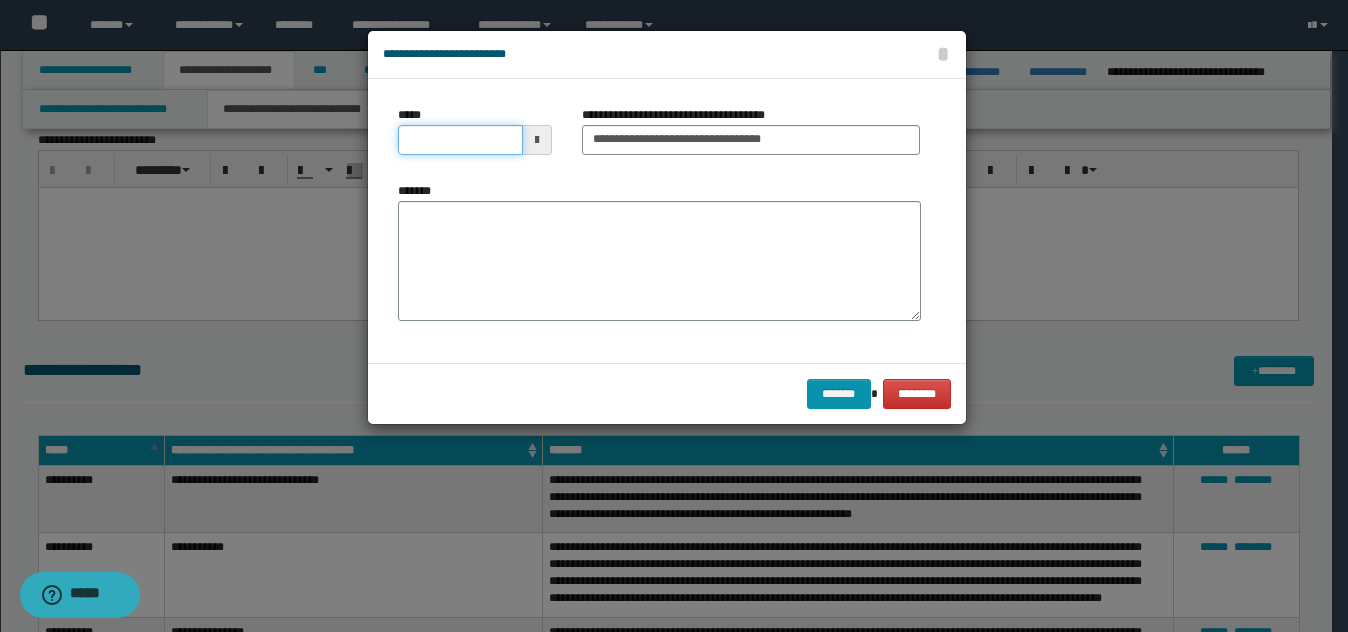 click on "*****" at bounding box center [460, 140] 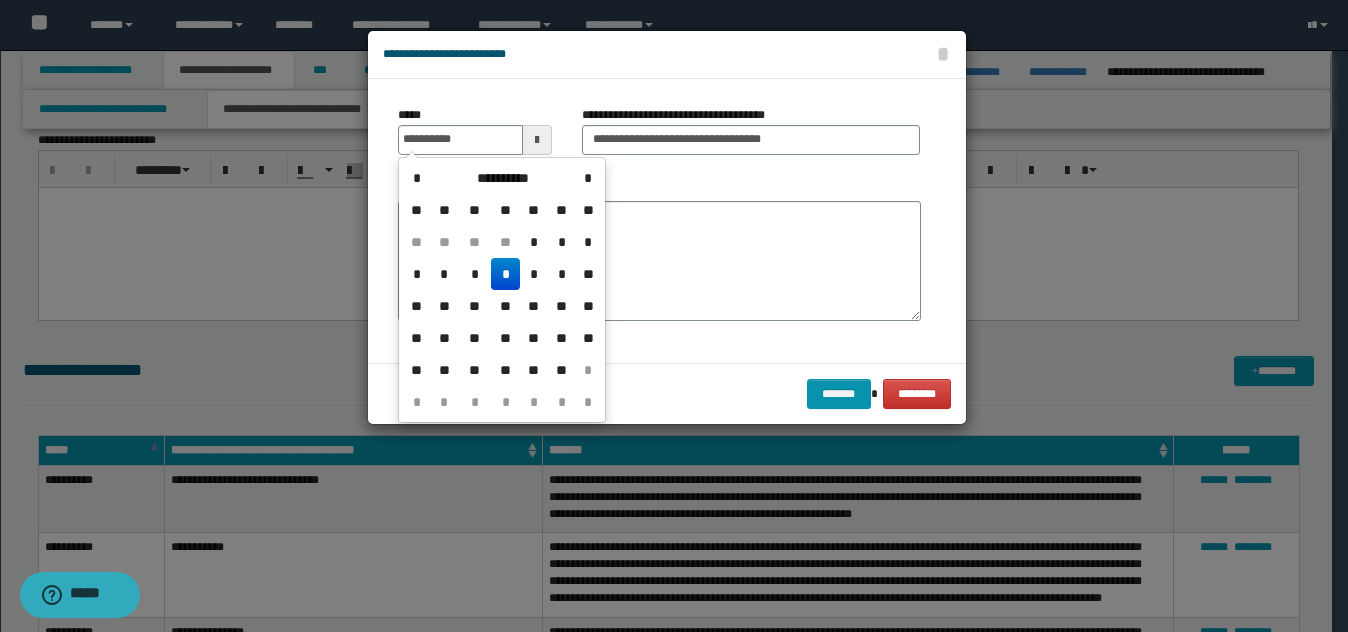 click on "*" at bounding box center [505, 274] 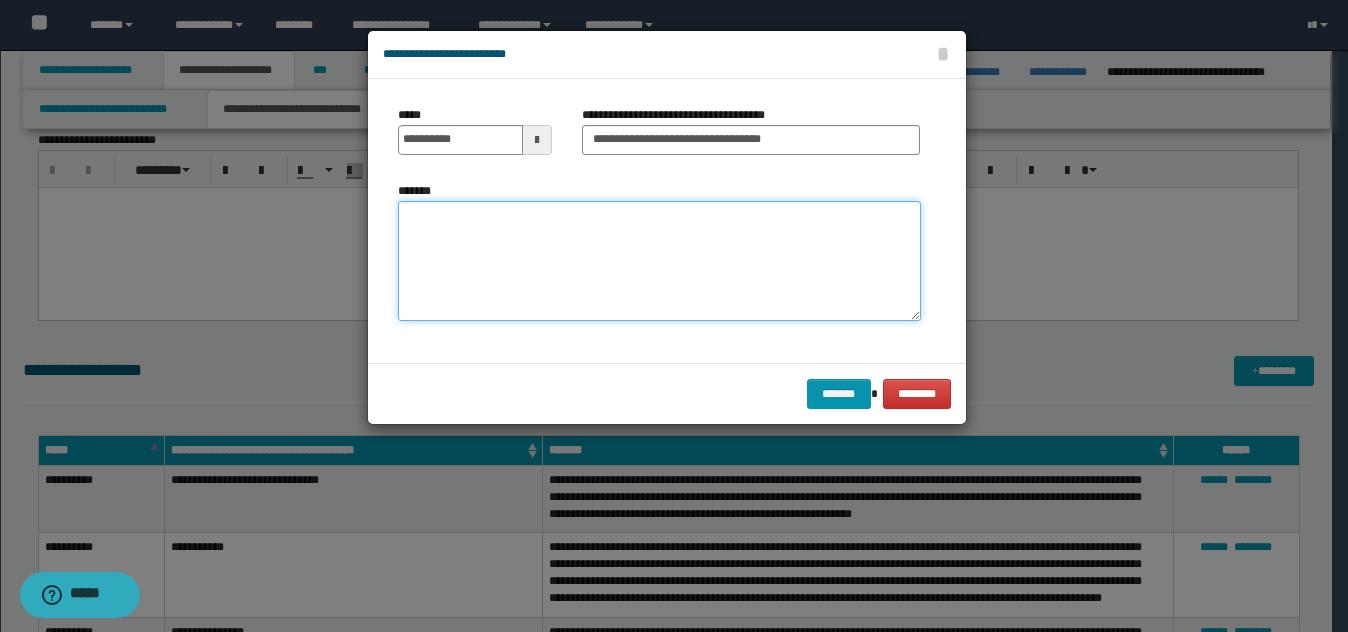 click on "*******" at bounding box center (659, 261) 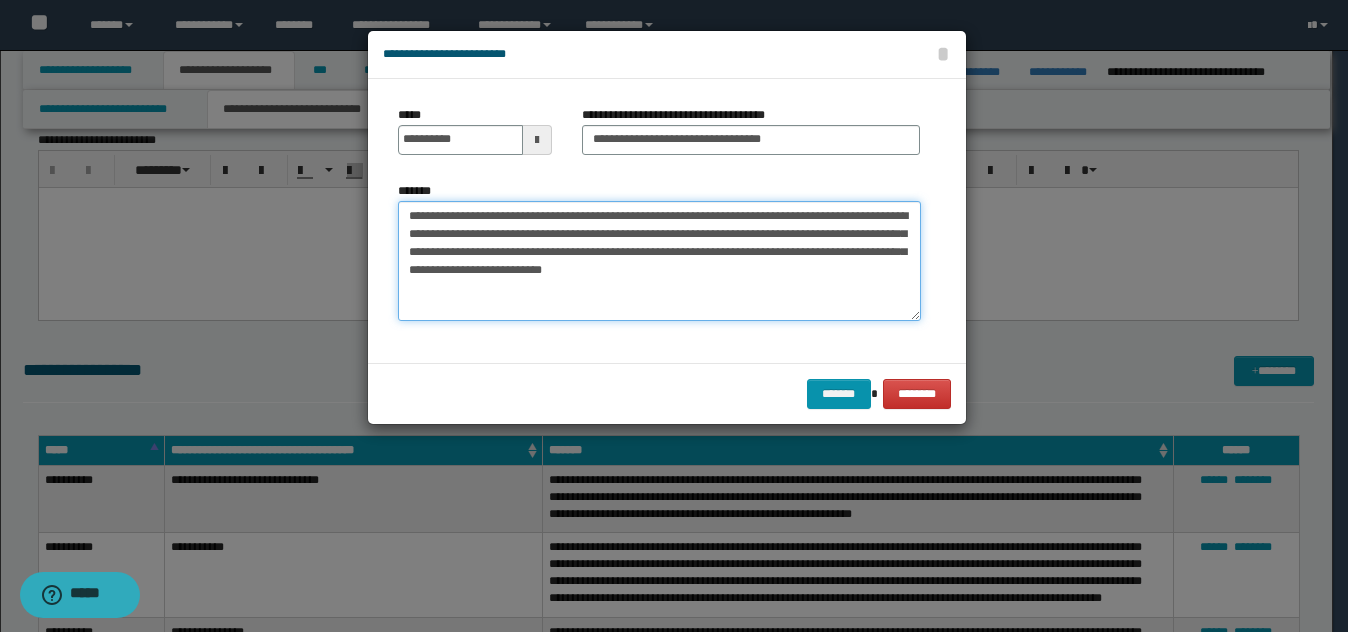 click on "**********" at bounding box center (659, 261) 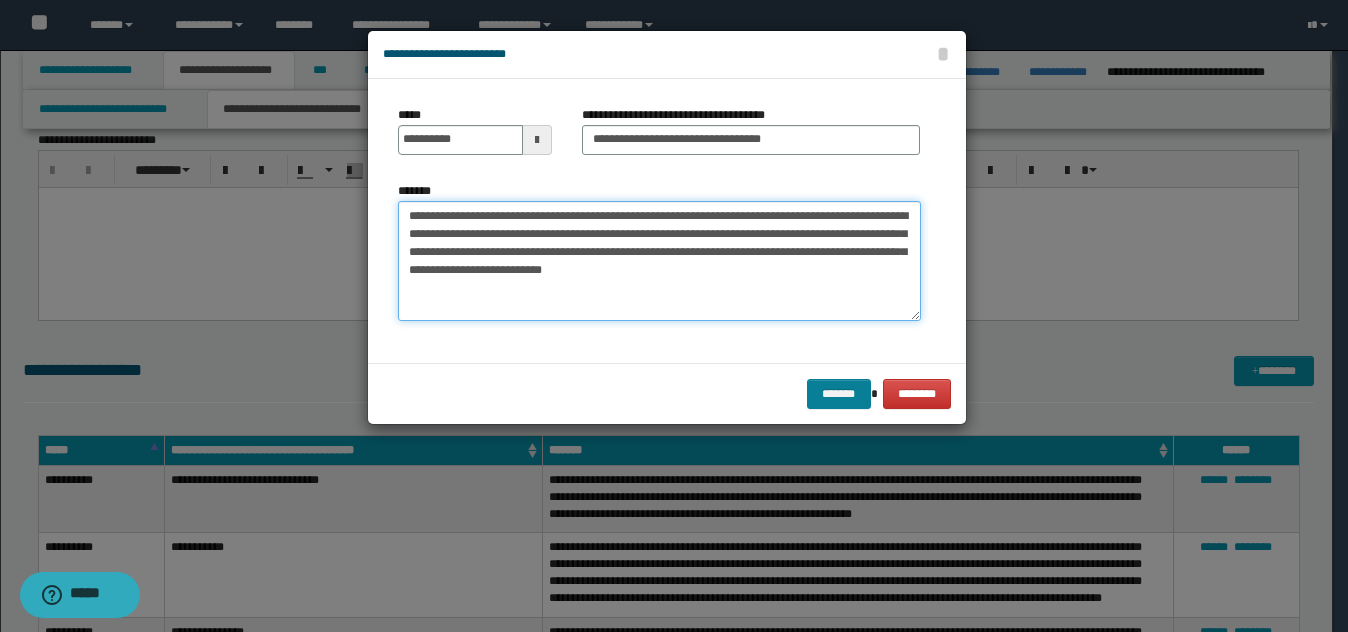 type on "**********" 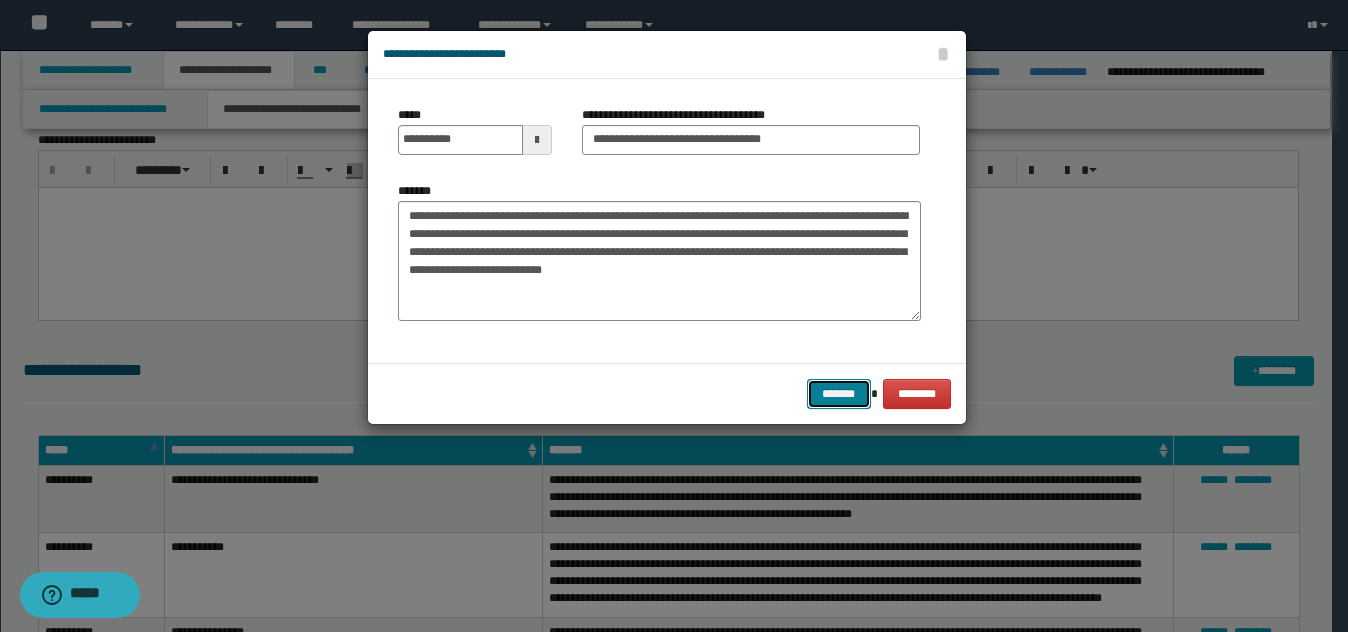 click on "*******" at bounding box center [839, 394] 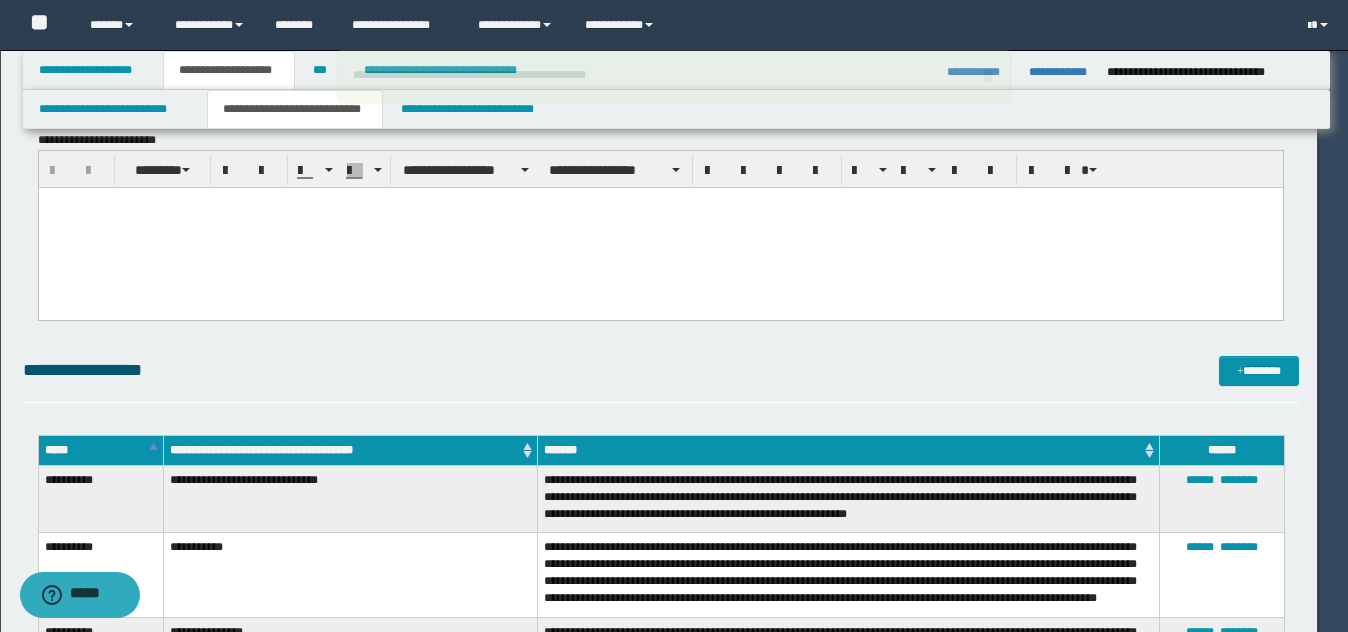 type 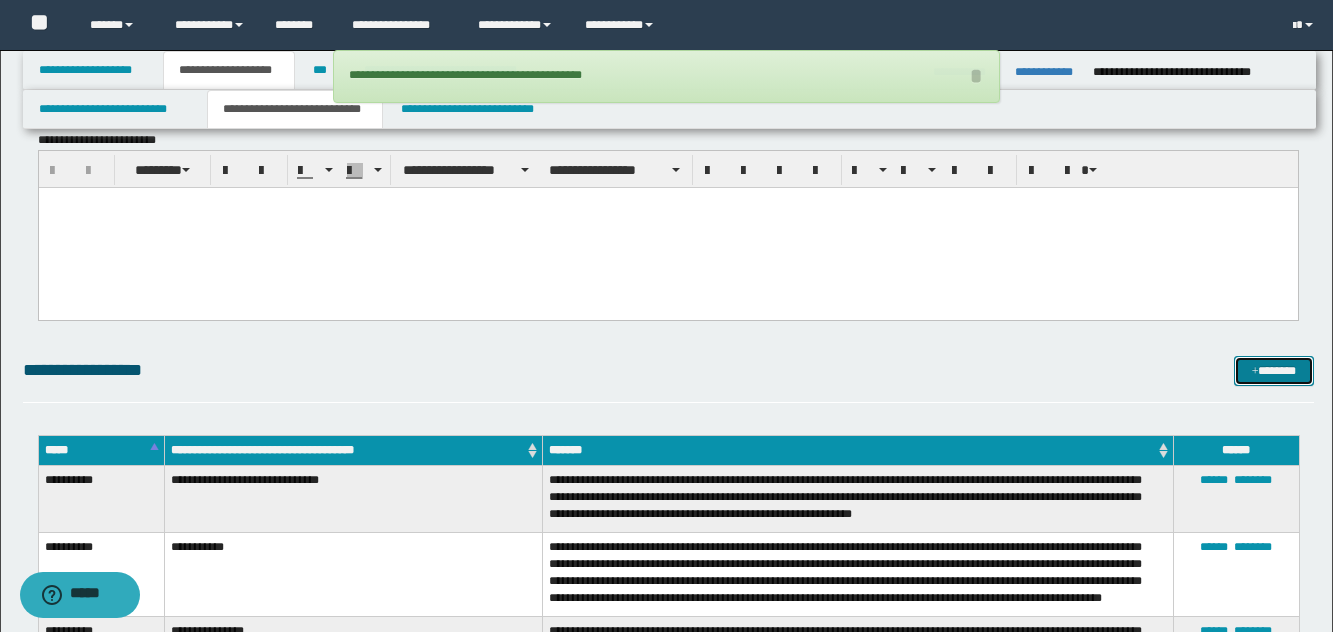 click on "*******" at bounding box center [1274, 371] 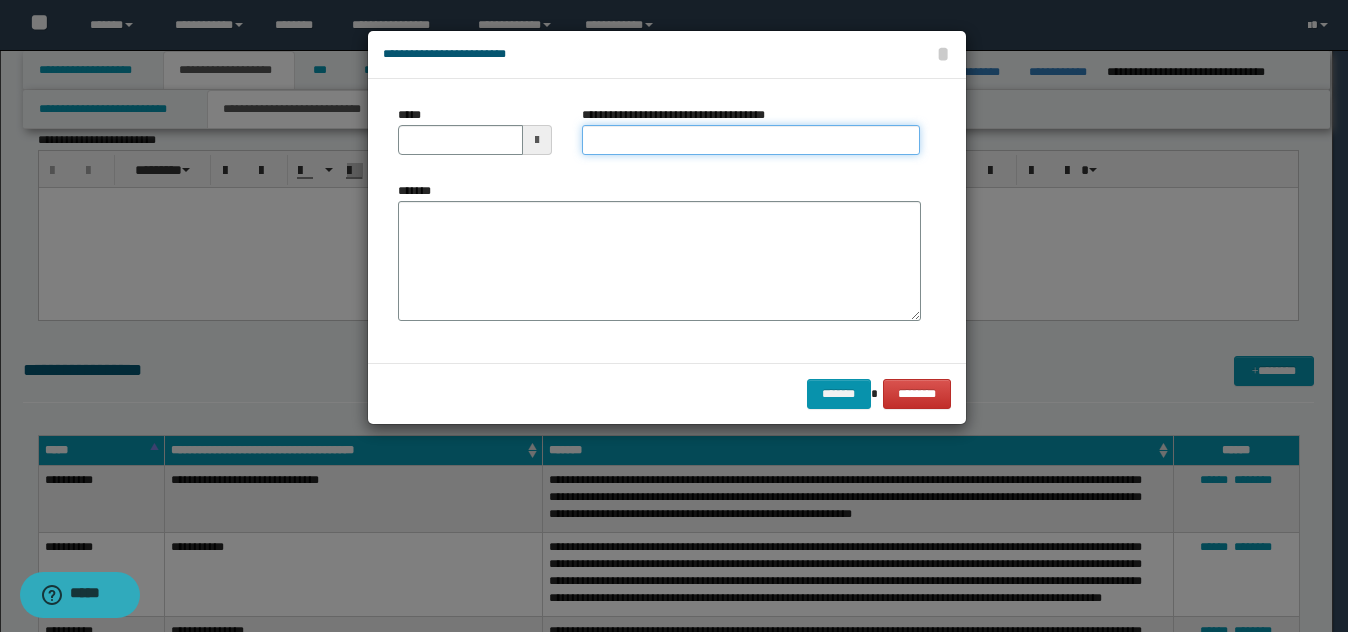 click on "**********" at bounding box center [751, 140] 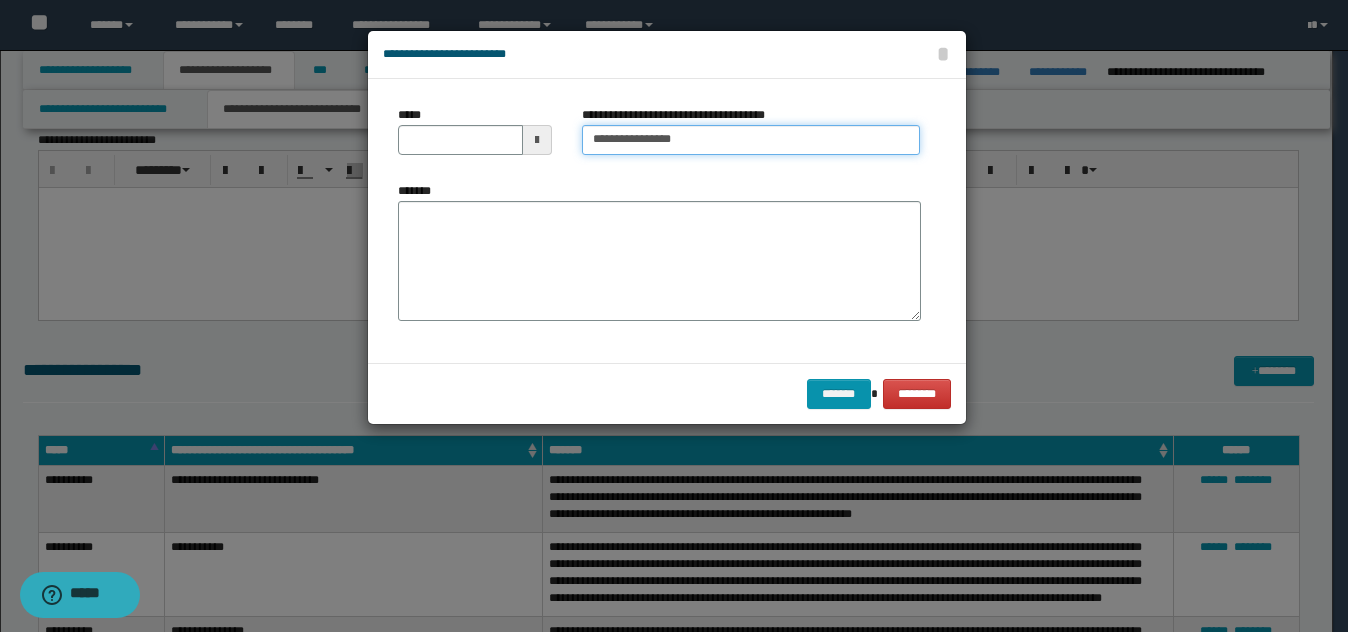 click on "**********" at bounding box center [751, 140] 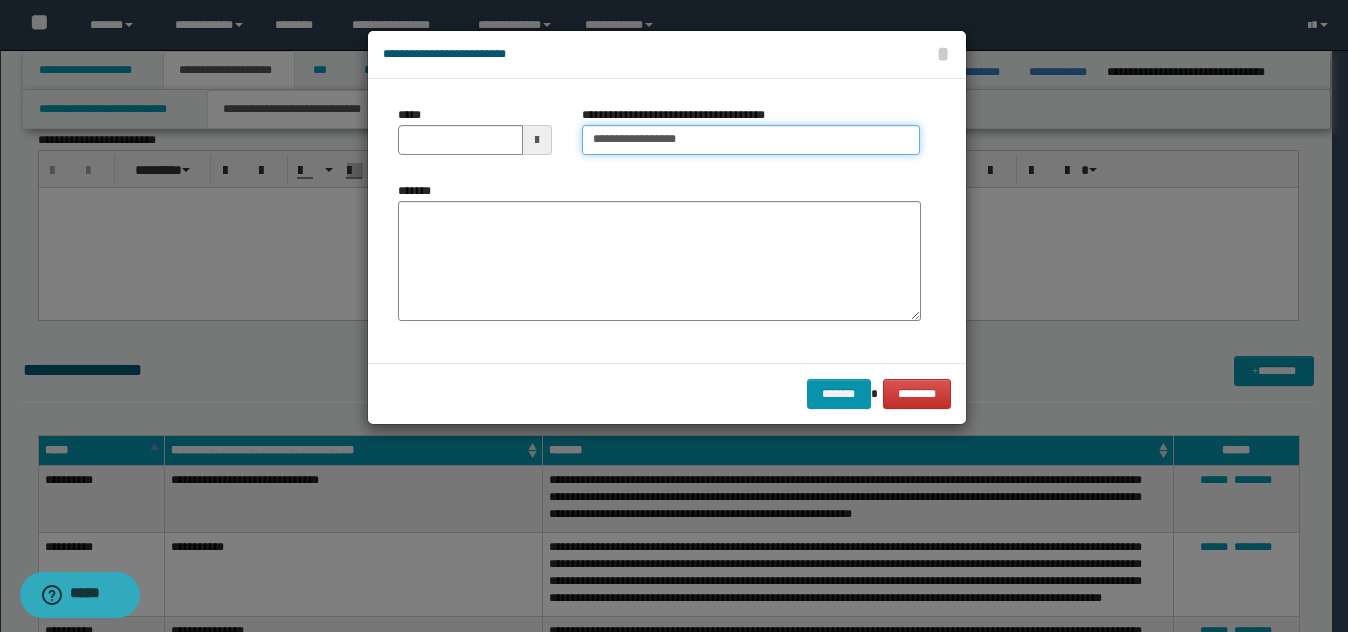 type on "**********" 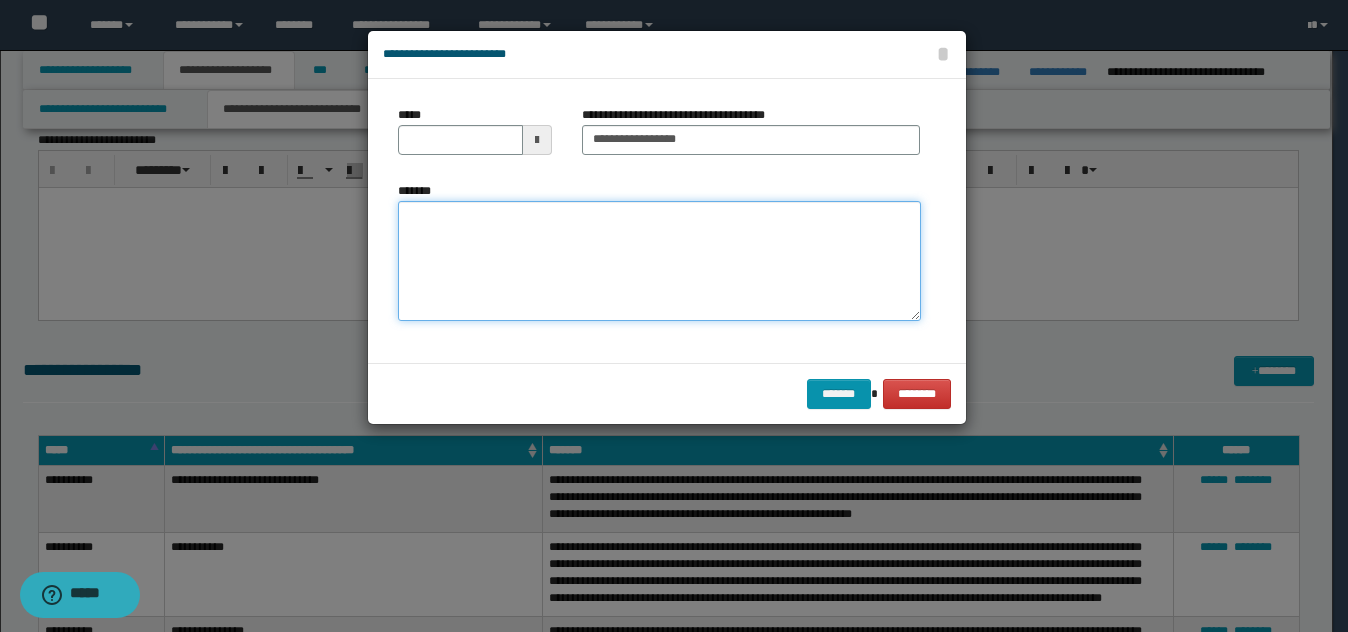 click on "*******" at bounding box center (659, 261) 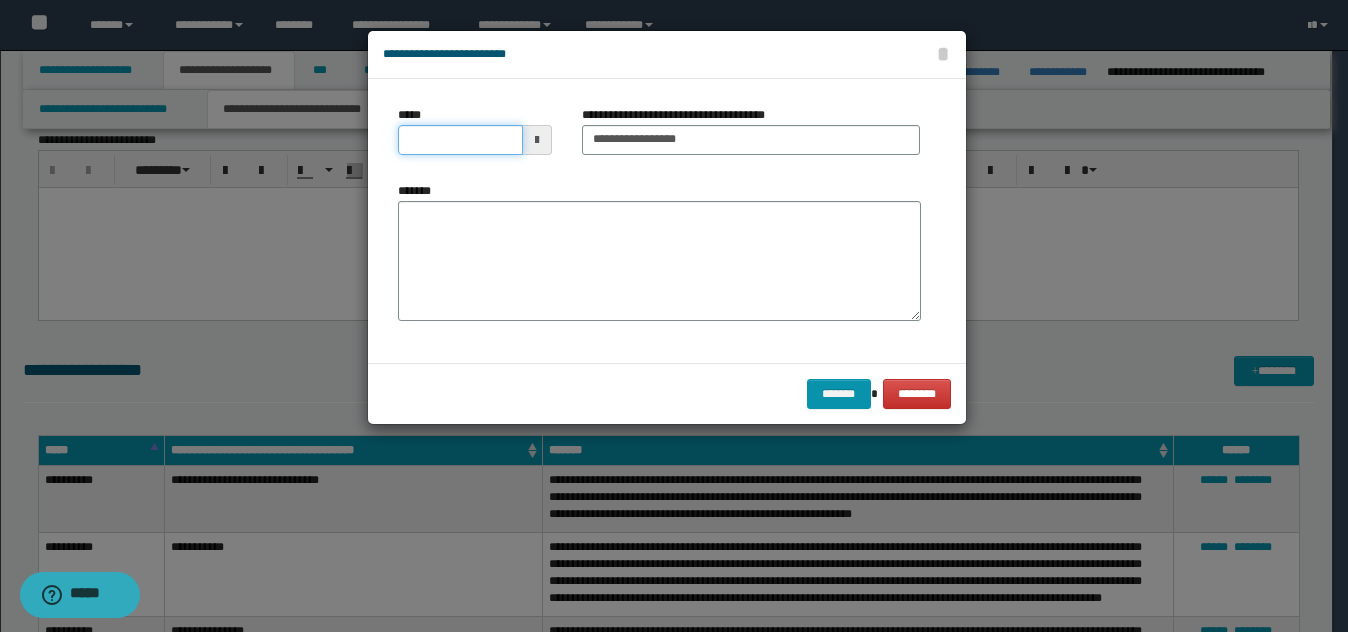 click on "*****" at bounding box center (460, 140) 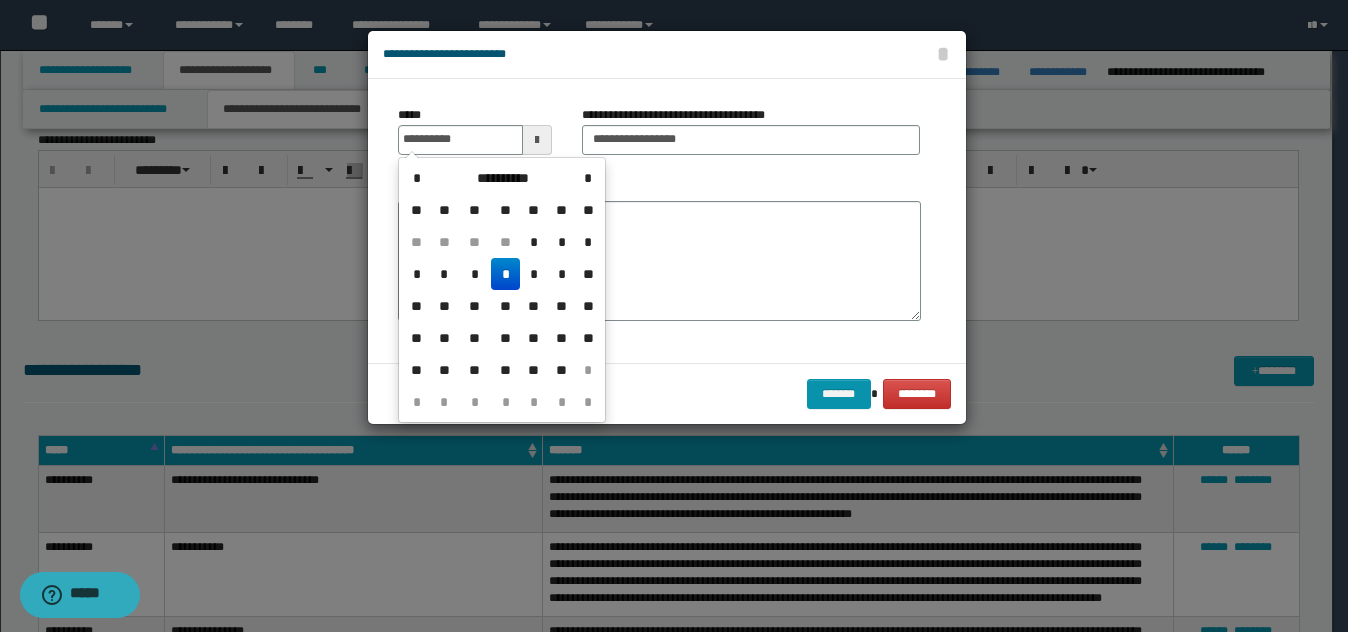 click on "*" at bounding box center (505, 274) 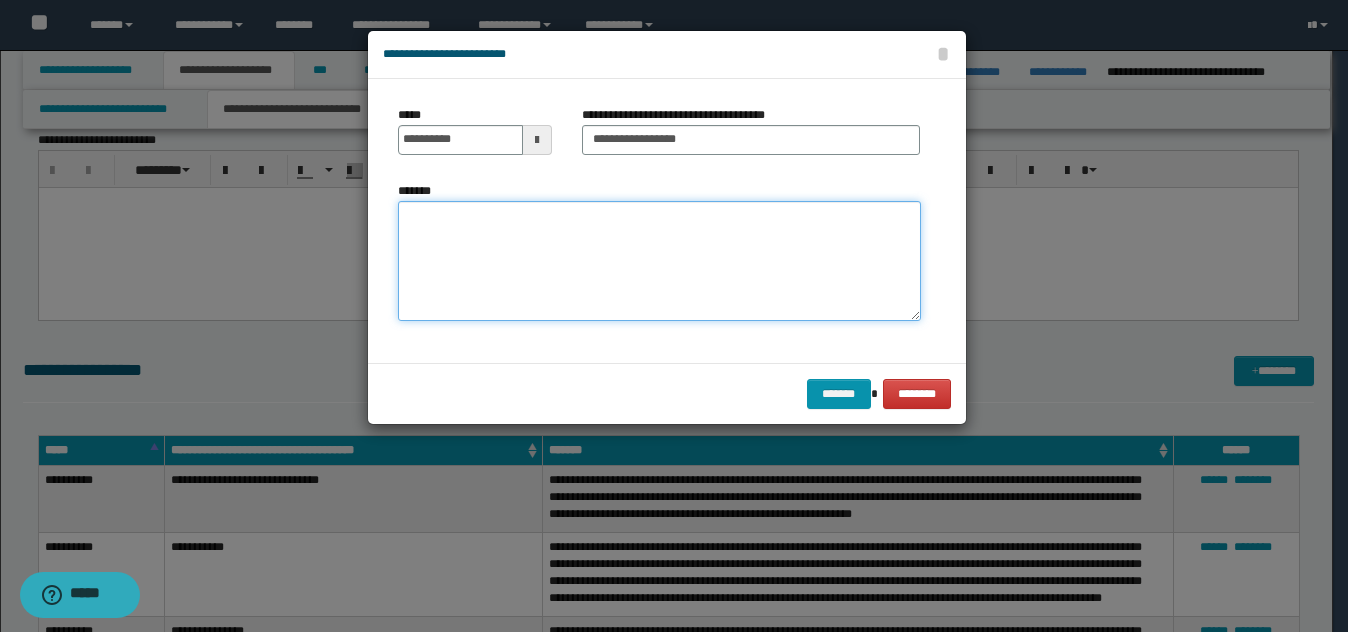 click on "*******" at bounding box center [659, 261] 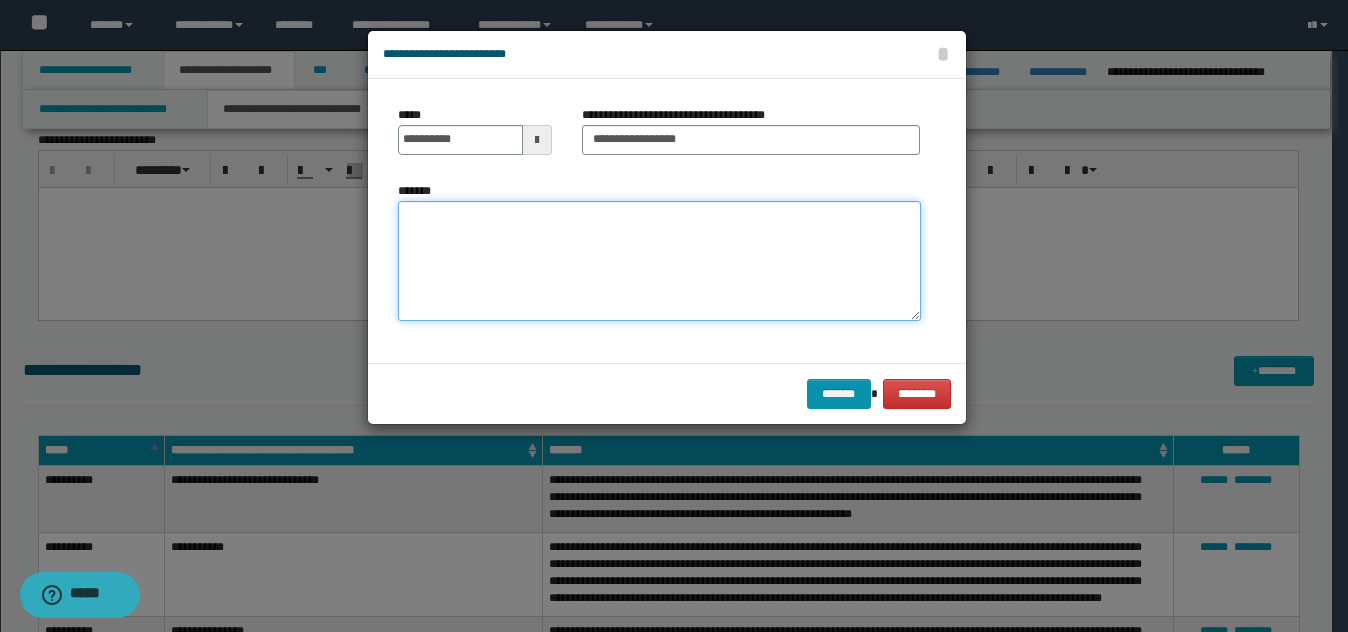 paste on "**********" 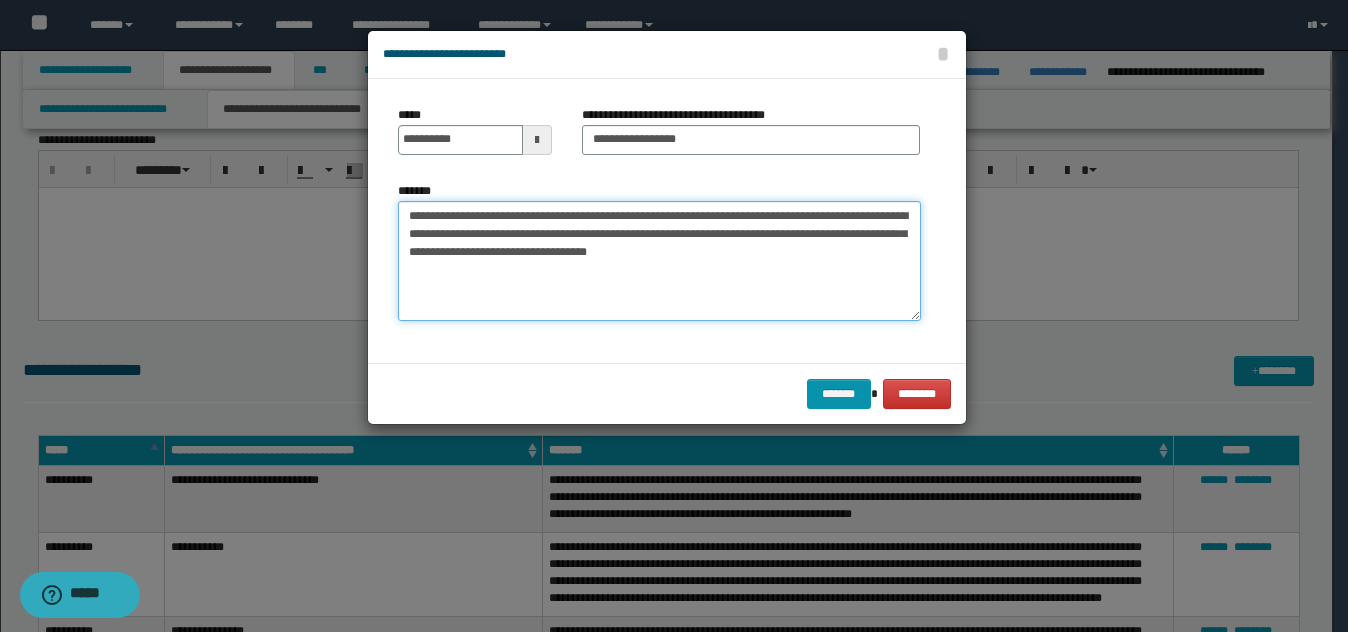 click on "**********" at bounding box center (659, 261) 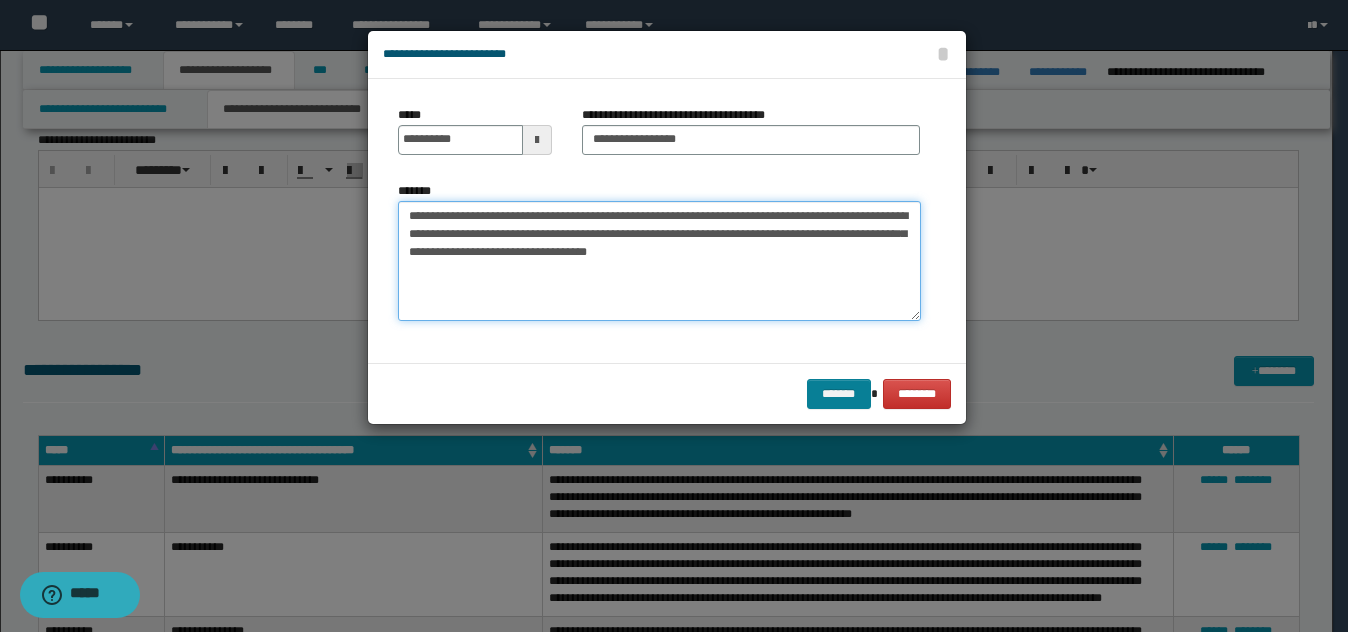type on "**********" 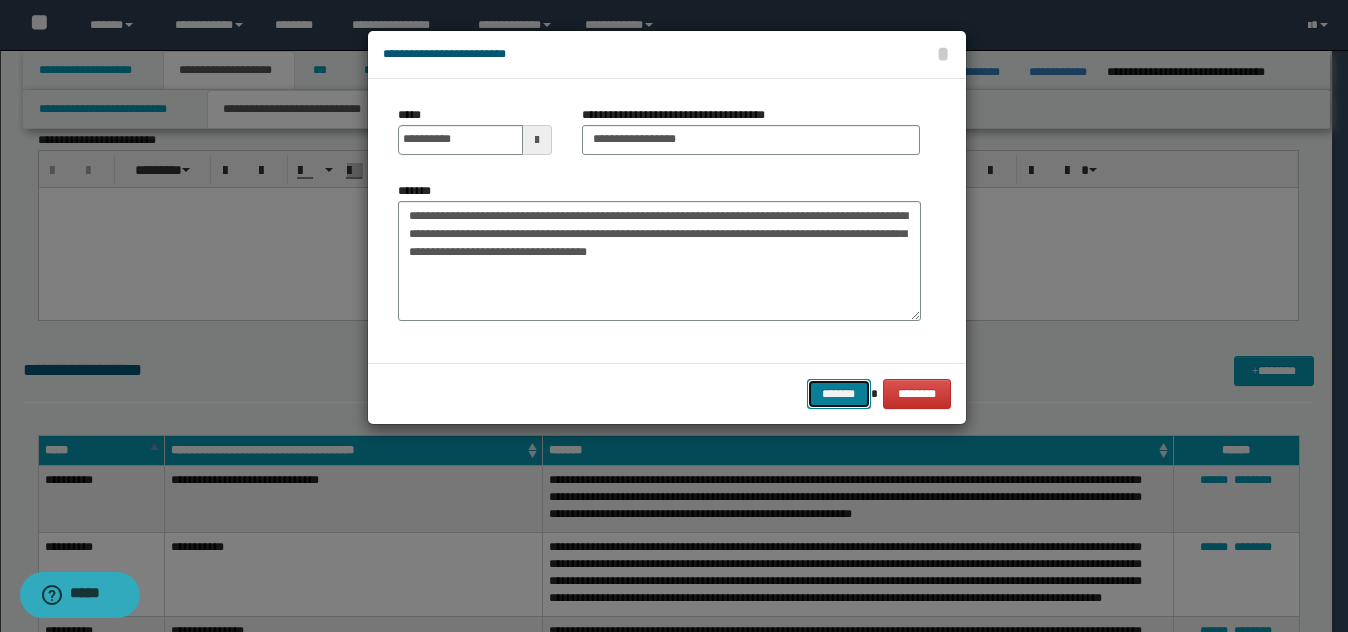 click on "*******" at bounding box center [839, 394] 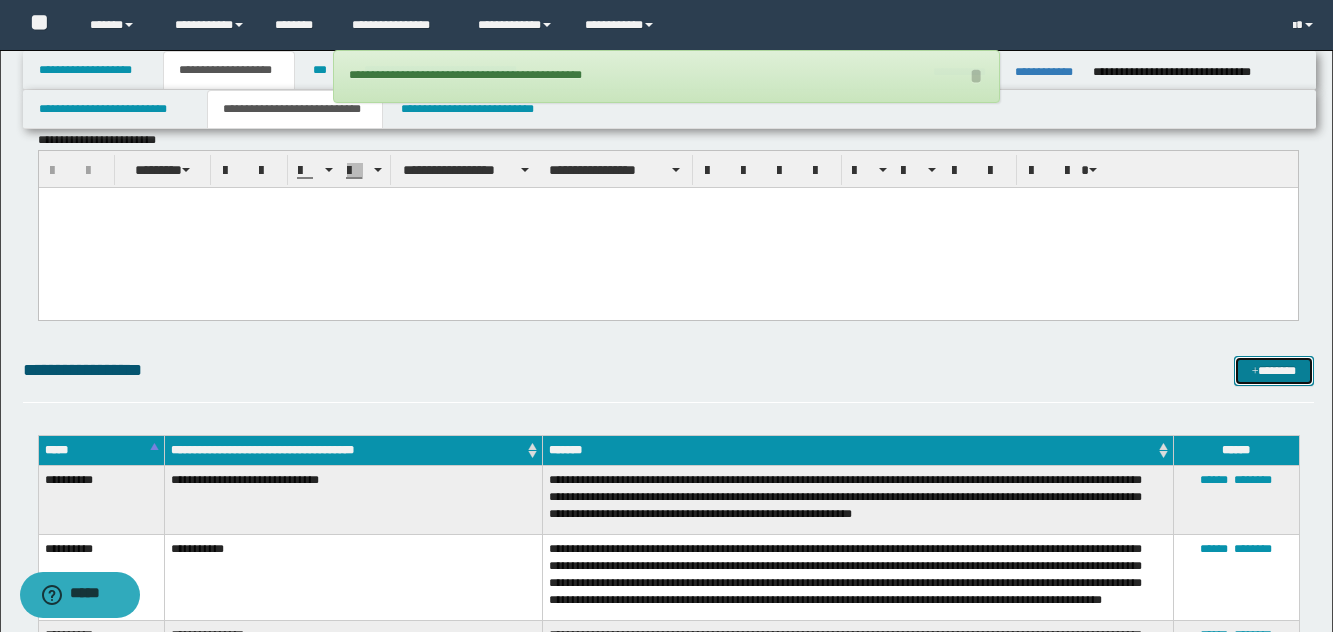 click on "*******" at bounding box center [1274, 371] 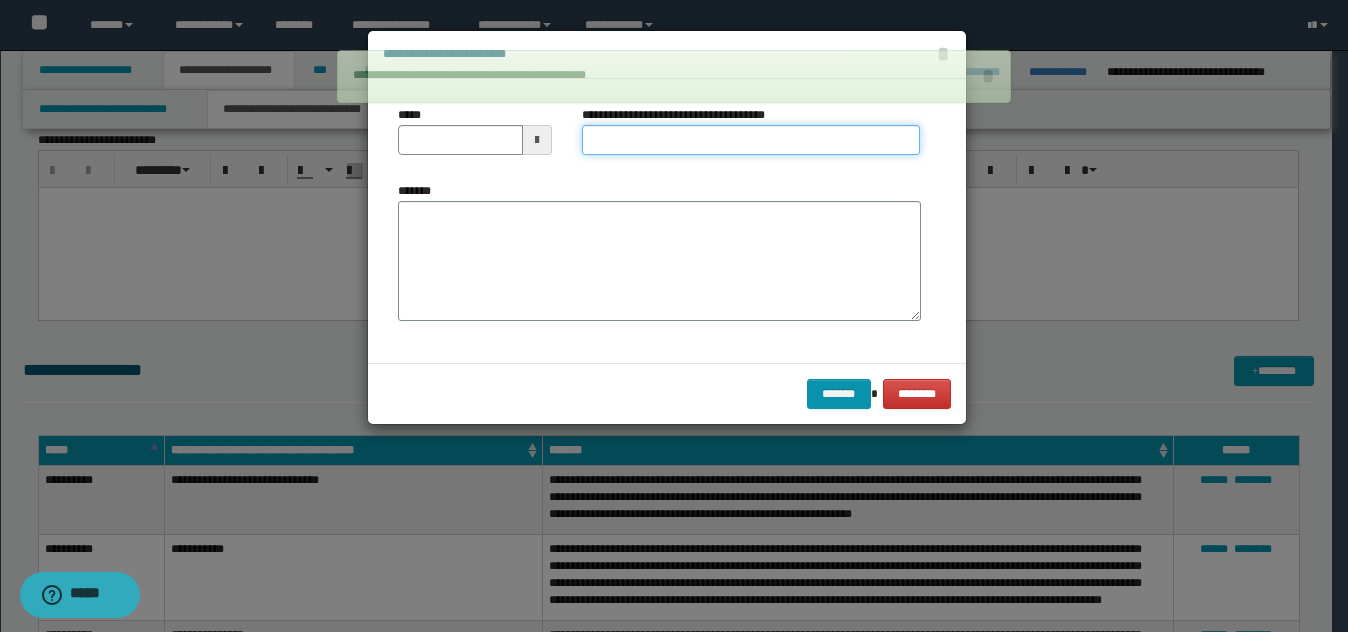 click on "**********" at bounding box center [751, 140] 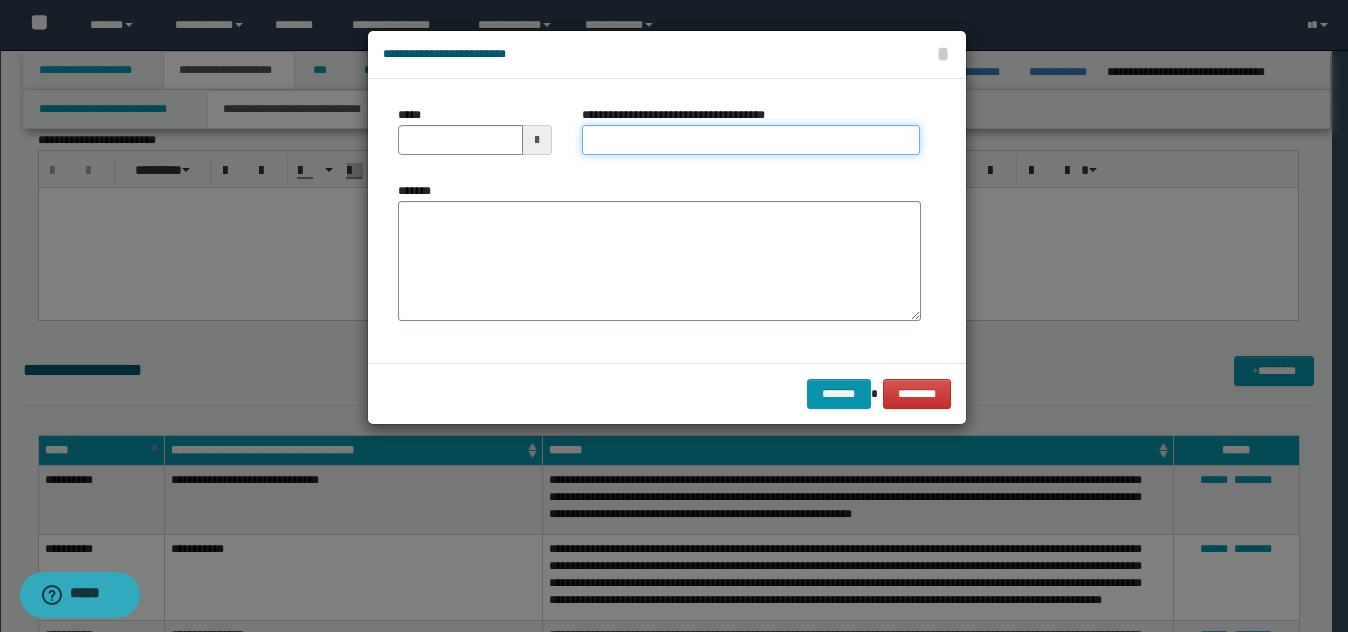 type on "**********" 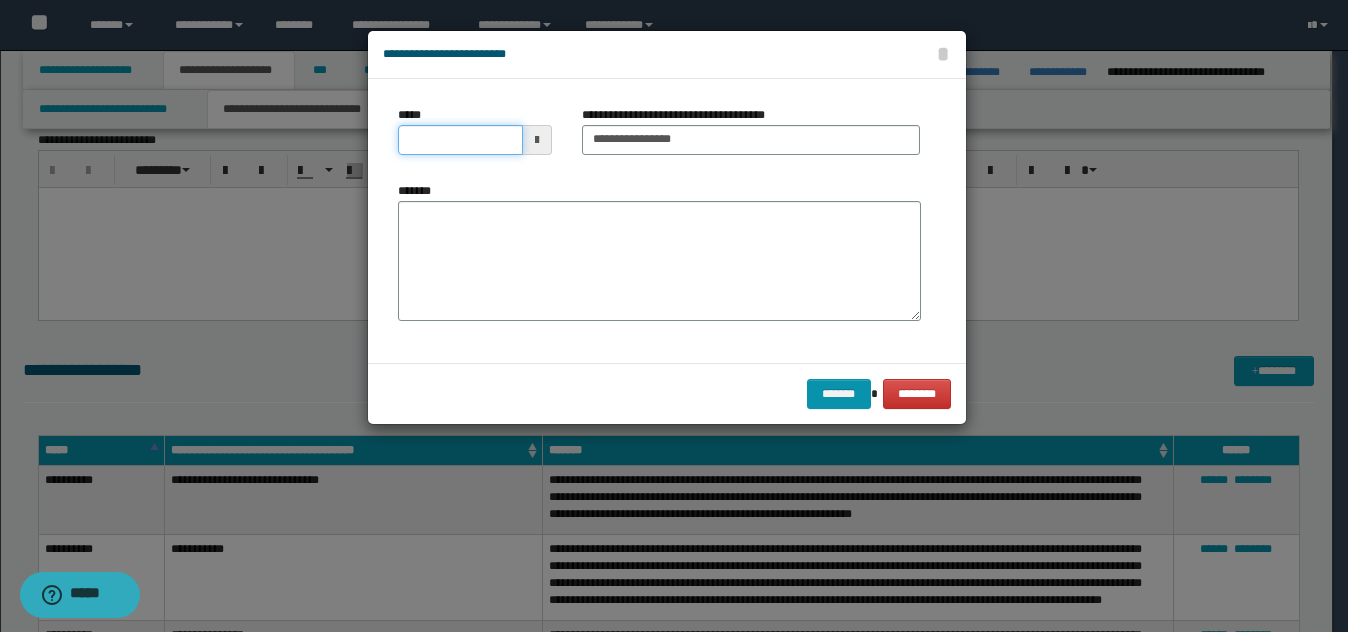 click on "*****" at bounding box center (460, 140) 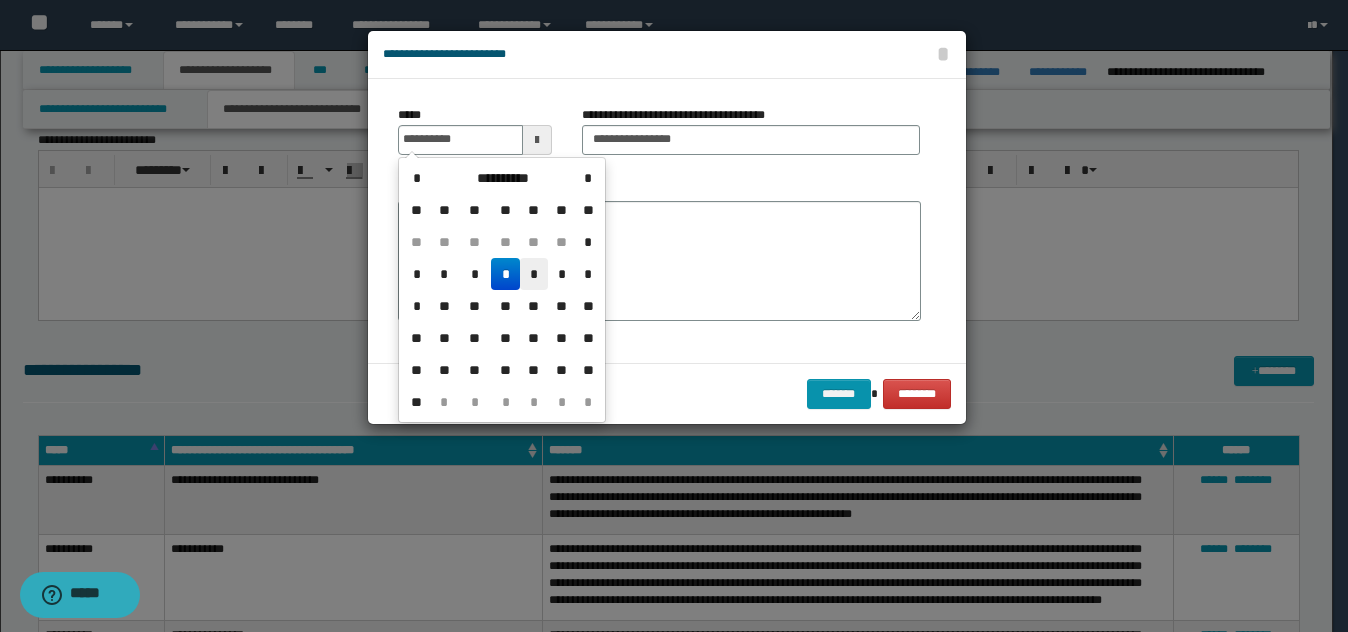 click on "*" at bounding box center (534, 274) 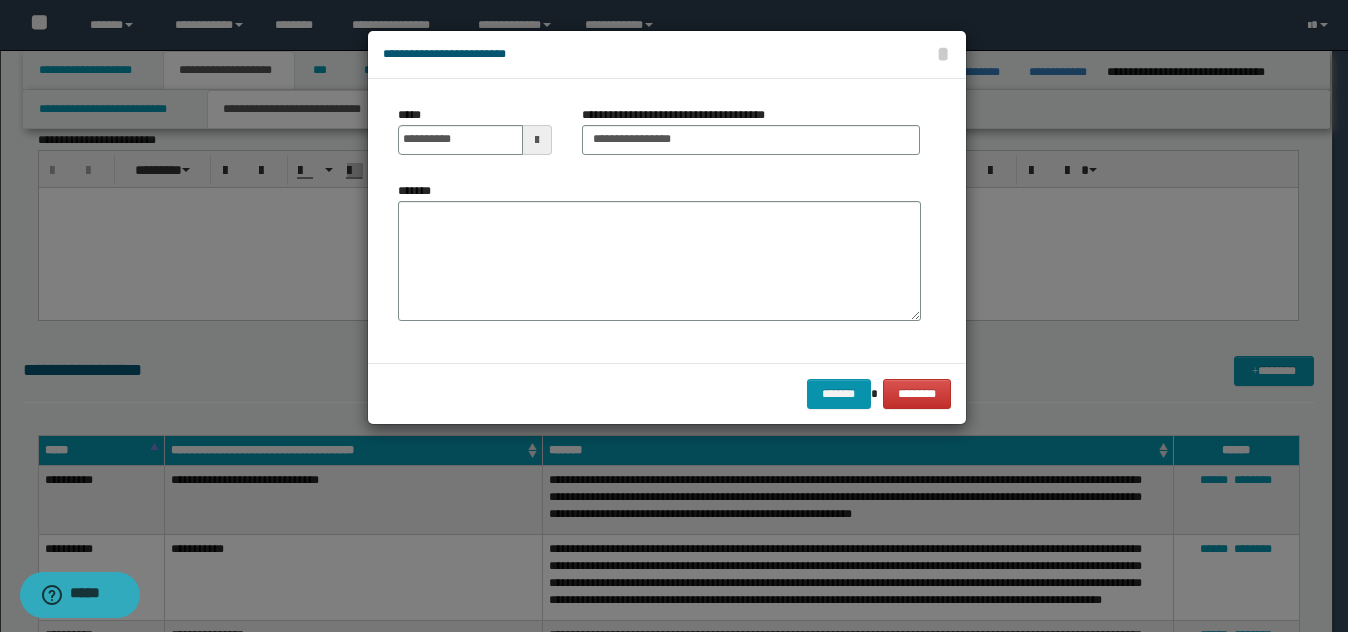 drag, startPoint x: 516, startPoint y: 267, endPoint x: 554, endPoint y: 269, distance: 38.052597 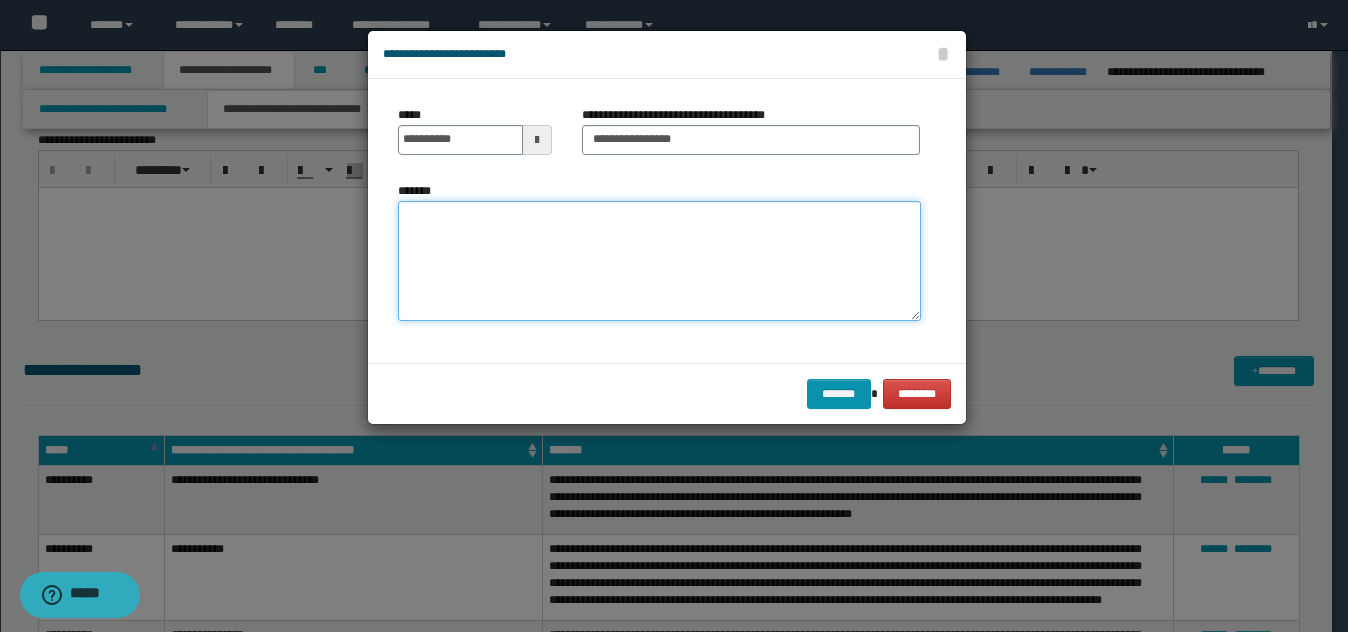 paste on "**********" 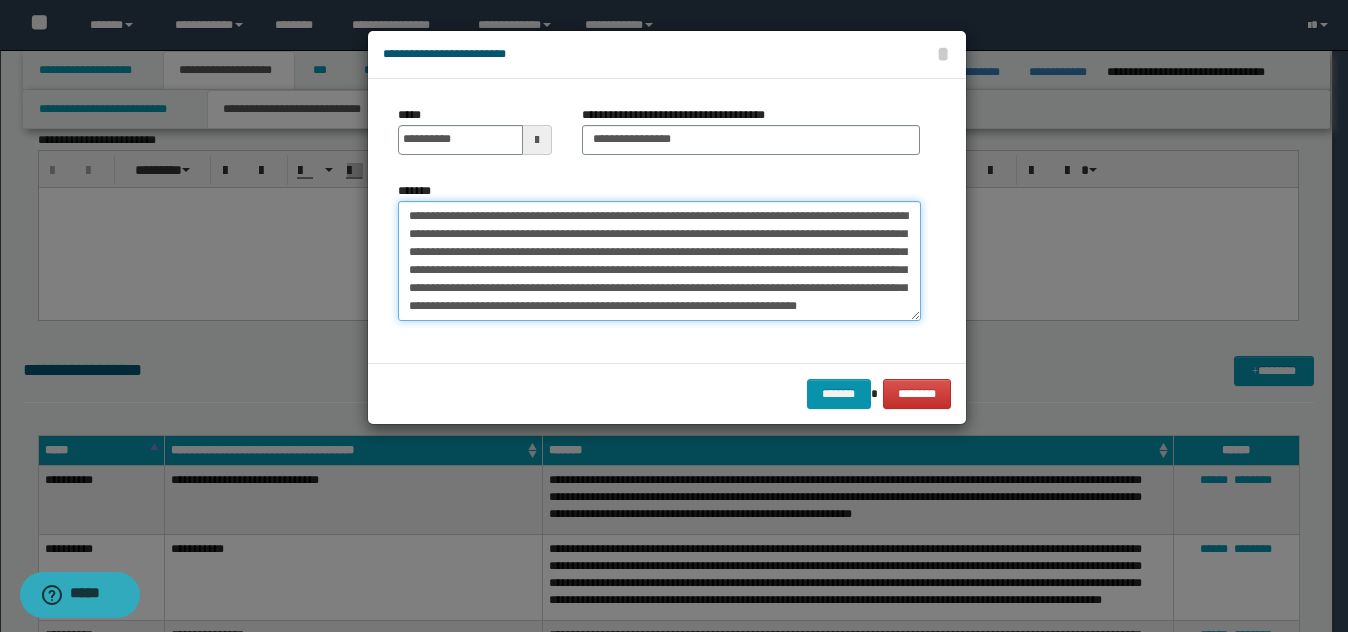 scroll, scrollTop: 12, scrollLeft: 0, axis: vertical 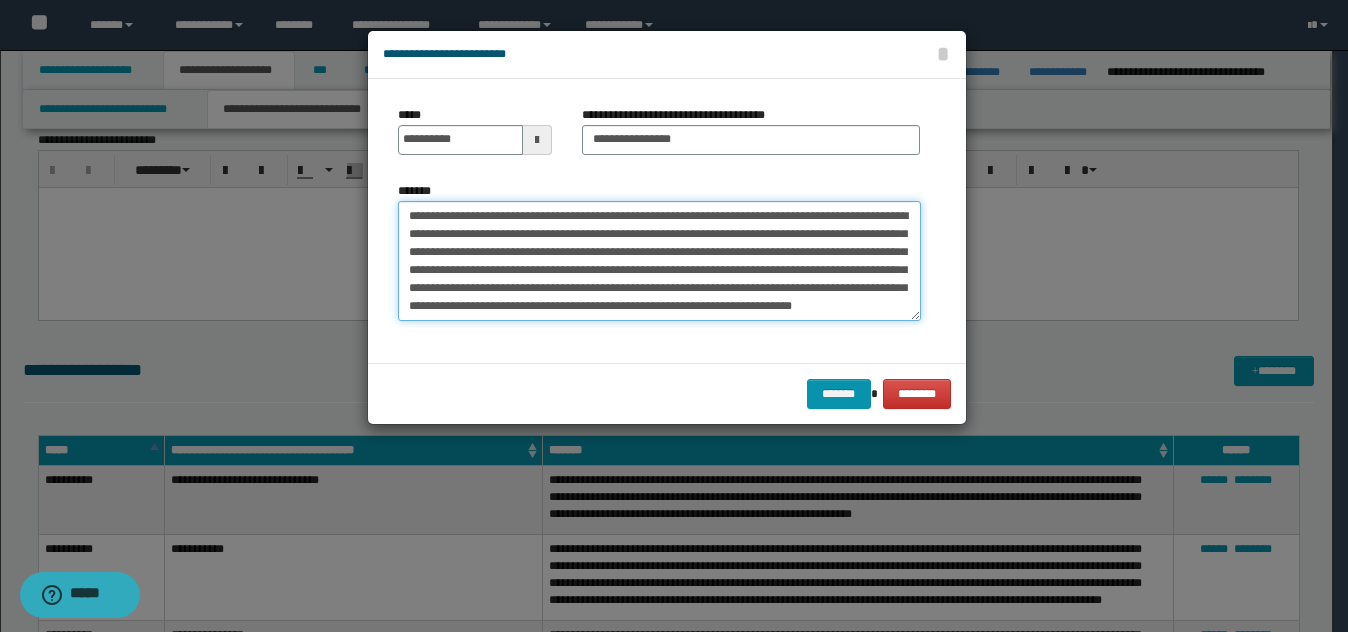 drag, startPoint x: 622, startPoint y: 262, endPoint x: 734, endPoint y: 285, distance: 114.33722 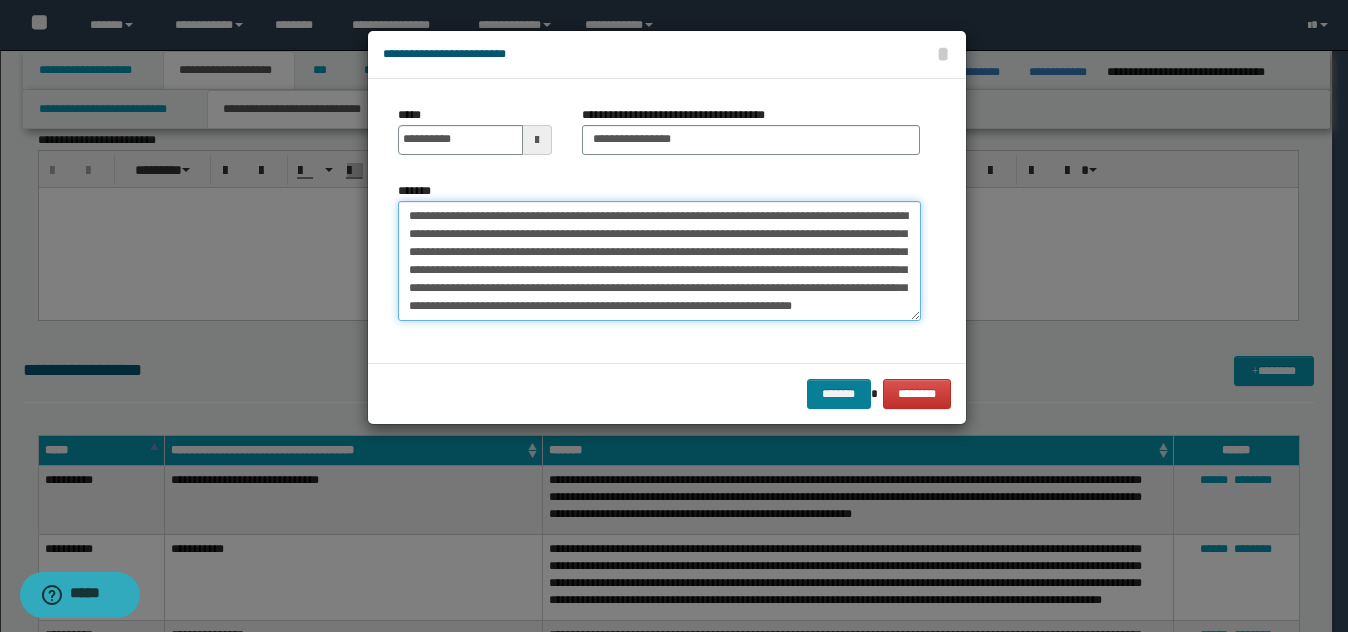 type on "**********" 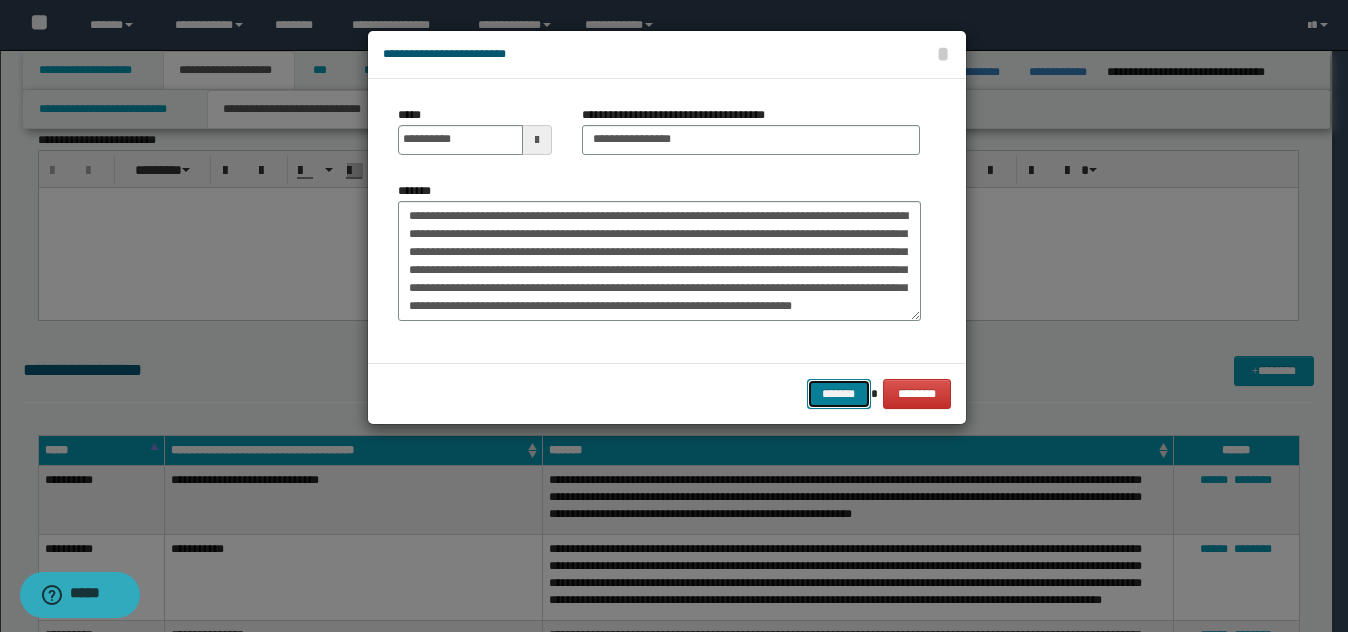 click on "*******" at bounding box center (839, 394) 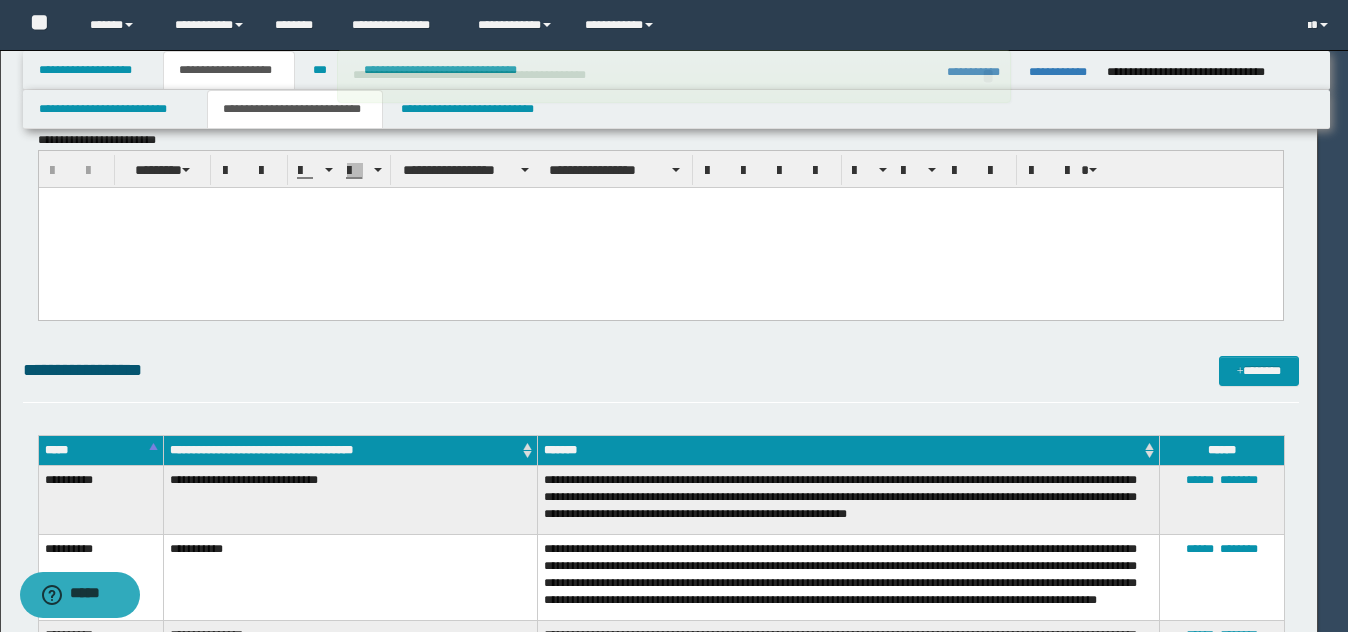 type 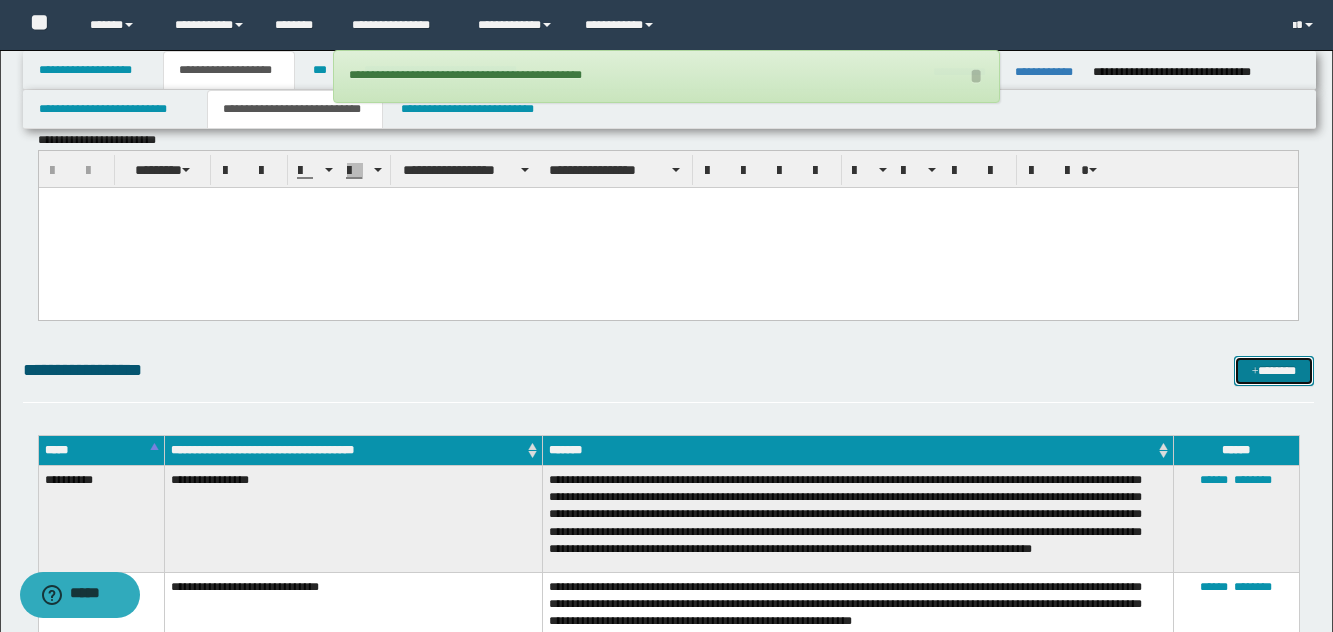 click on "*******" at bounding box center [1274, 371] 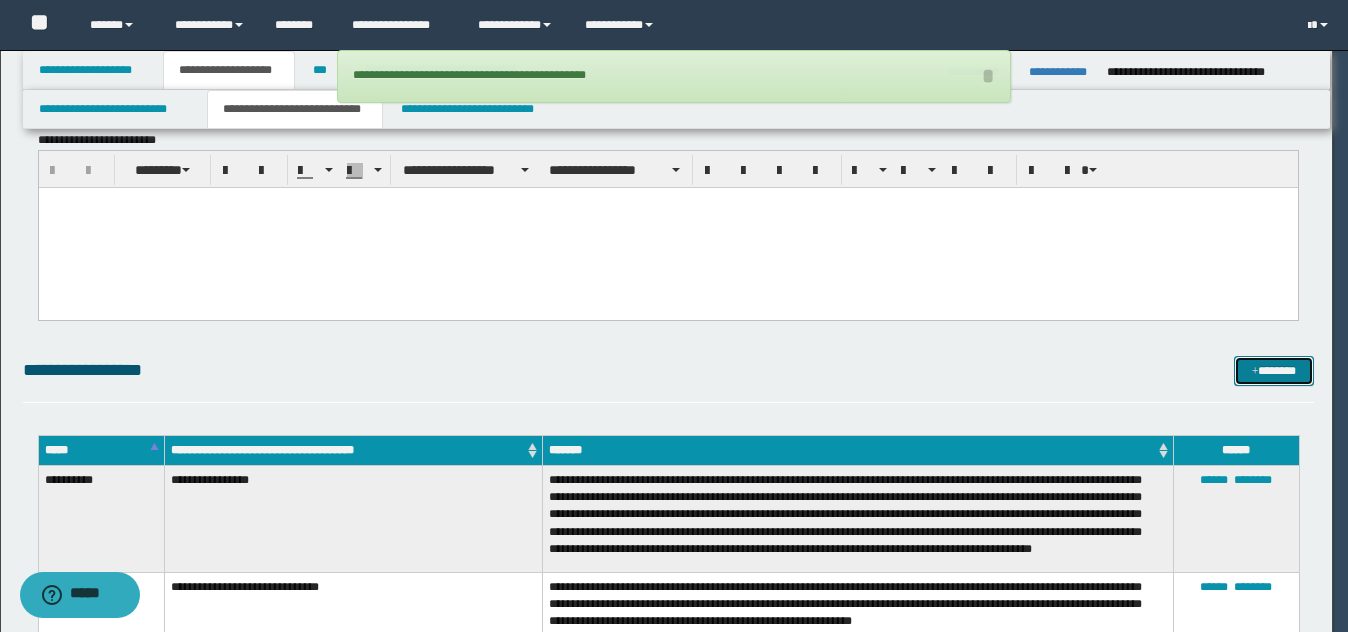 scroll, scrollTop: 0, scrollLeft: 0, axis: both 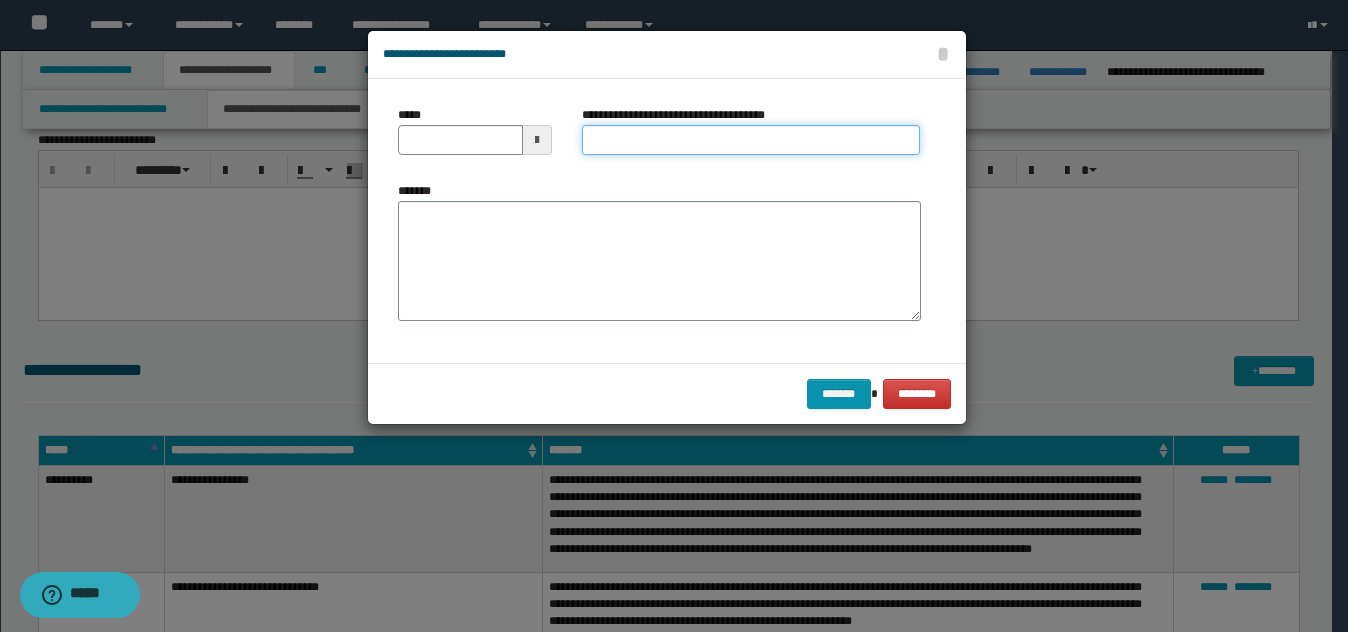 click on "**********" at bounding box center (751, 140) 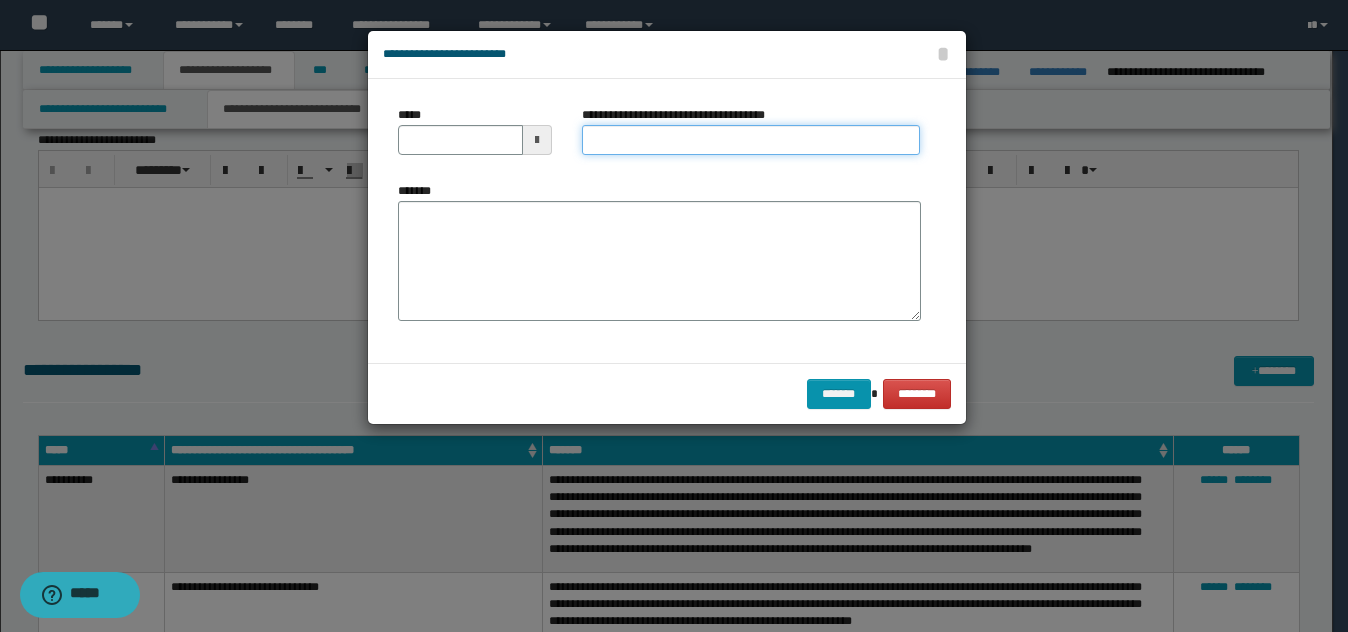 click on "**********" at bounding box center (751, 140) 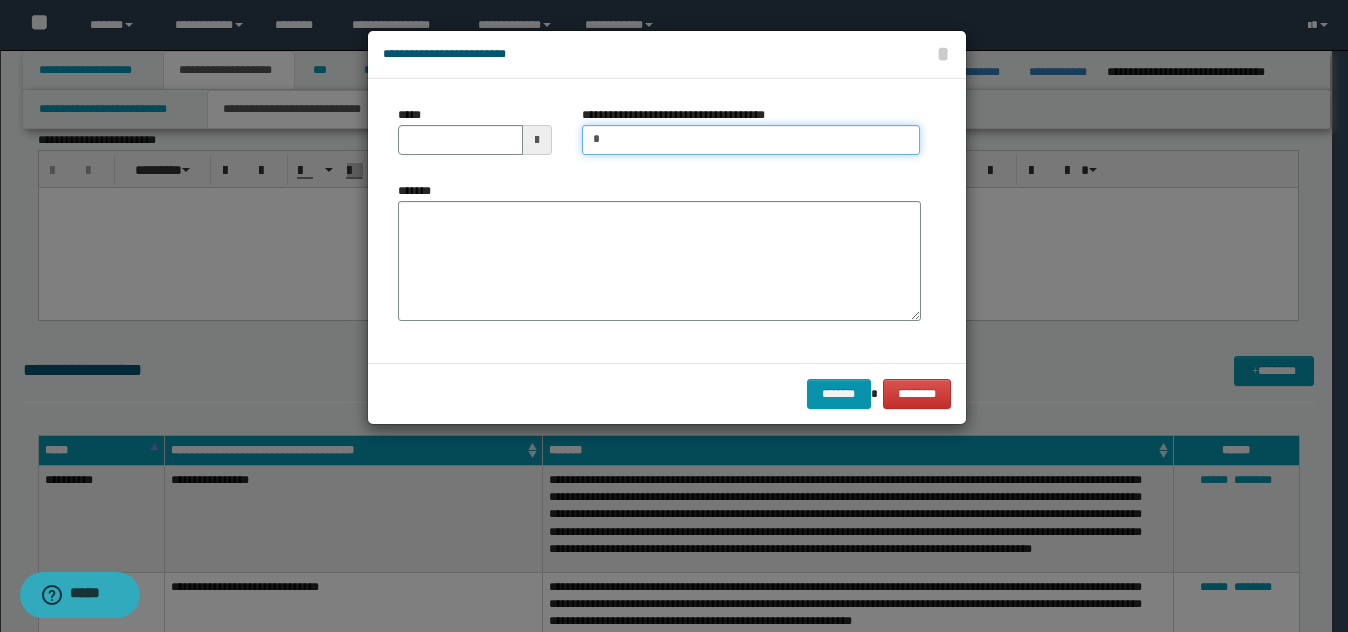 type on "**********" 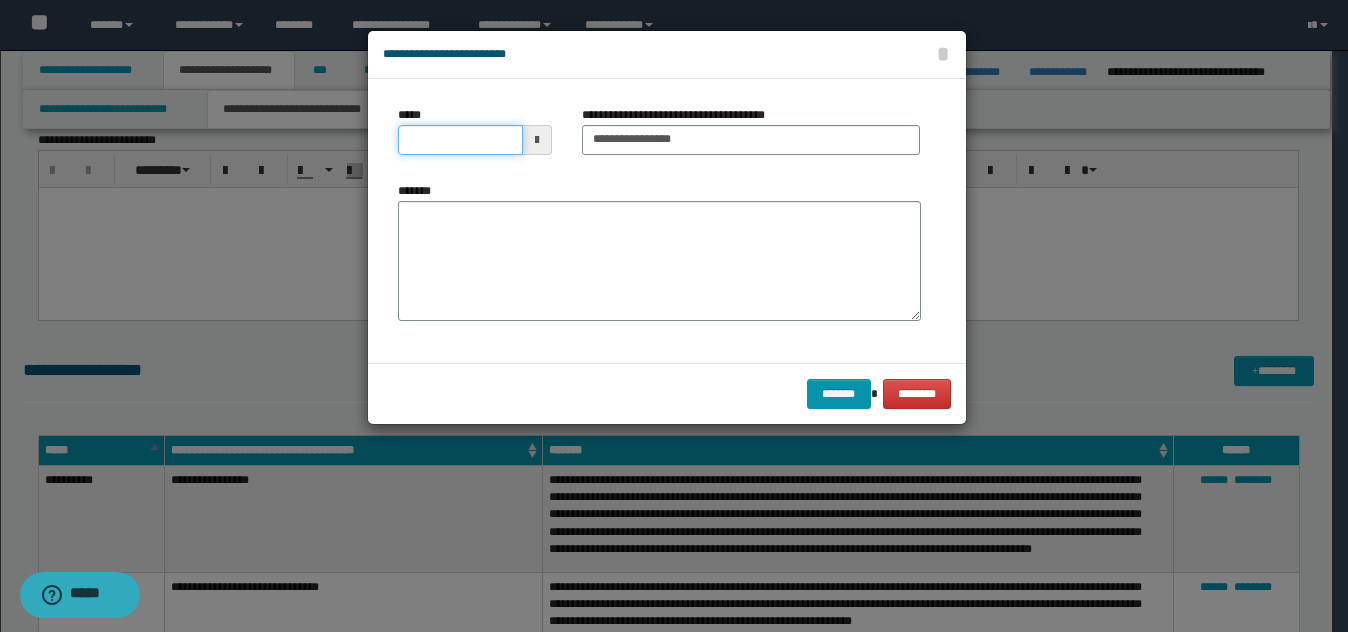 click on "*****" at bounding box center (460, 140) 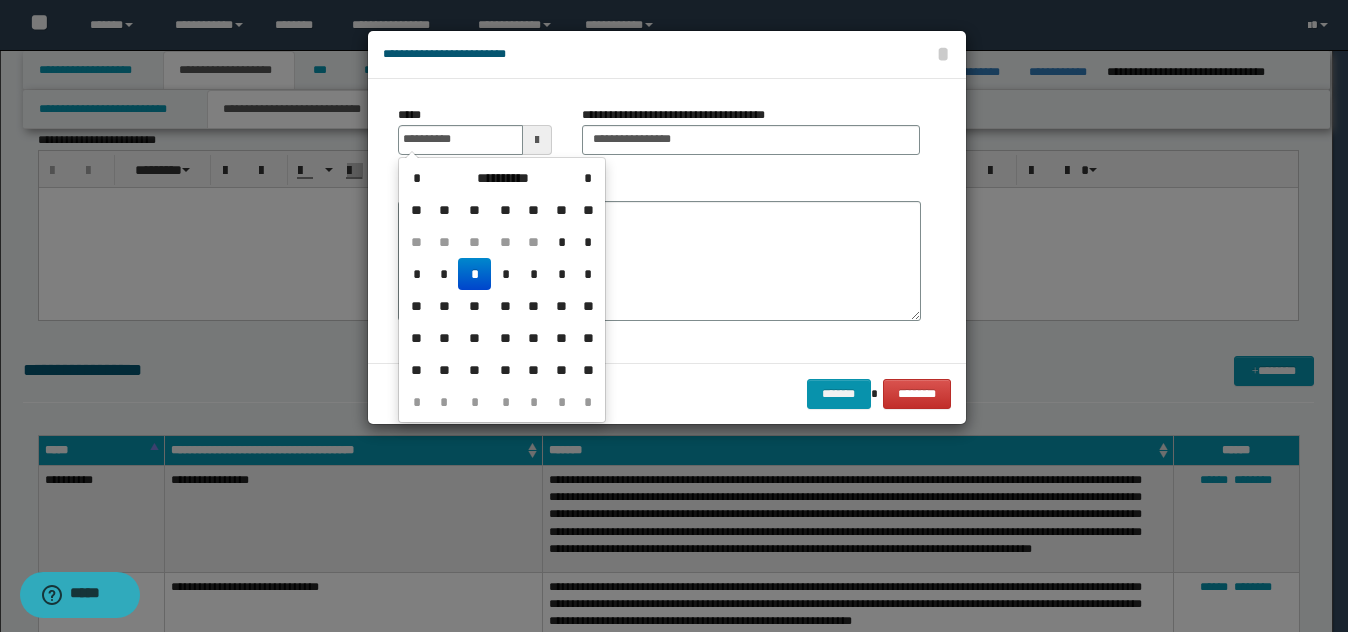 click on "*" at bounding box center (474, 274) 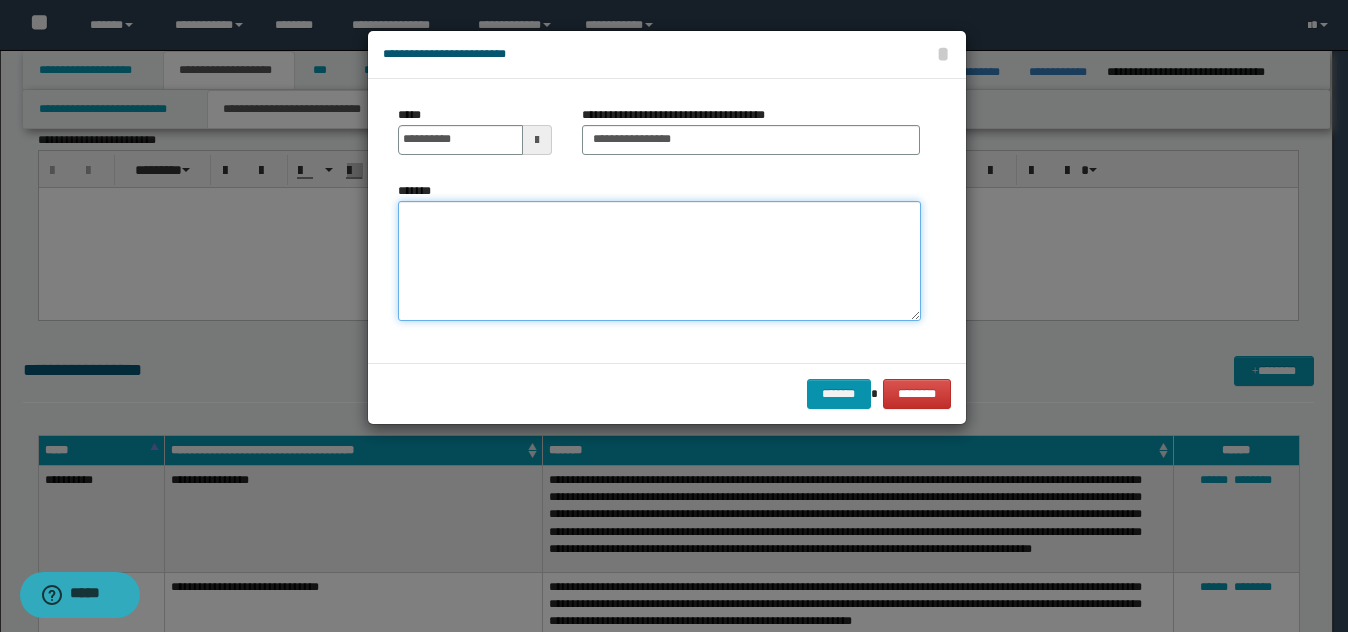 click on "*******" at bounding box center (659, 261) 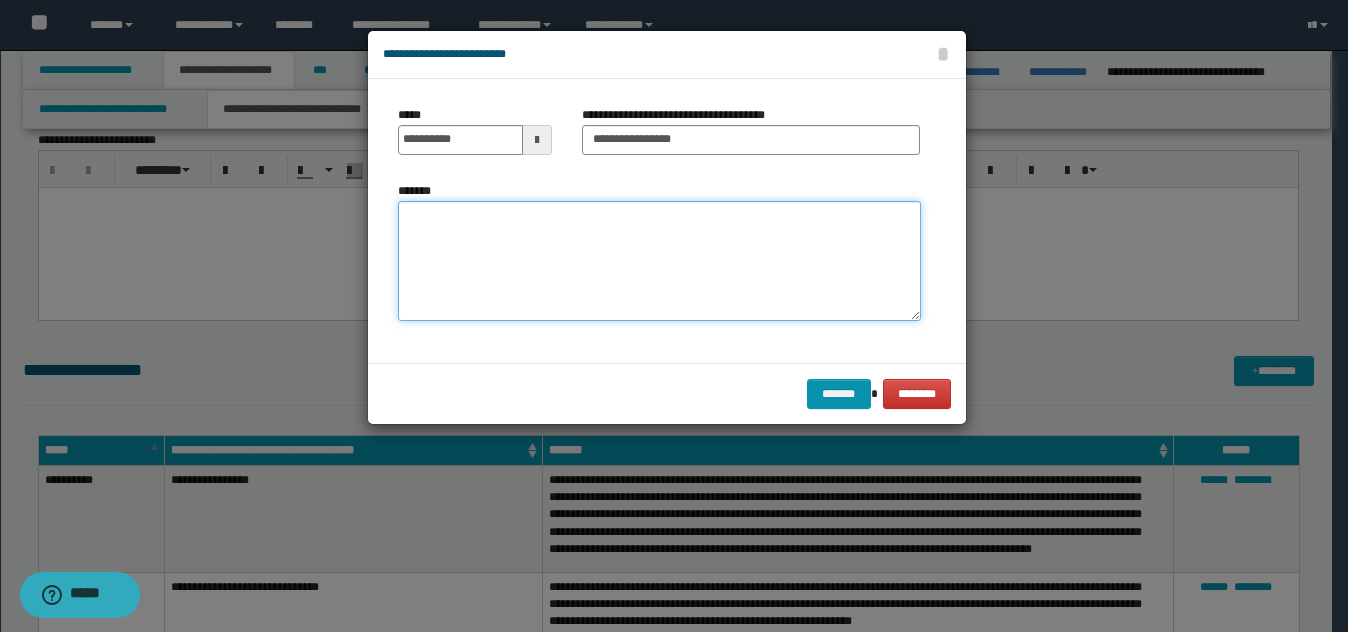 paste on "**********" 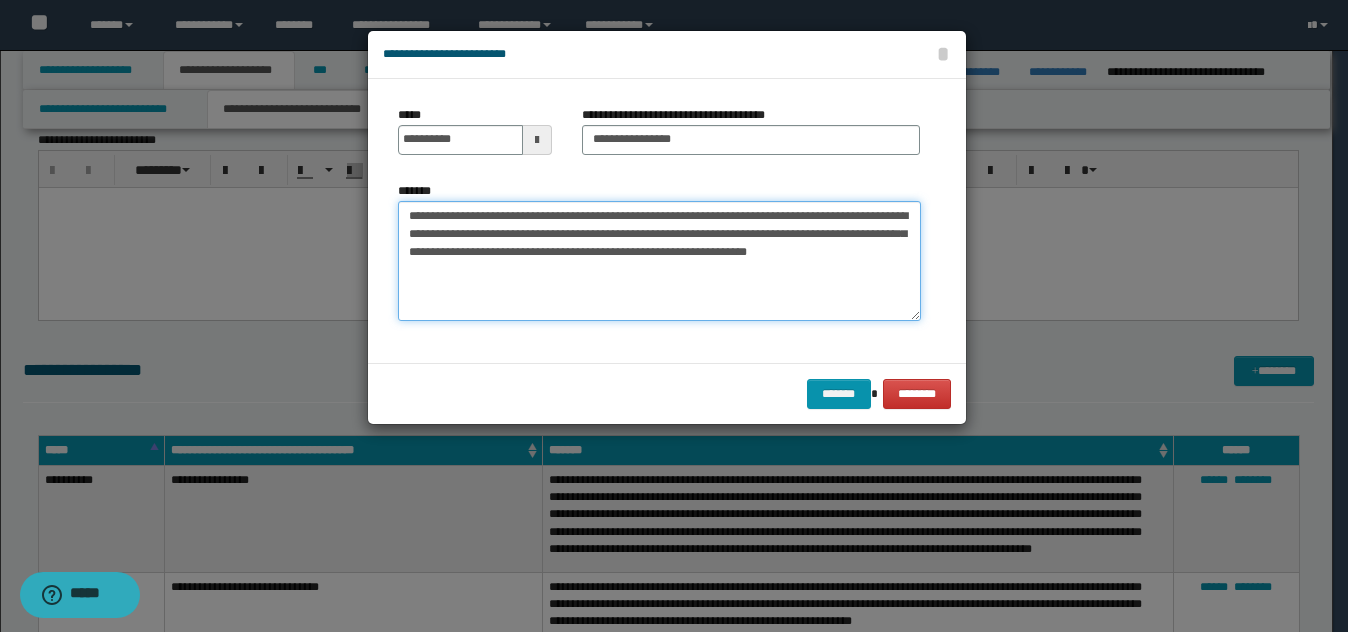 click on "**********" at bounding box center (659, 261) 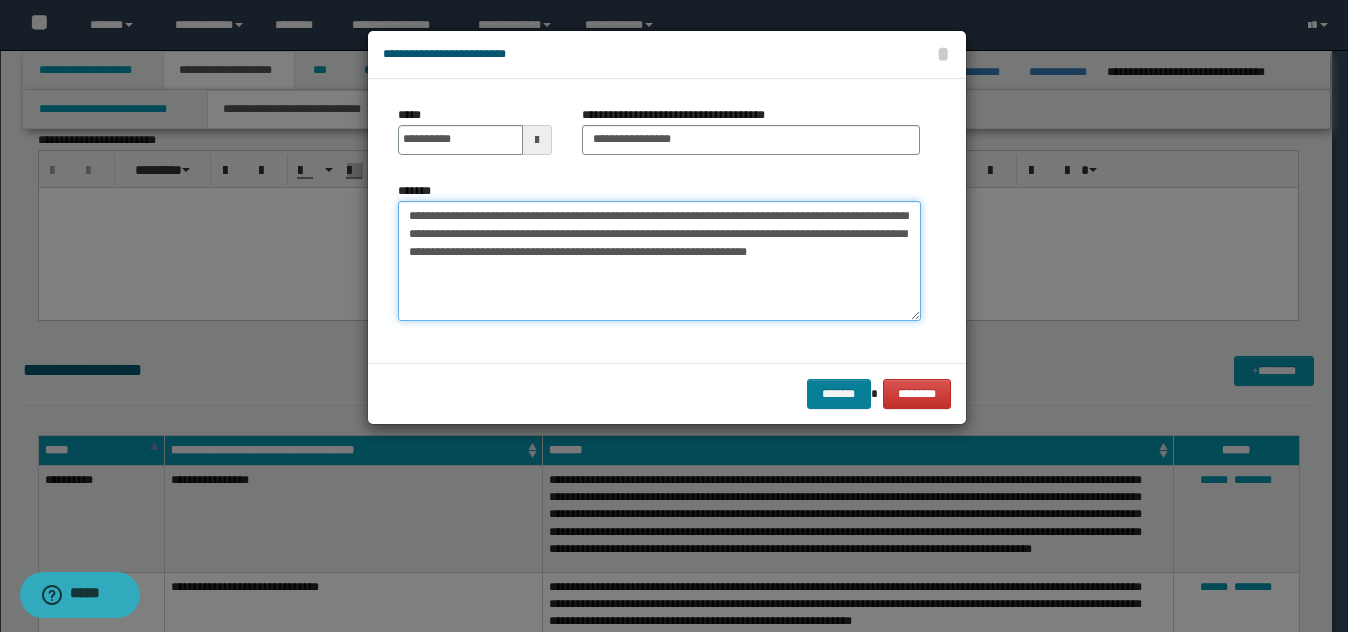 type on "**********" 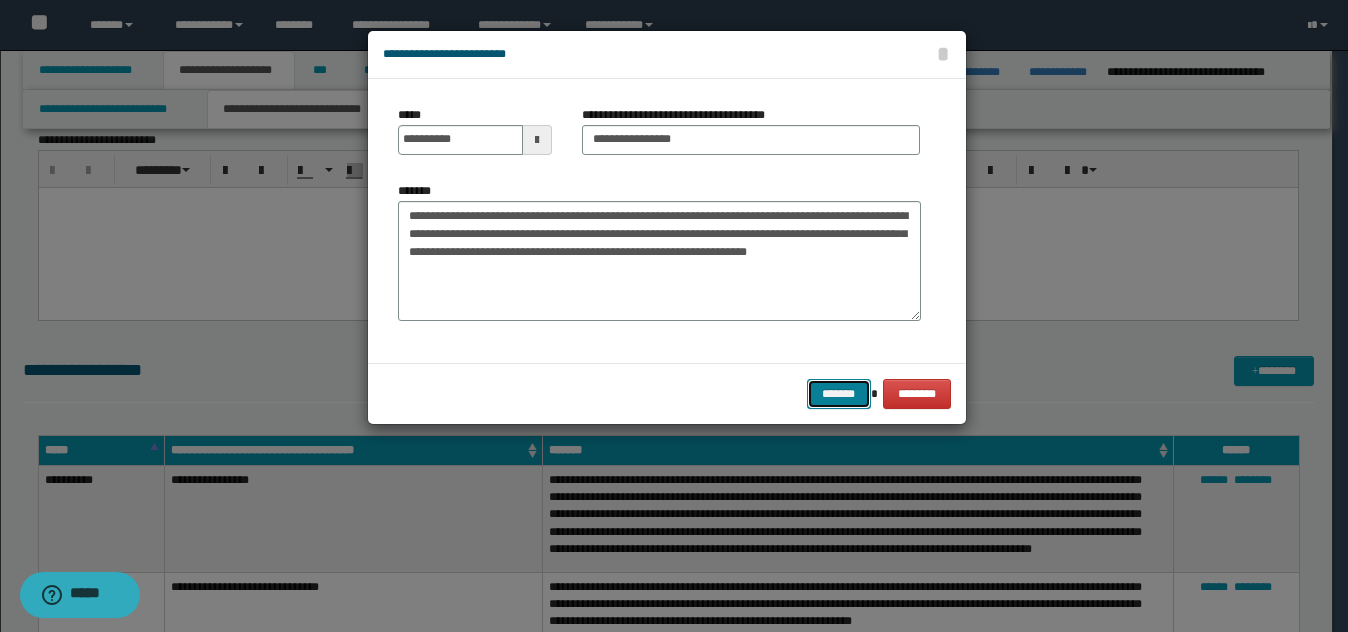 click on "*******" at bounding box center (839, 394) 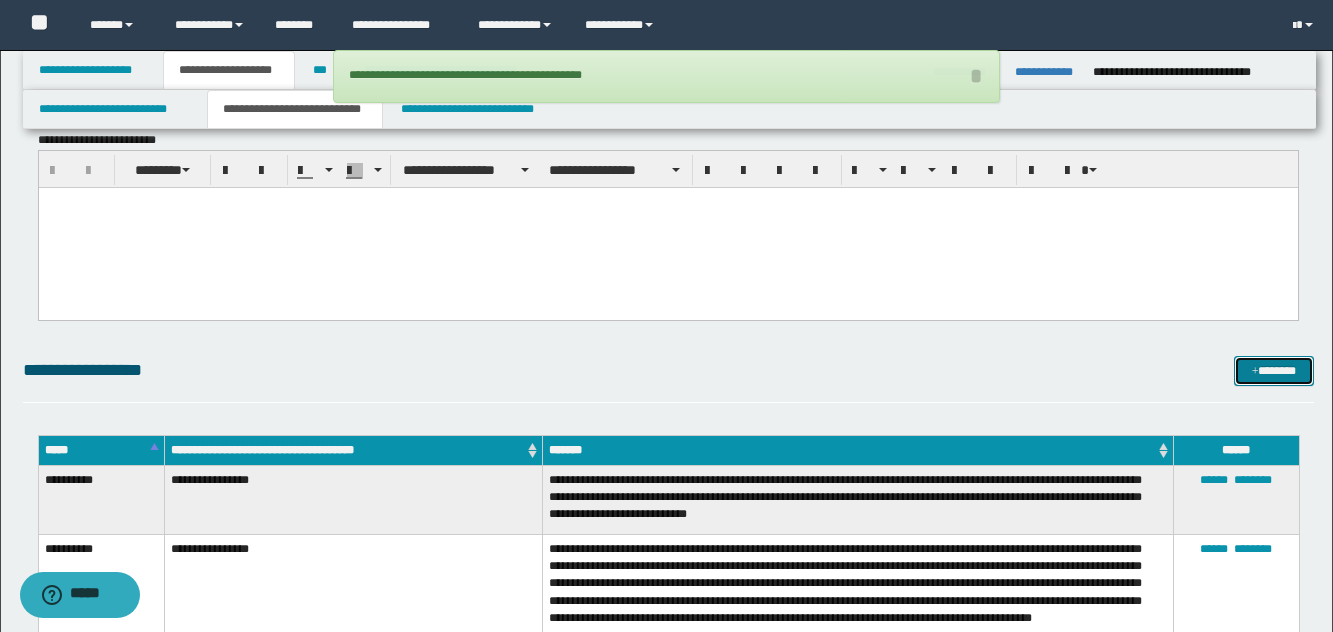 click on "*******" at bounding box center [1274, 371] 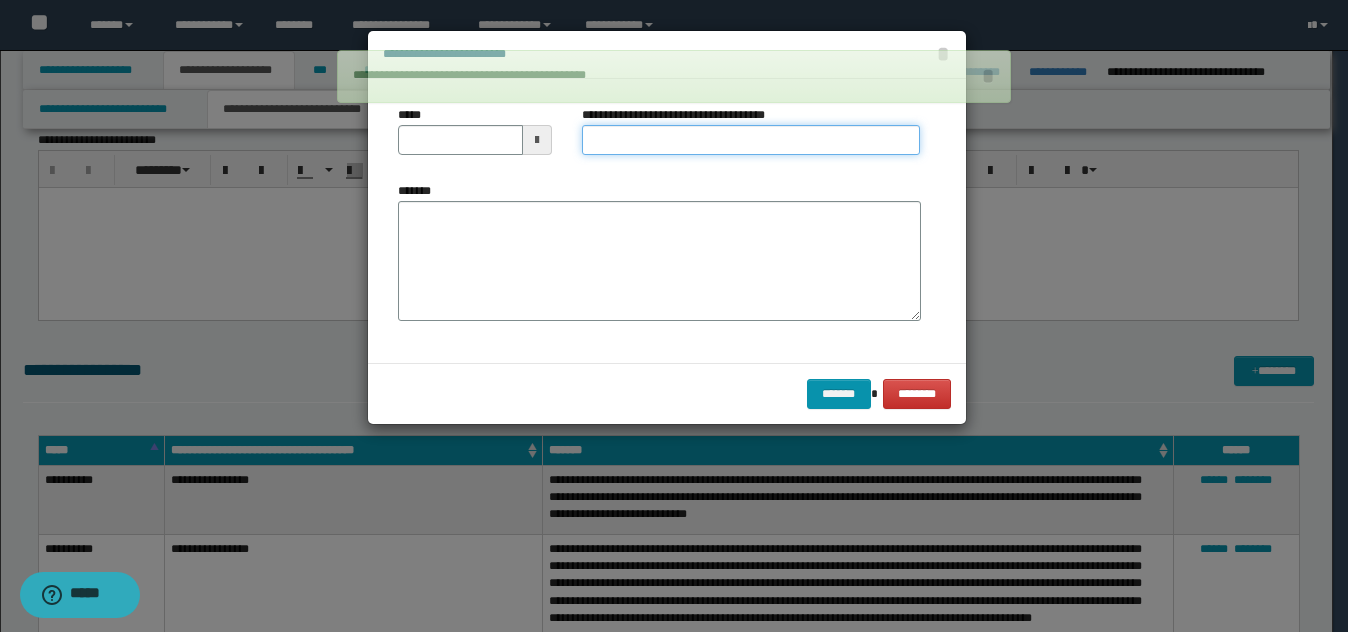 click on "**********" at bounding box center [751, 140] 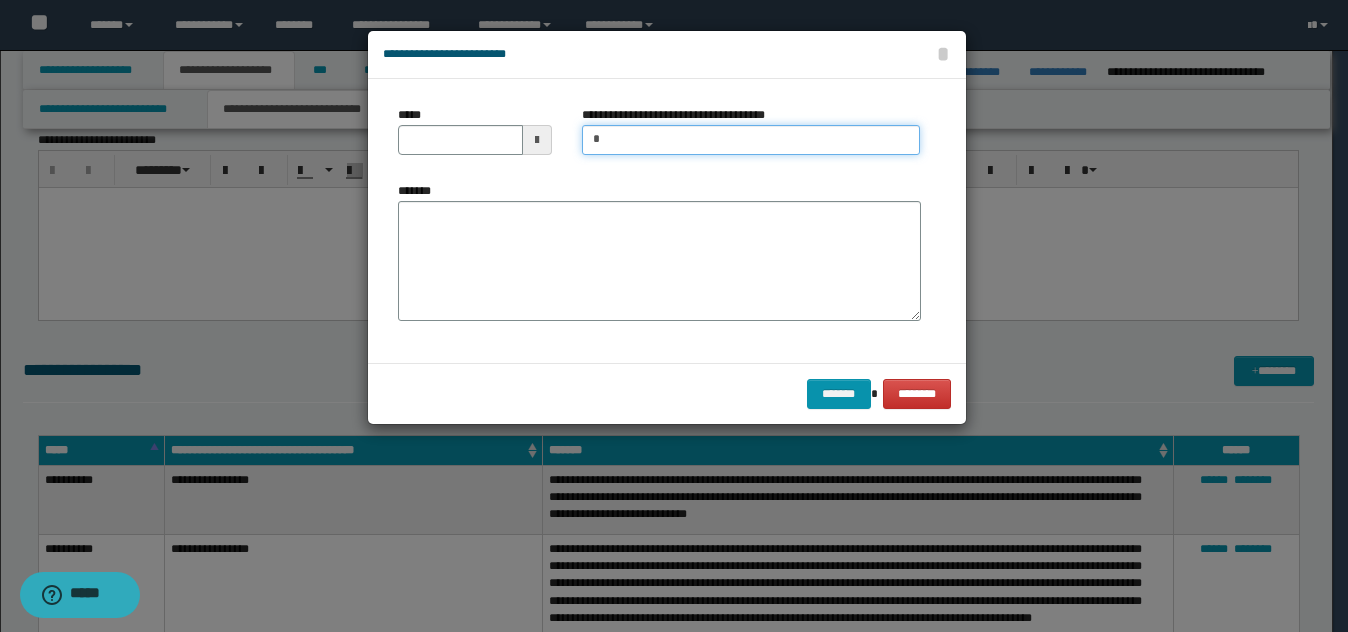 type on "*********" 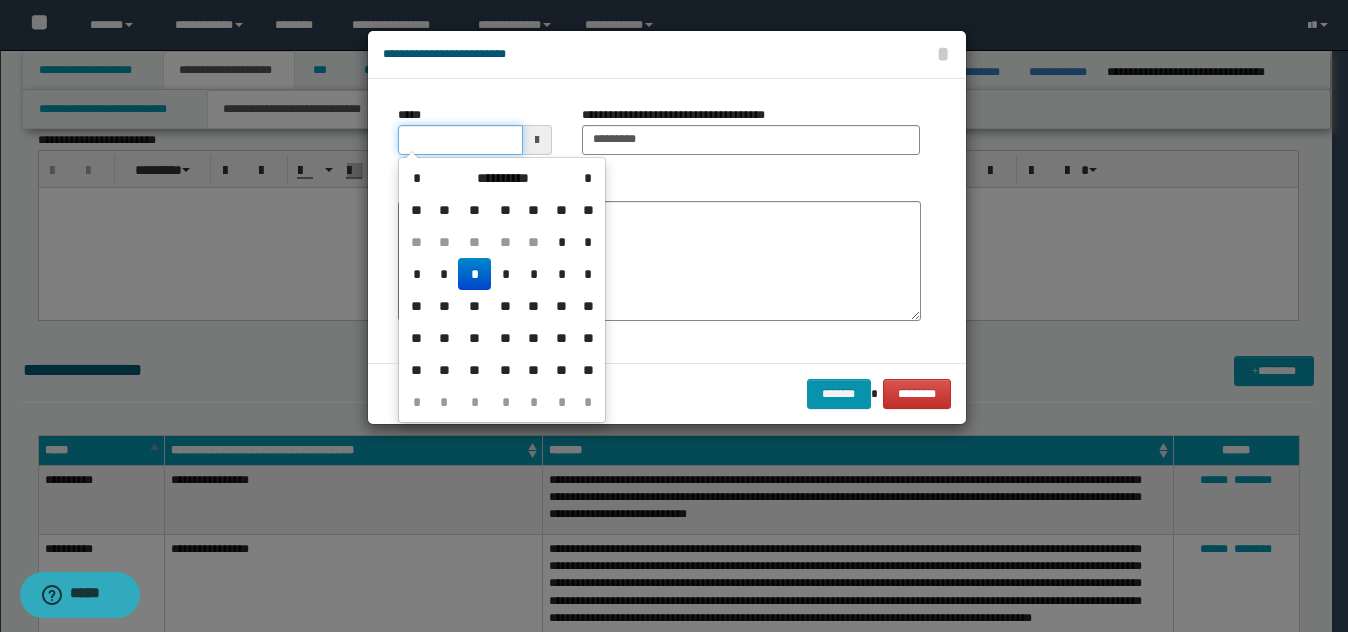 click on "*****" at bounding box center [460, 140] 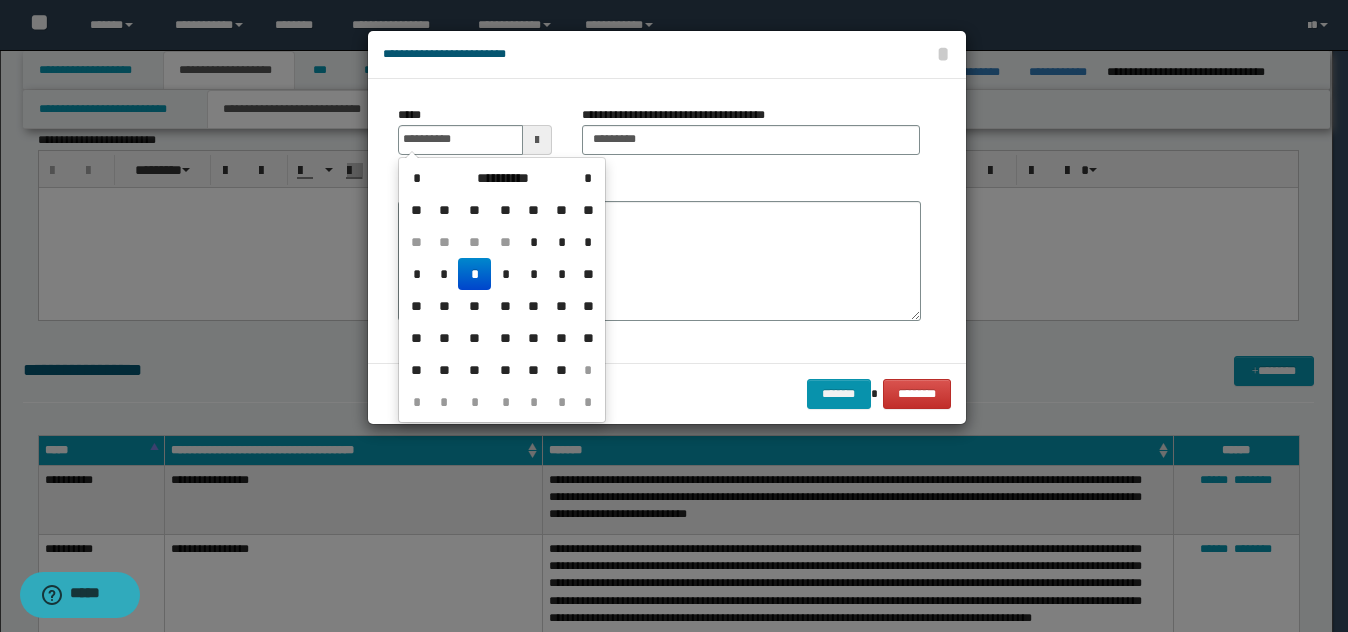 click on "*" at bounding box center [474, 274] 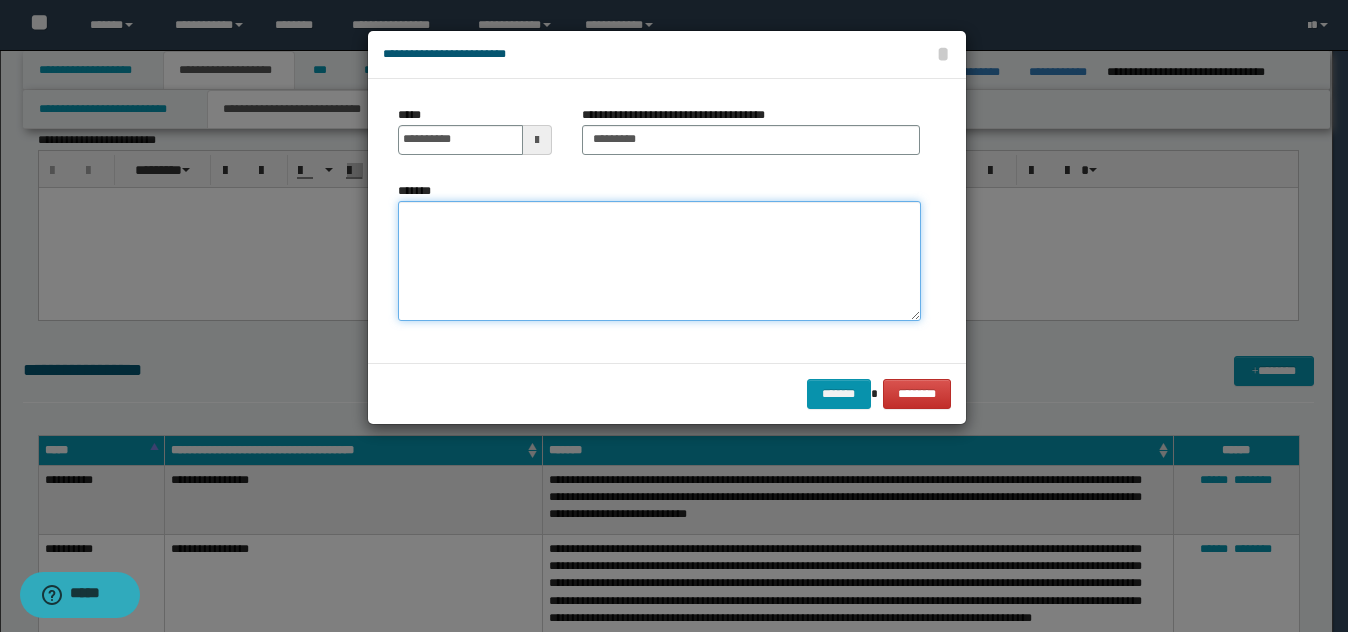 click on "*******" at bounding box center [659, 261] 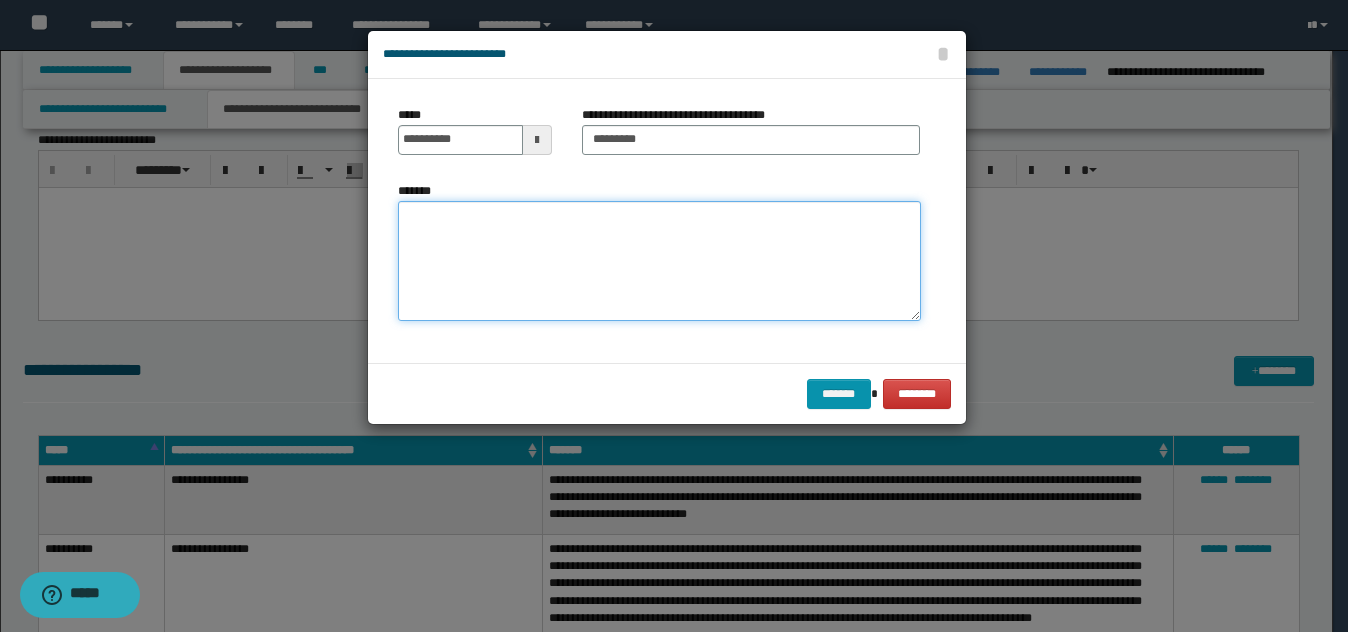 paste on "**********" 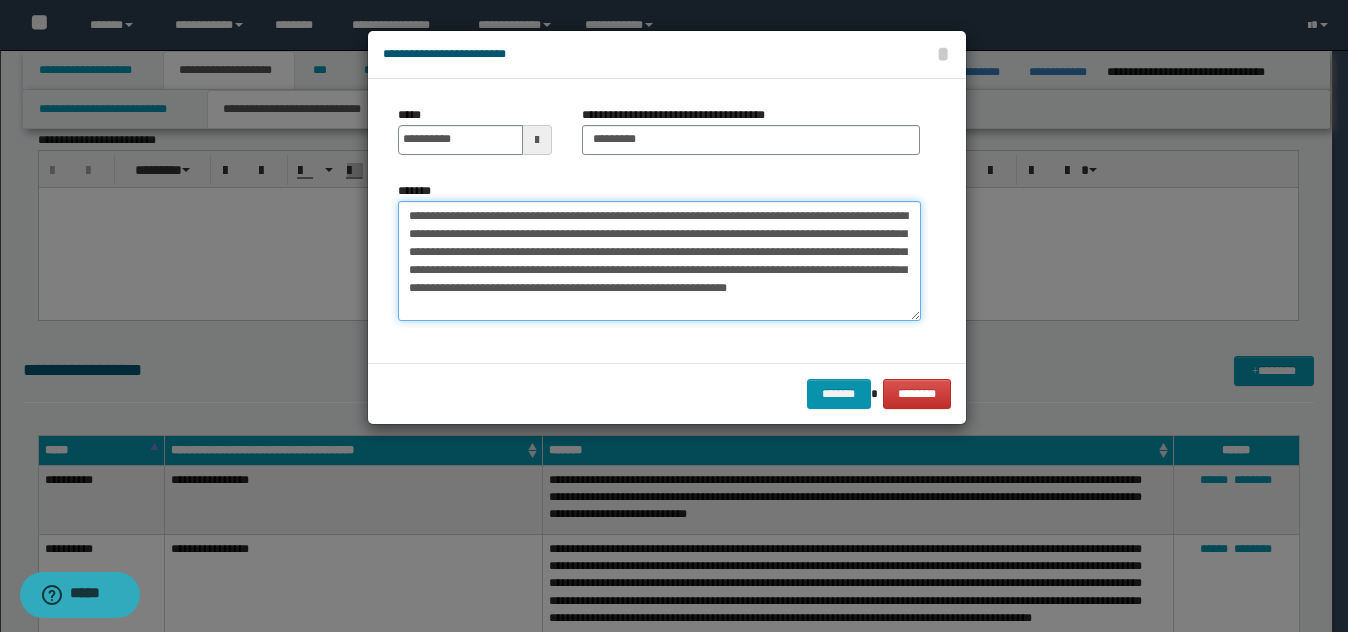click on "**********" at bounding box center (659, 261) 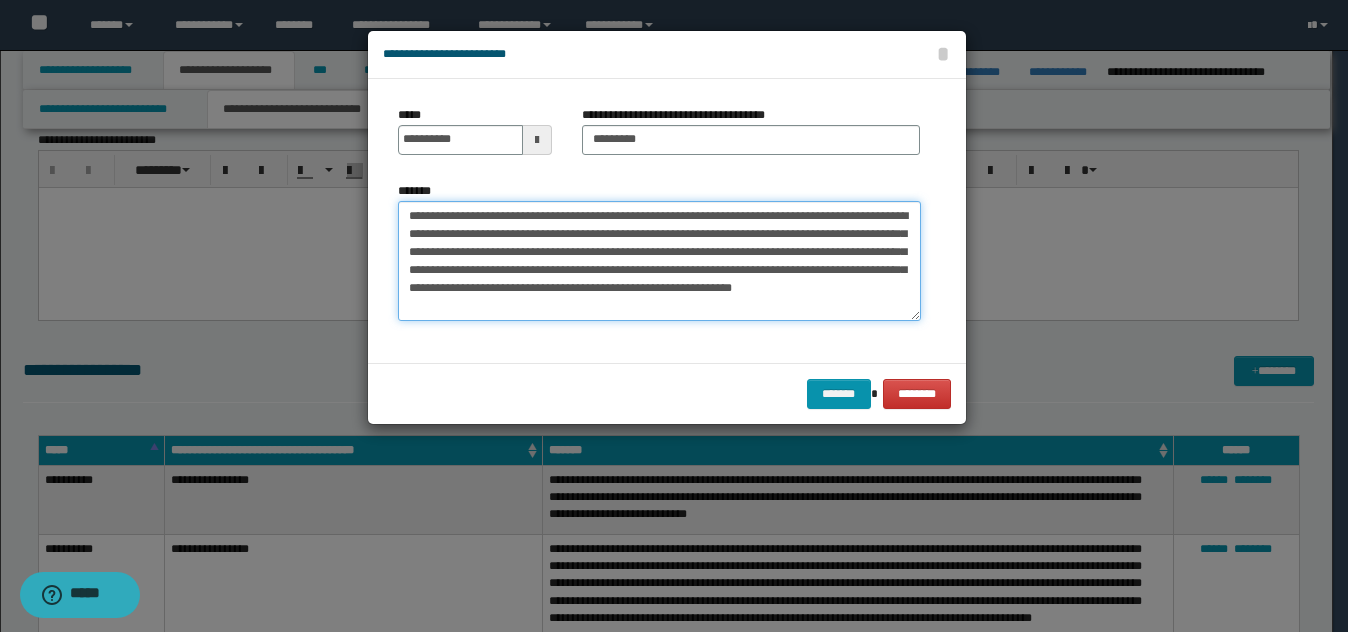 click on "**********" at bounding box center (659, 261) 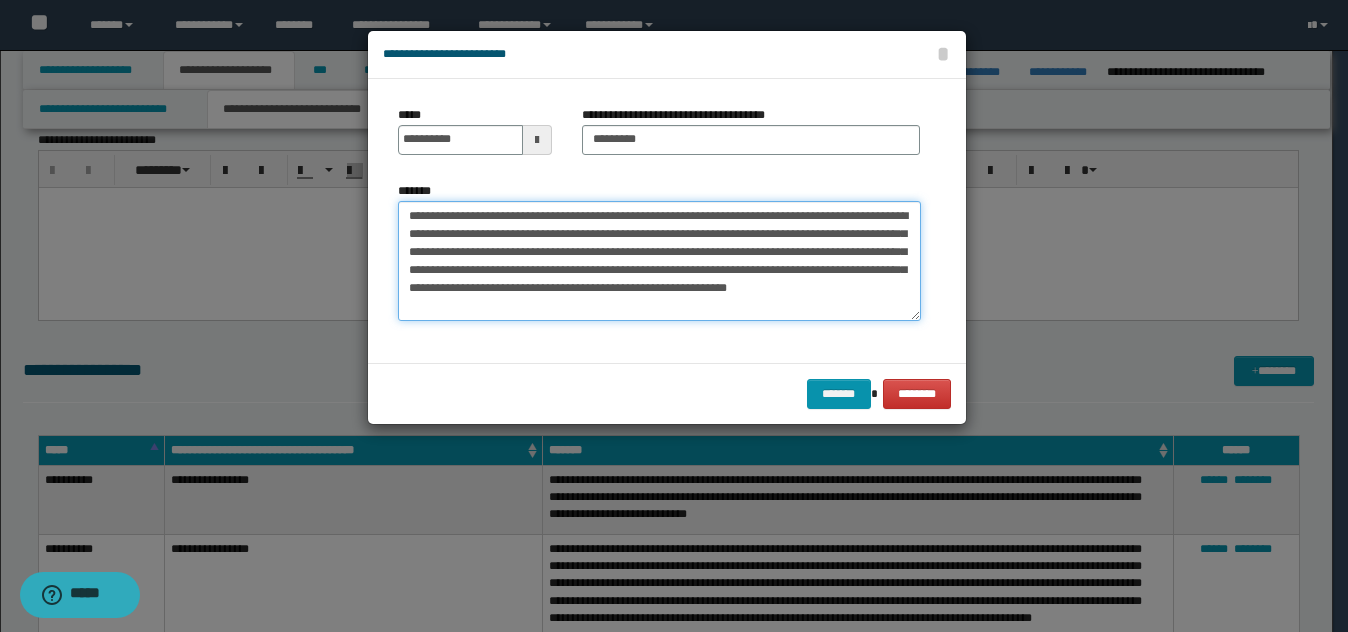 drag, startPoint x: 559, startPoint y: 319, endPoint x: 600, endPoint y: 305, distance: 43.32436 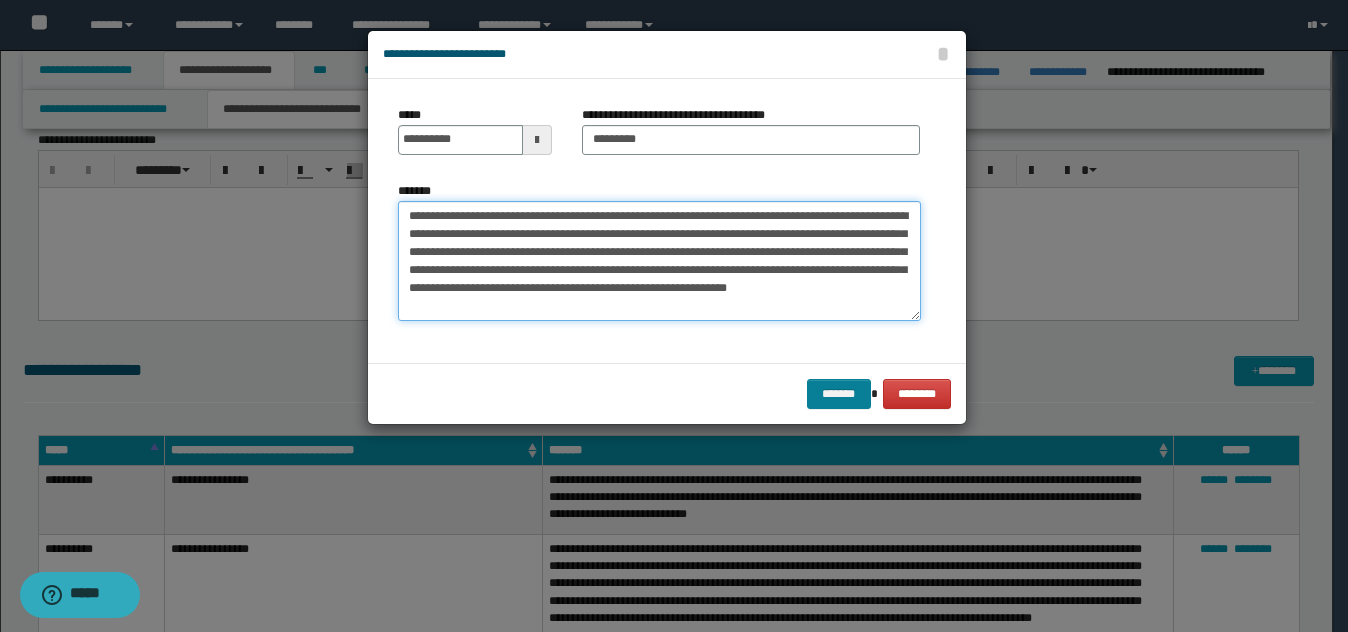 type on "**********" 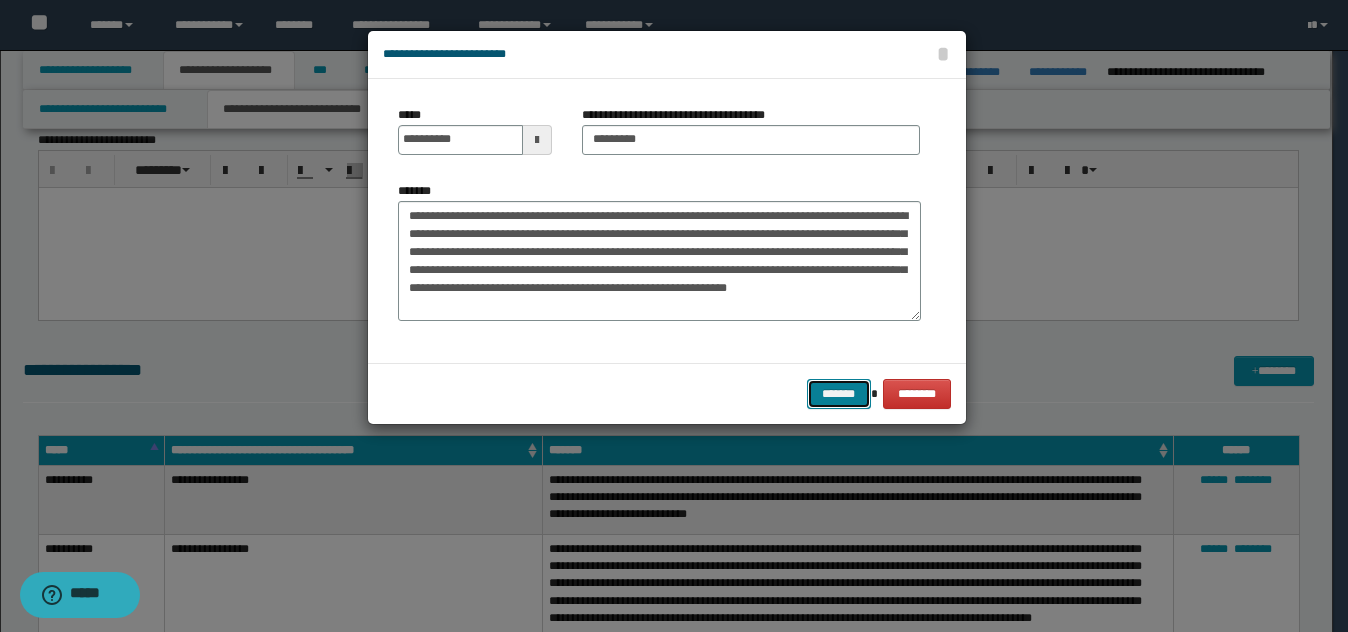 click on "*******" at bounding box center (839, 394) 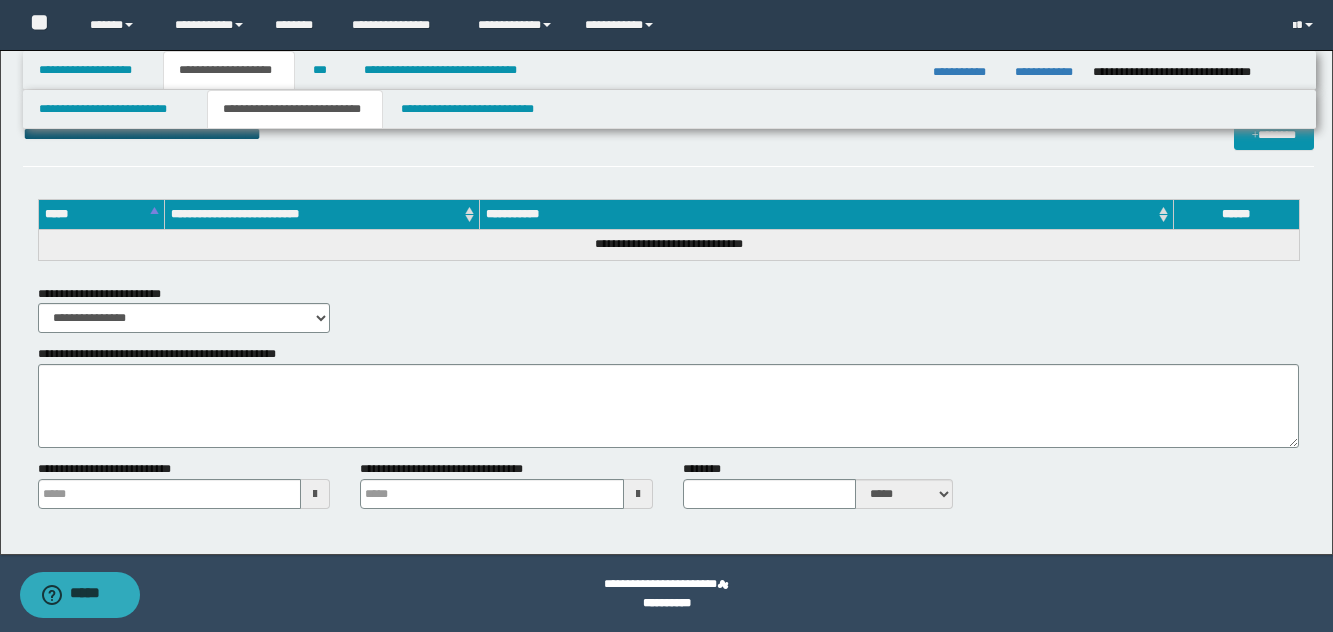 scroll, scrollTop: 3035, scrollLeft: 0, axis: vertical 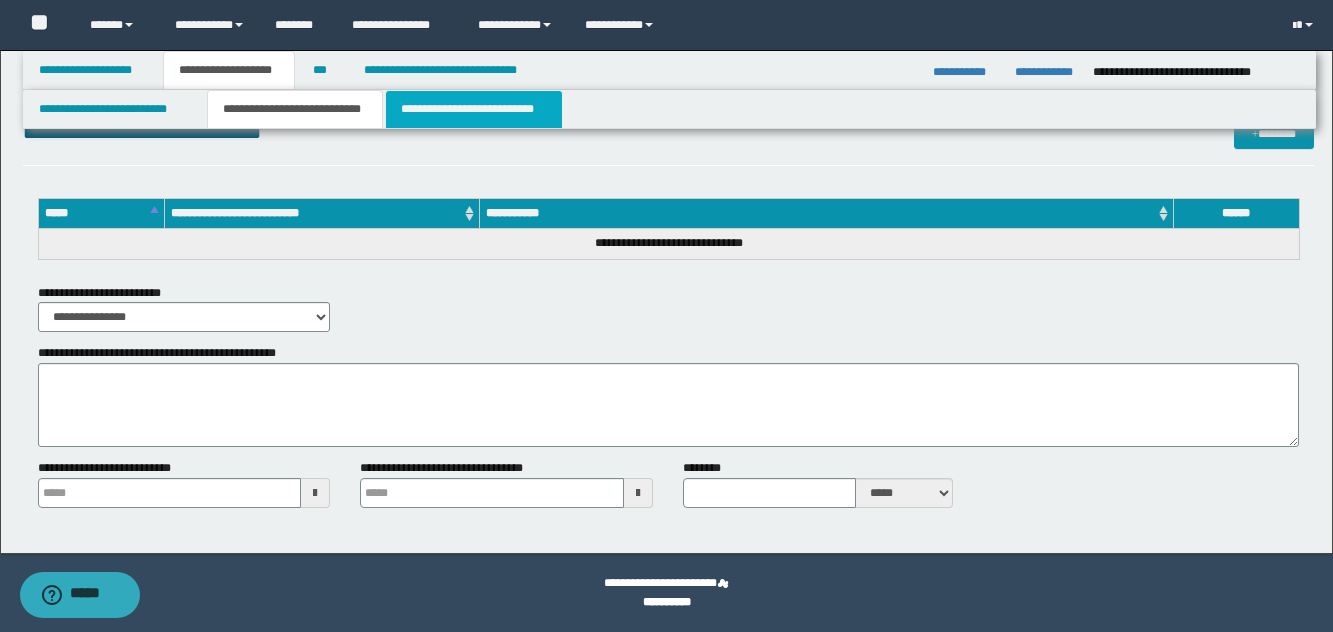 click on "**********" at bounding box center [474, 109] 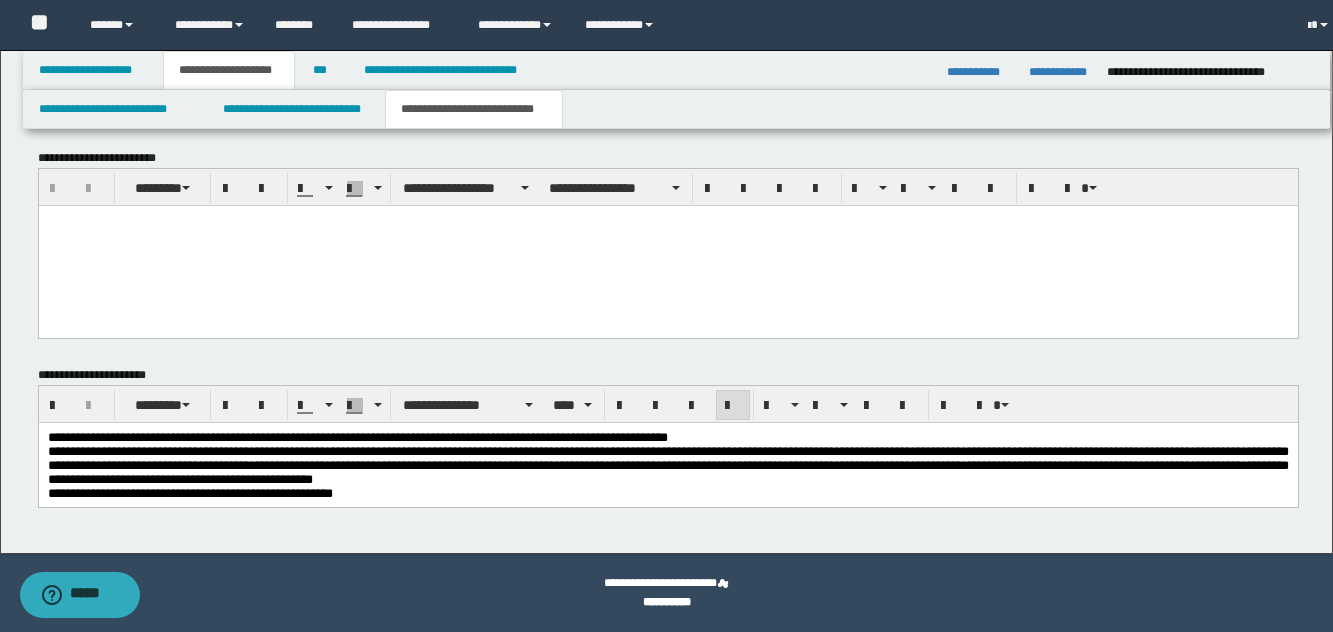 scroll, scrollTop: 1715, scrollLeft: 0, axis: vertical 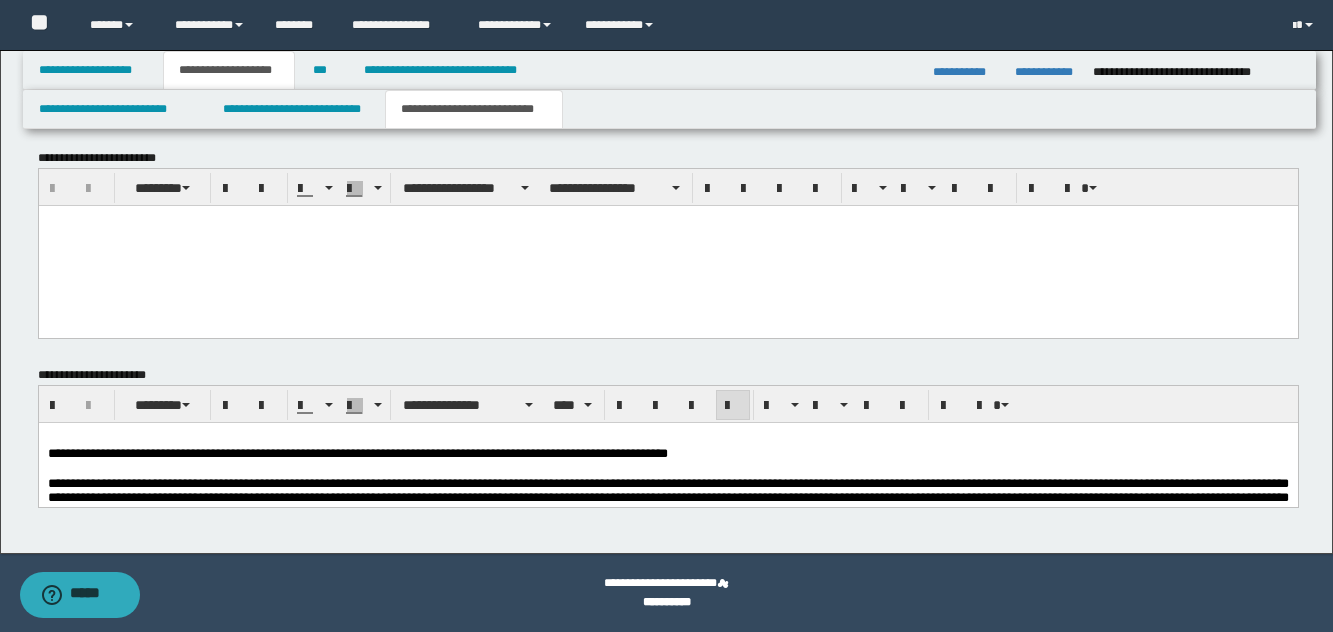 drag, startPoint x: 331, startPoint y: 493, endPoint x: 344, endPoint y: 483, distance: 16.40122 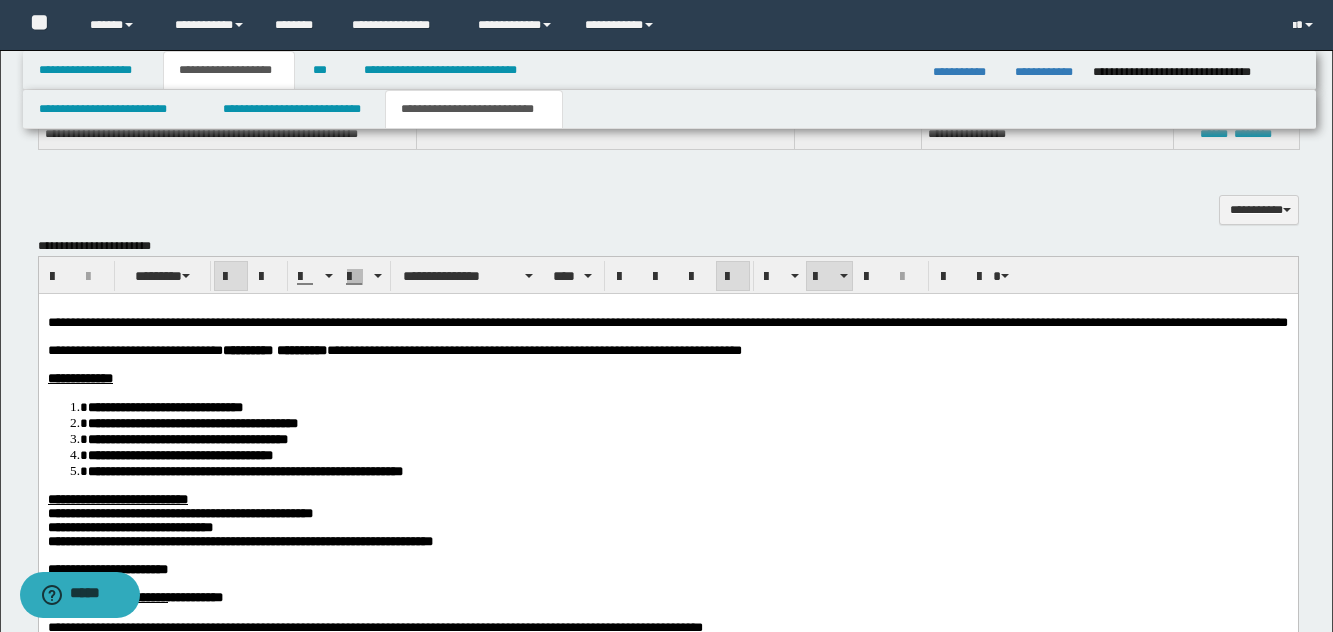 click on "**********" at bounding box center (687, 423) 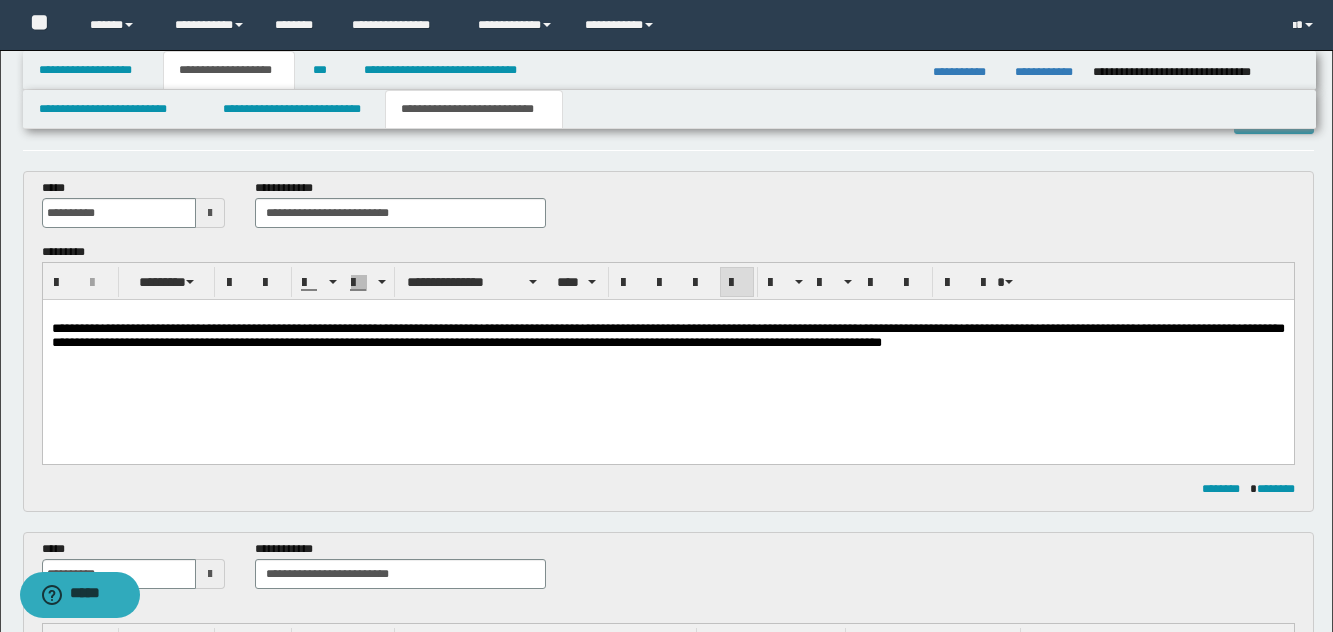 scroll, scrollTop: 0, scrollLeft: 0, axis: both 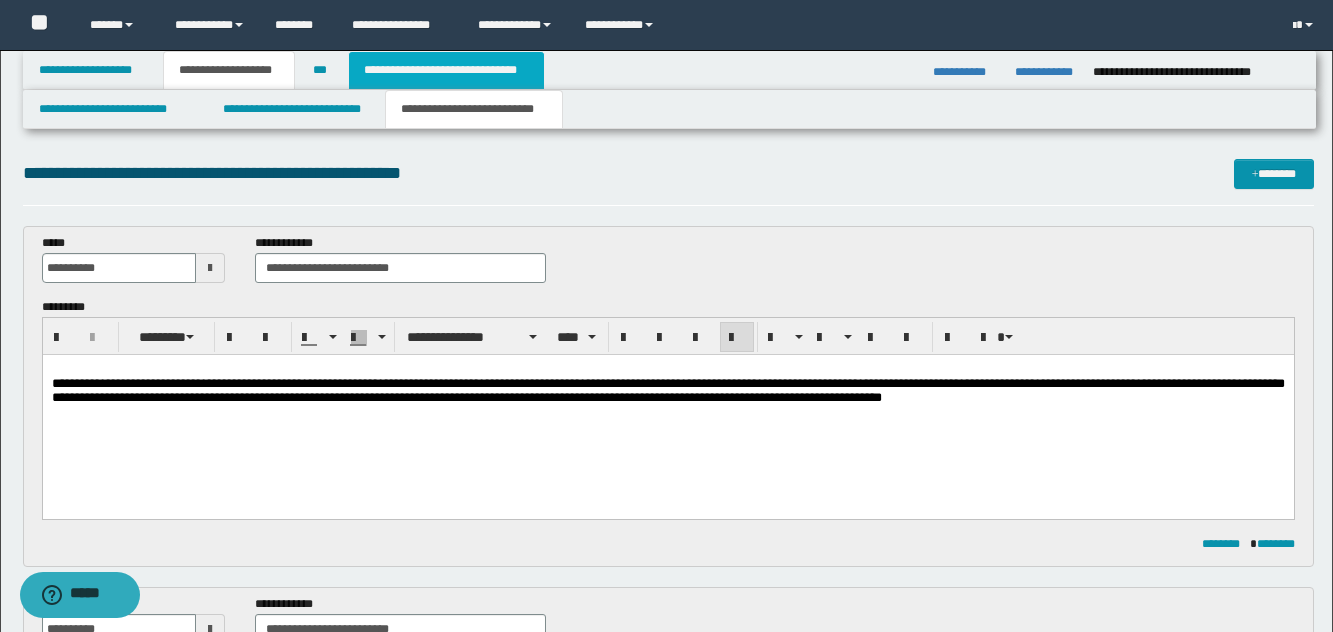 click on "**********" at bounding box center [446, 70] 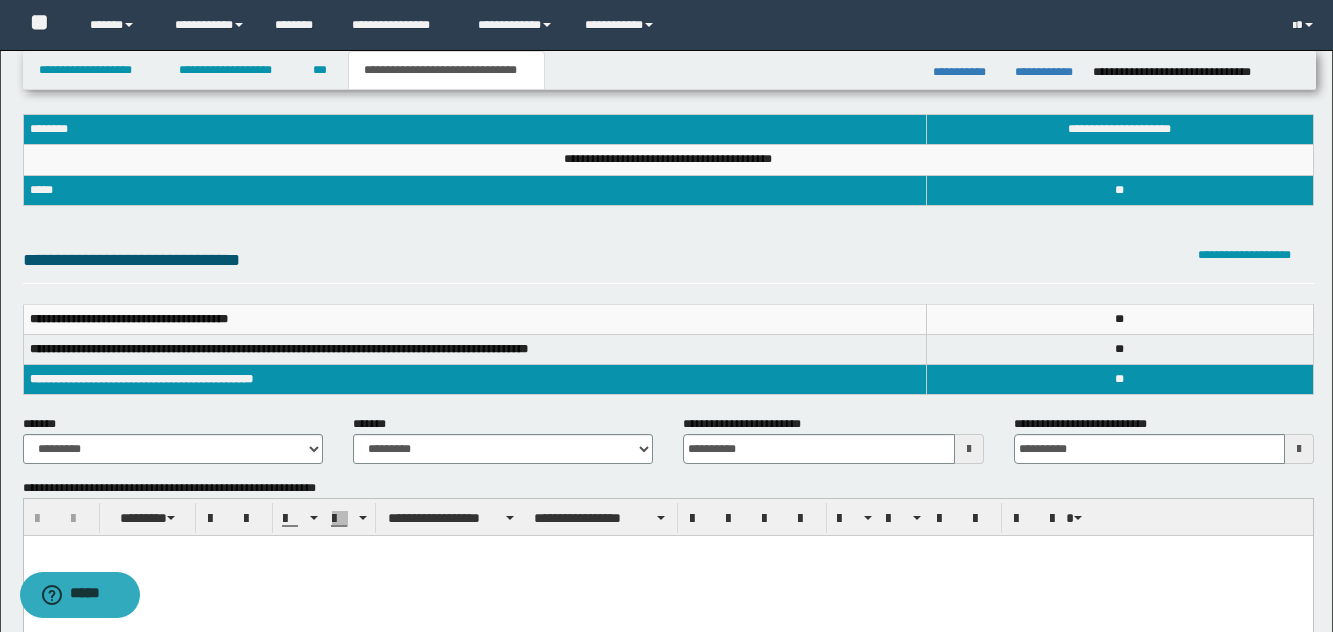 scroll, scrollTop: 0, scrollLeft: 0, axis: both 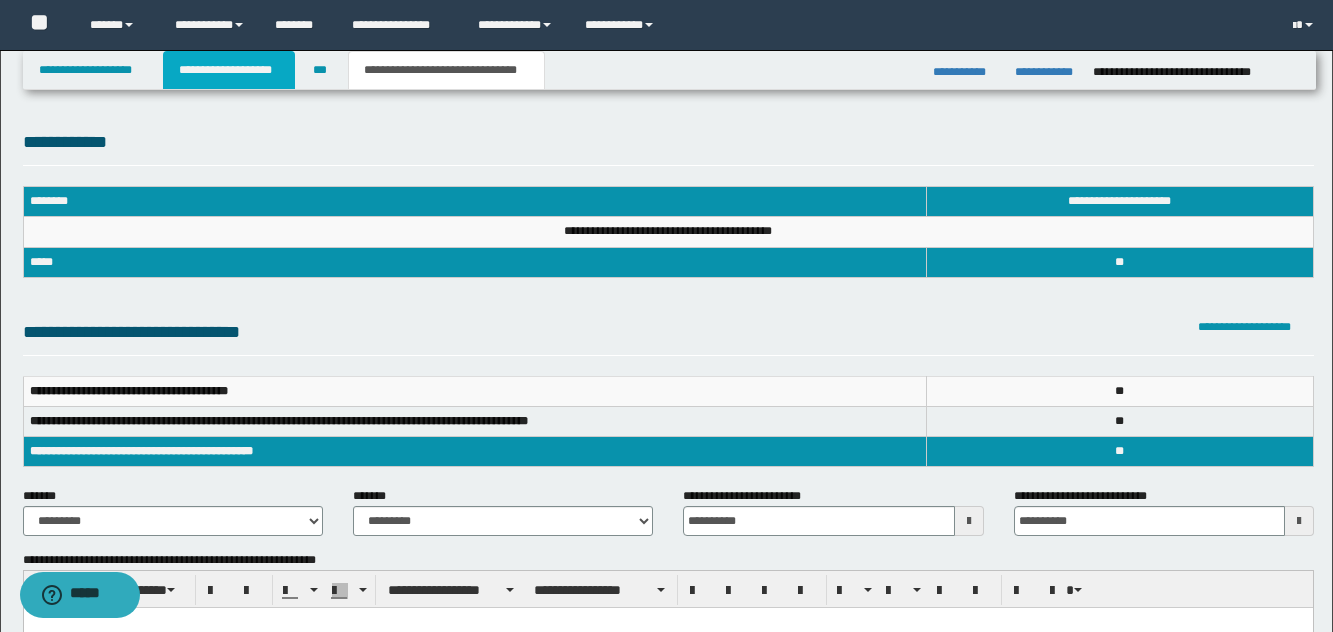 click on "**********" at bounding box center (229, 70) 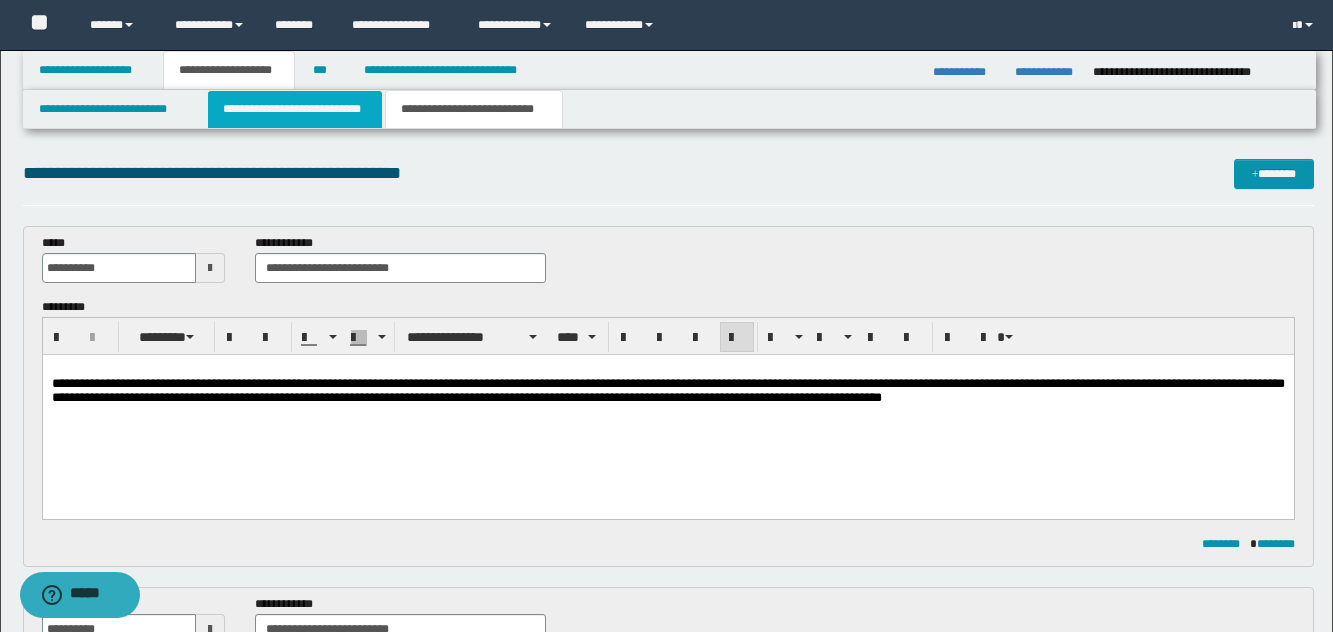 click on "**********" at bounding box center [295, 109] 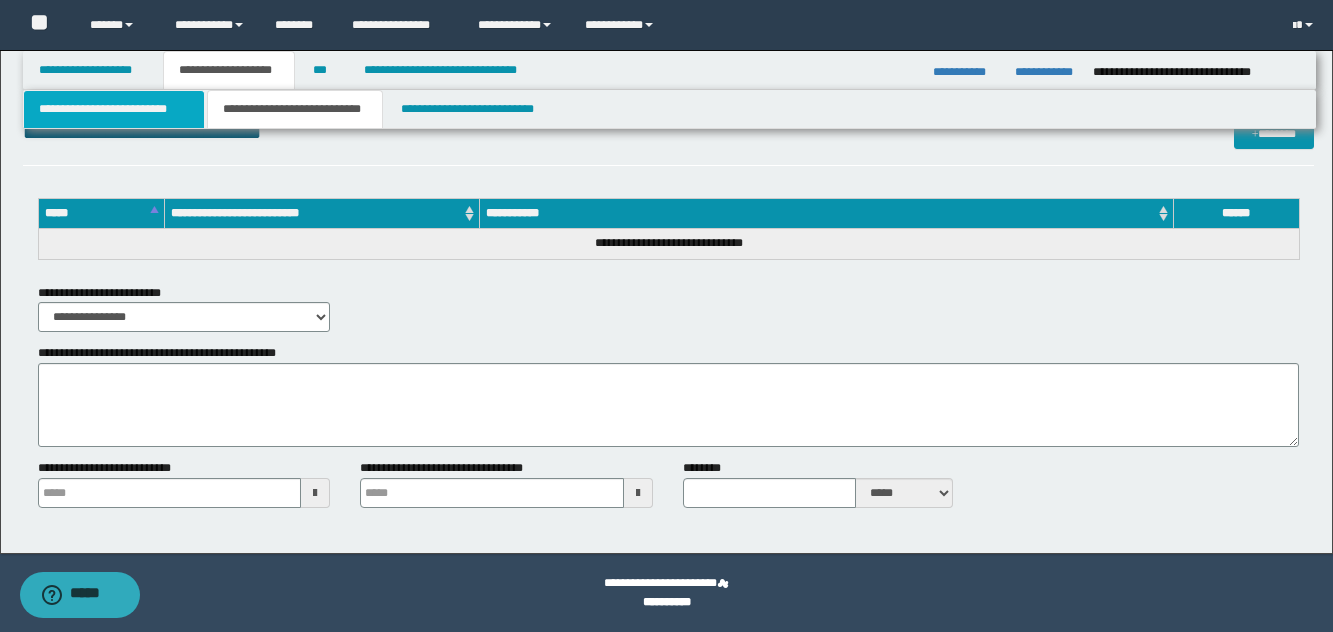 click on "**********" at bounding box center [114, 109] 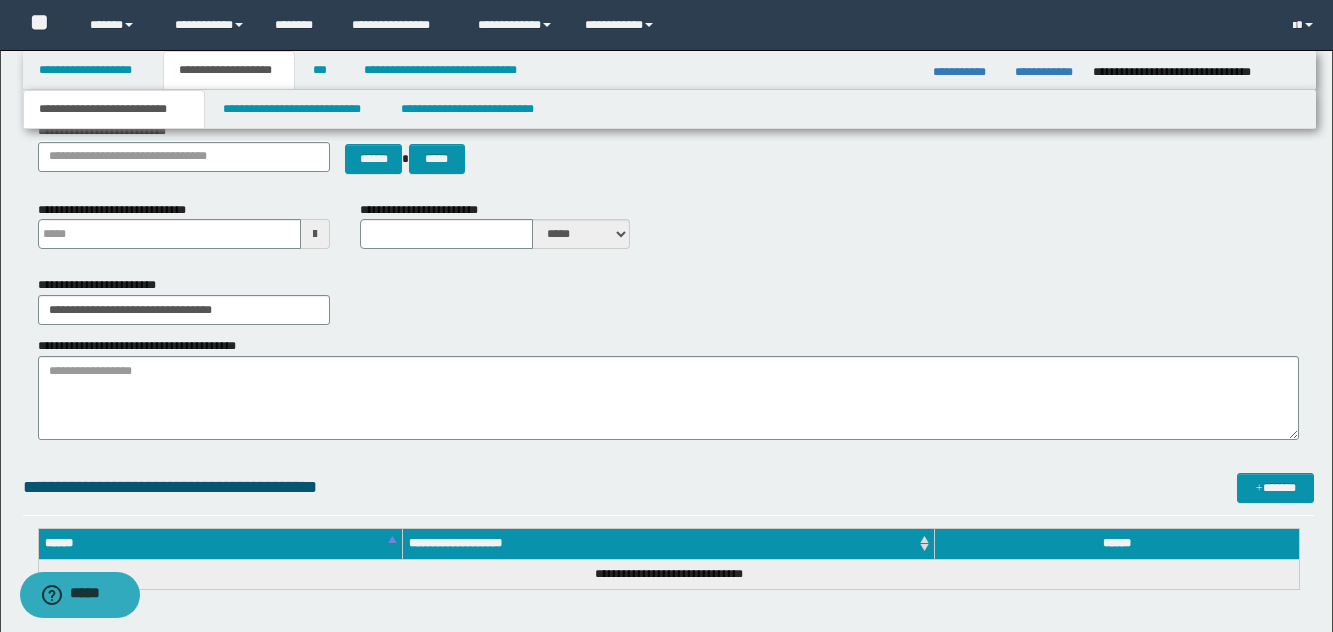 scroll, scrollTop: 140, scrollLeft: 0, axis: vertical 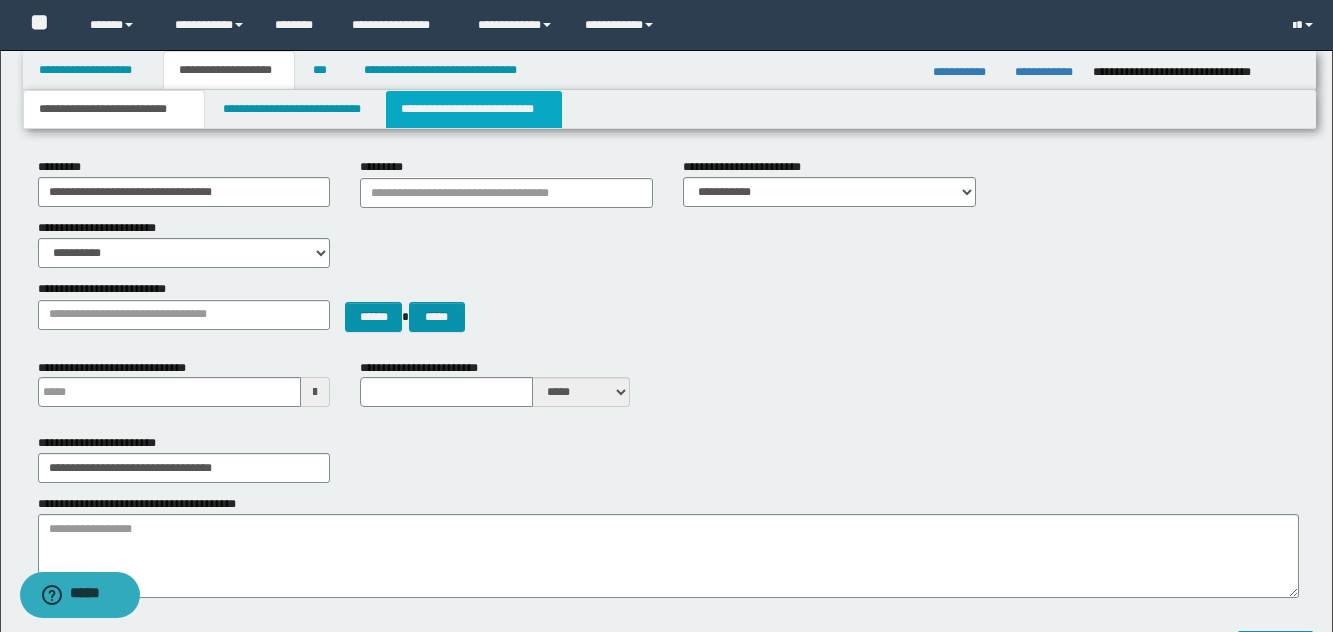 click on "**********" at bounding box center (474, 109) 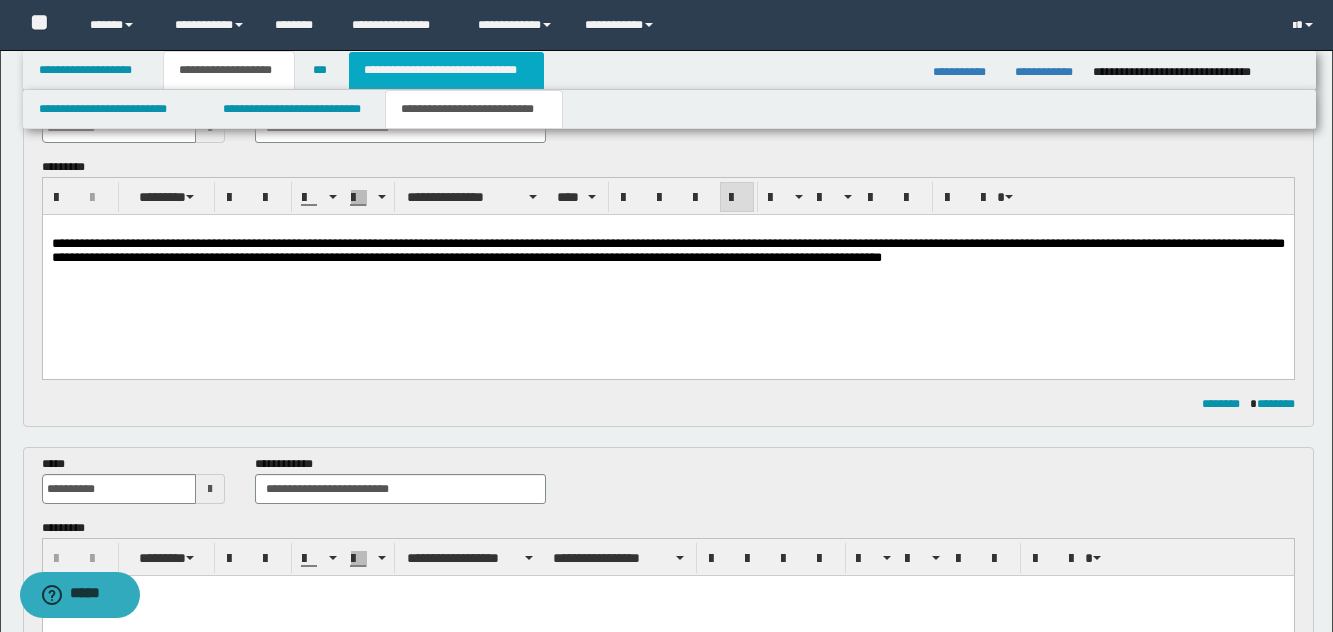 click on "**********" at bounding box center [446, 70] 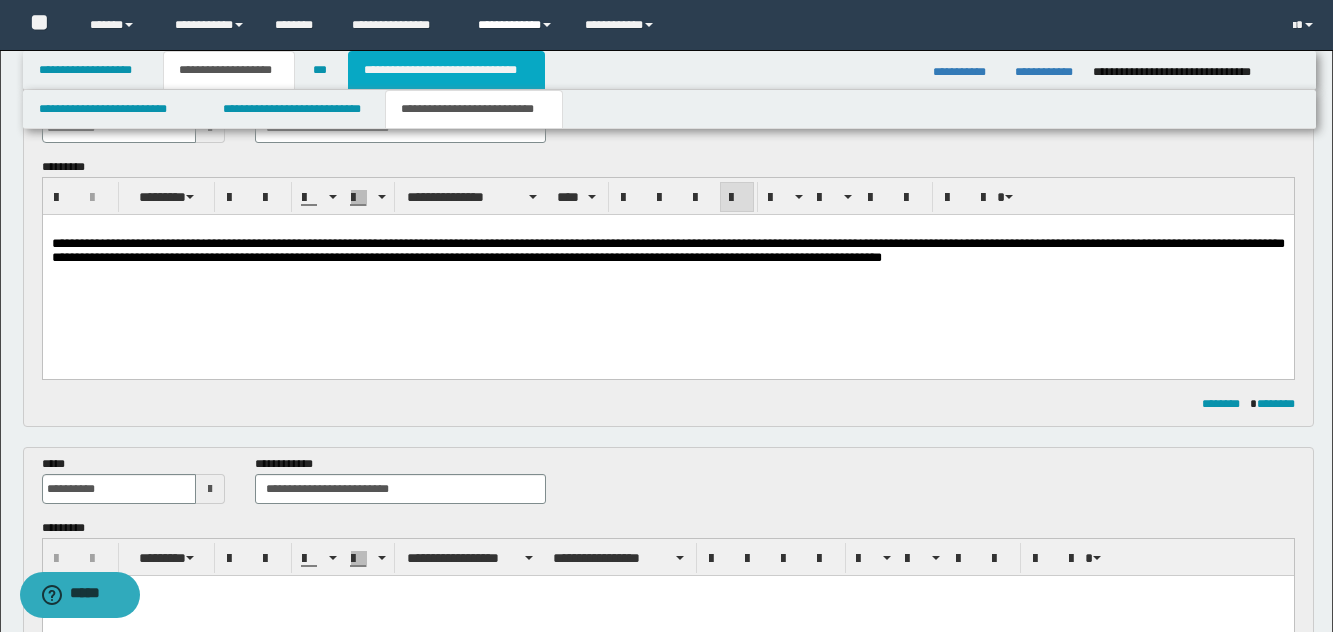 type on "**********" 